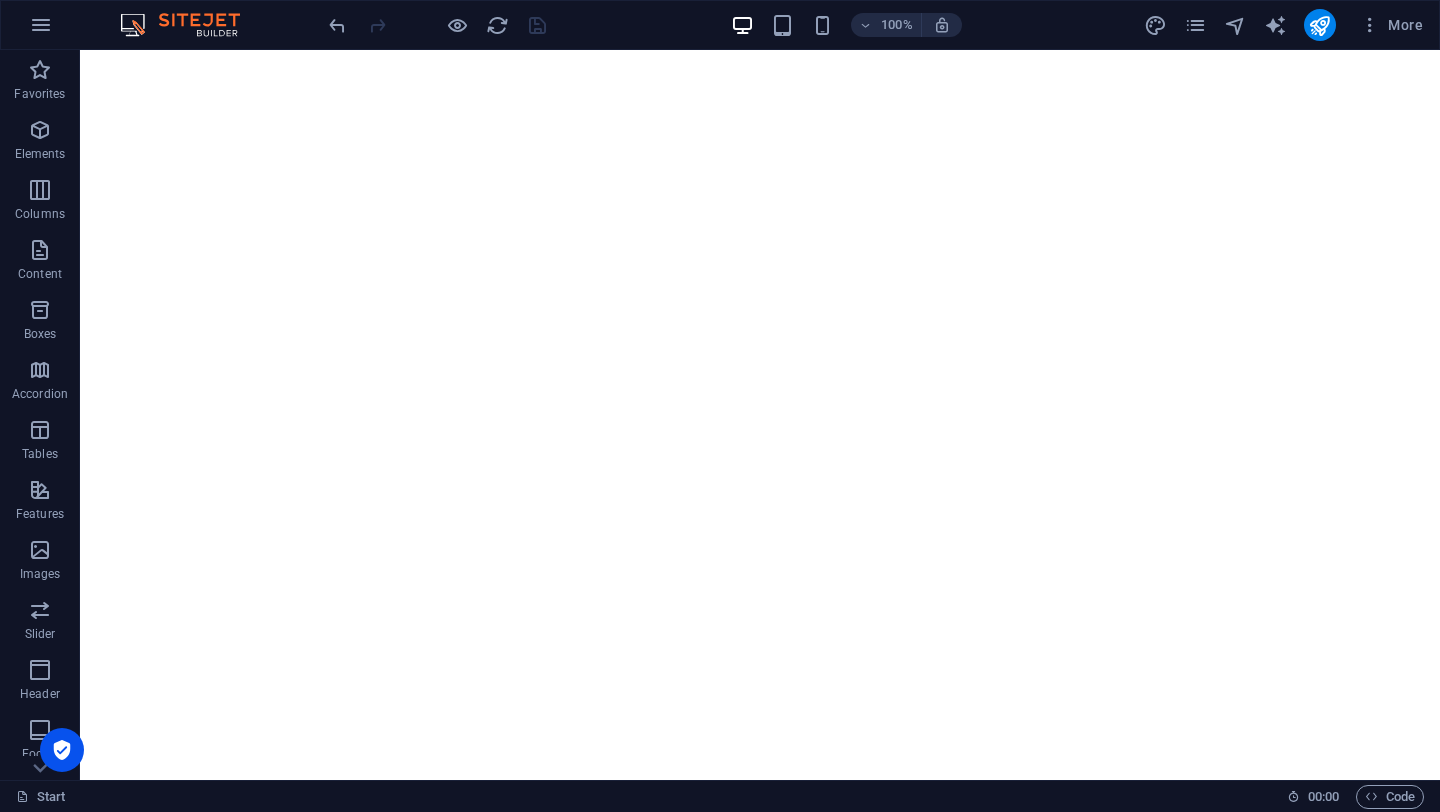 scroll, scrollTop: 0, scrollLeft: 0, axis: both 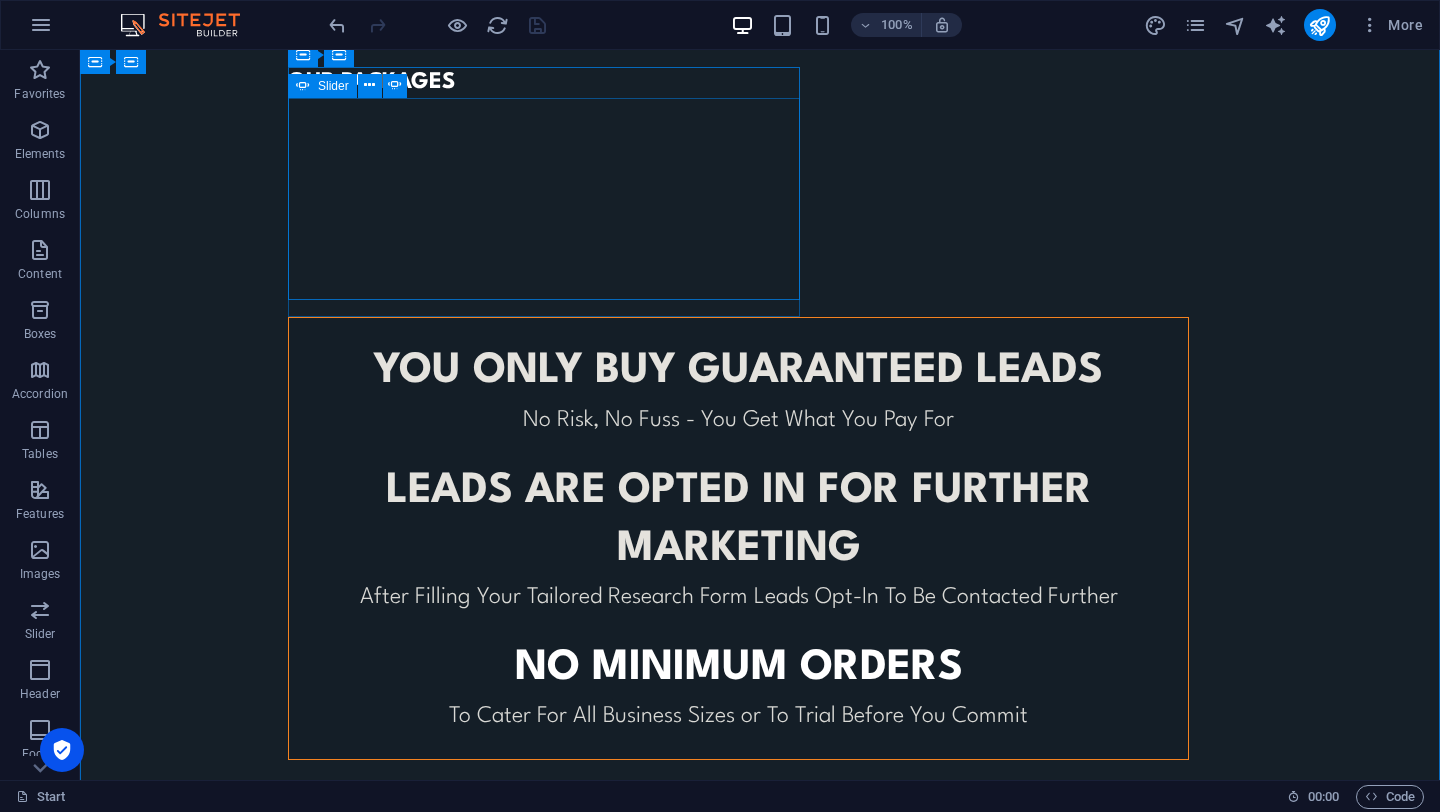 click at bounding box center (288, 113) 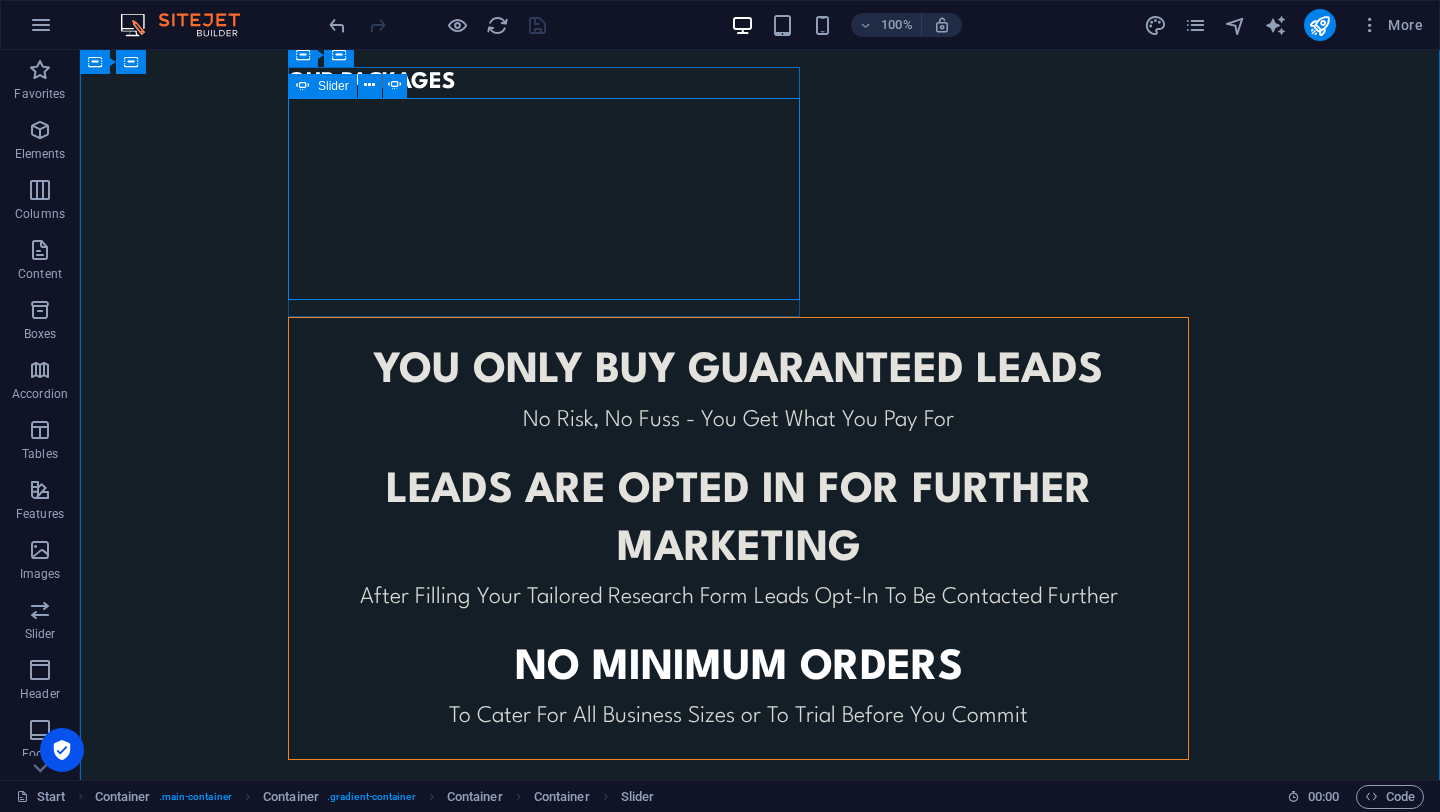 click at bounding box center (288, 2119) 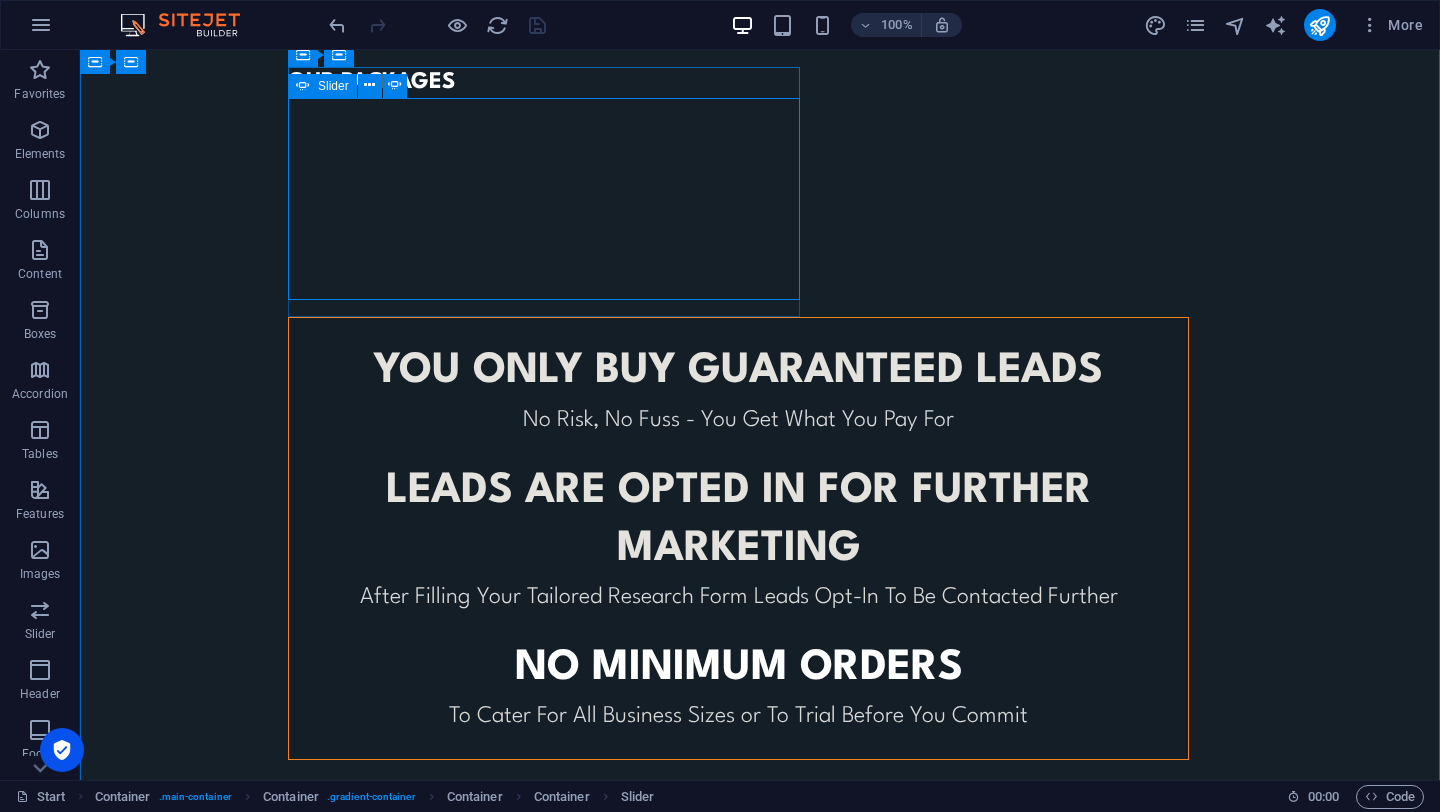 click at bounding box center (-482, 1610) 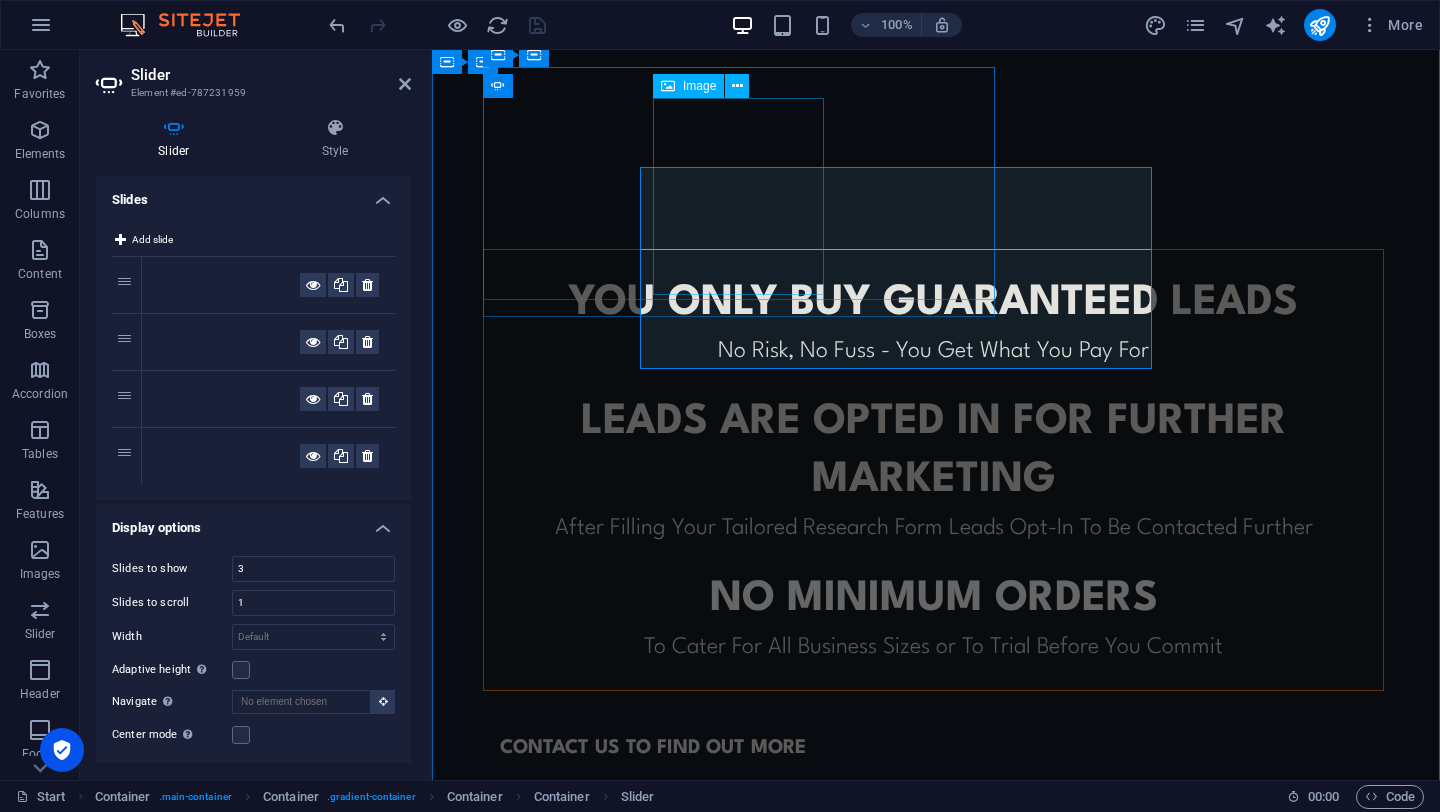 scroll, scrollTop: 1237, scrollLeft: 0, axis: vertical 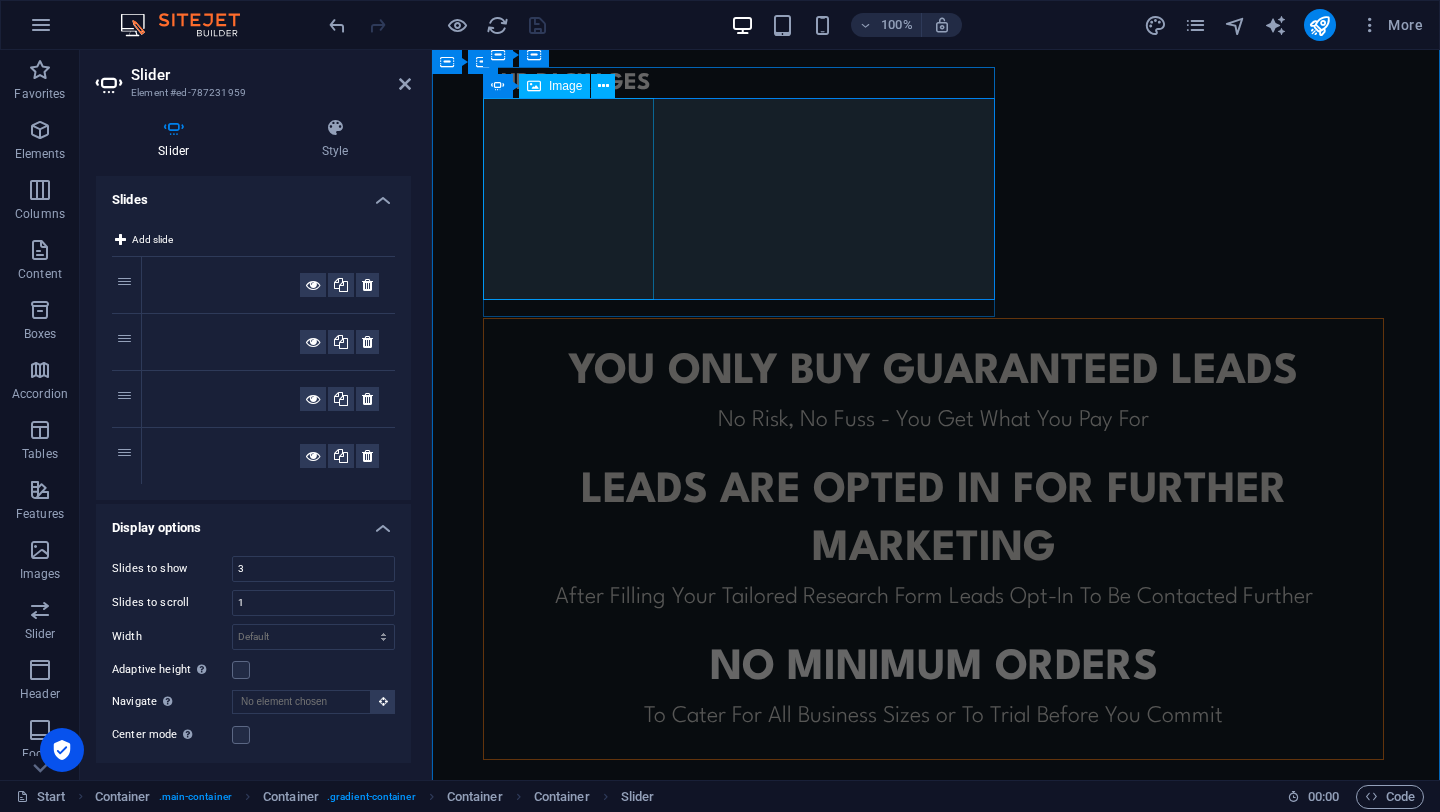 click at bounding box center (55, 816) 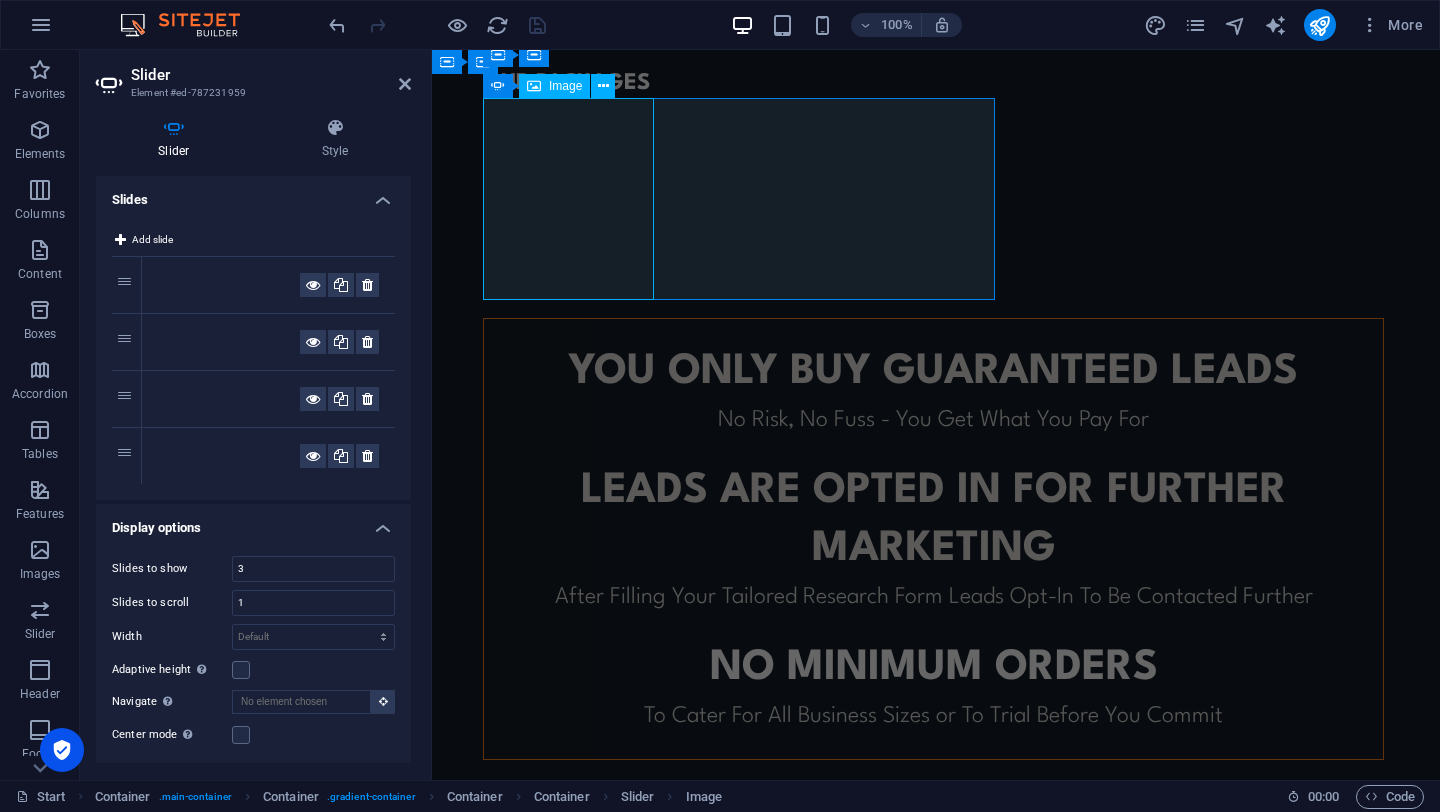 click at bounding box center (55, 816) 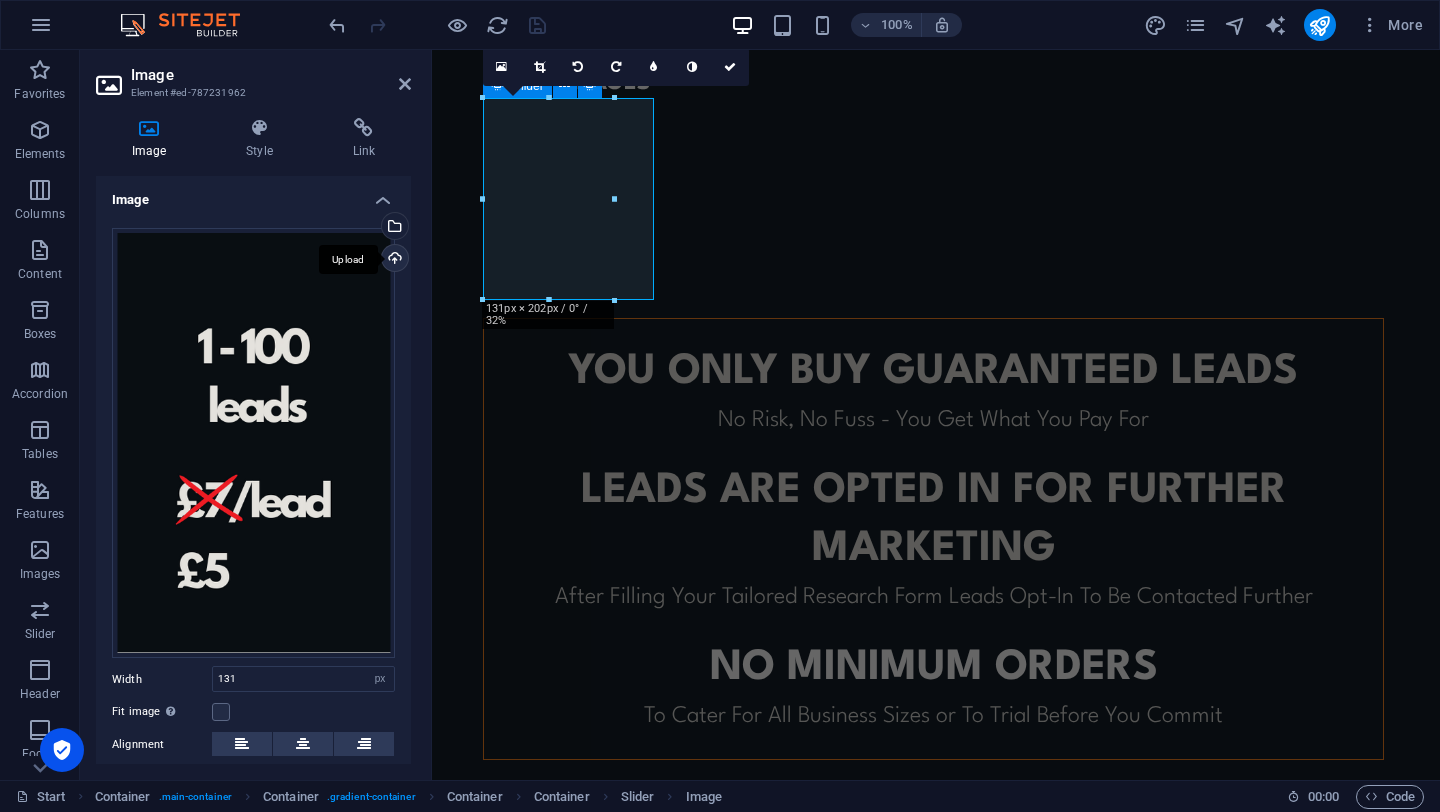 click on "Upload" at bounding box center [393, 260] 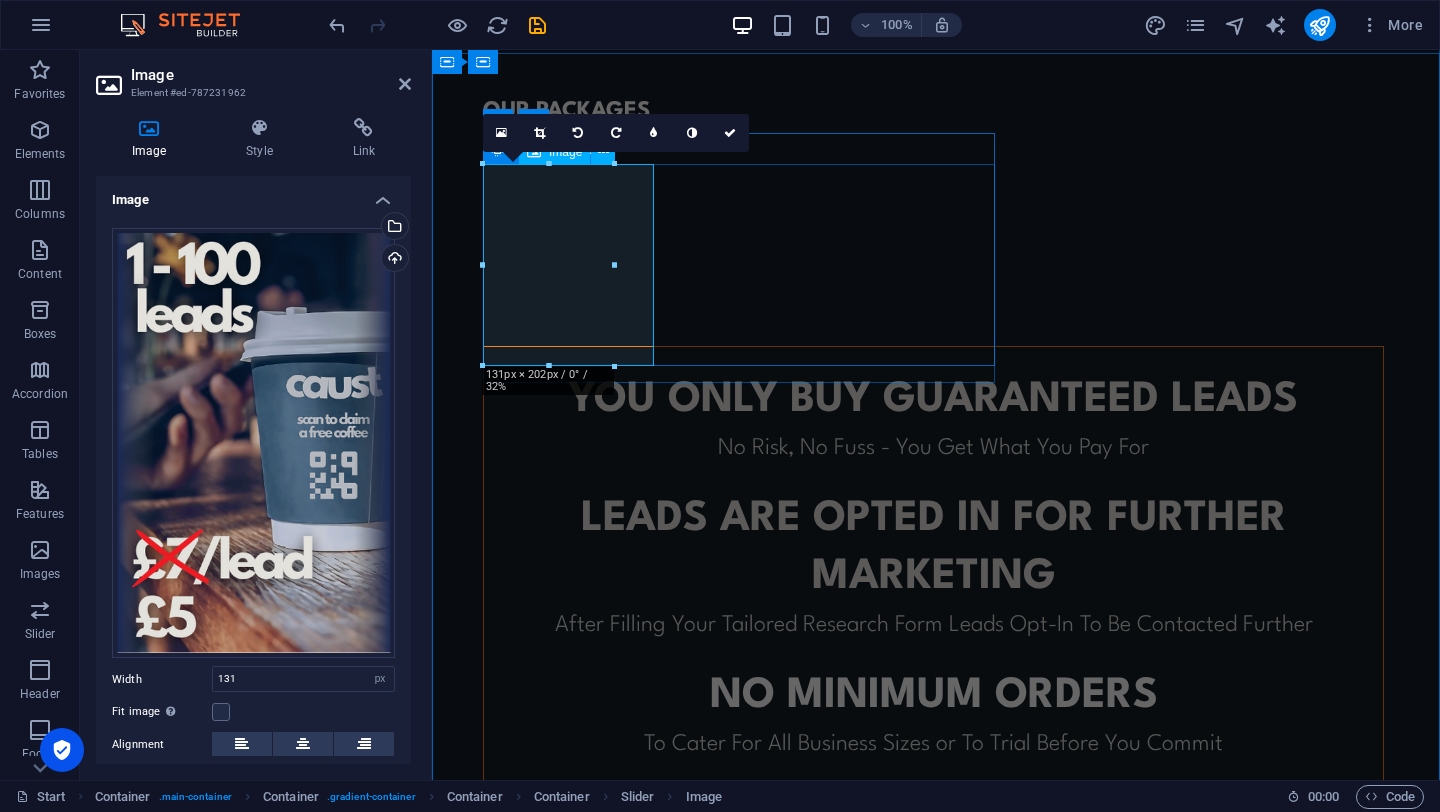 scroll, scrollTop: 1153, scrollLeft: 0, axis: vertical 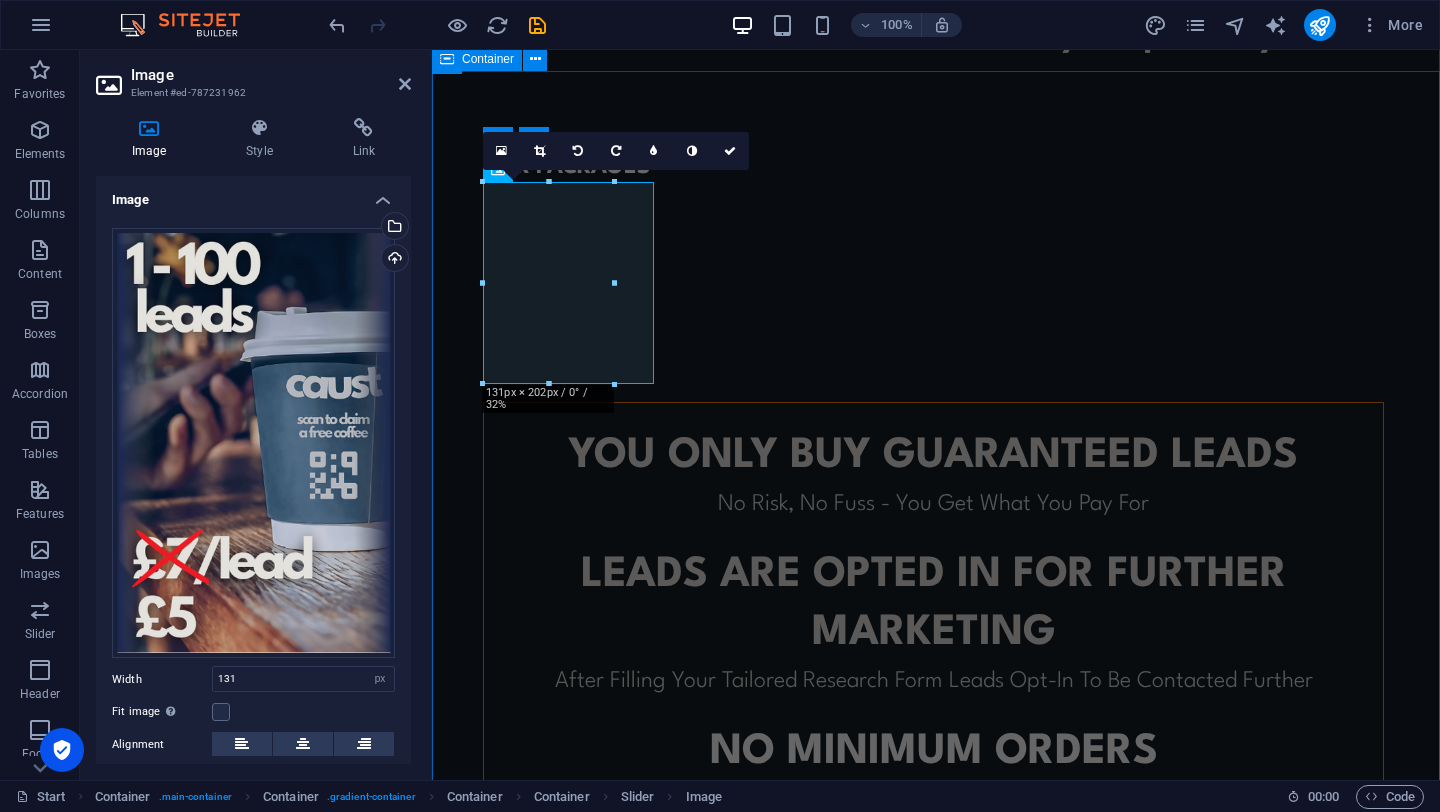 click on "OUR PACKAGES YOU ONLY BUY GUARANTEED LEADS No Risk, No Fuss - You Get What You Pay For leads ARE opted in for further marketing After Filling Your Tailored Research Form Leads Opt-In To Be Contacted Further No minimum orders To Cater For All Business Sizes or To Trial Before You Commit CONTACT US TO FIND OUT MORE © Code -  Legal notice  |  Privacy" at bounding box center (936, 571) 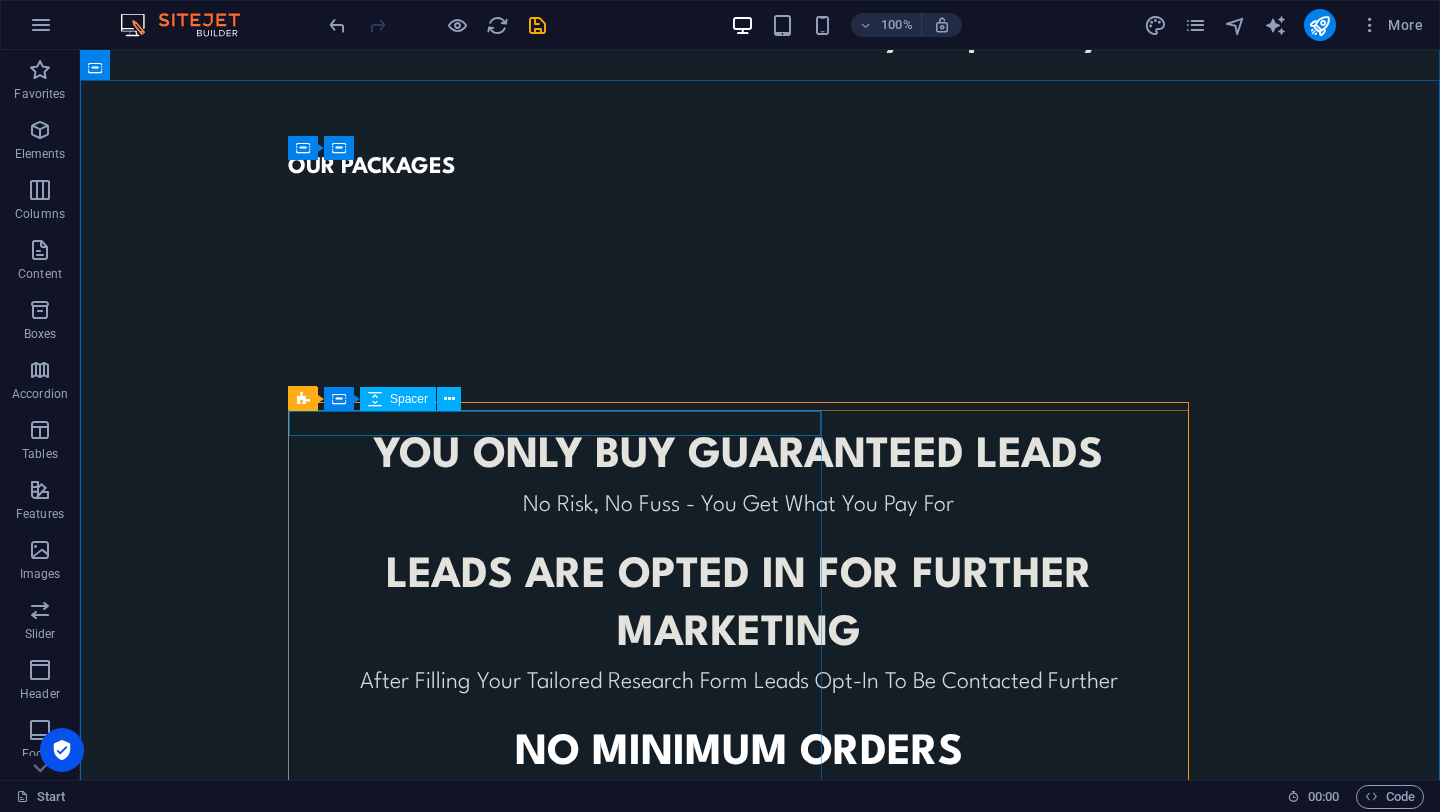 scroll, scrollTop: 1225, scrollLeft: 0, axis: vertical 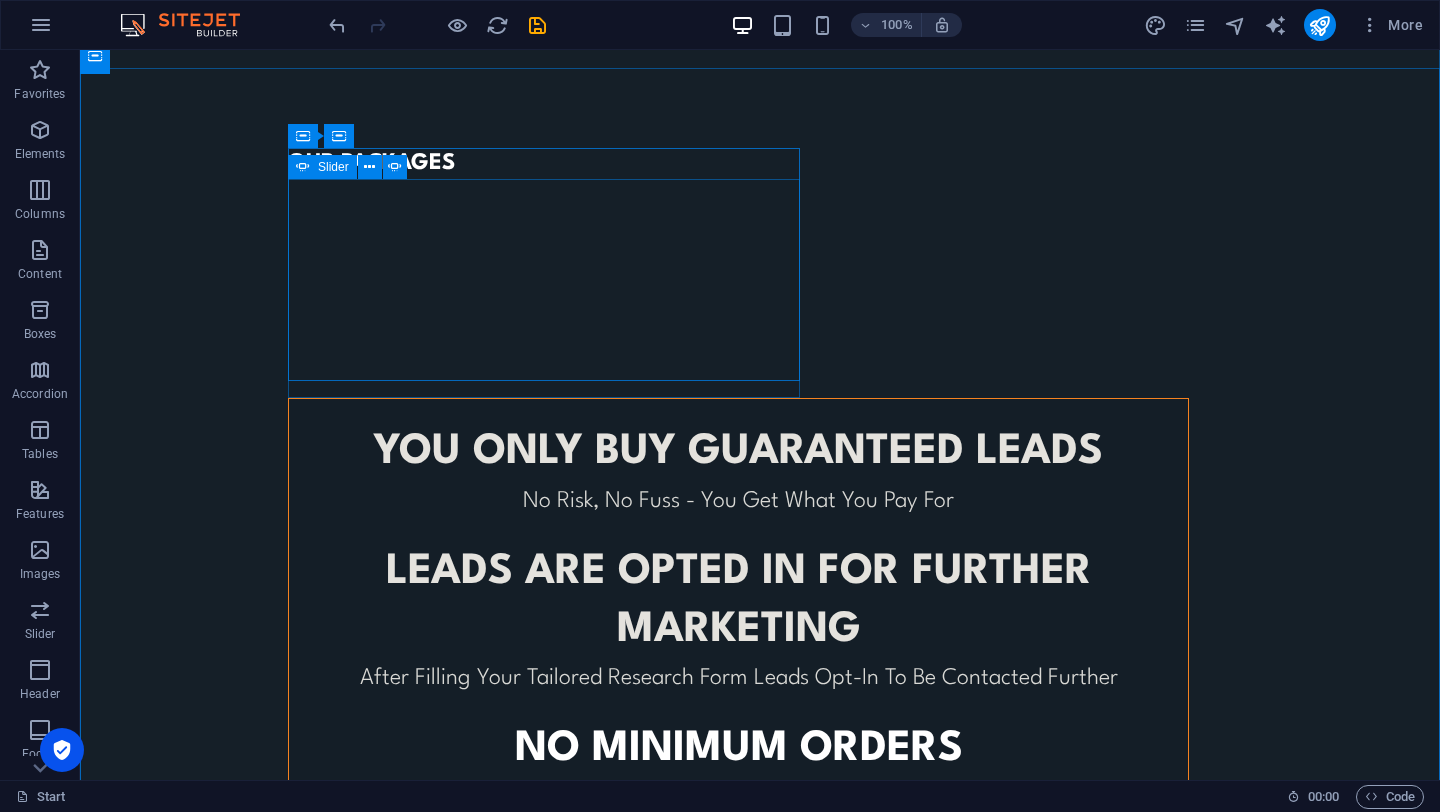 click at bounding box center [288, 194] 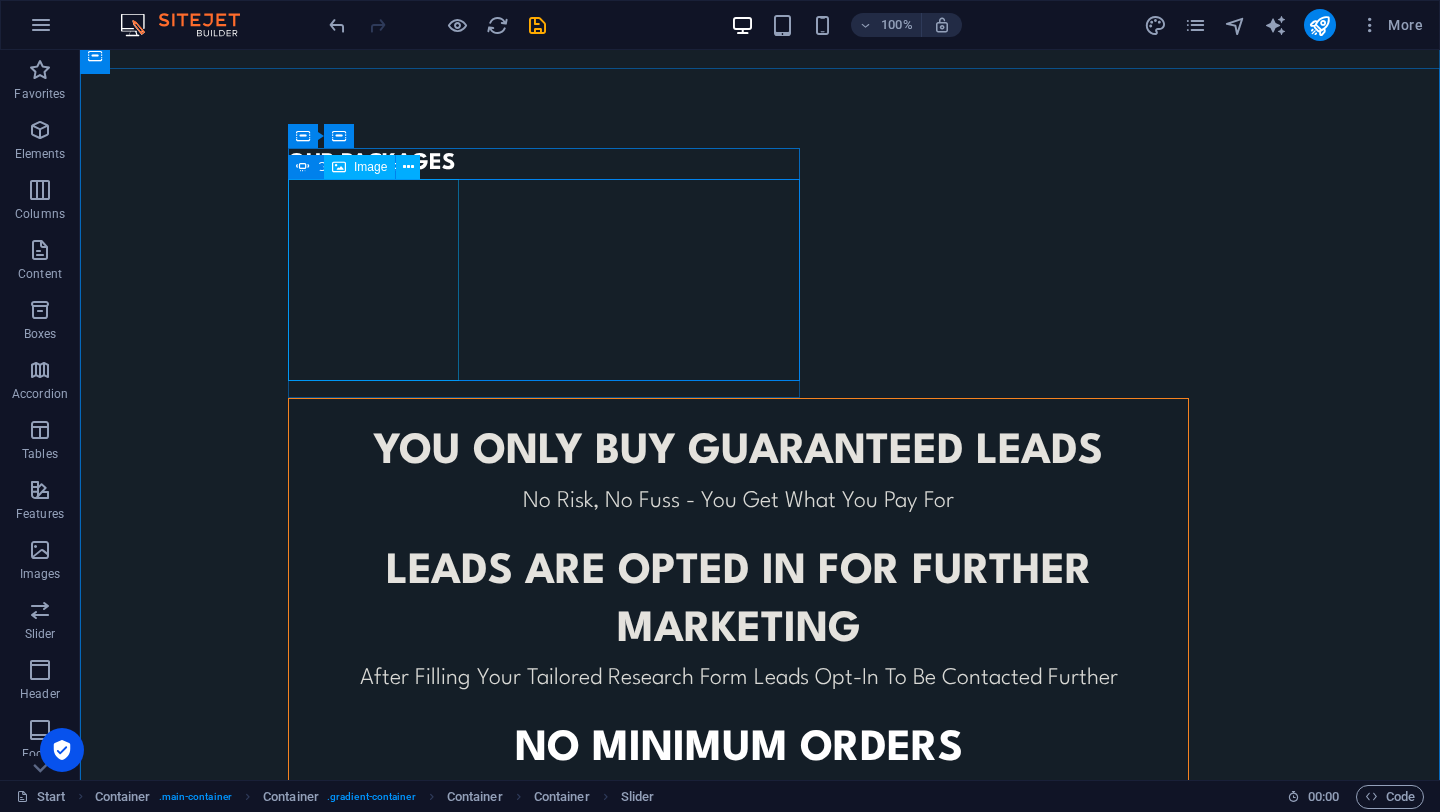 click at bounding box center (-140, 896) 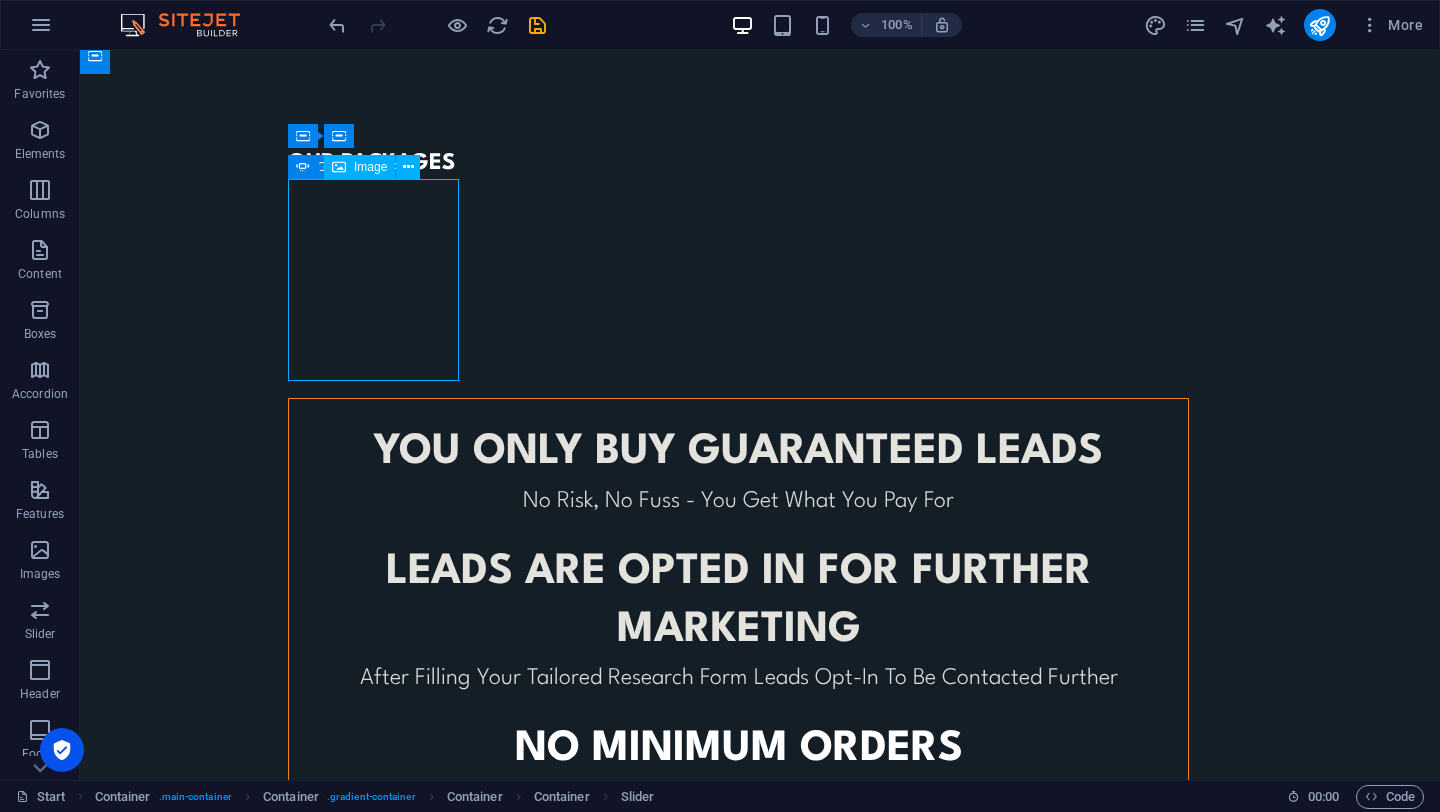 click at bounding box center (-140, 896) 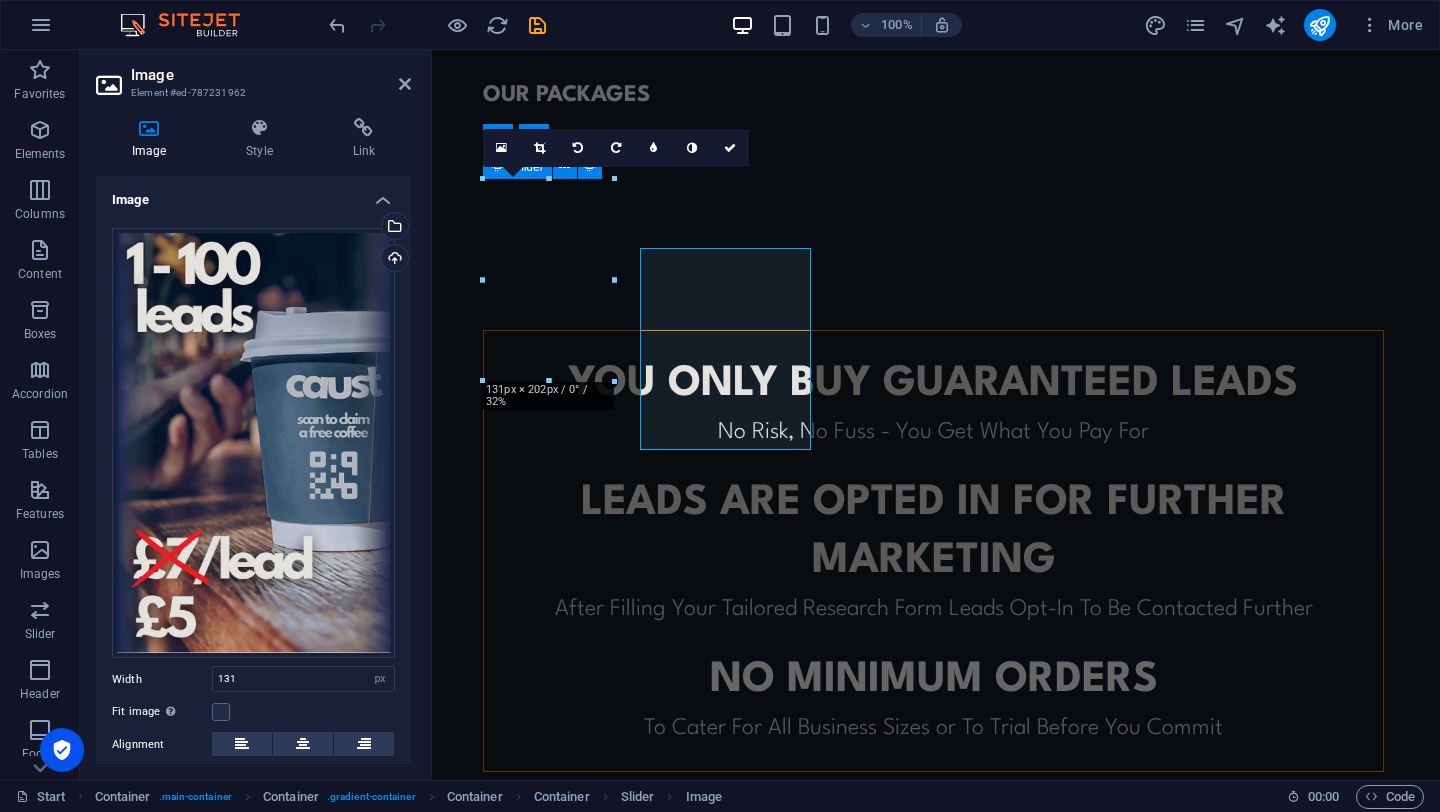 scroll, scrollTop: 1156, scrollLeft: 0, axis: vertical 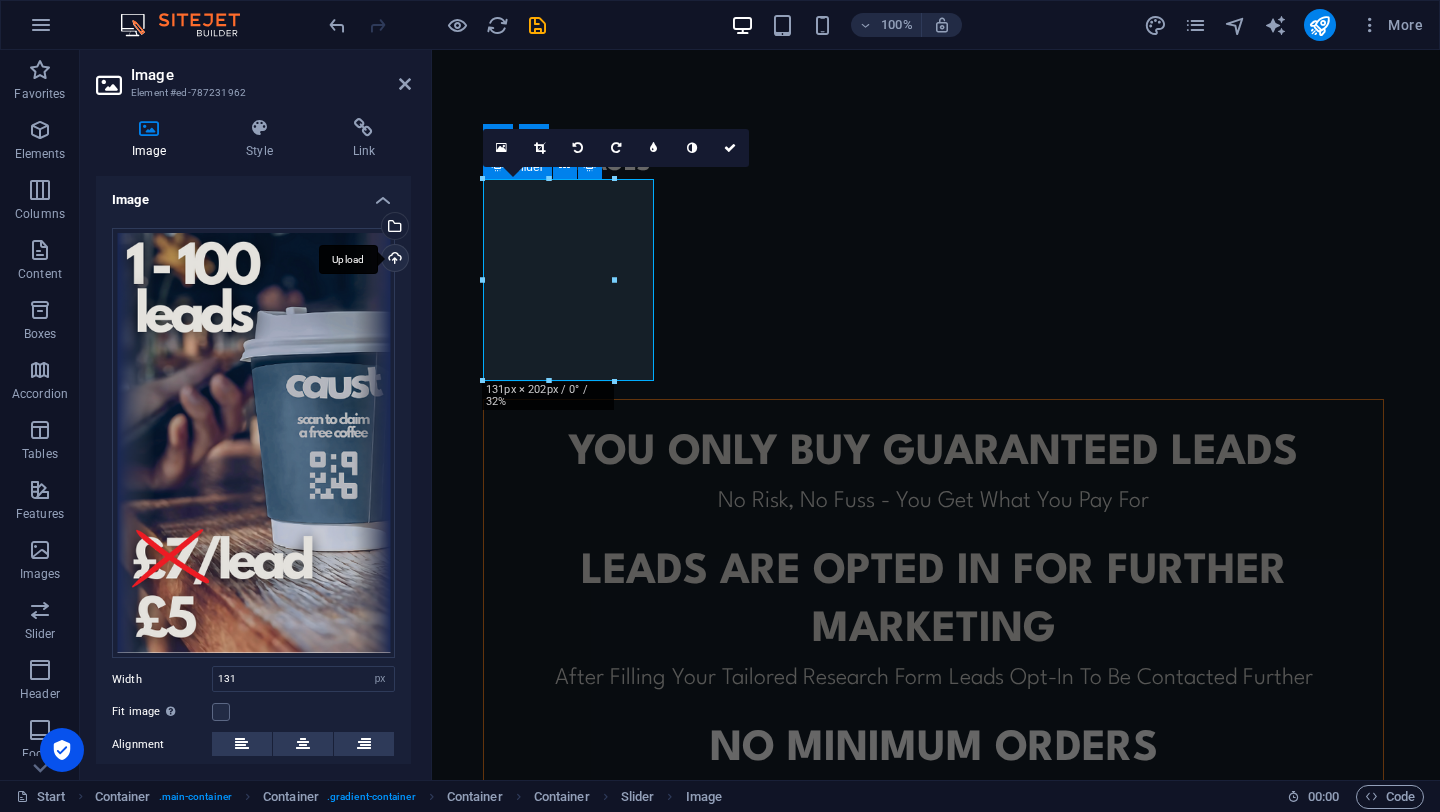 click on "Upload" at bounding box center (393, 260) 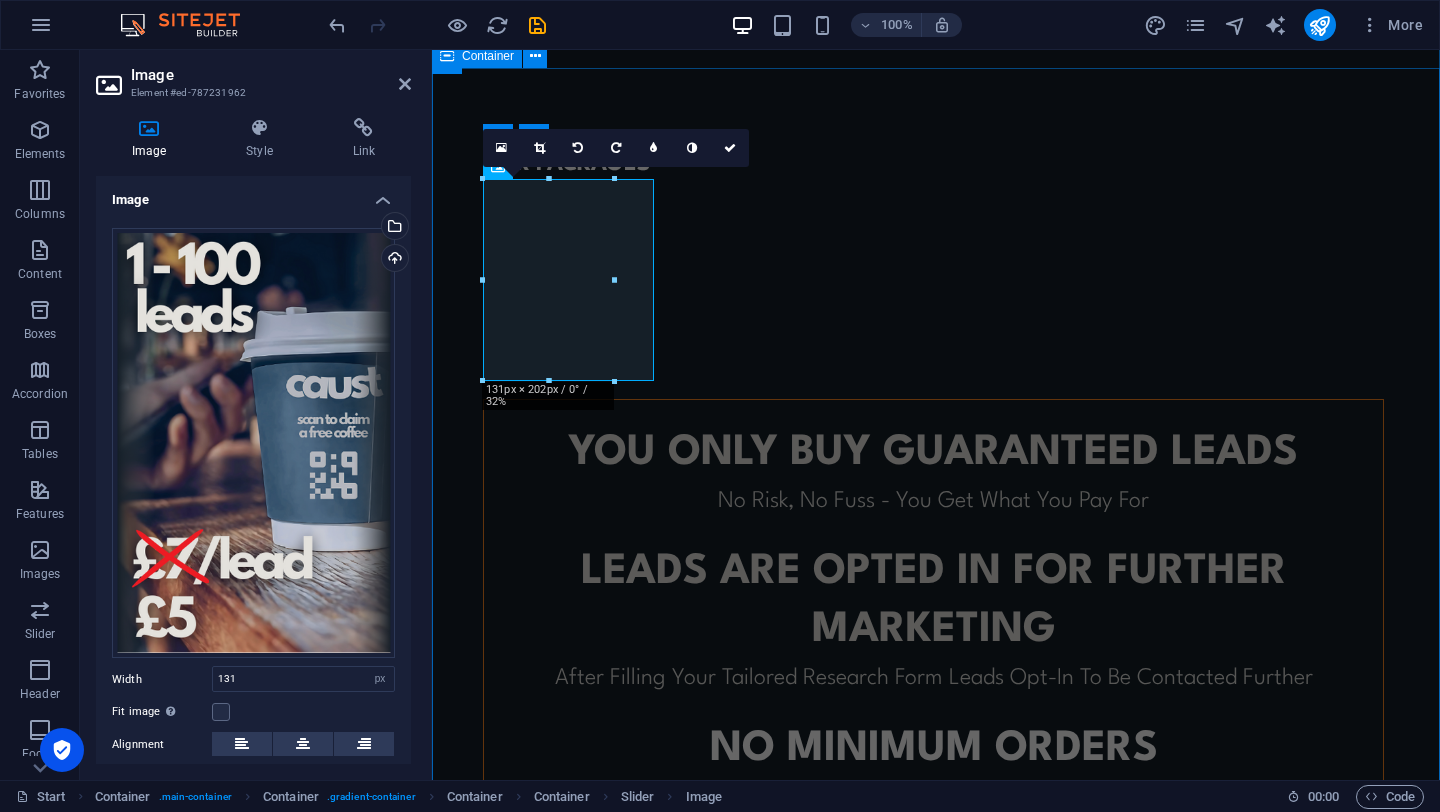 click on "OUR PACKAGES YOU ONLY BUY GUARANTEED LEADS No Risk, No Fuss - You Get What You Pay For leads ARE opted in for further marketing After Filling Your Tailored Research Form Leads Opt-In To Be Contacted Further No minimum orders To Cater For All Business Sizes or To Trial Before You Commit CONTACT US TO FIND OUT MORE © Code -  Legal notice  |  Privacy" at bounding box center [936, 568] 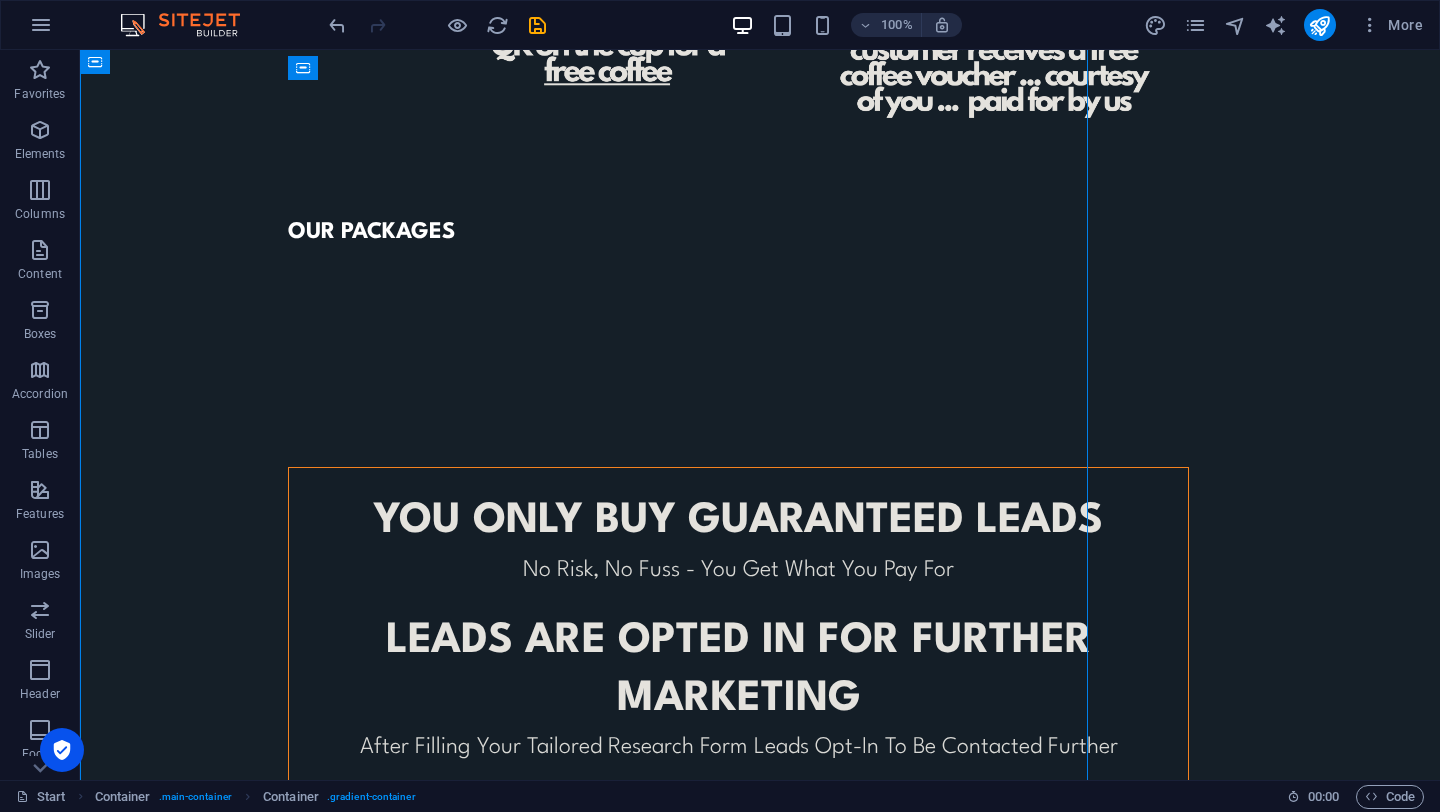 scroll, scrollTop: 1225, scrollLeft: 0, axis: vertical 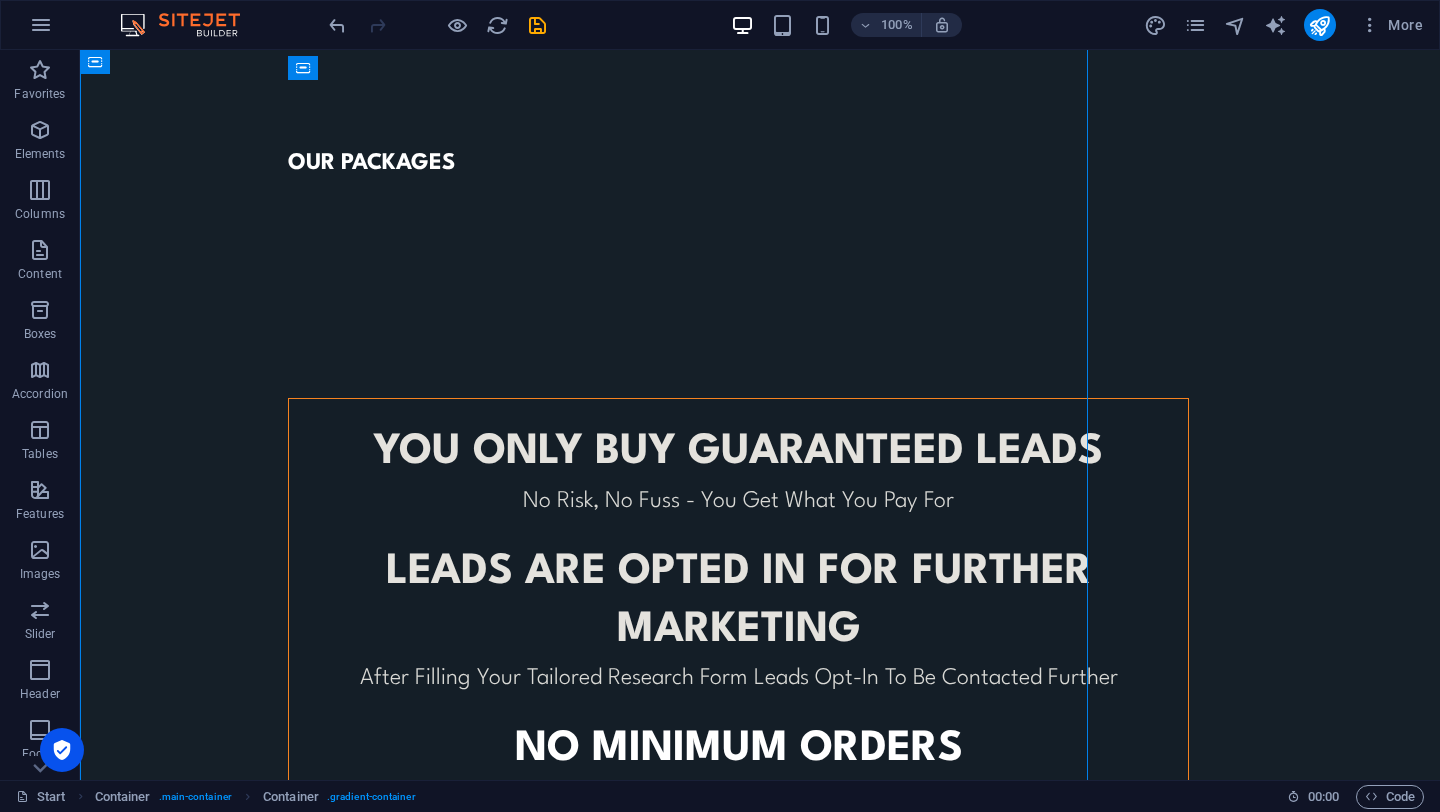 click on "OUR PACKAGES YOU ONLY BUY GUARANTEED LEADS No Risk, No Fuss - You Get What You Pay For leads ARE opted in for further marketing After Filling Your Tailored Research Form Leads Opt-In To Be Contacted Further No minimum orders To Cater For All Business Sizes or To Trial Before You Commit CONTACT US TO FIND OUT MORE © Code -  Legal notice  |  Privacy" at bounding box center (760, 567) 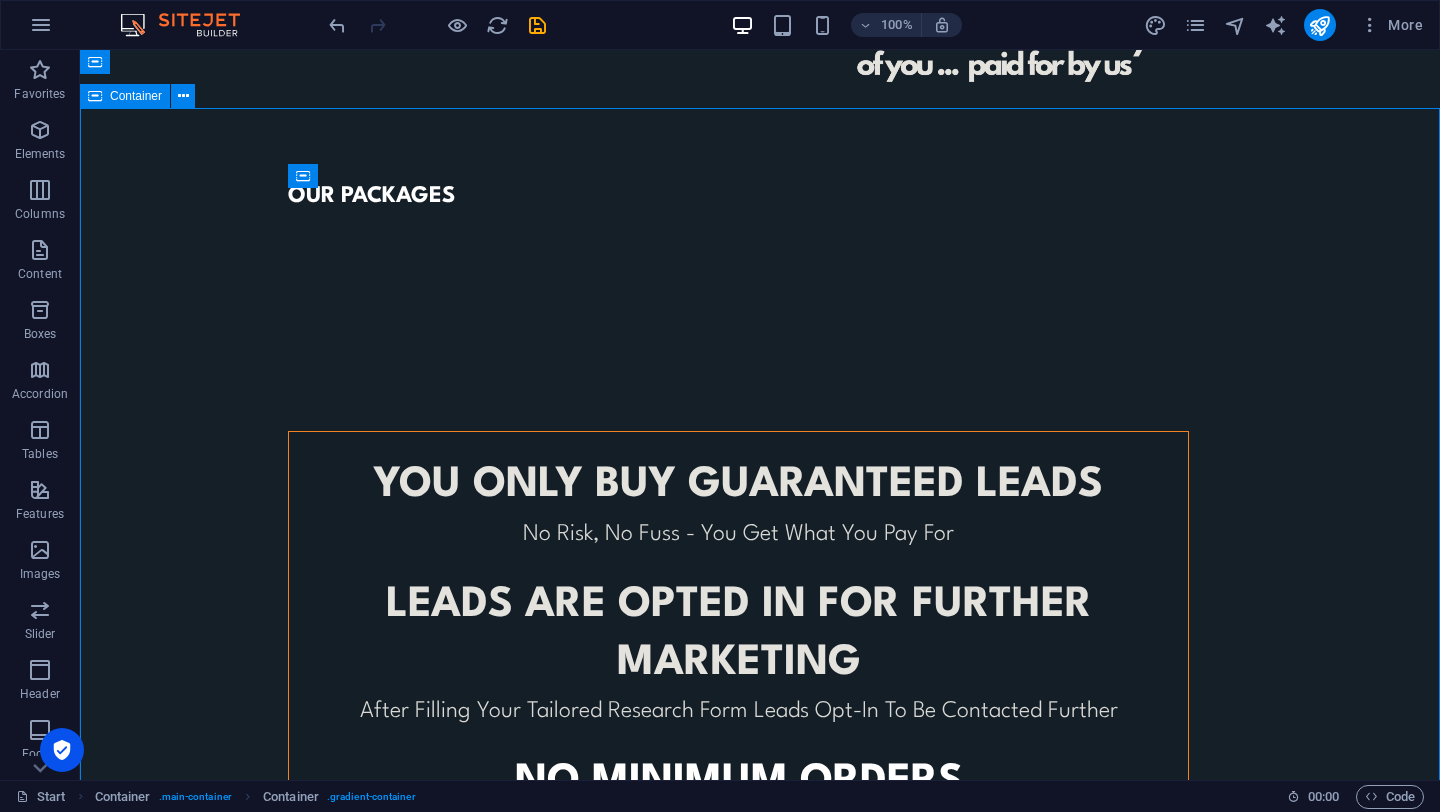 scroll, scrollTop: 1182, scrollLeft: 0, axis: vertical 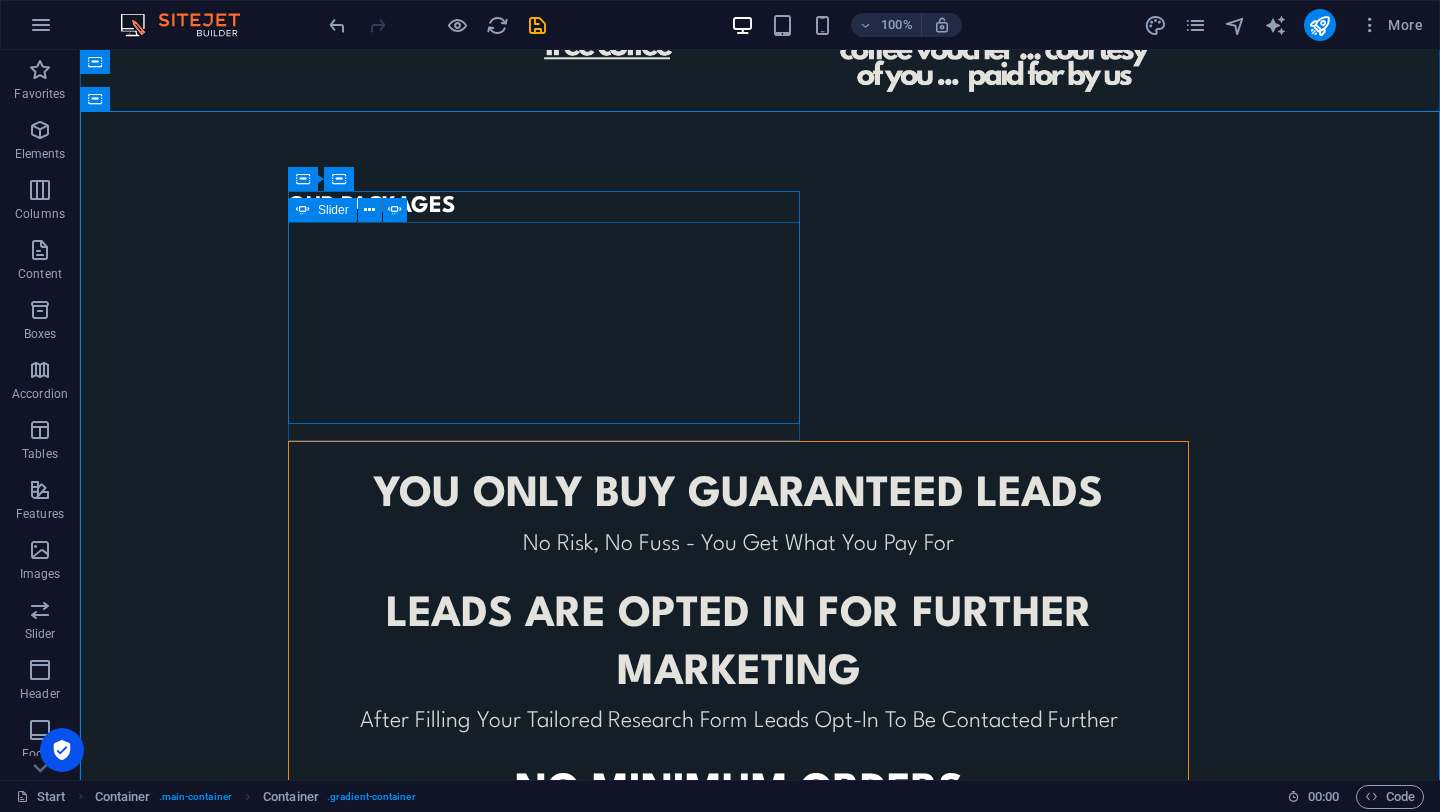 click at bounding box center [288, 237] 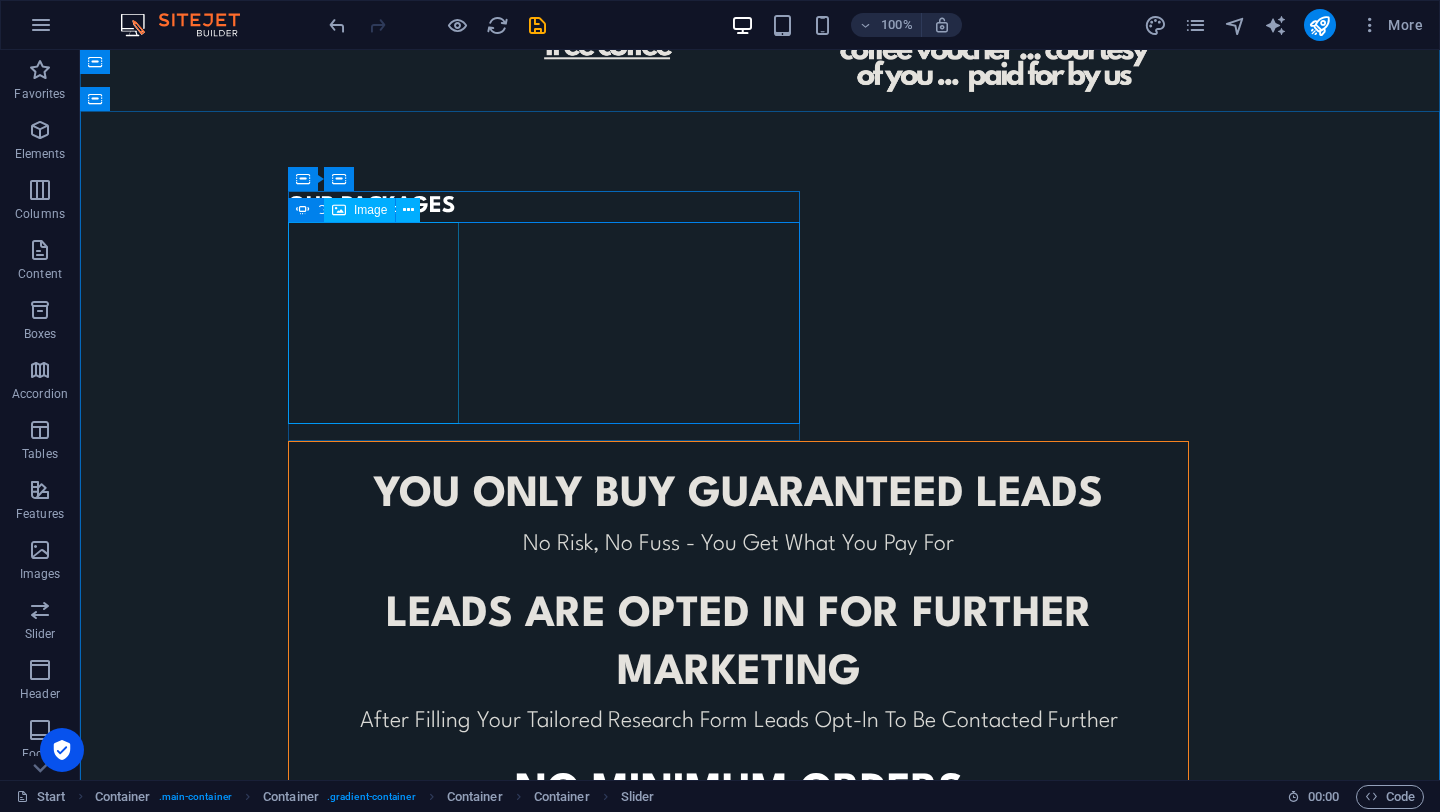 click at bounding box center [-140, 939] 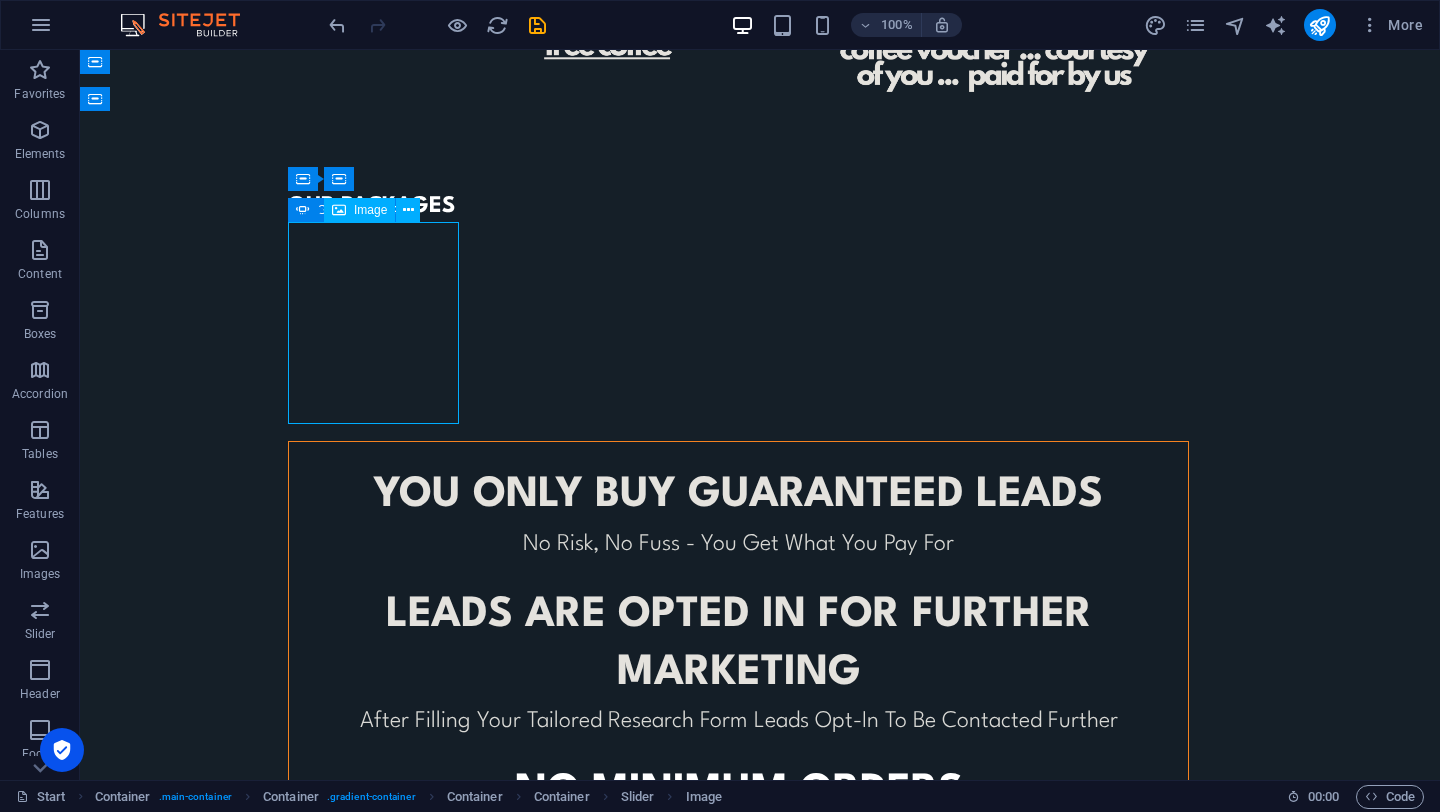 click at bounding box center [-140, 939] 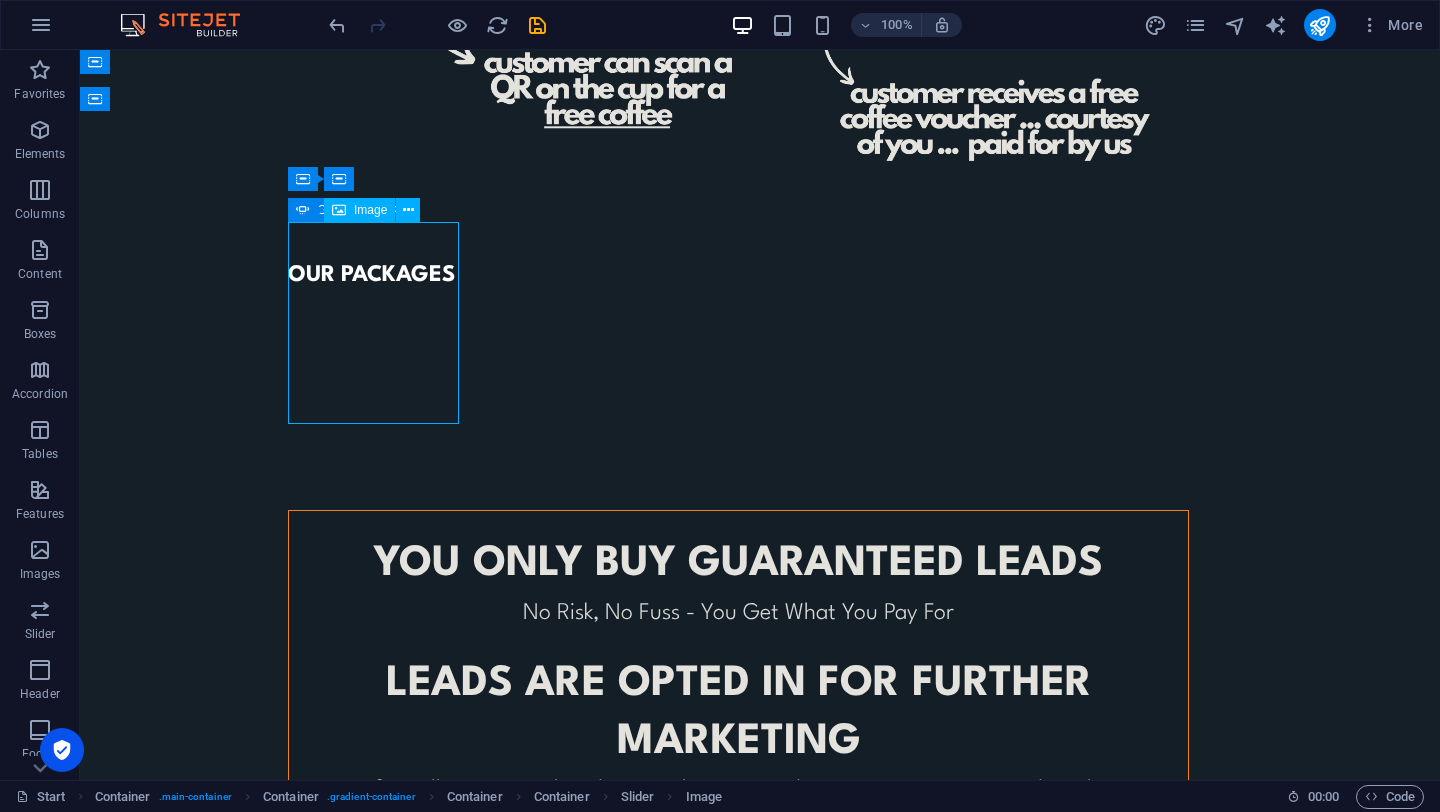 select on "px" 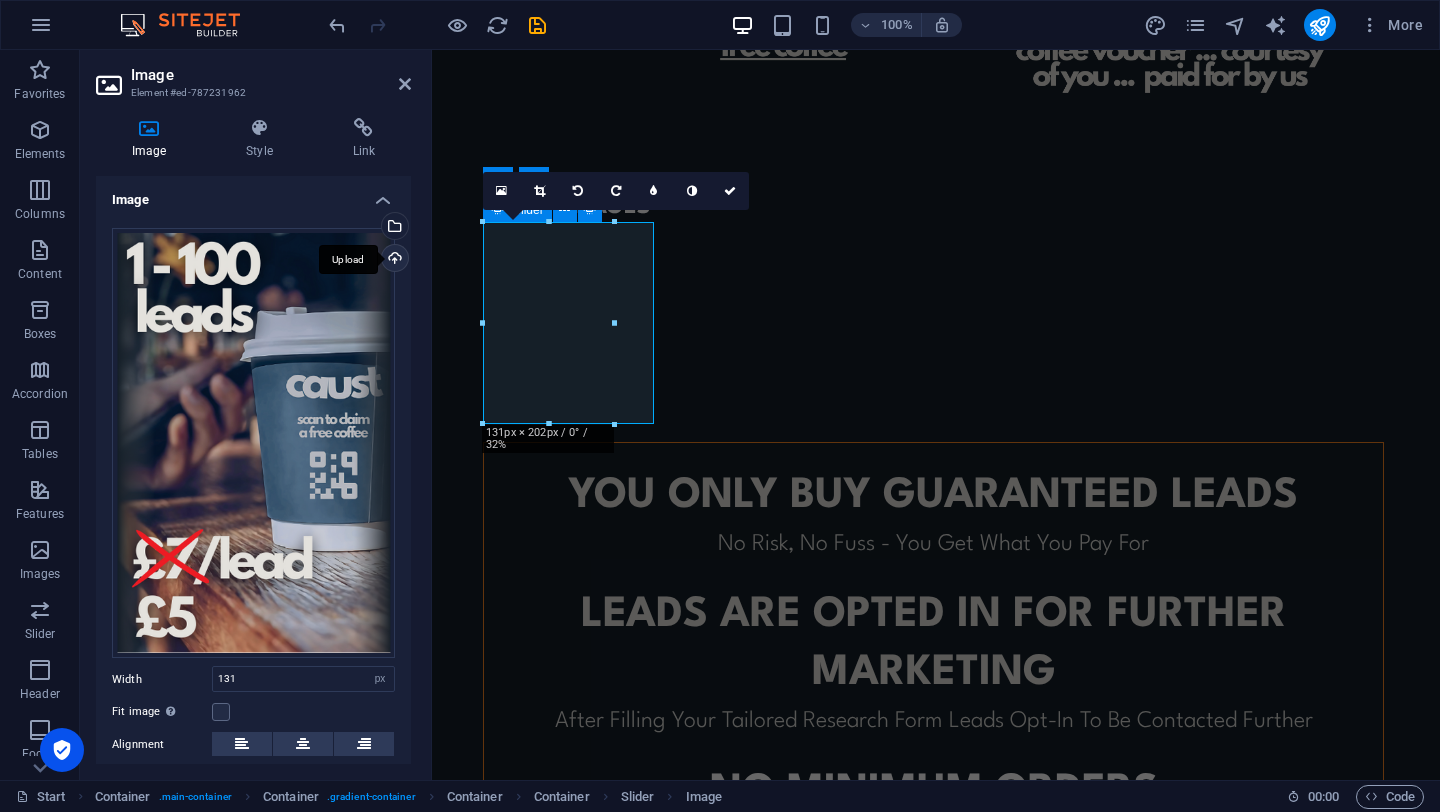 click on "Upload" at bounding box center (393, 260) 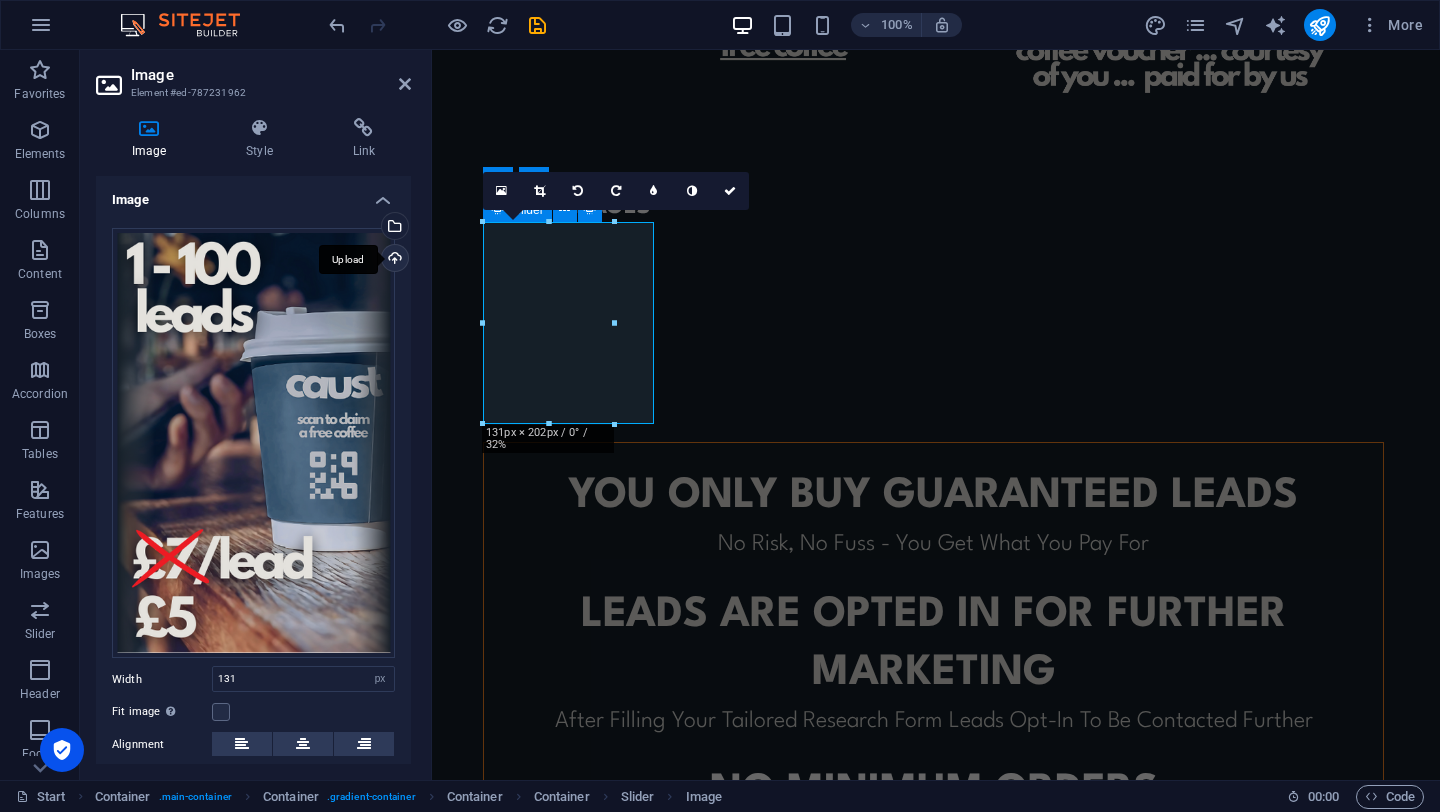 click on "Upload" at bounding box center (393, 260) 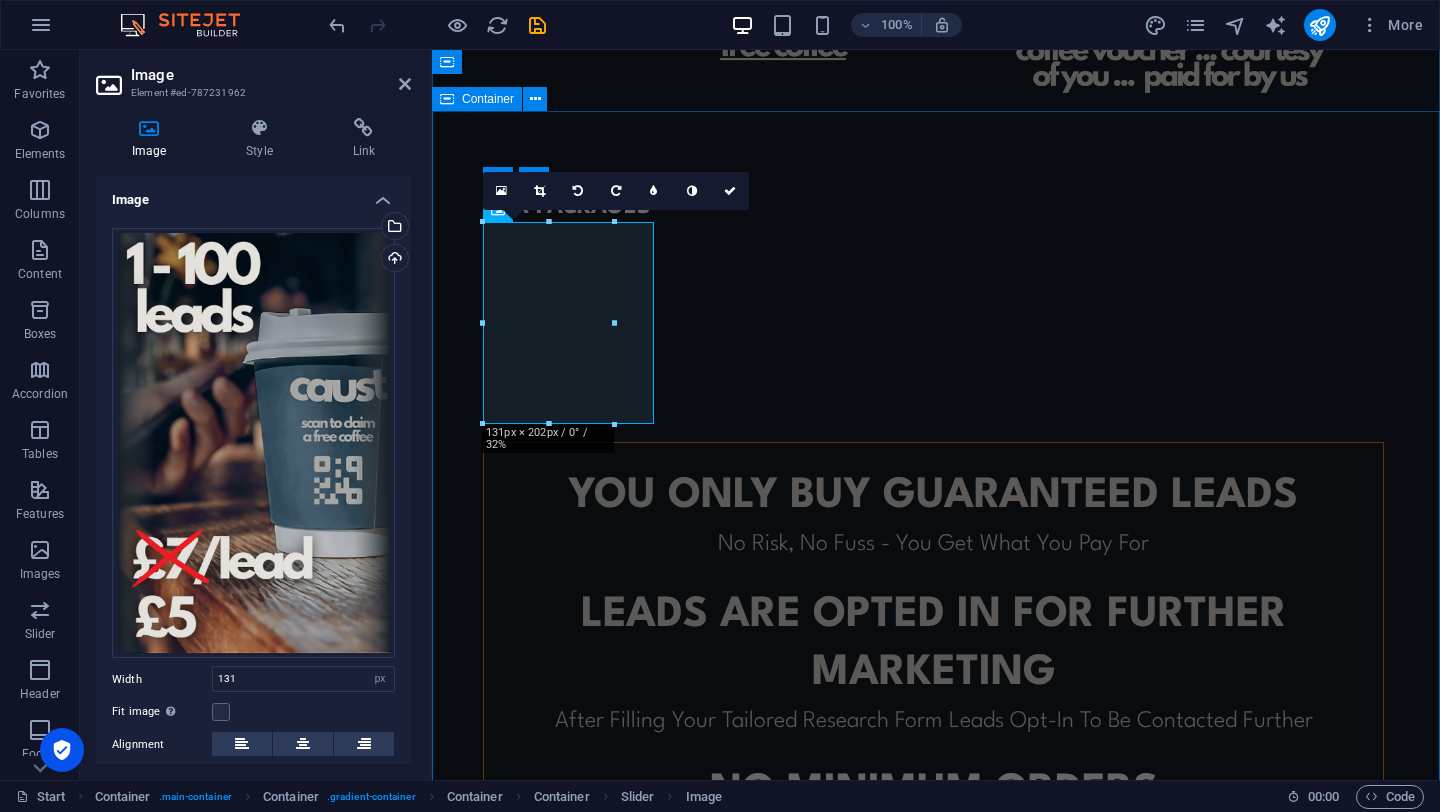click on "OUR PACKAGES YOU ONLY BUY GUARANTEED LEADS No Risk, No Fuss - You Get What You Pay For leads ARE opted in for further marketing After Filling Your Tailored Research Form Leads Opt-In To Be Contacted Further No minimum orders To Cater For All Business Sizes or To Trial Before You Commit CONTACT US TO FIND OUT MORE © Code -  Legal notice  |  Privacy" at bounding box center (936, 611) 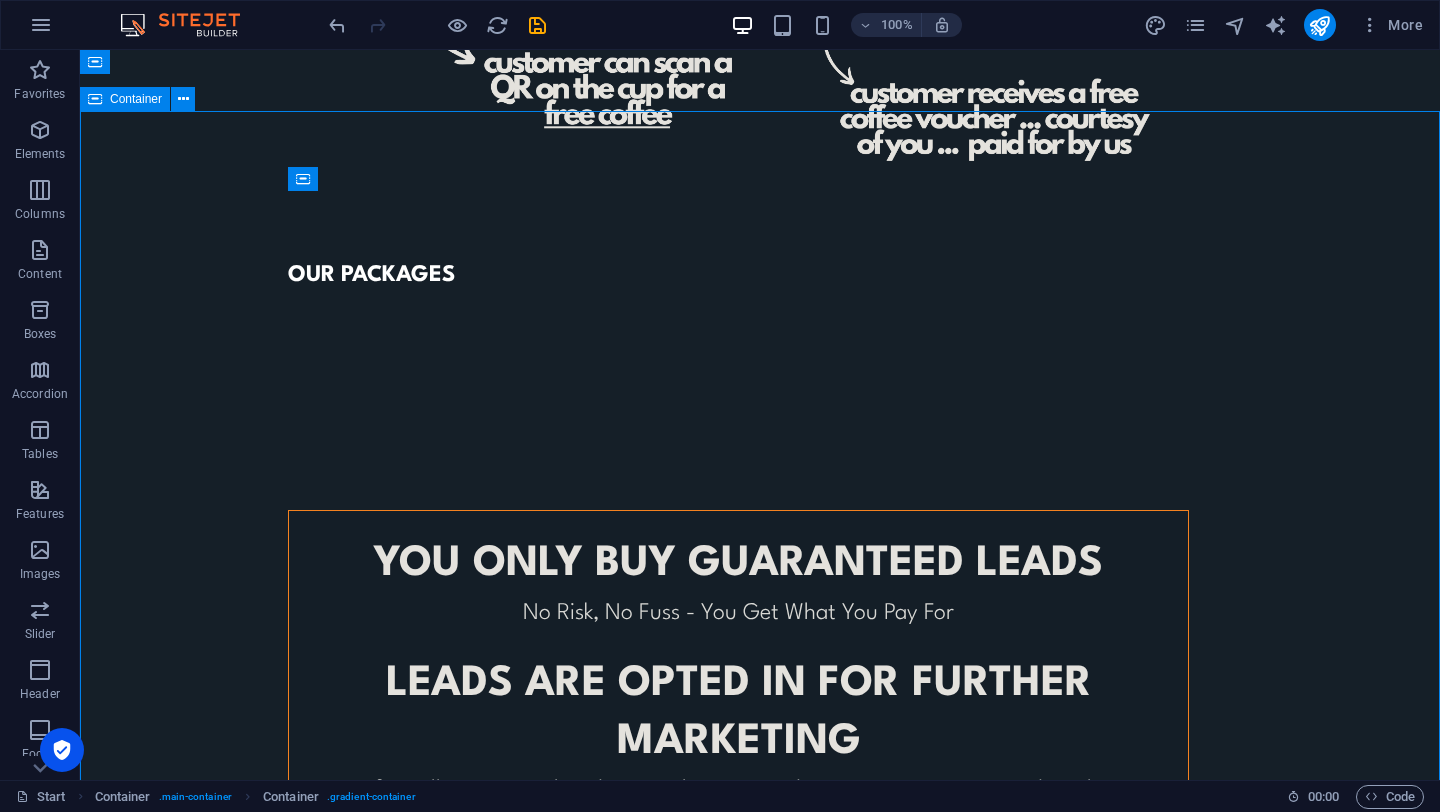 scroll, scrollTop: 1182, scrollLeft: 0, axis: vertical 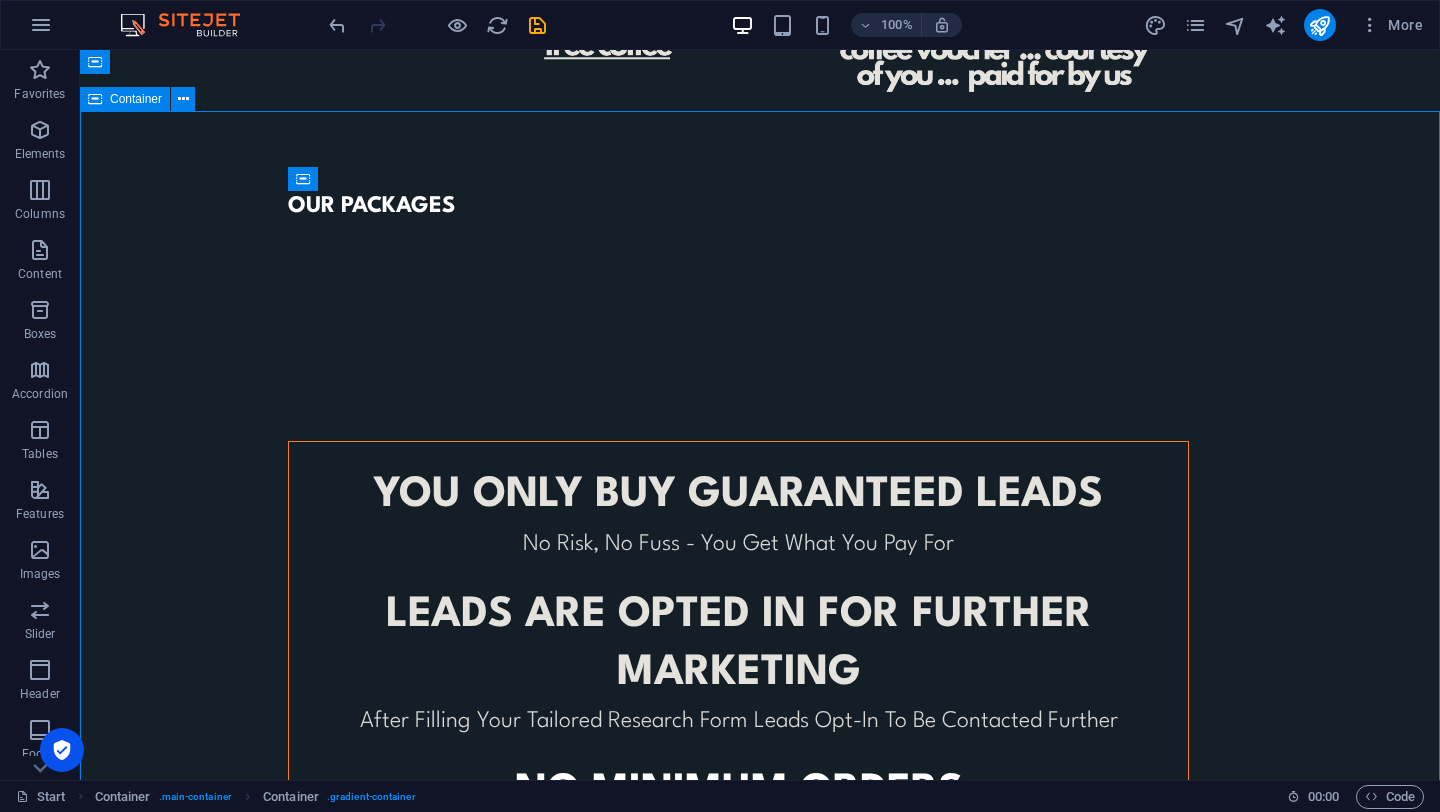 click on "OUR PACKAGES YOU ONLY BUY GUARANTEED LEADS No Risk, No Fuss - You Get What You Pay For leads ARE opted in for further marketing After Filling Your Tailored Research Form Leads Opt-In To Be Contacted Further No minimum orders To Cater For All Business Sizes or To Trial Before You Commit CONTACT US TO FIND OUT MORE © Code -  Legal notice  |  Privacy" at bounding box center [760, 610] 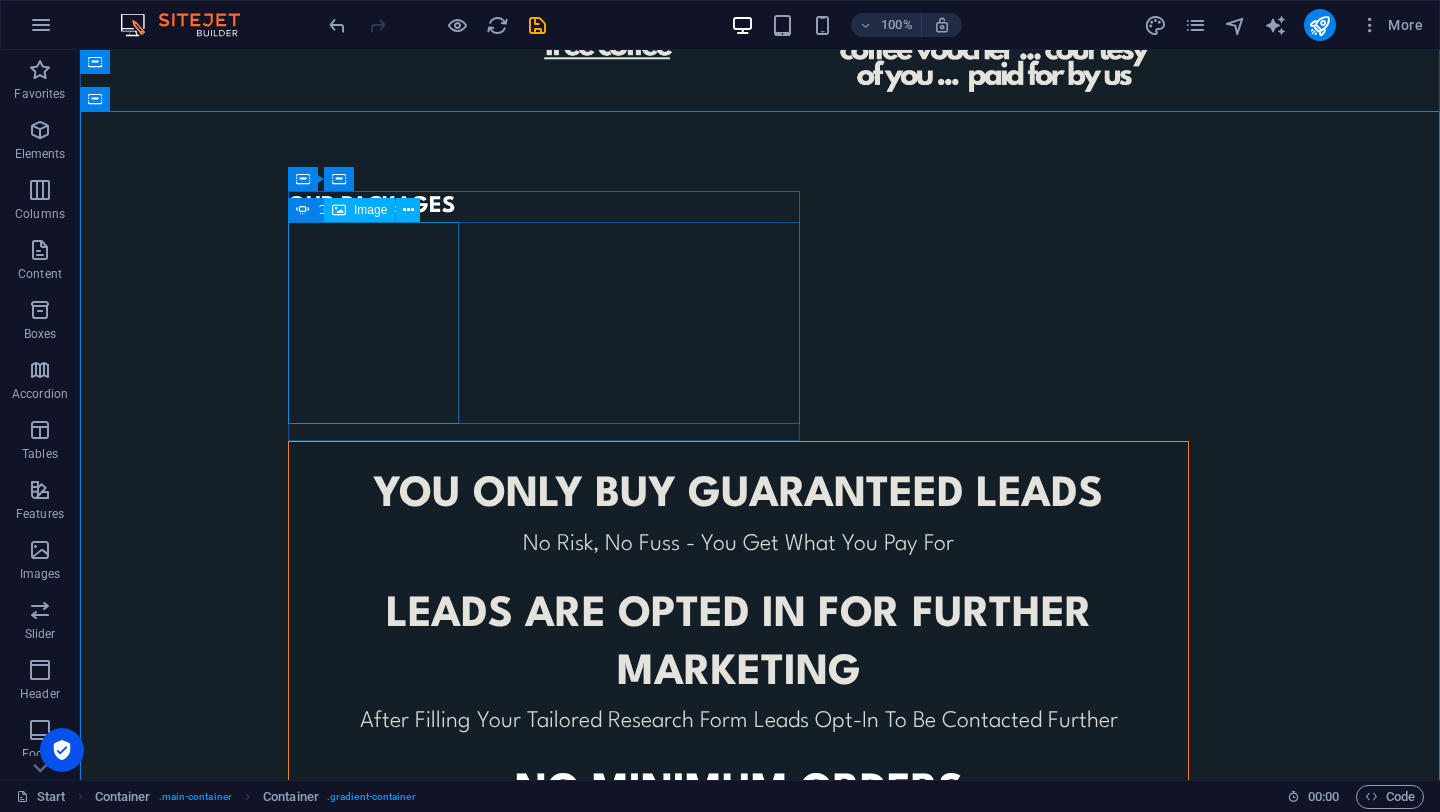 click at bounding box center (-140, 939) 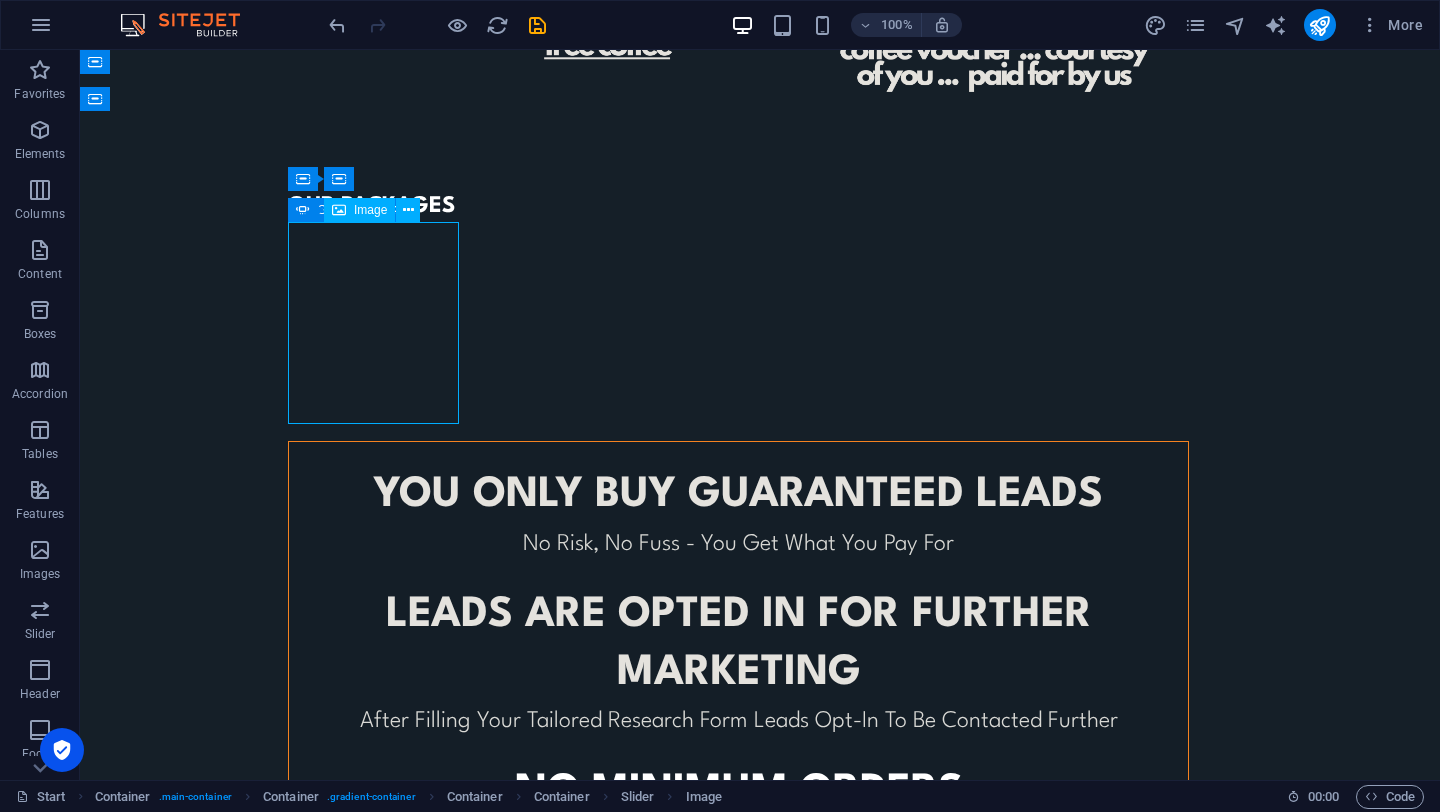 click at bounding box center [-140, 939] 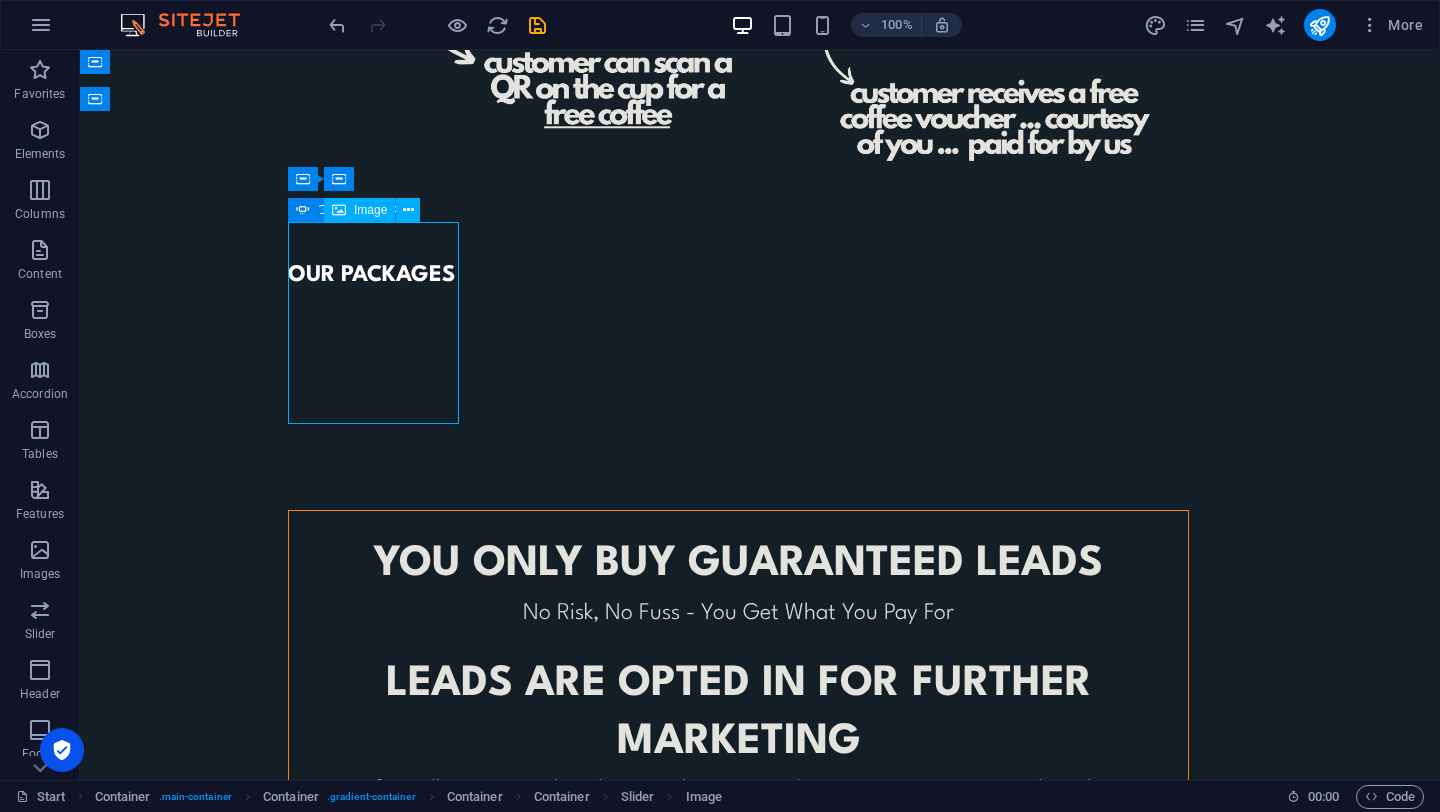 select on "px" 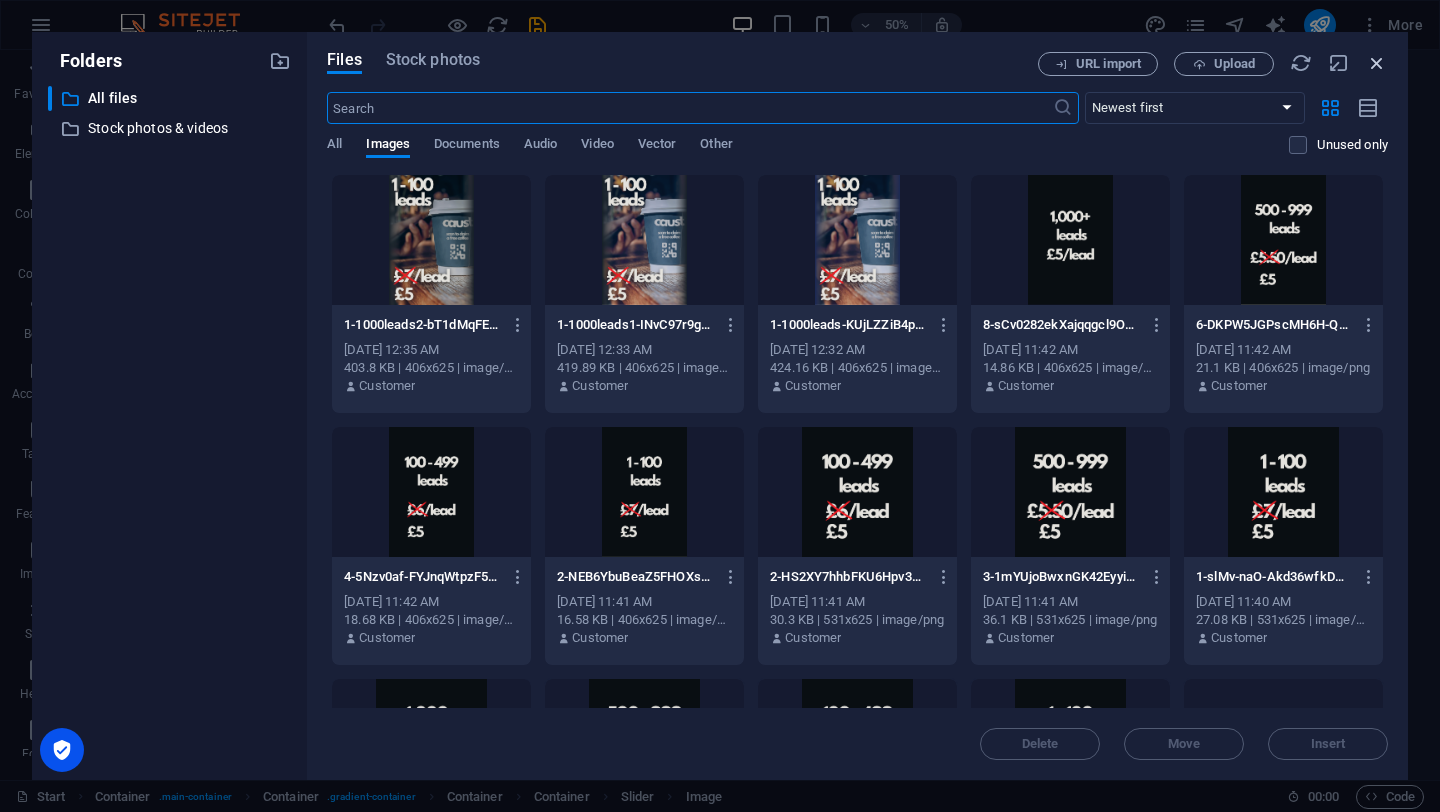 click at bounding box center [1377, 63] 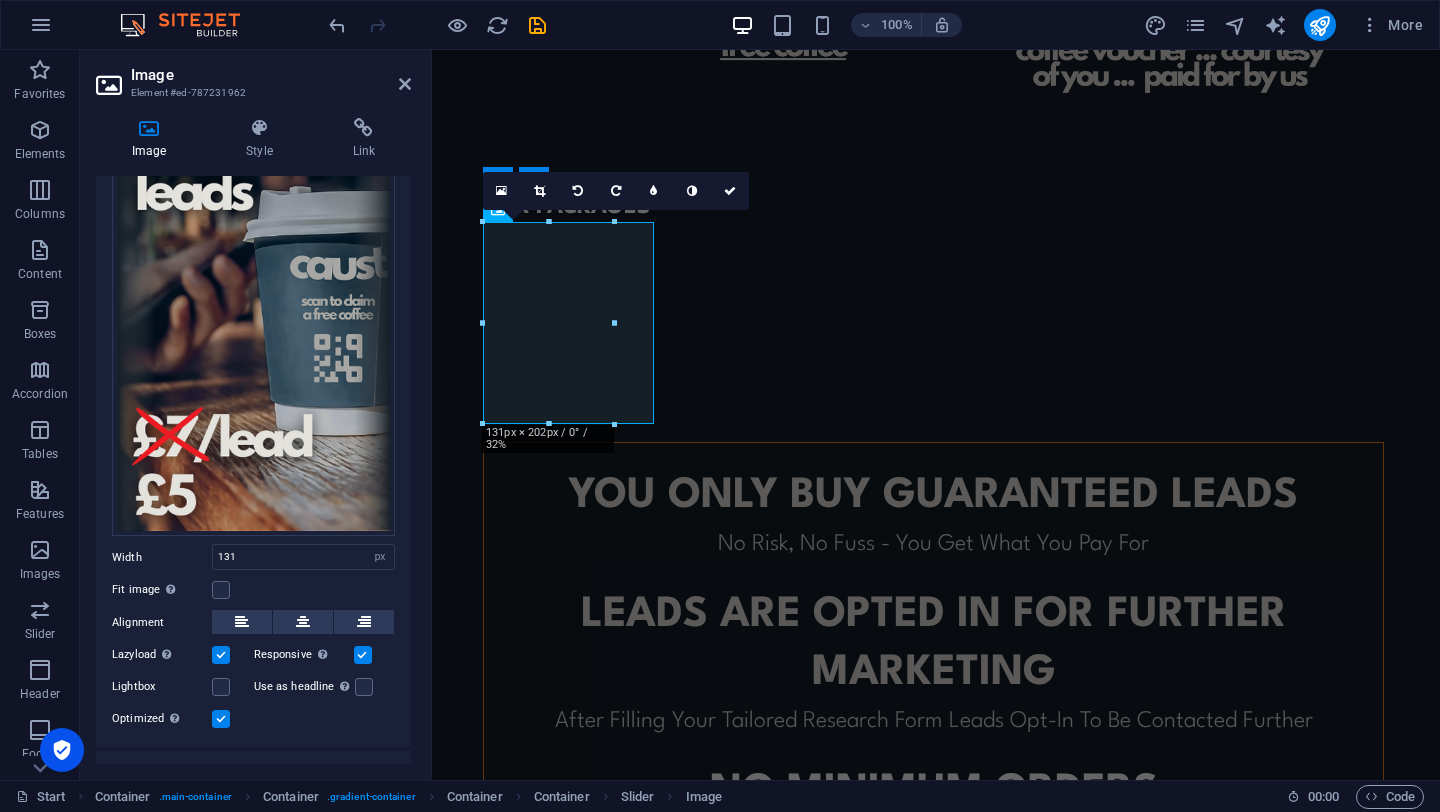 scroll, scrollTop: 130, scrollLeft: 0, axis: vertical 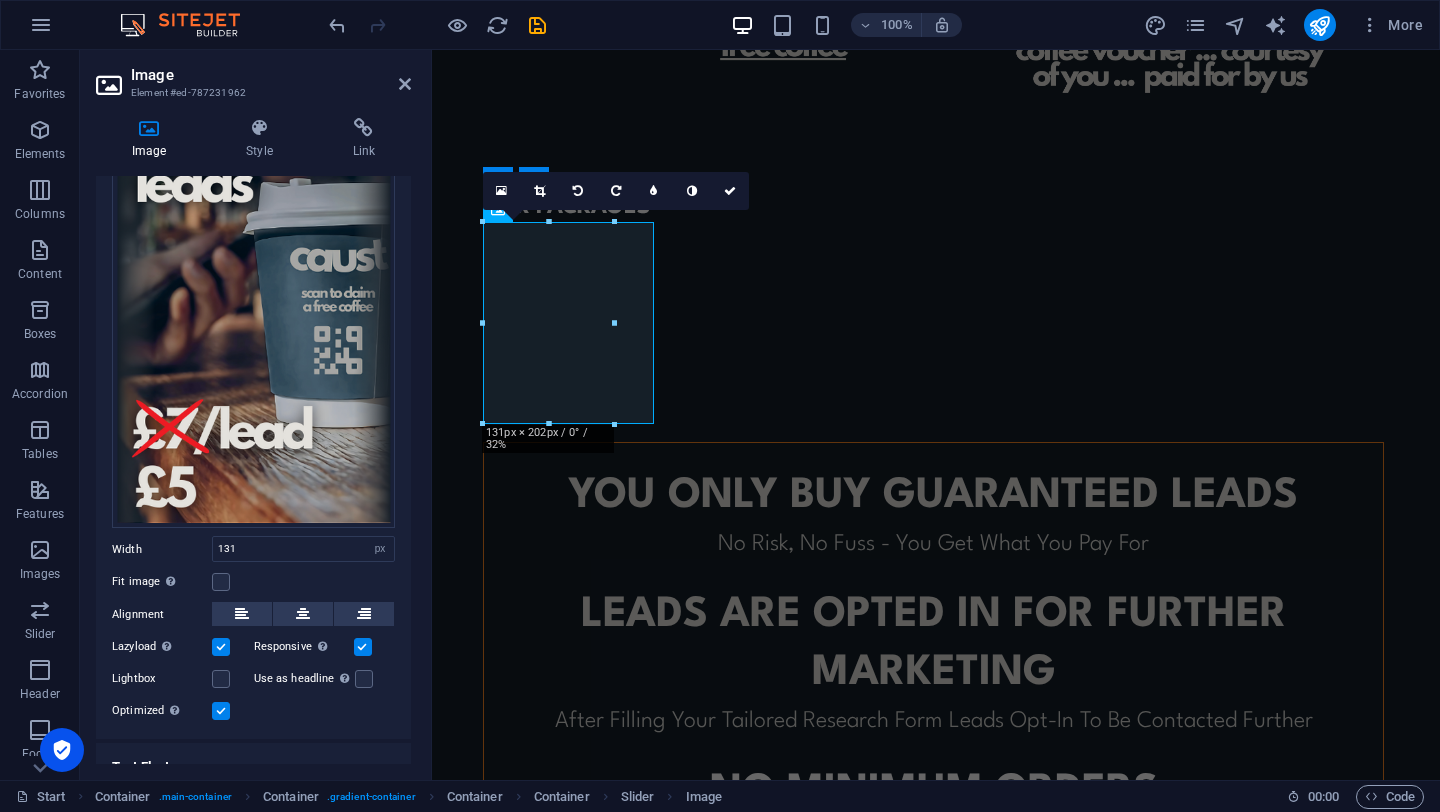click at bounding box center (221, 711) 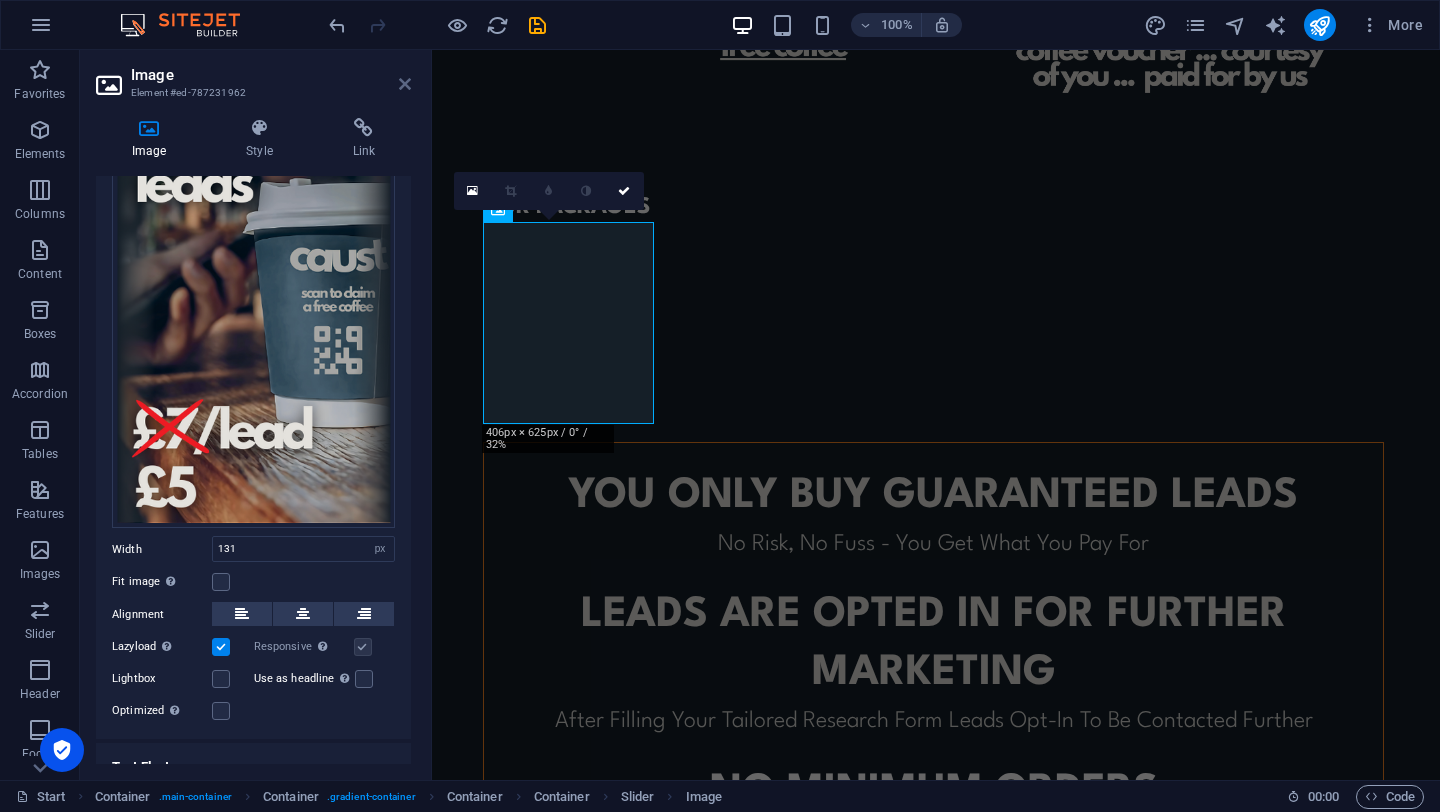 click at bounding box center (405, 84) 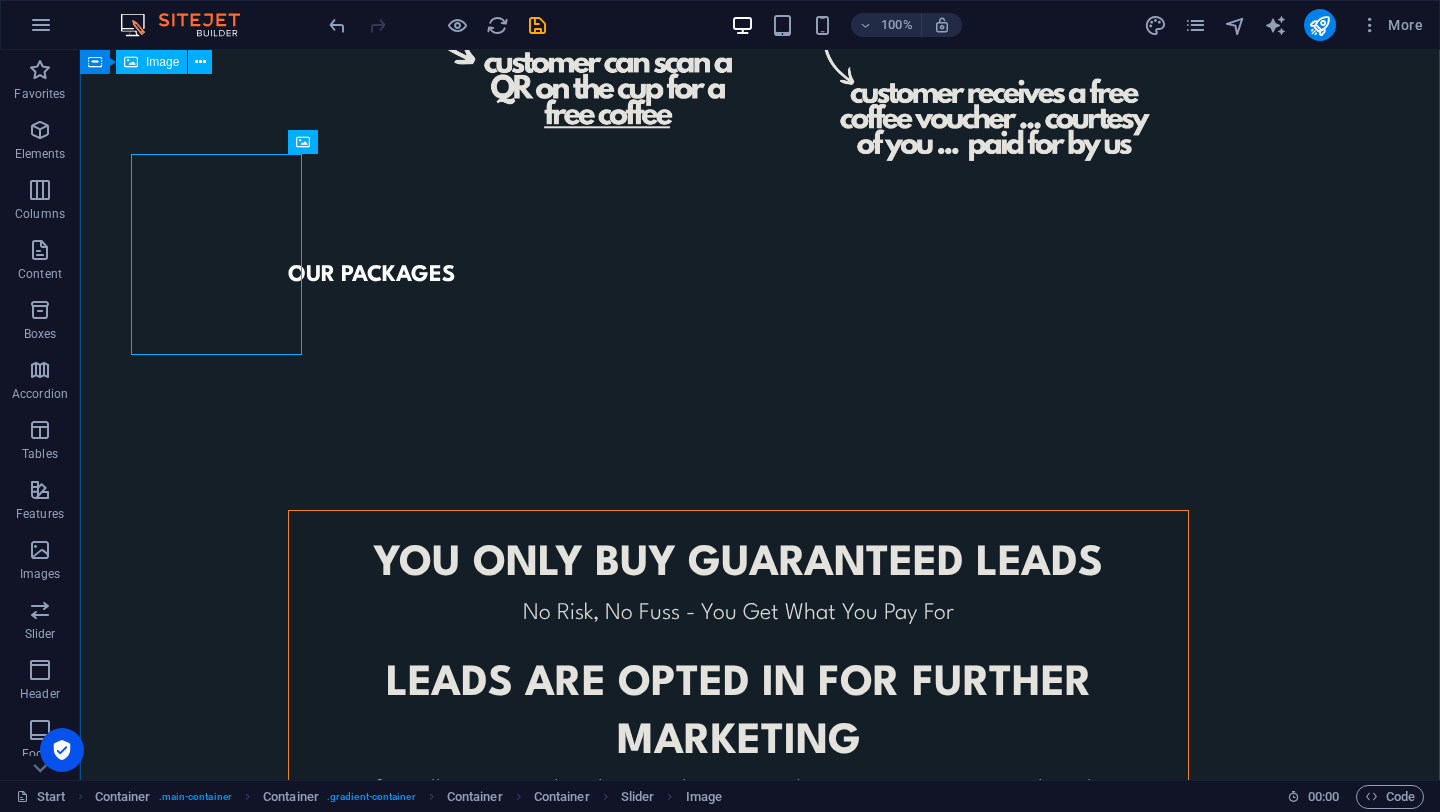 scroll, scrollTop: 1182, scrollLeft: 0, axis: vertical 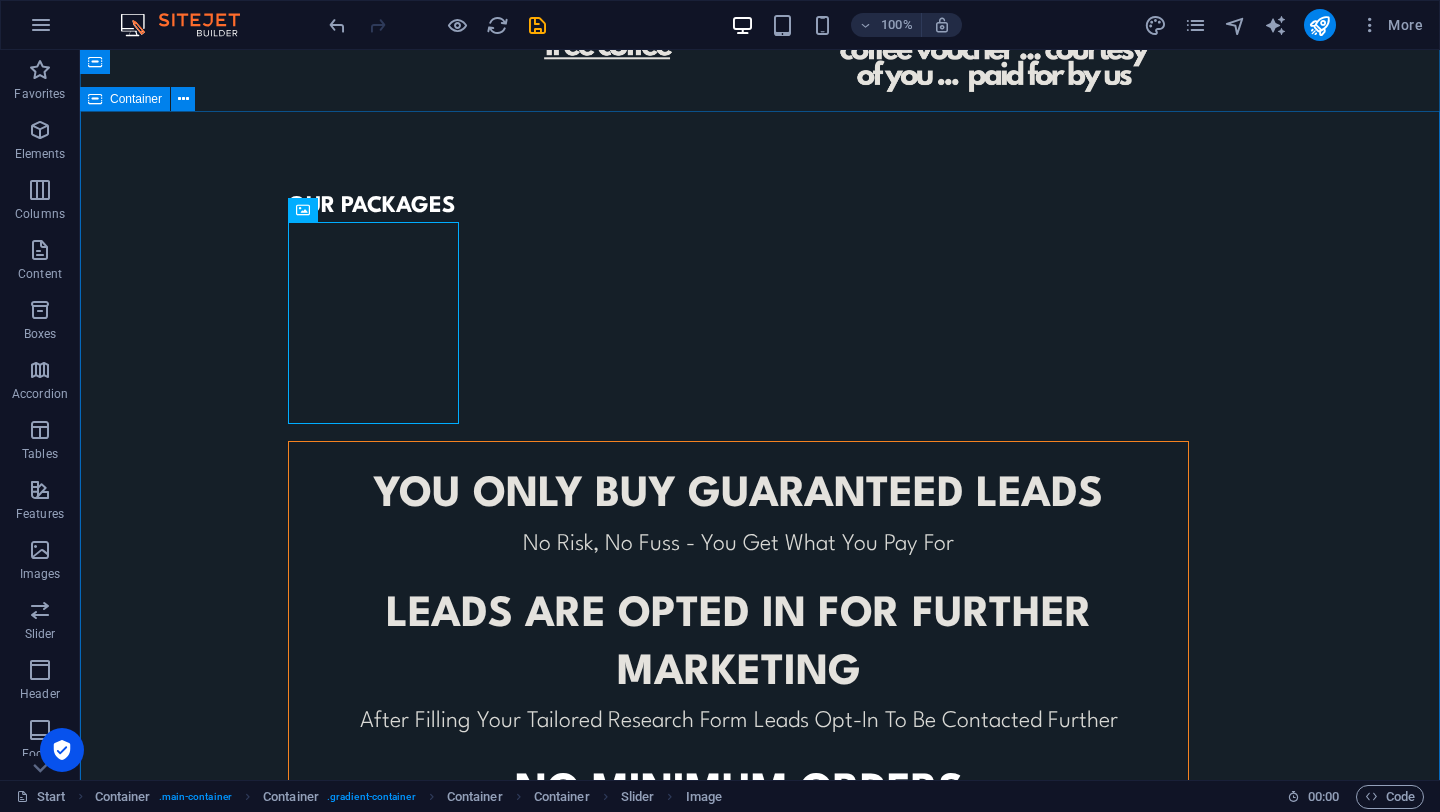 click on "OUR PACKAGES YOU ONLY BUY GUARANTEED LEADS No Risk, No Fuss - You Get What You Pay For leads ARE opted in for further marketing After Filling Your Tailored Research Form Leads Opt-In To Be Contacted Further No minimum orders To Cater For All Business Sizes or To Trial Before You Commit CONTACT US TO FIND OUT MORE © Code -  Legal notice  |  Privacy" at bounding box center (760, 610) 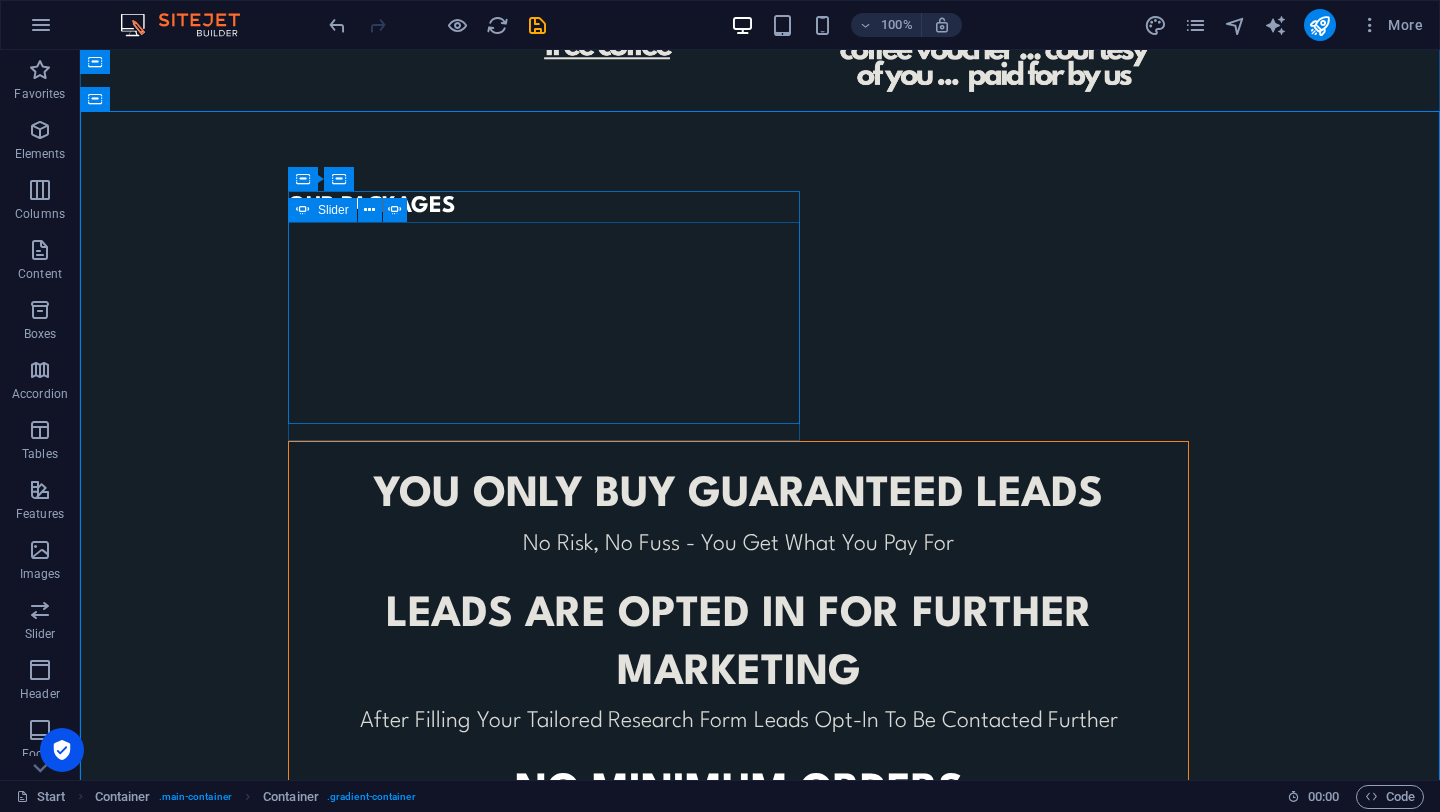click at bounding box center (288, 237) 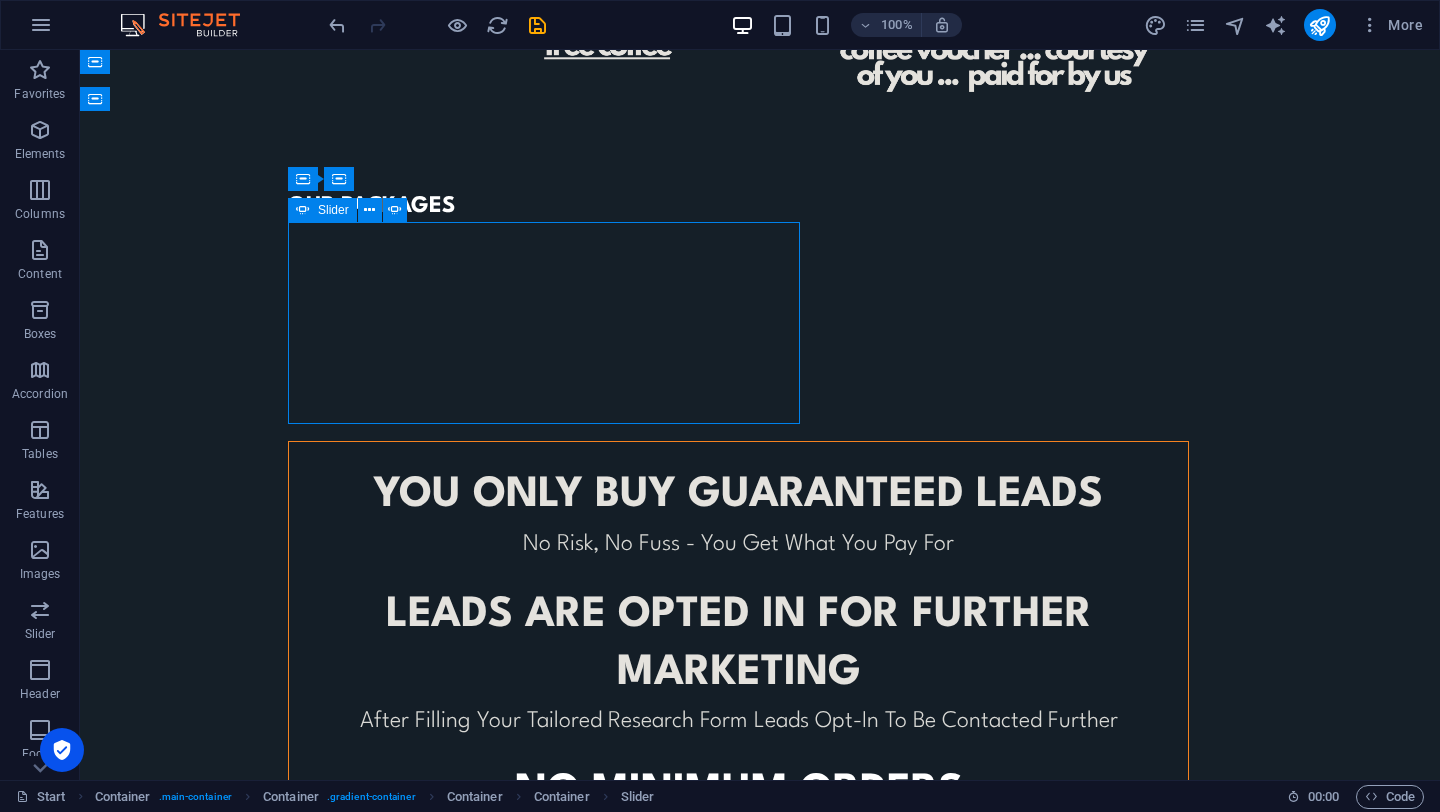 click at bounding box center [288, 237] 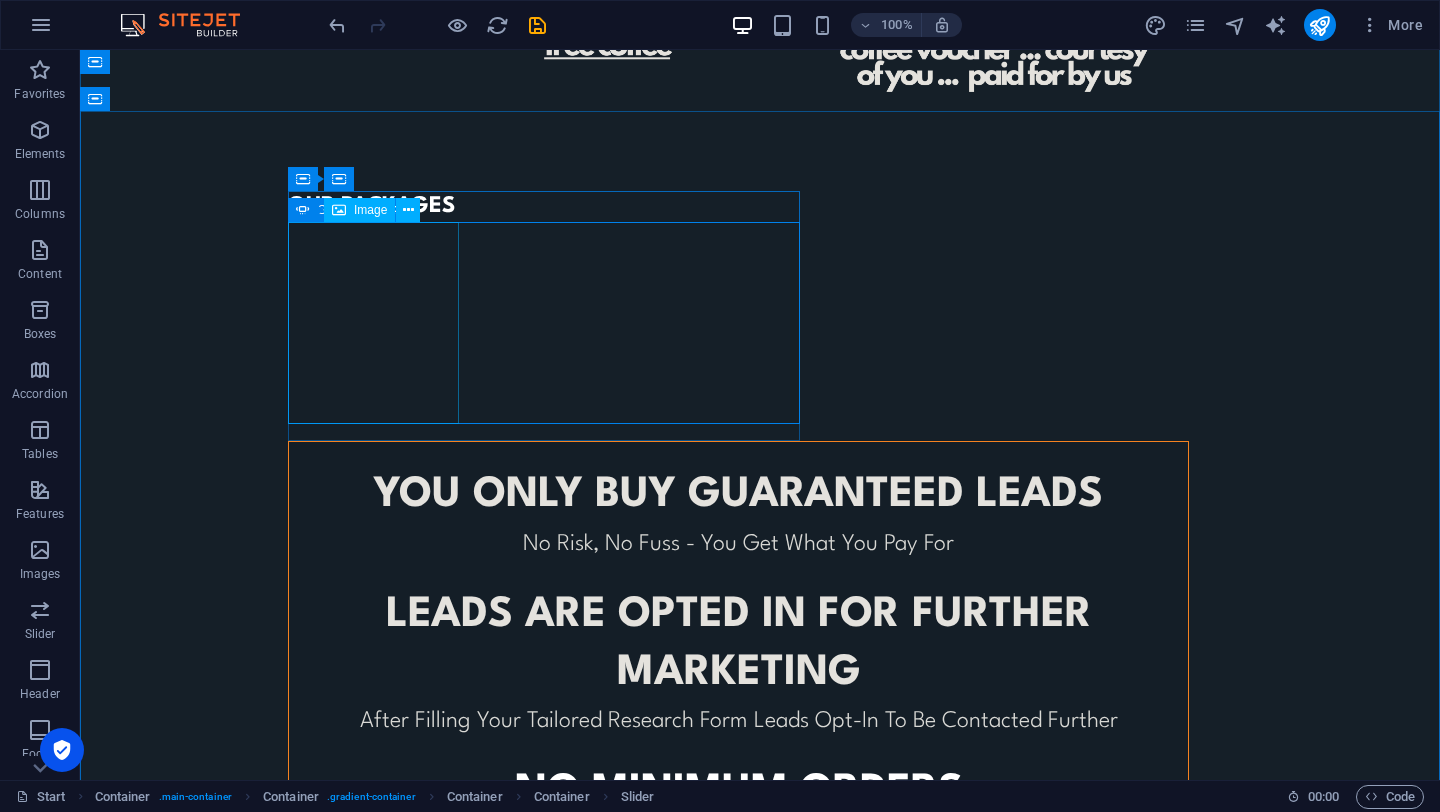 click at bounding box center (-140, 939) 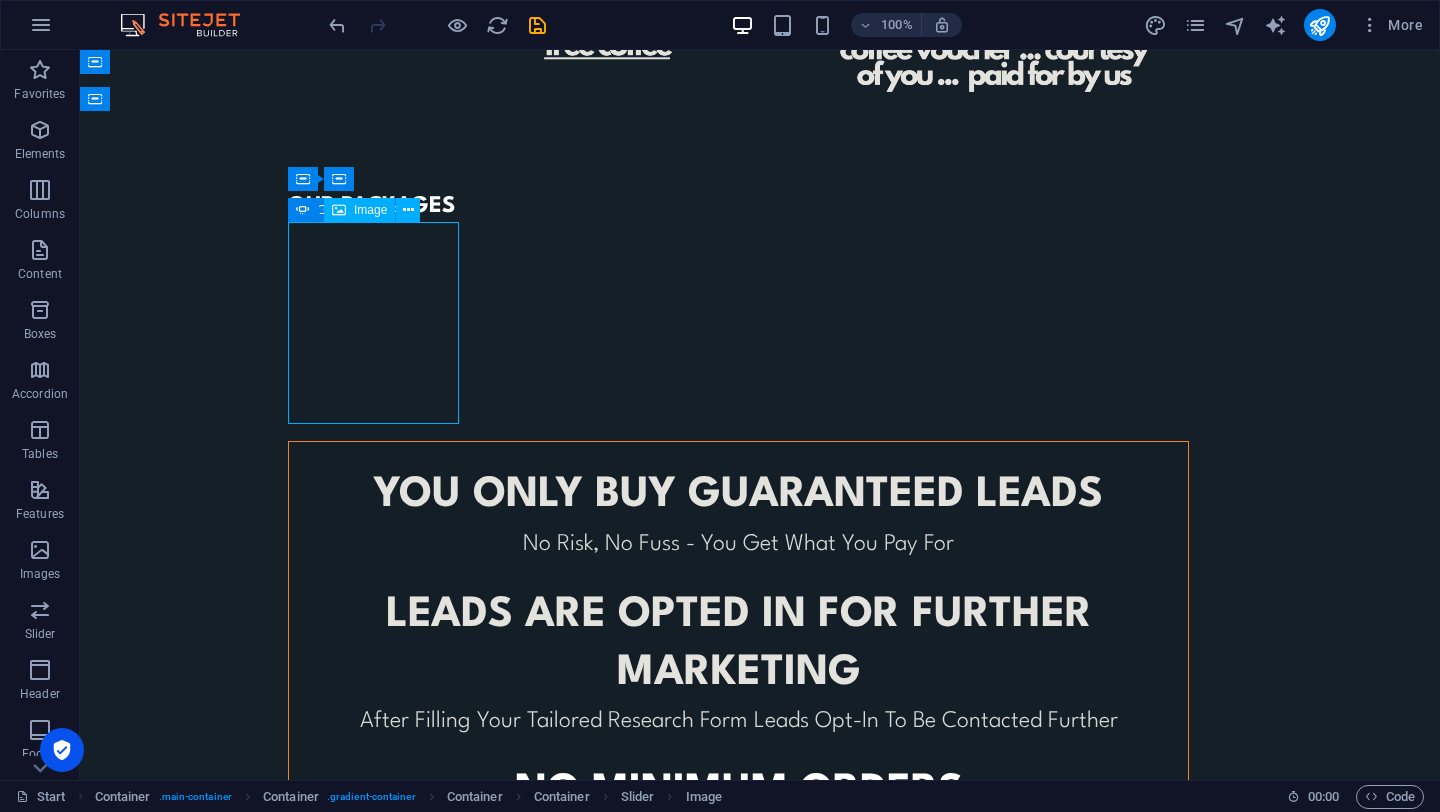 click at bounding box center (-140, 939) 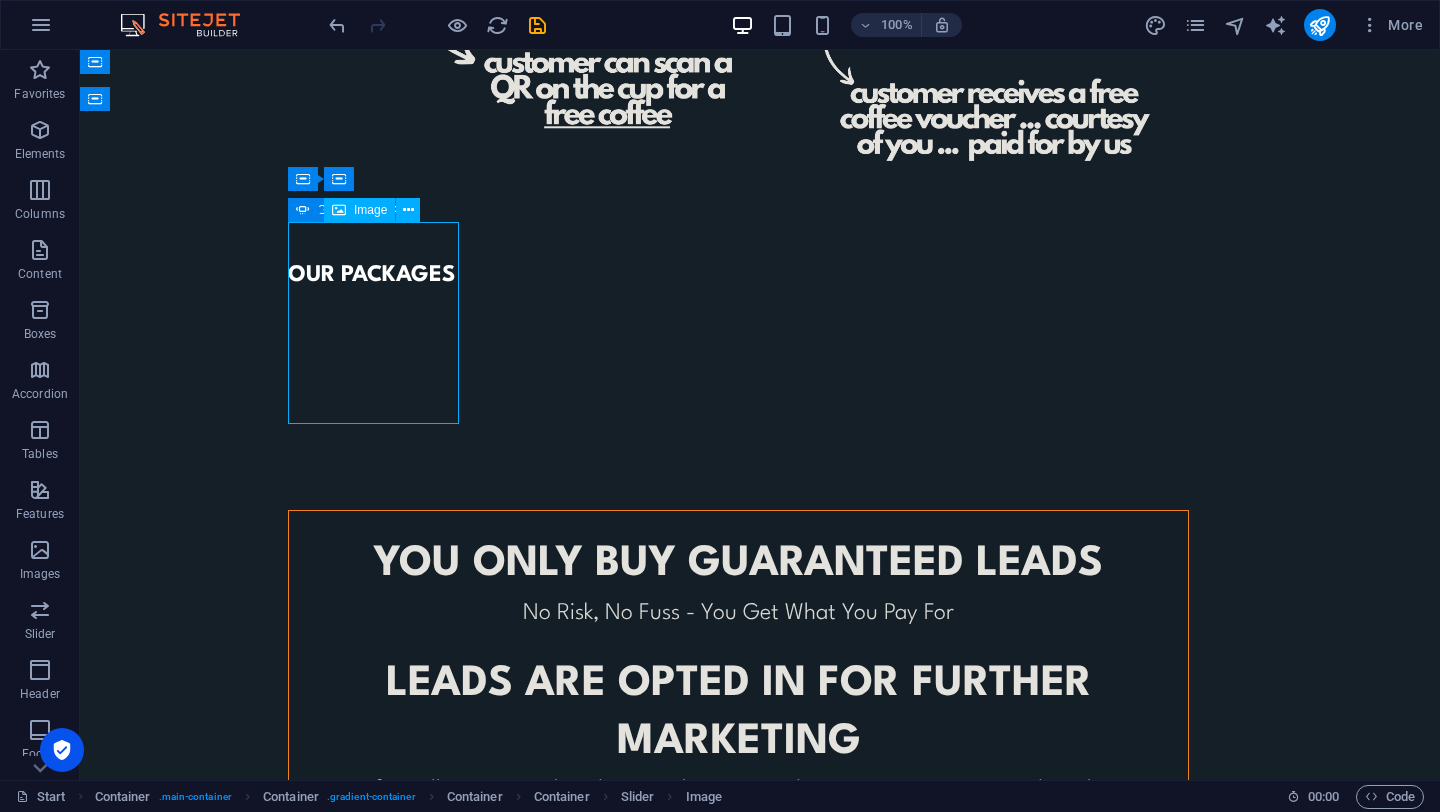 select on "px" 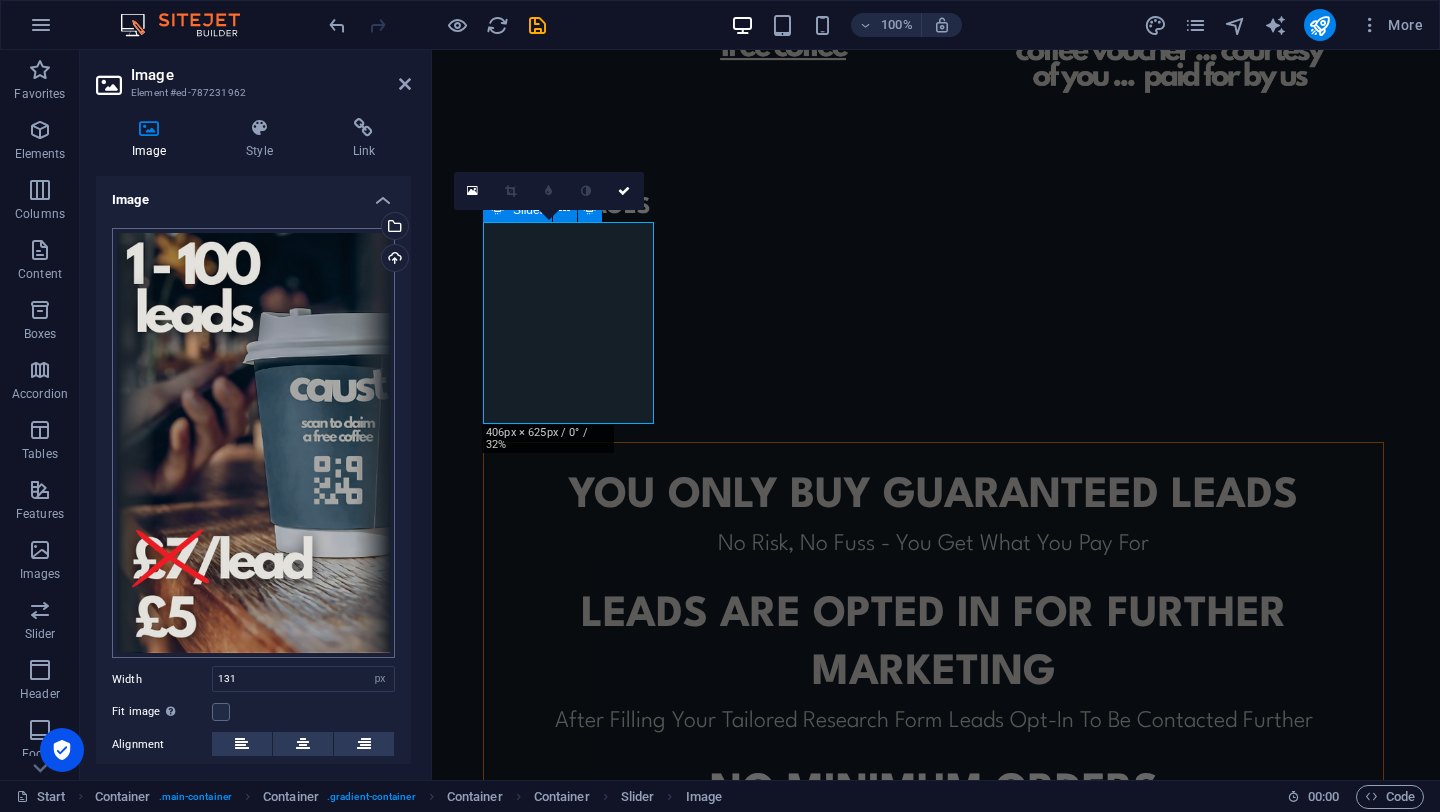 scroll, scrollTop: 203, scrollLeft: 0, axis: vertical 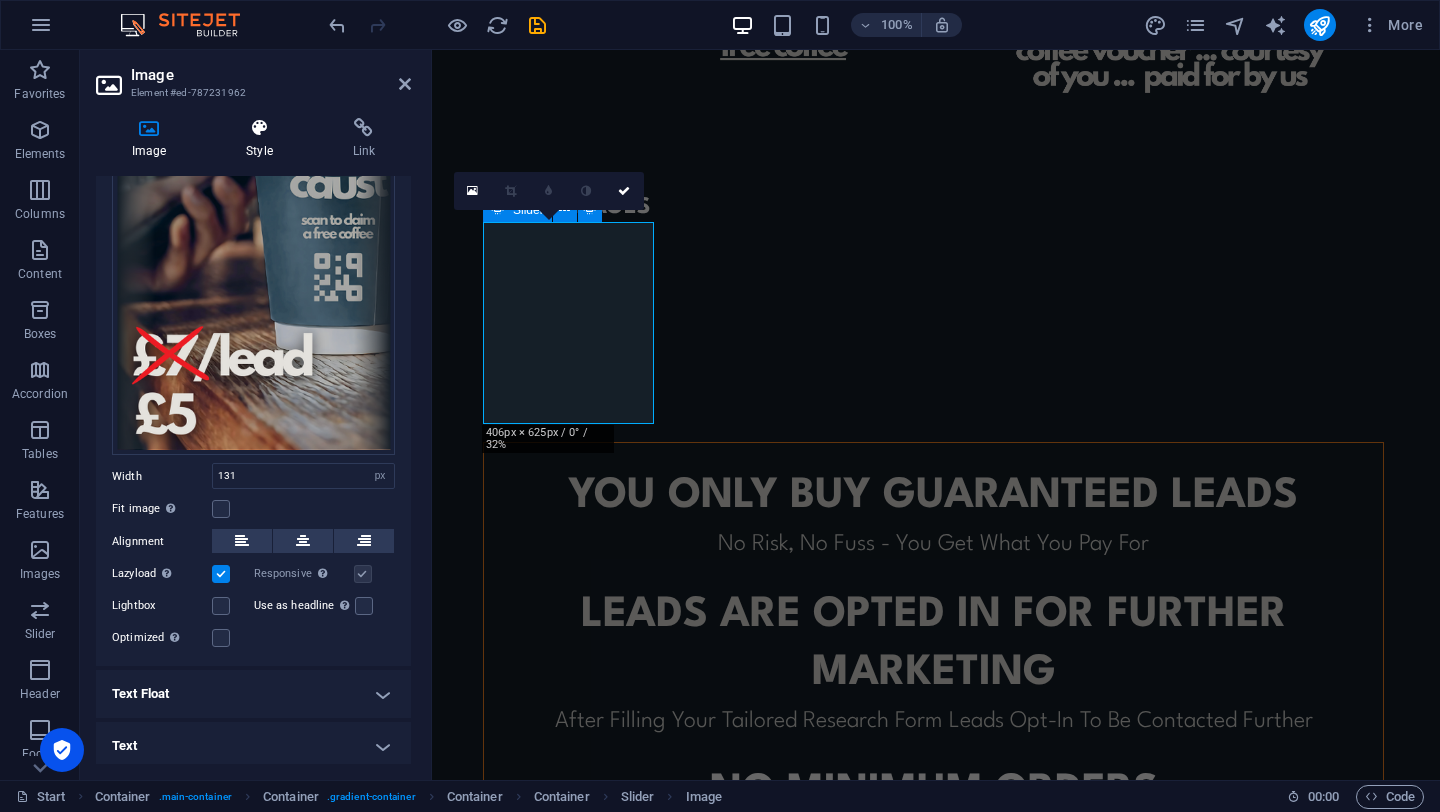 click on "Style" at bounding box center (263, 139) 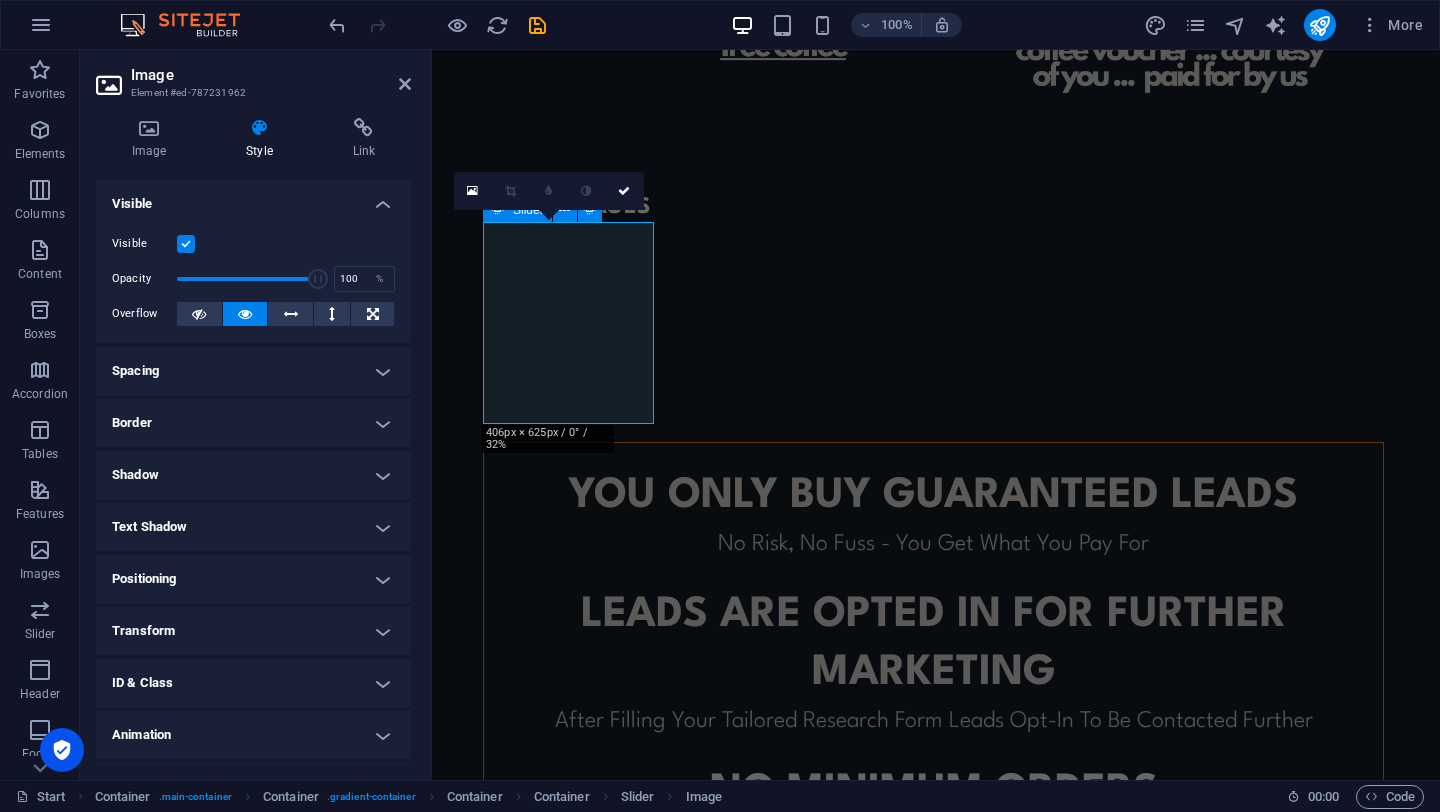 click on "Border" at bounding box center (253, 423) 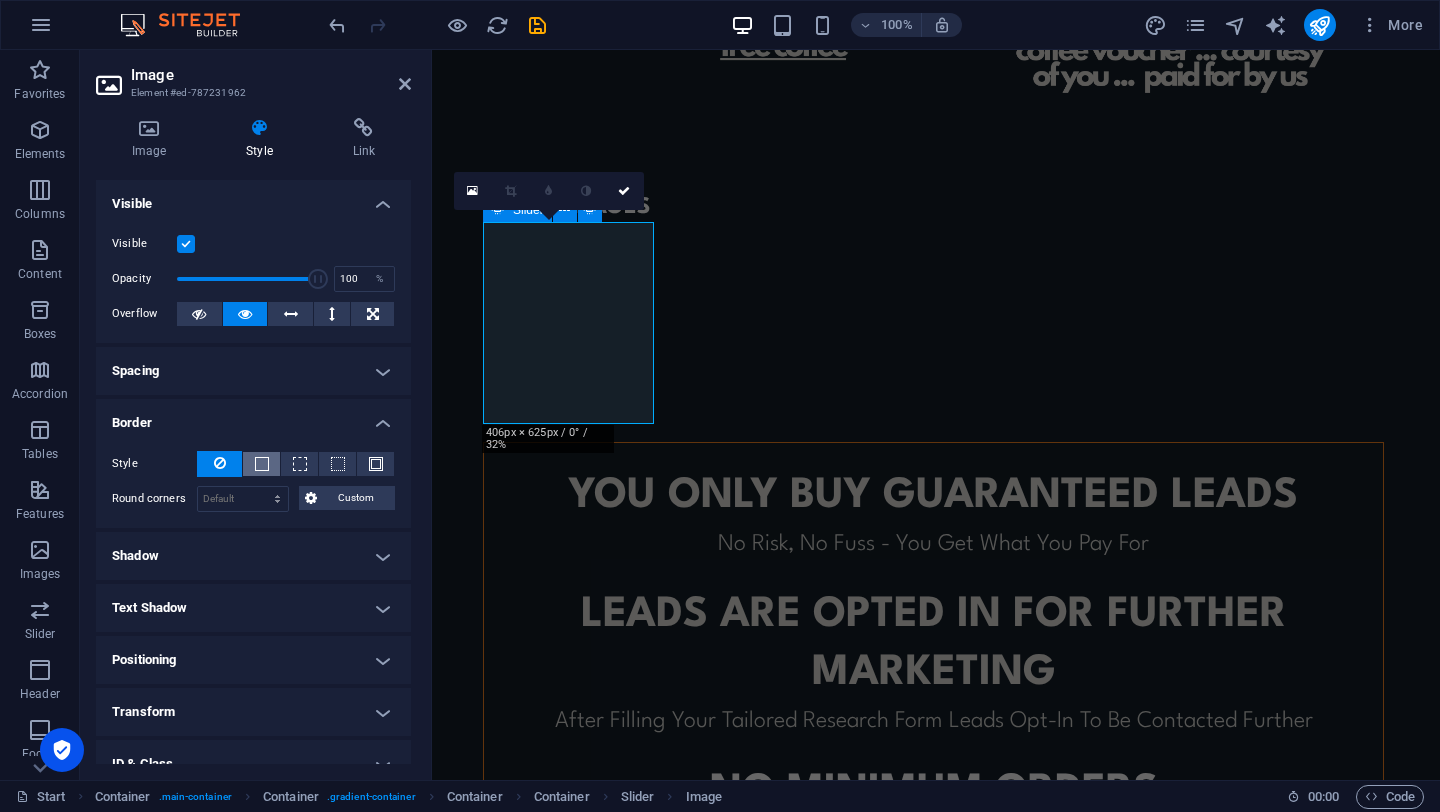 click at bounding box center [261, 464] 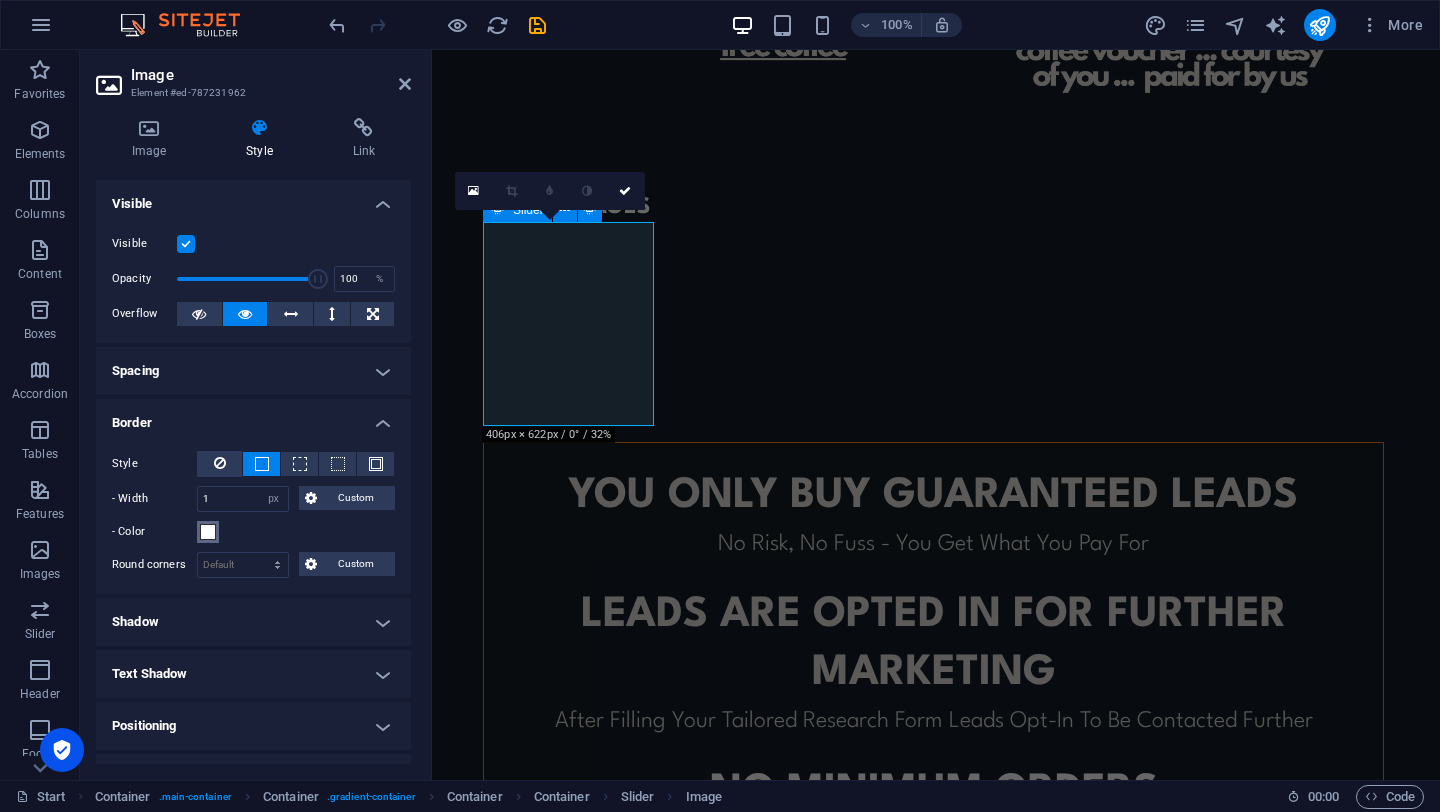 click at bounding box center (208, 532) 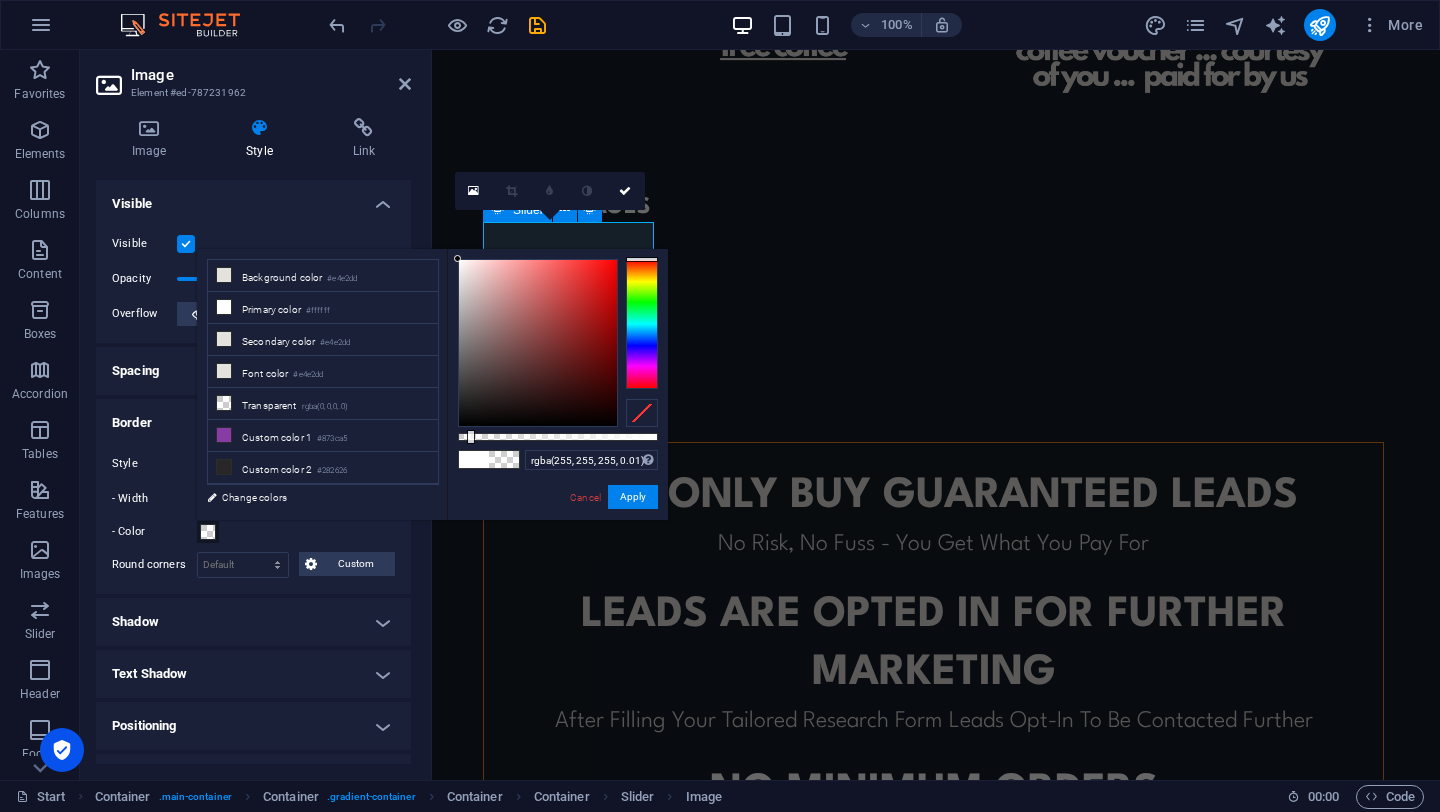 type on "rgba(255, 255, 255, 0)" 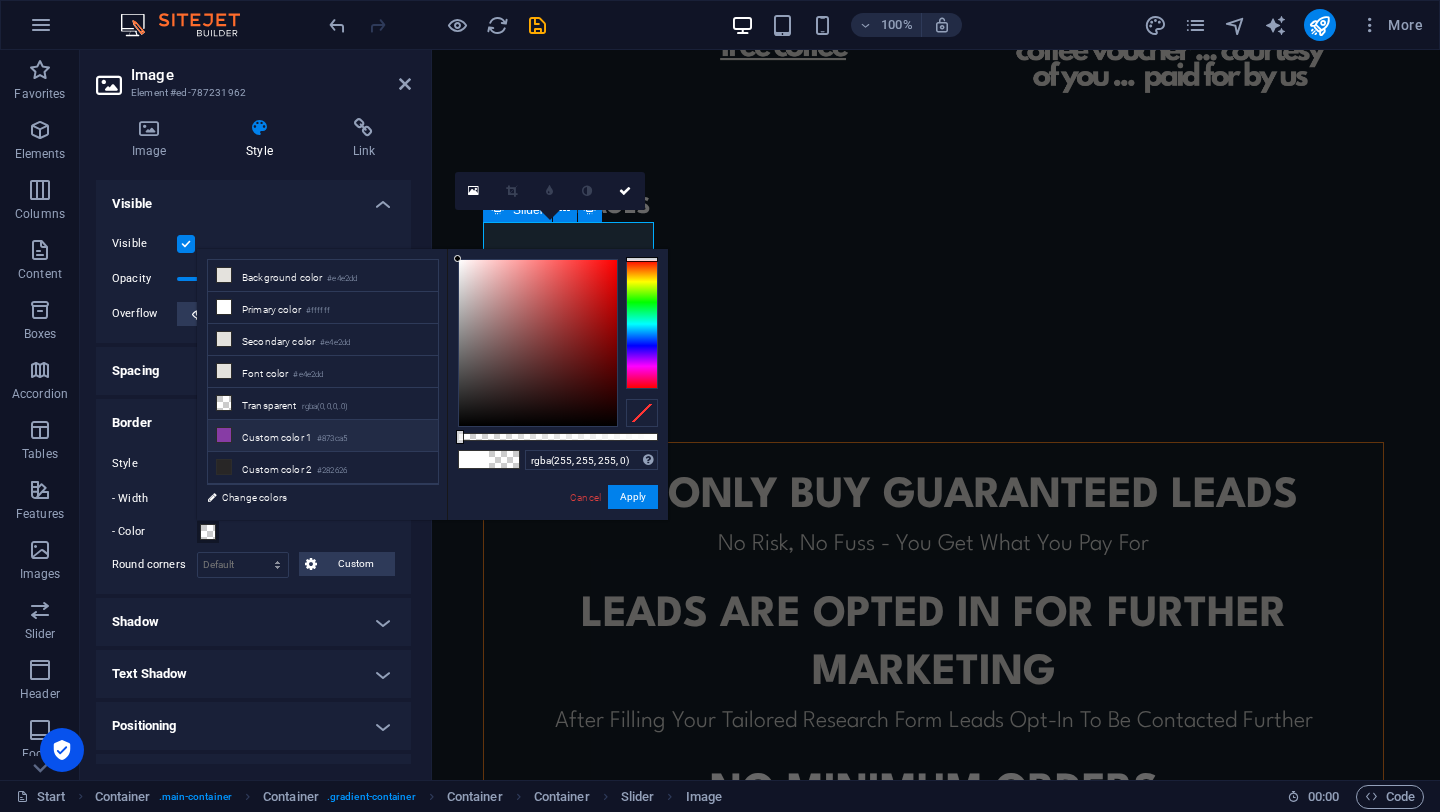 drag, startPoint x: 658, startPoint y: 439, endPoint x: 433, endPoint y: 437, distance: 225.0089 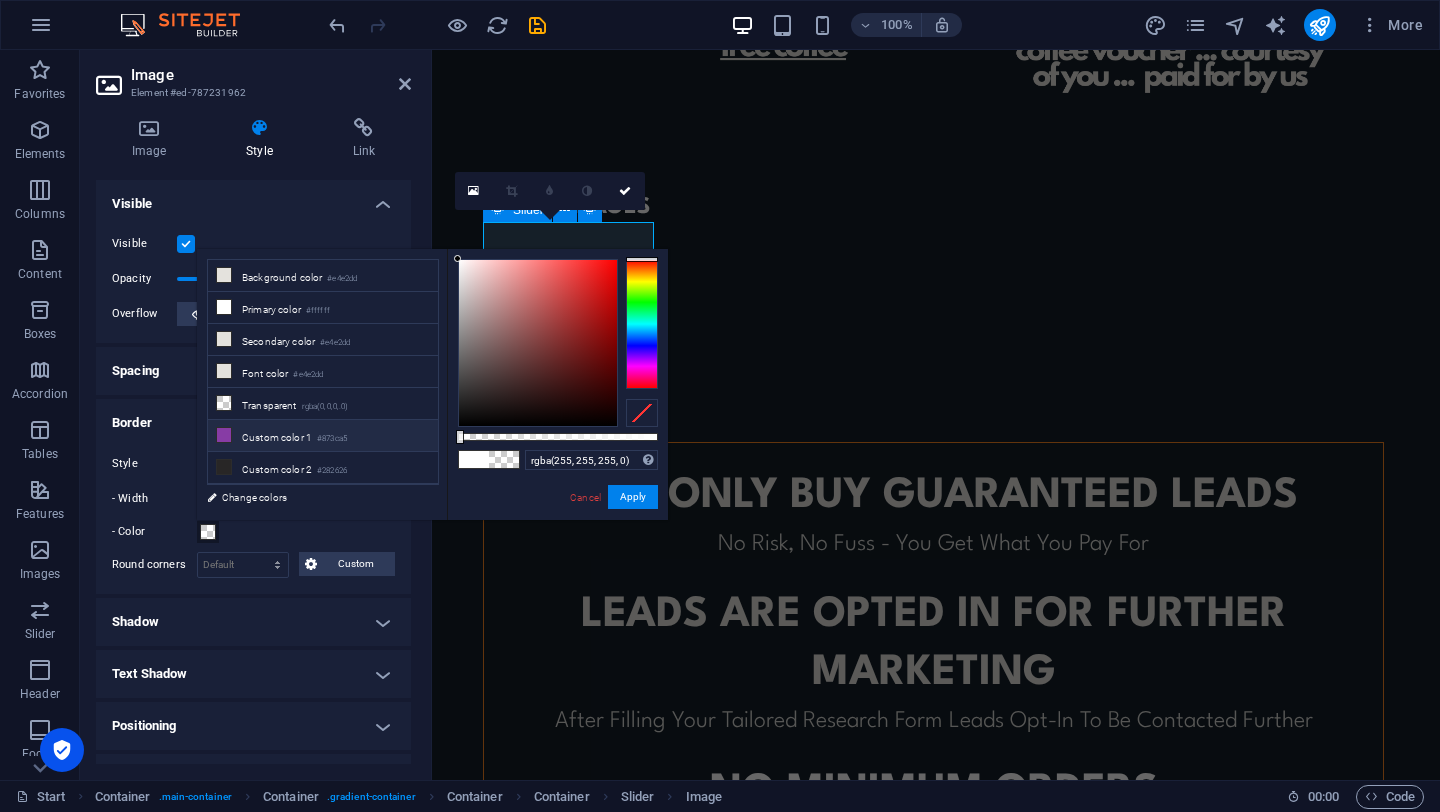 click on "less
Background color
#e4e2dd
Primary color
#ffffff
Secondary color
#e4e2dd
Font color
#0852ed" at bounding box center (432, 384) 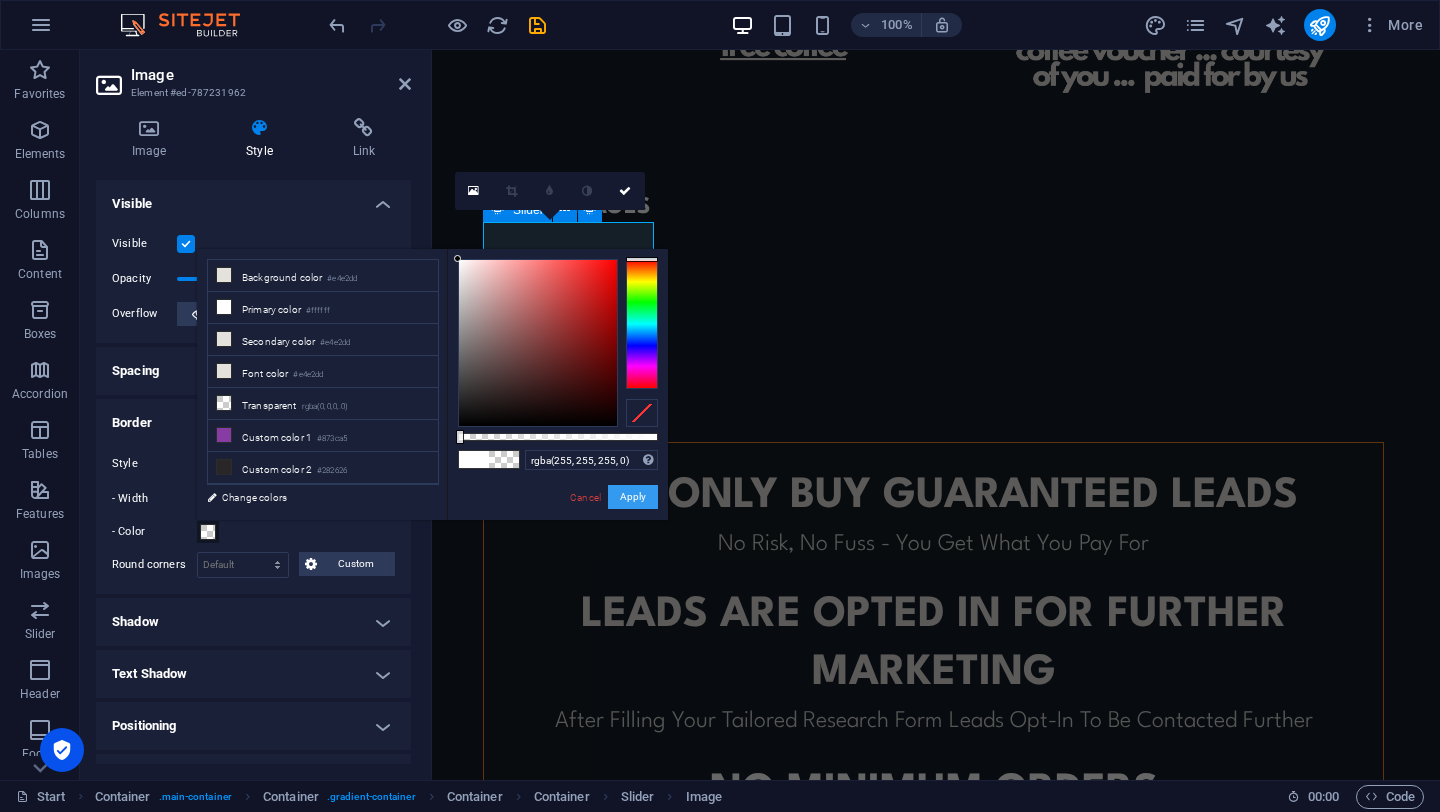 click on "Apply" at bounding box center (633, 497) 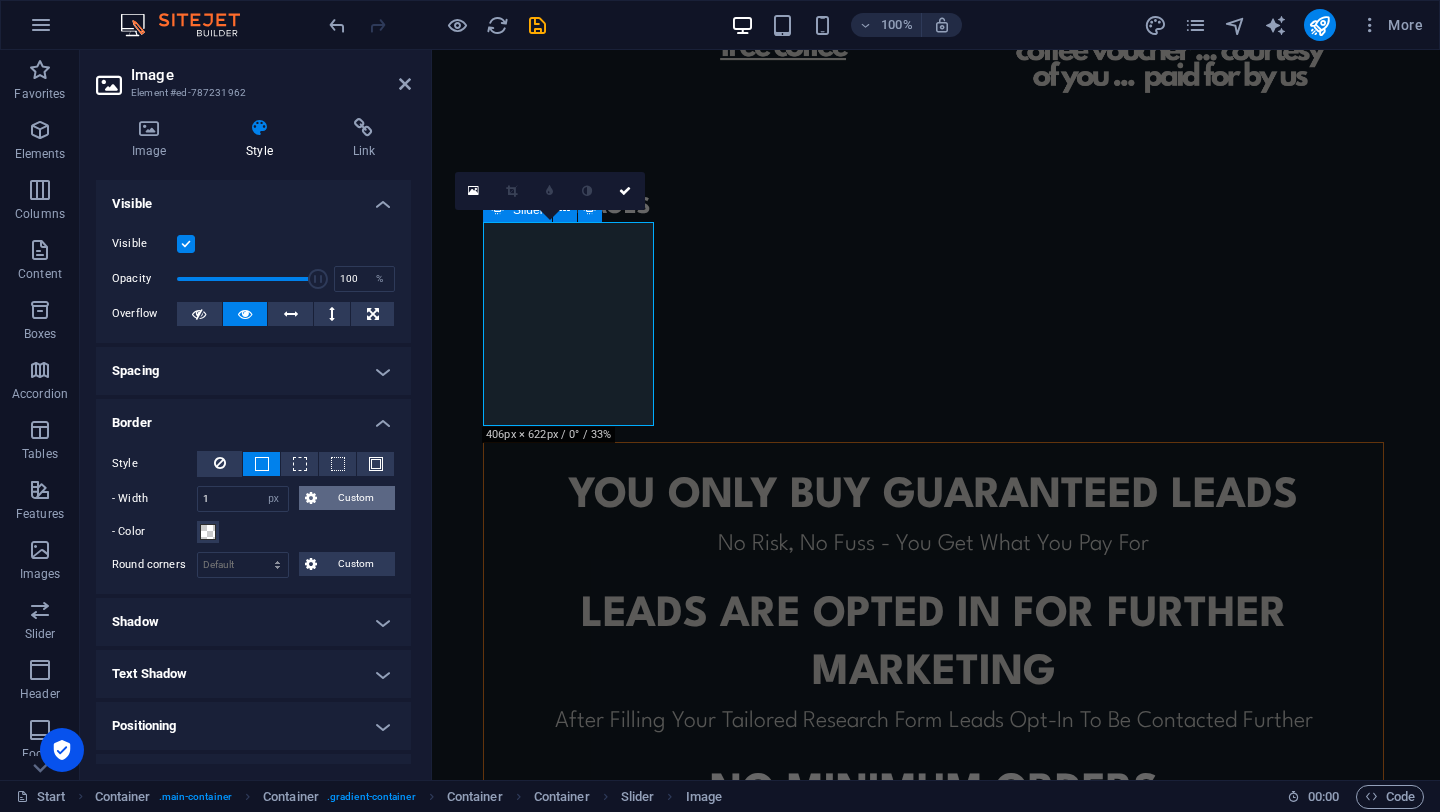 click on "Custom" at bounding box center (347, 498) 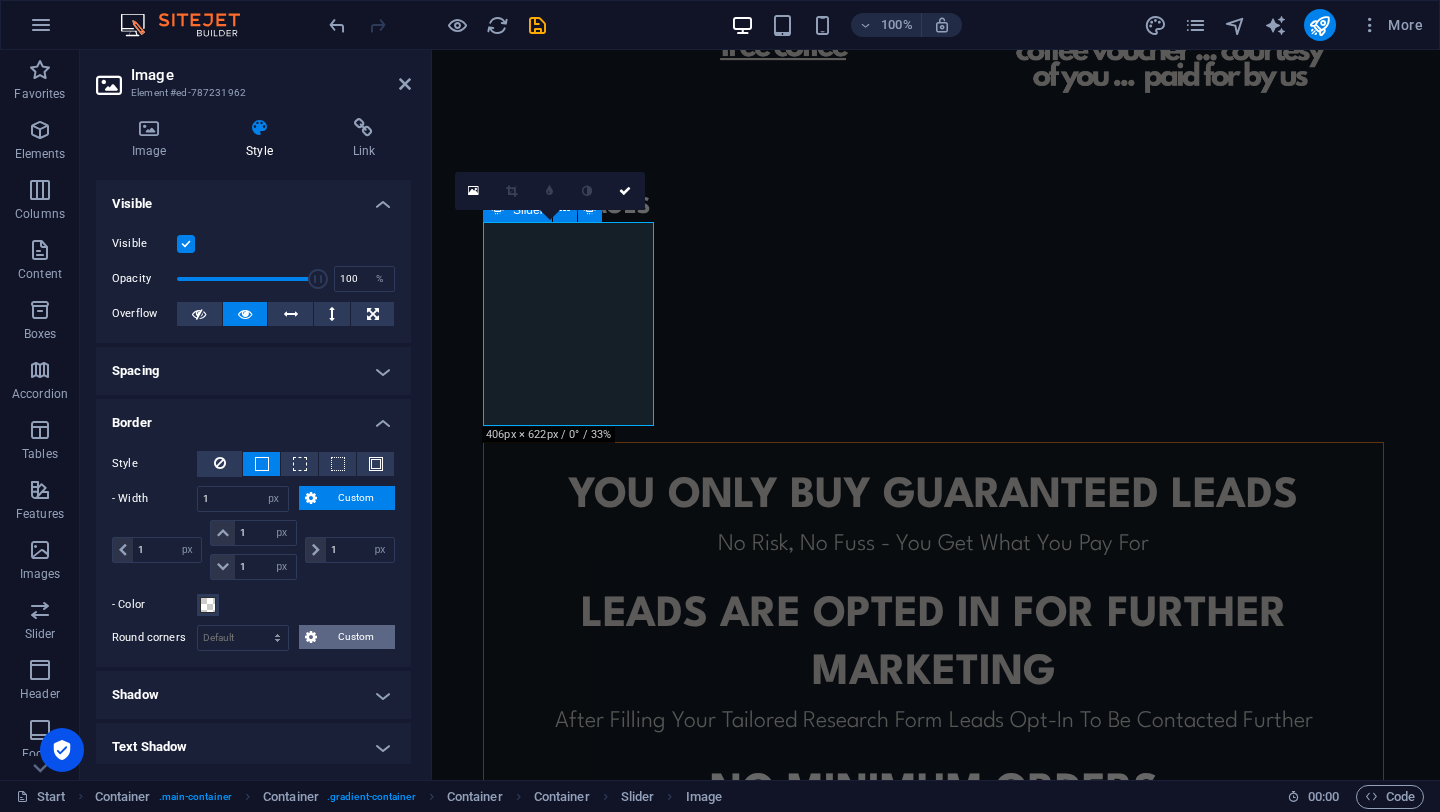 click at bounding box center (311, 637) 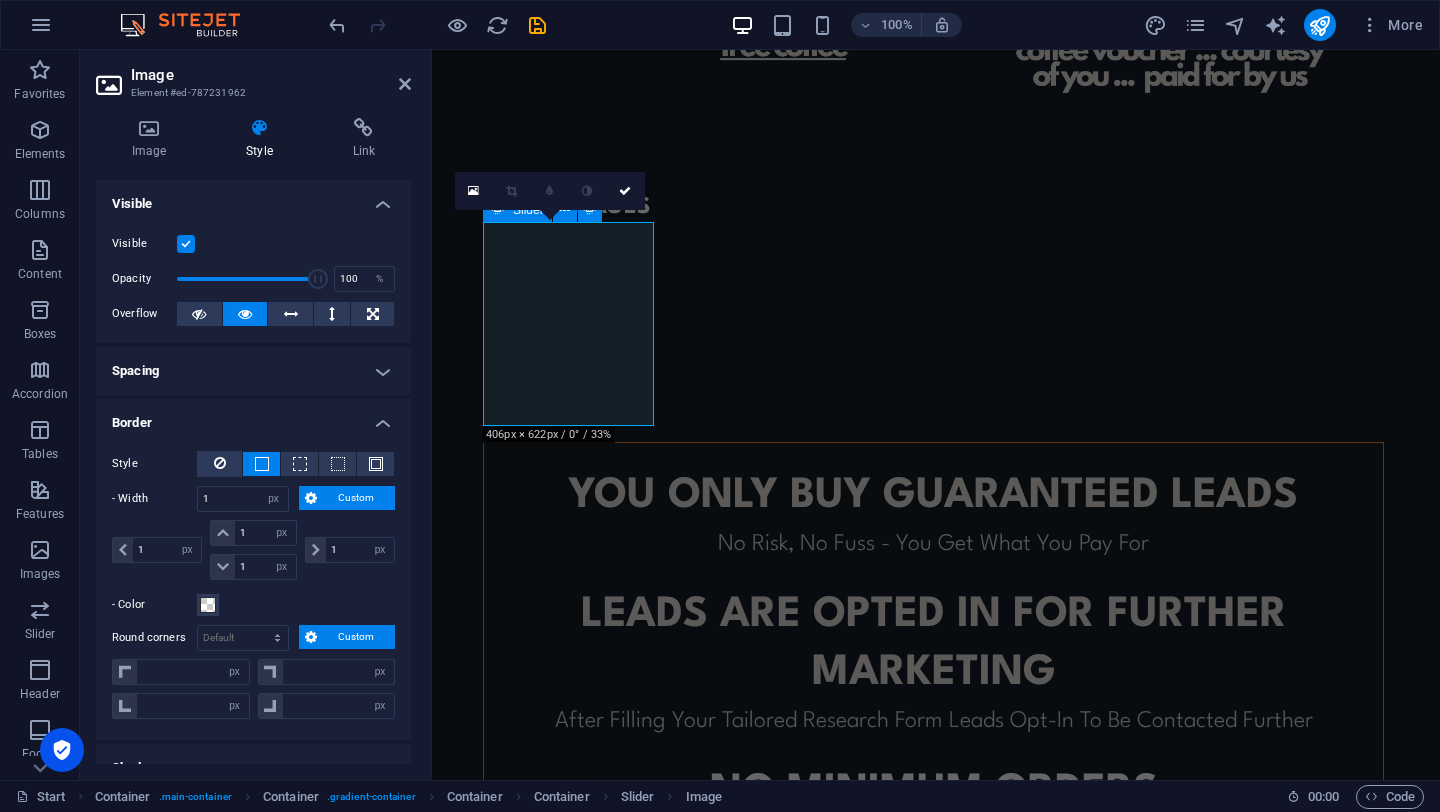 click on "Custom" at bounding box center (356, 637) 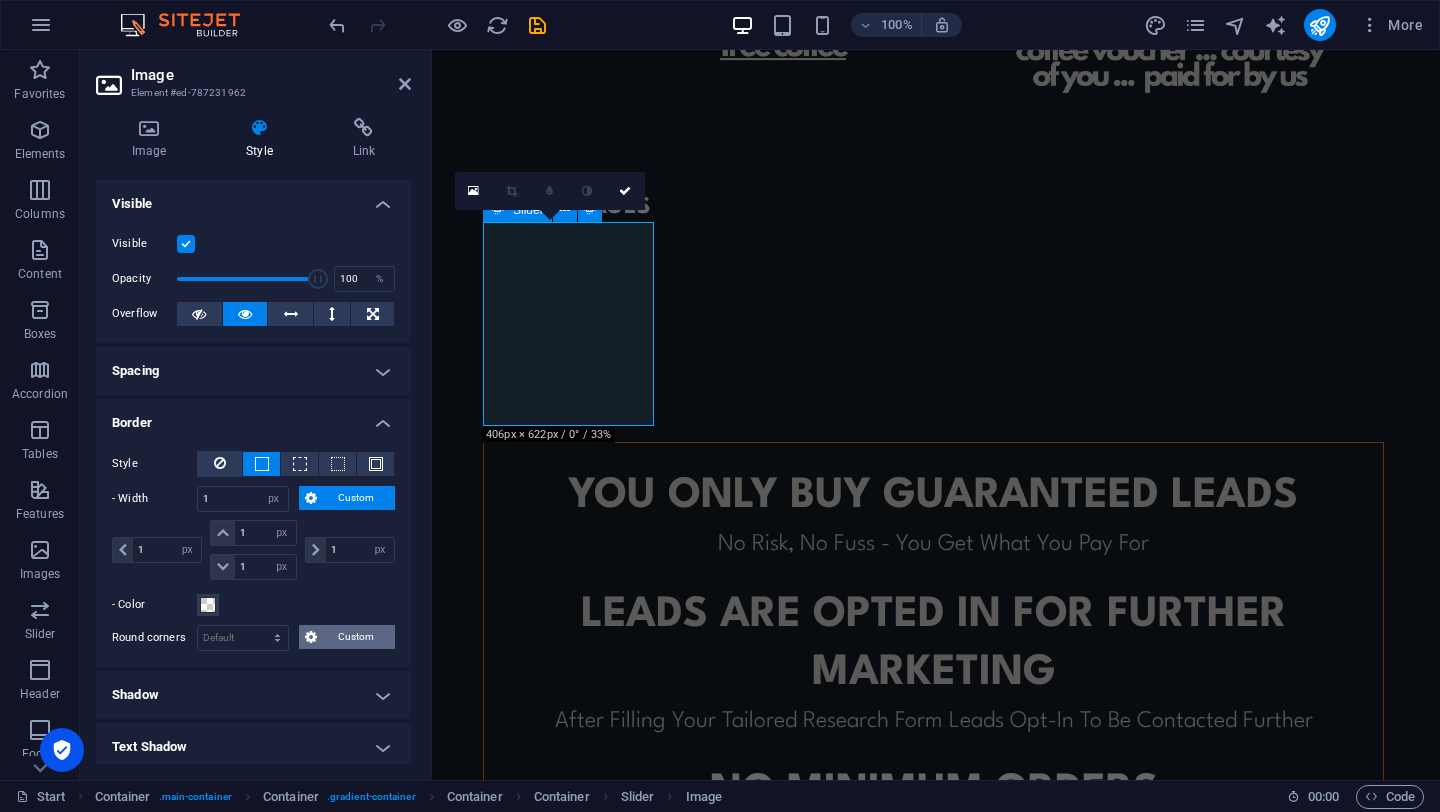 click at bounding box center (311, 637) 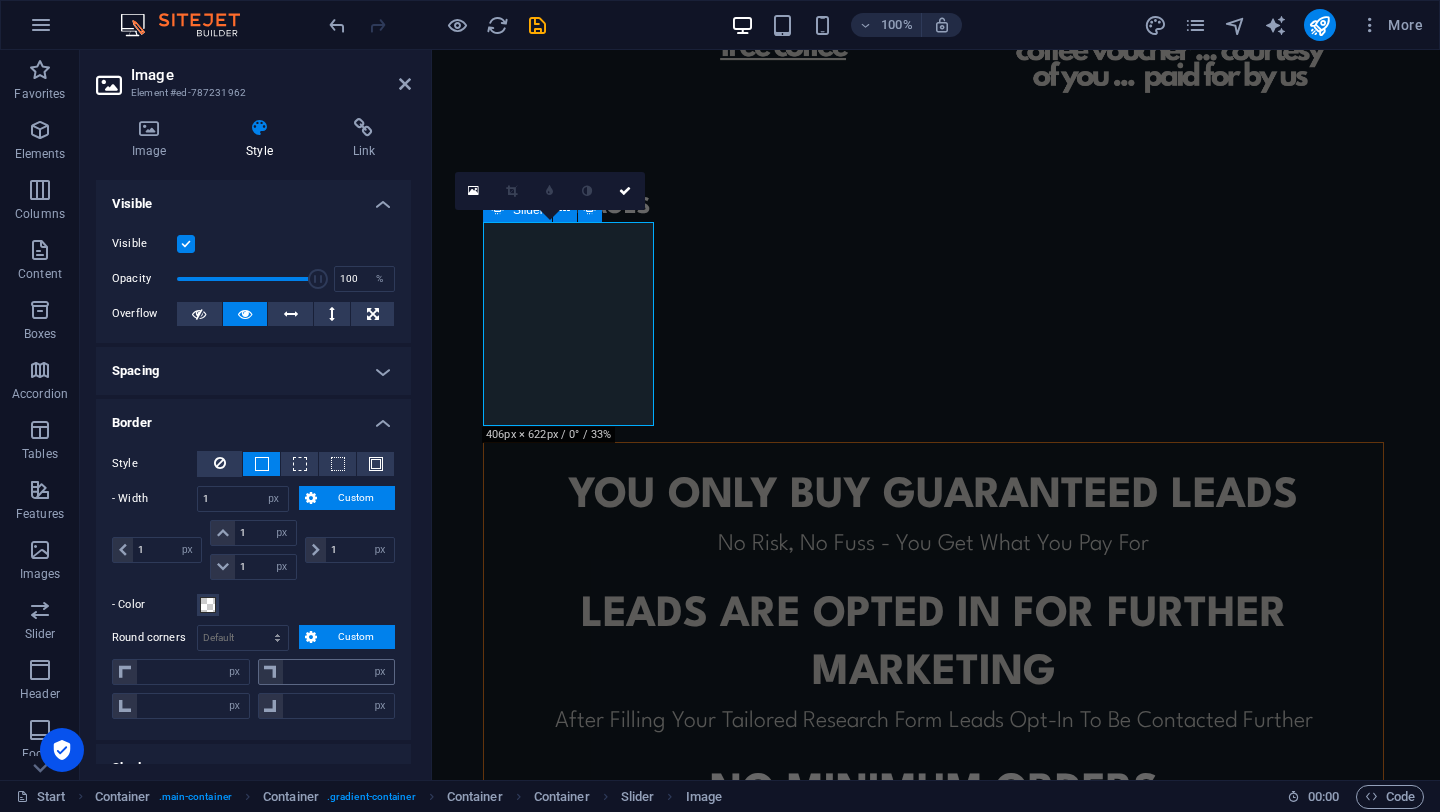 click at bounding box center [270, 672] 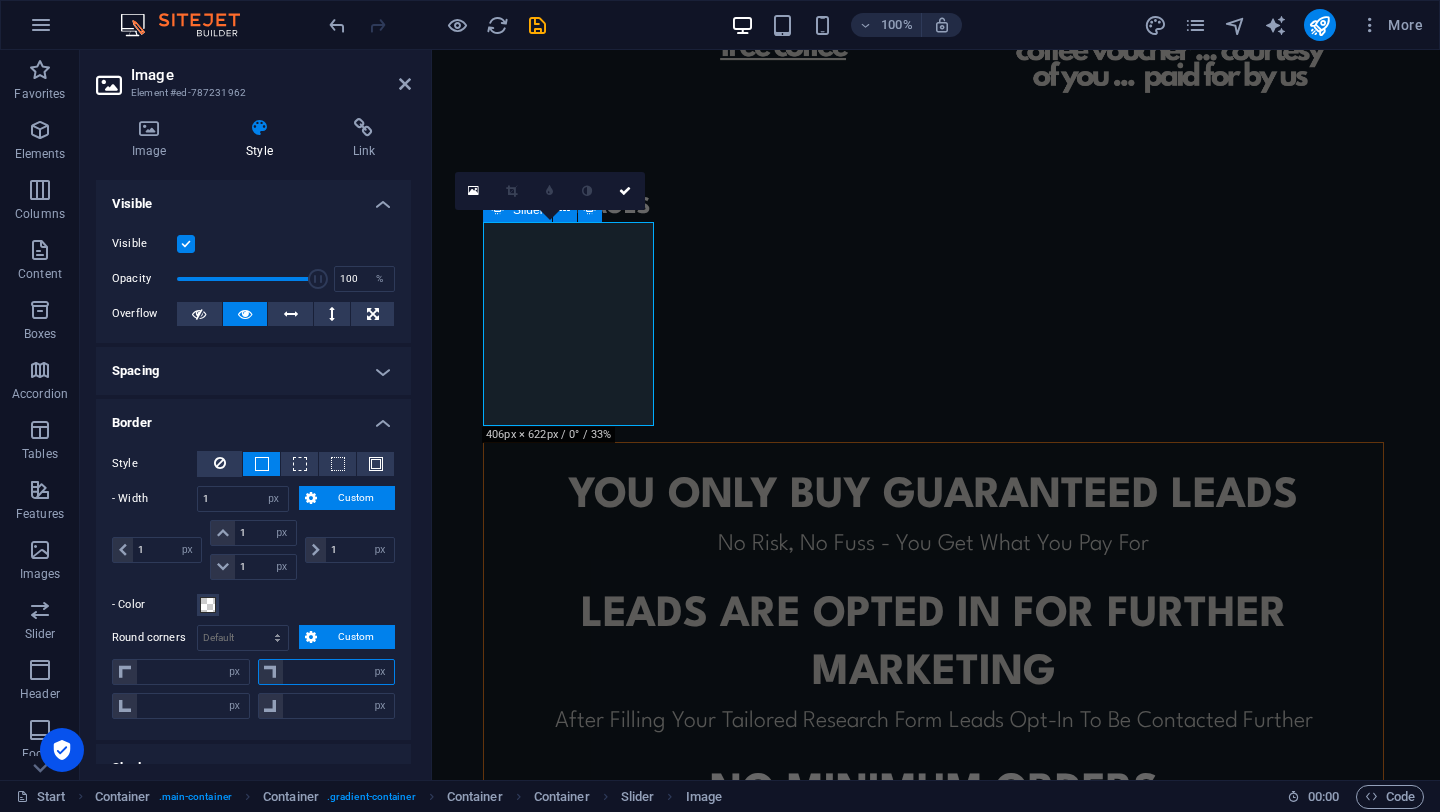 click at bounding box center (339, 672) 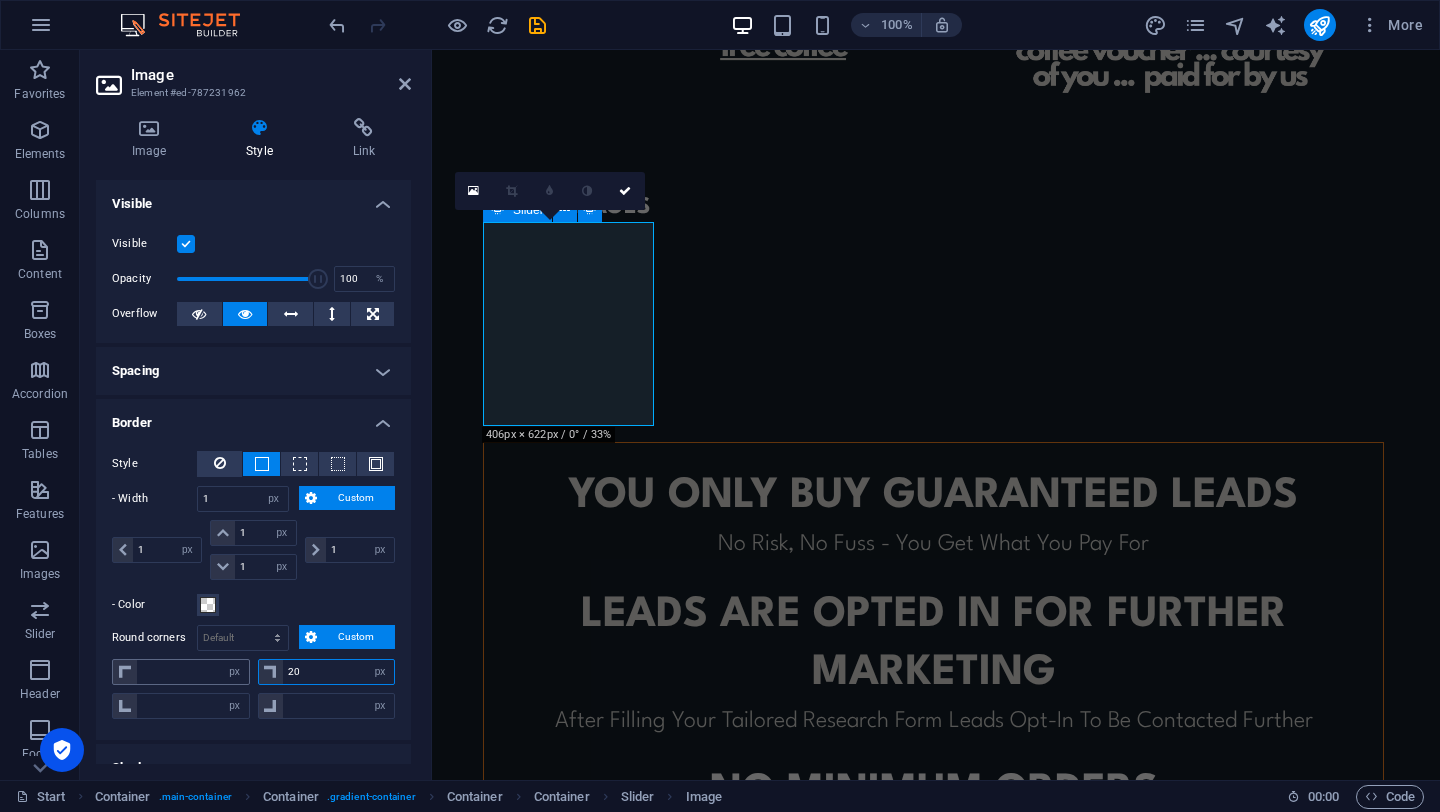 type on "20" 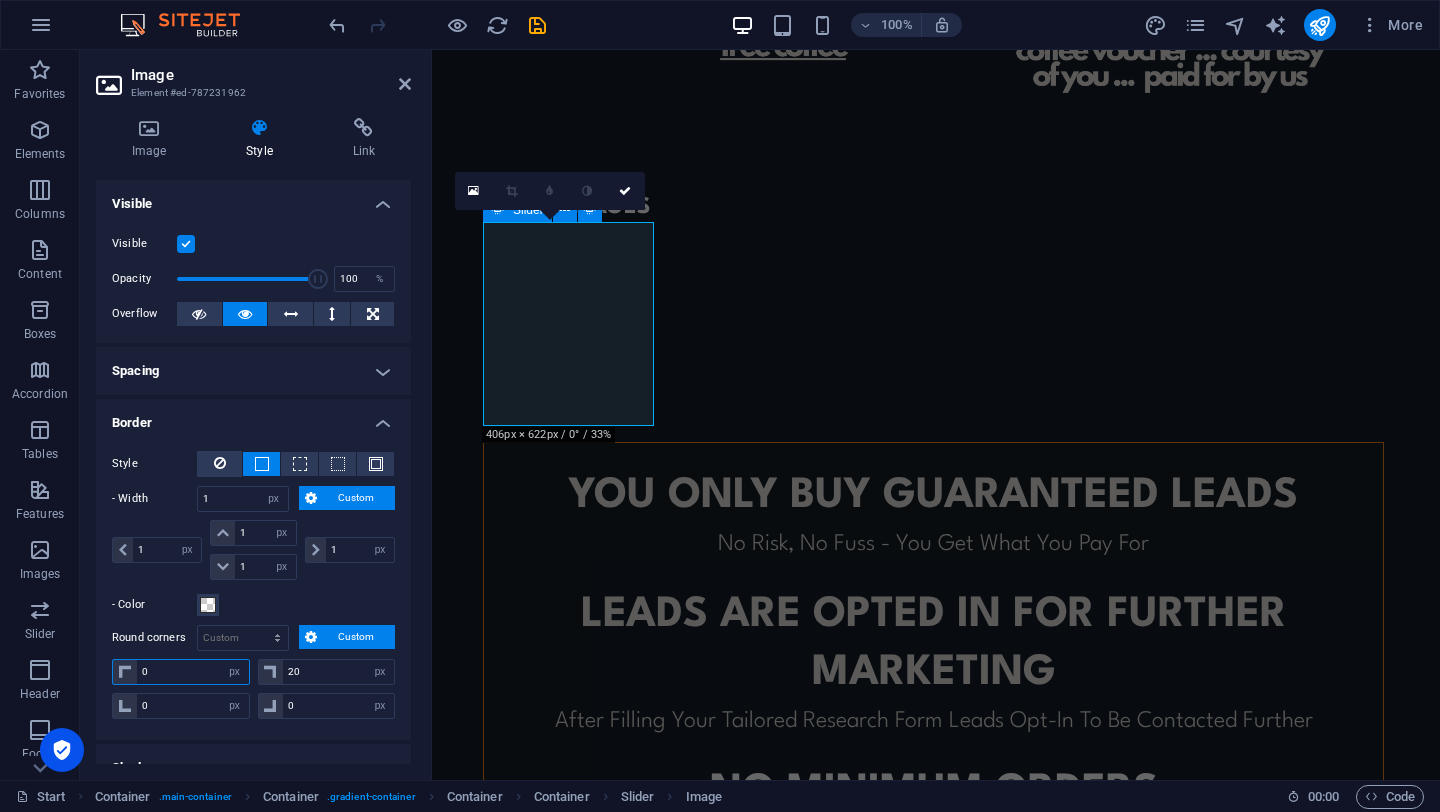 click at bounding box center [193, 672] 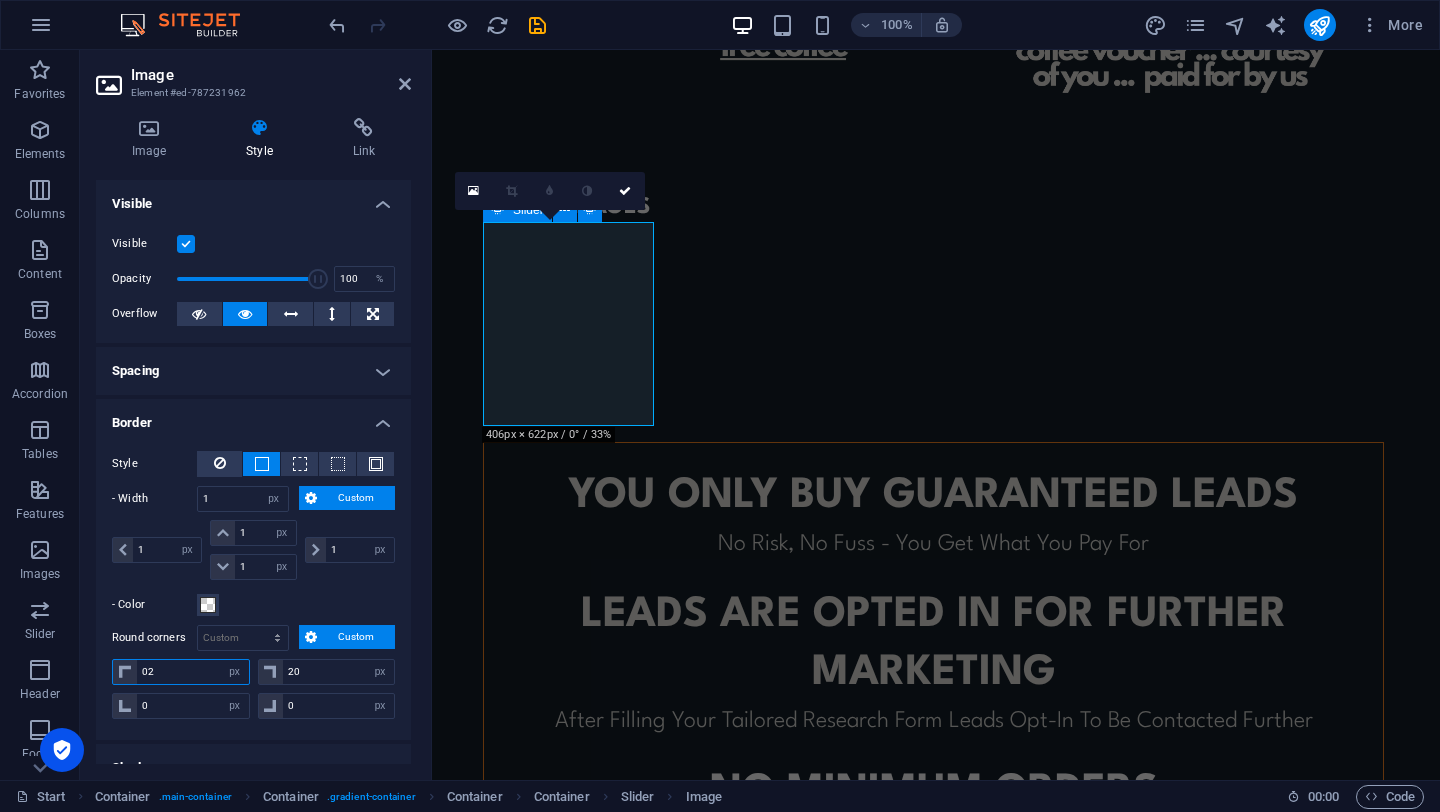 type on "0" 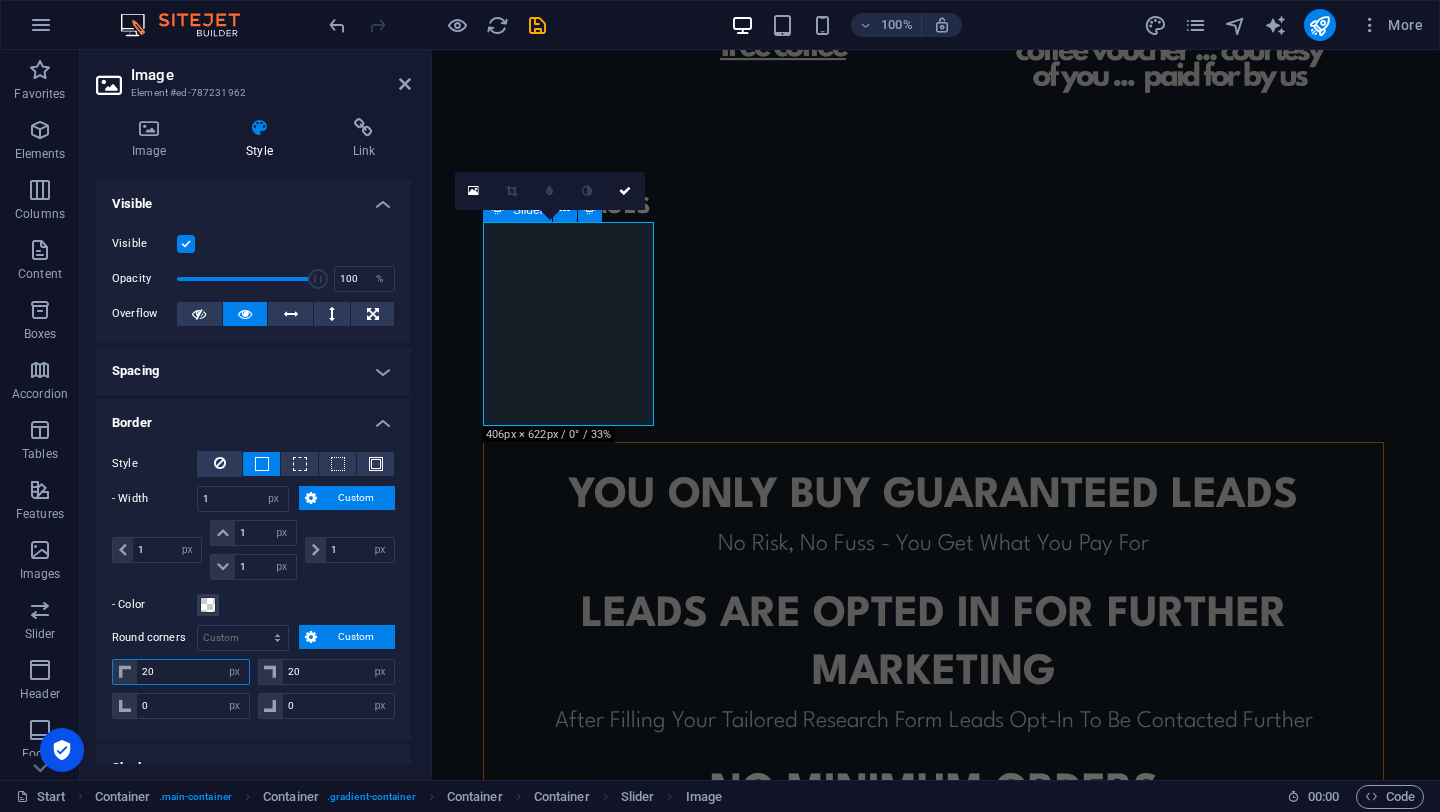 type on "20" 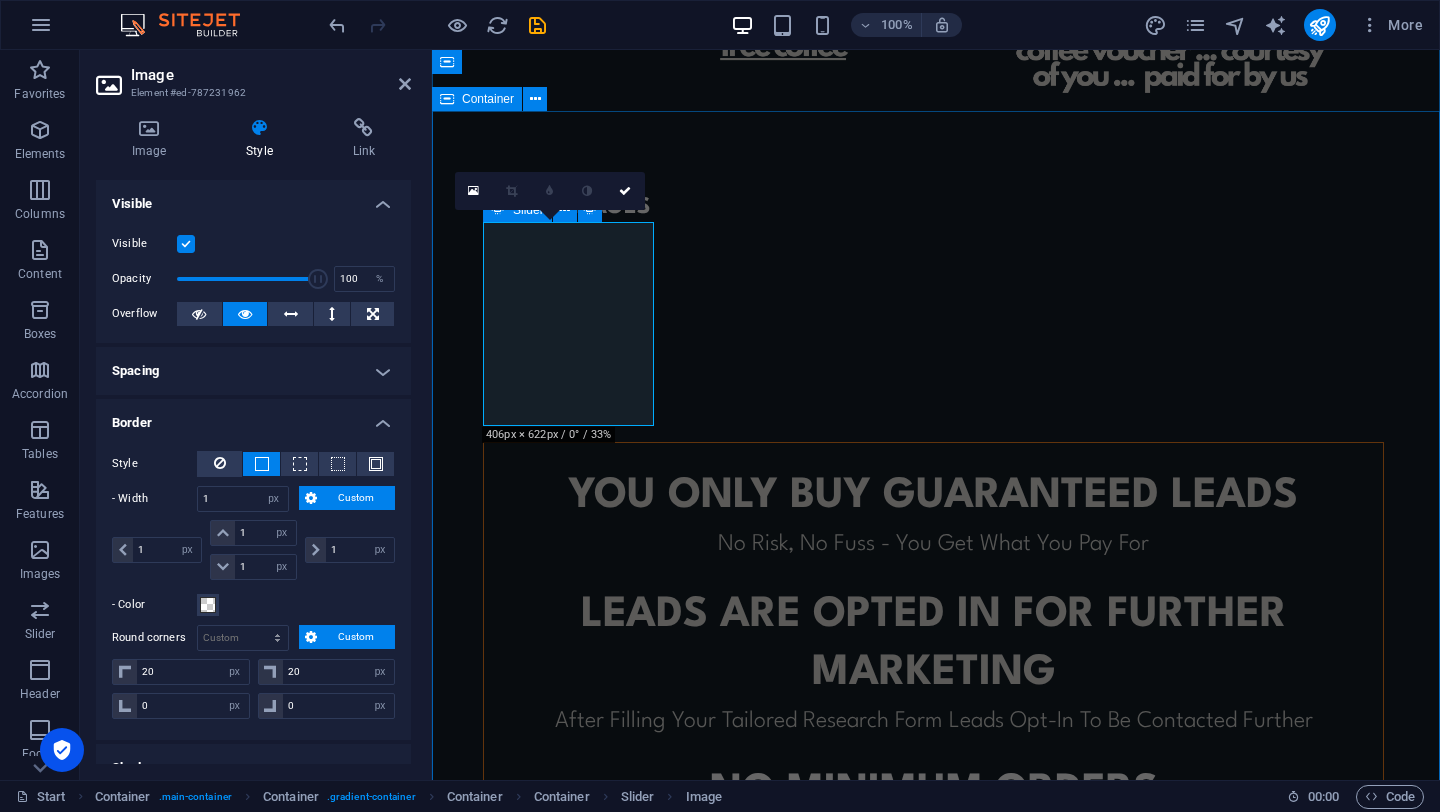 click on "OUR PACKAGES YOU ONLY BUY GUARANTEED LEADS No Risk, No Fuss - You Get What You Pay For leads ARE opted in for further marketing After Filling Your Tailored Research Form Leads Opt-In To Be Contacted Further No minimum orders To Cater For All Business Sizes or To Trial Before You Commit CONTACT US TO FIND OUT MORE © Code -  Legal notice  |  Privacy" at bounding box center [936, 611] 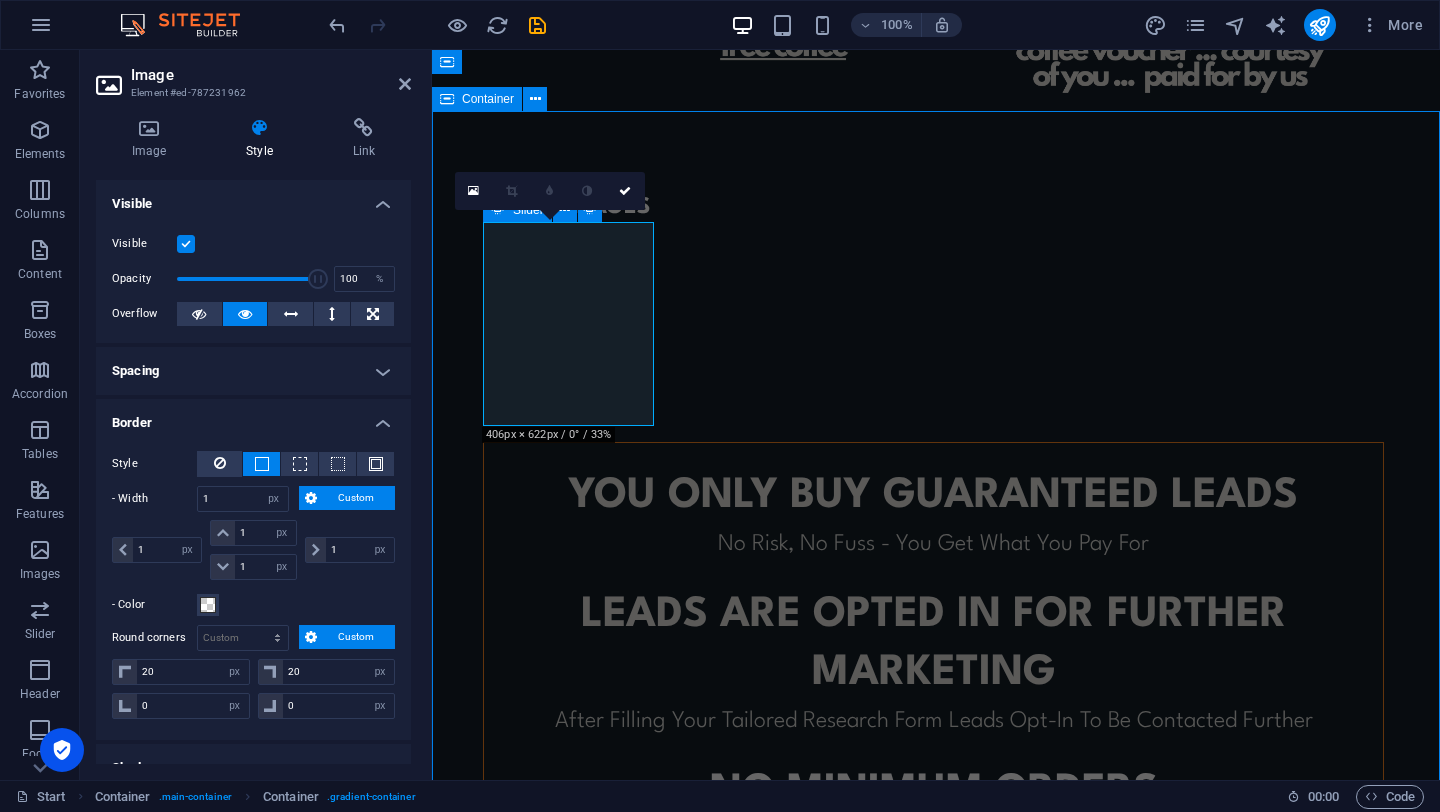 scroll, scrollTop: 1182, scrollLeft: 0, axis: vertical 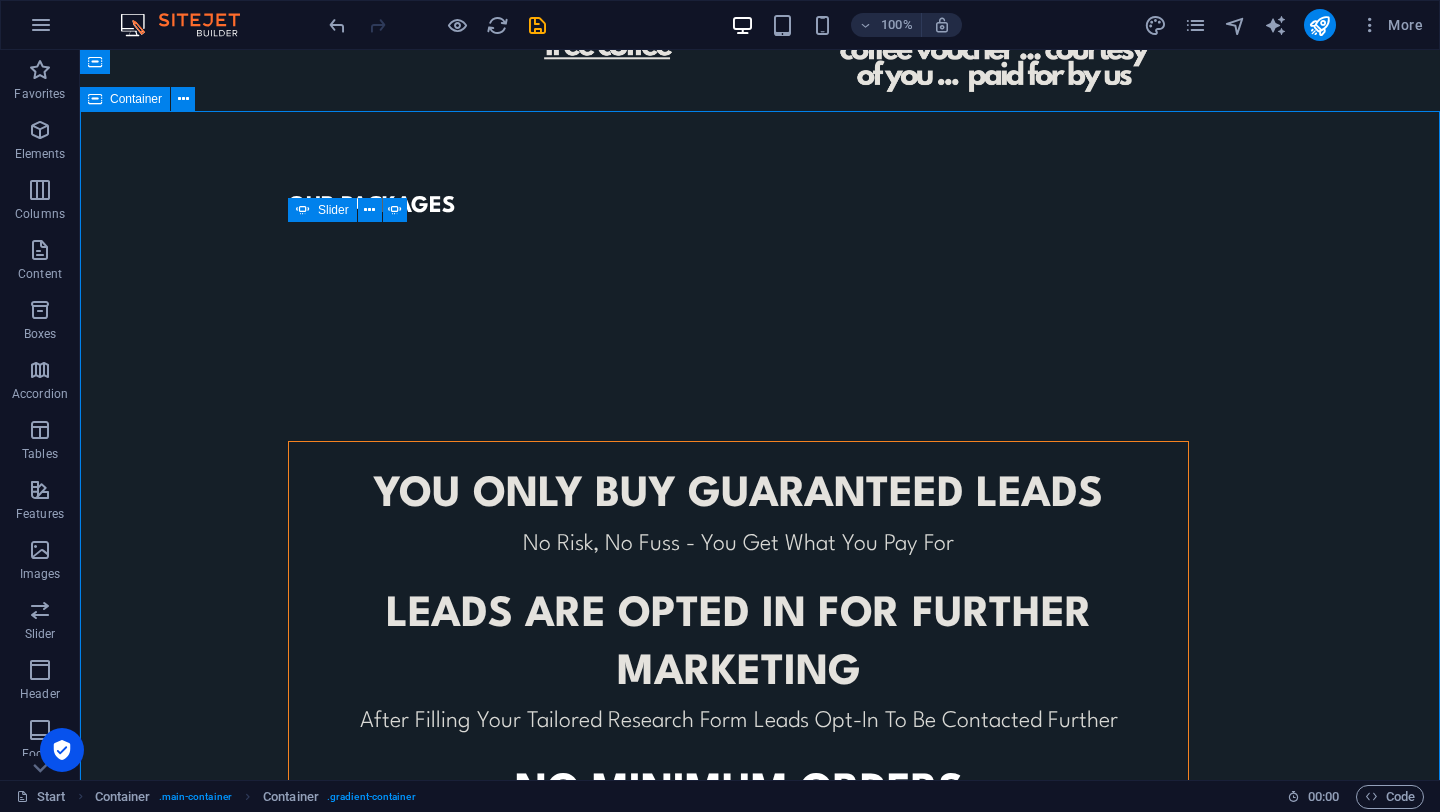click on "OUR PACKAGES YOU ONLY BUY GUARANTEED LEADS No Risk, No Fuss - You Get What You Pay For leads ARE opted in for further marketing After Filling Your Tailored Research Form Leads Opt-In To Be Contacted Further No minimum orders To Cater For All Business Sizes or To Trial Before You Commit CONTACT US TO FIND OUT MORE © Code -  Legal notice  |  Privacy" at bounding box center (760, 610) 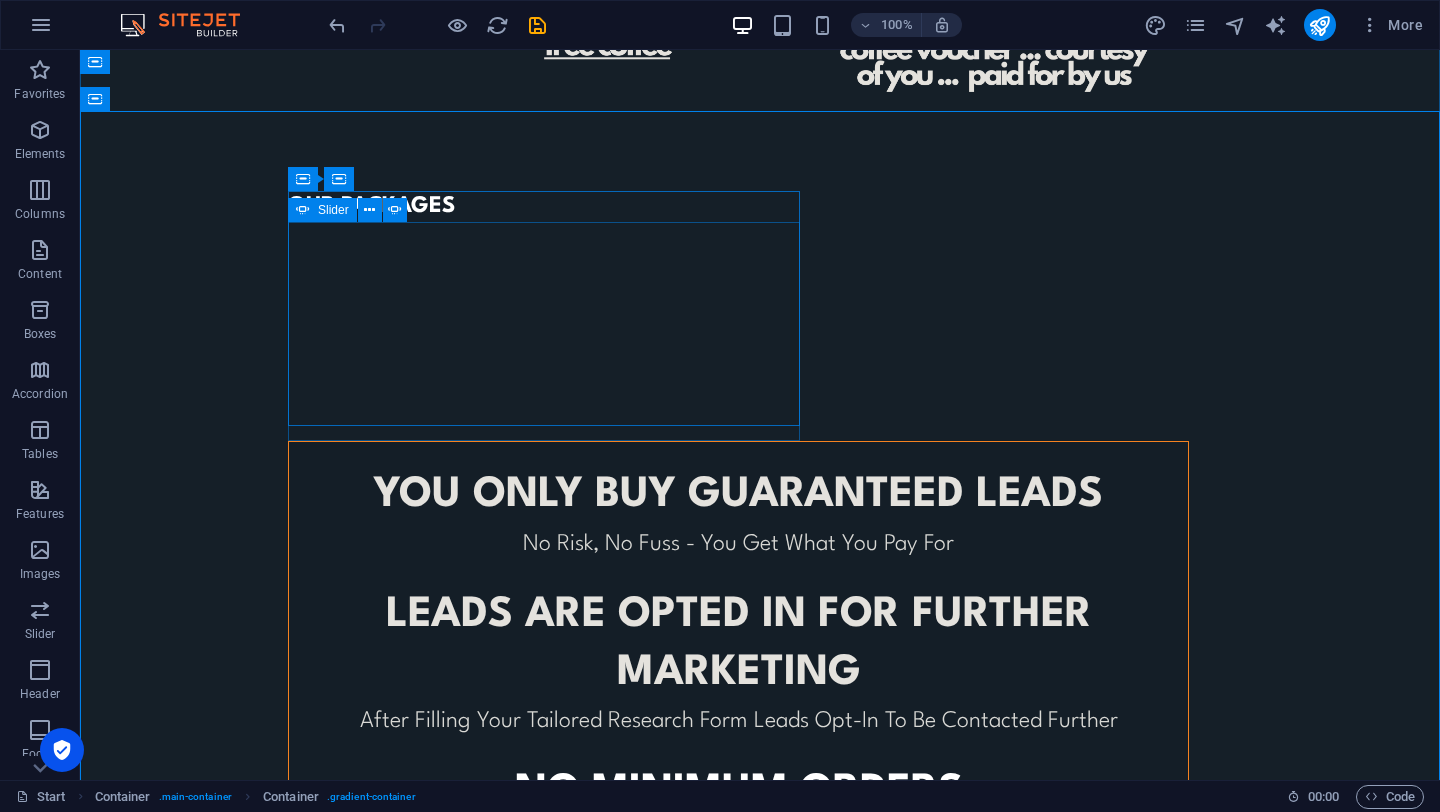 click at bounding box center (288, 237) 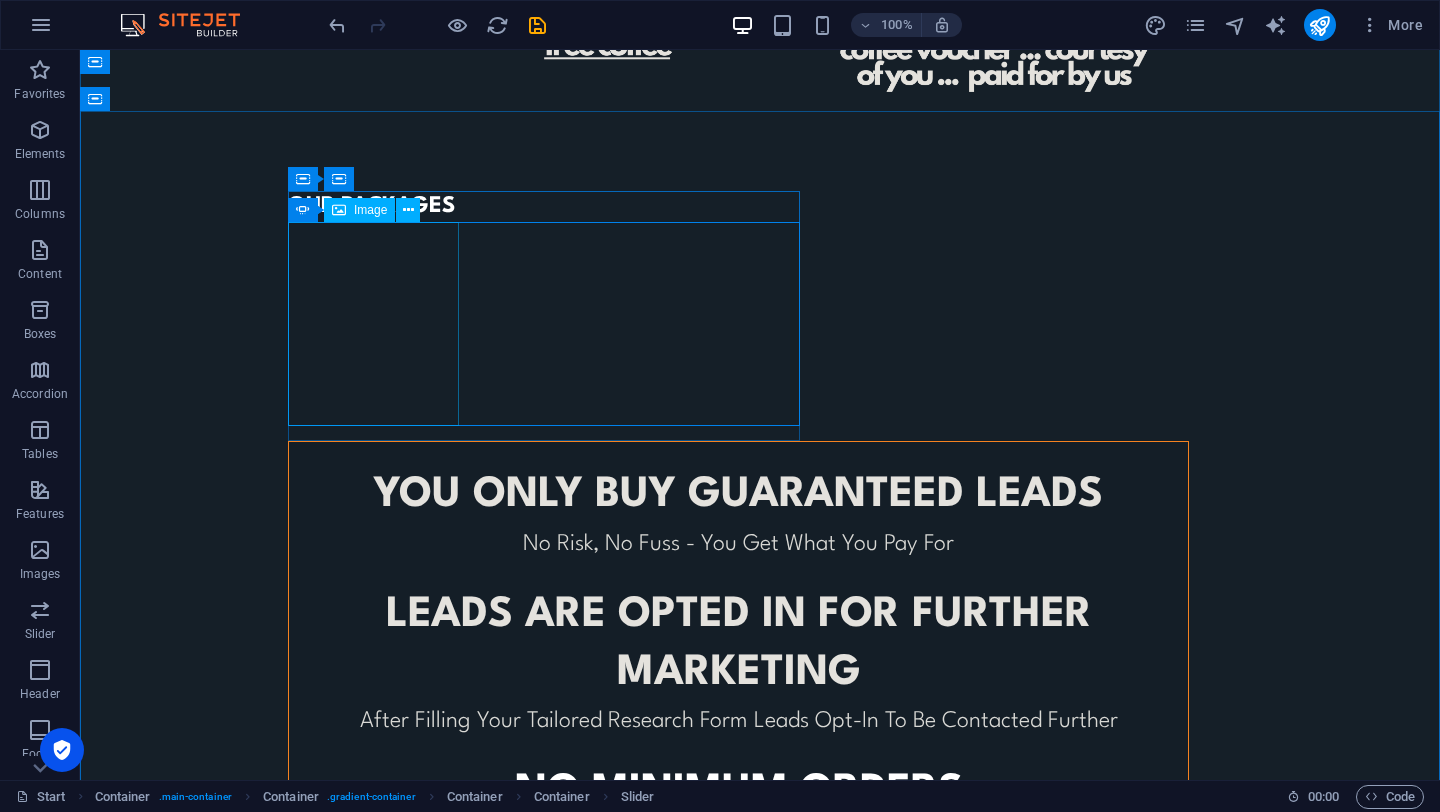 click at bounding box center (-140, 938) 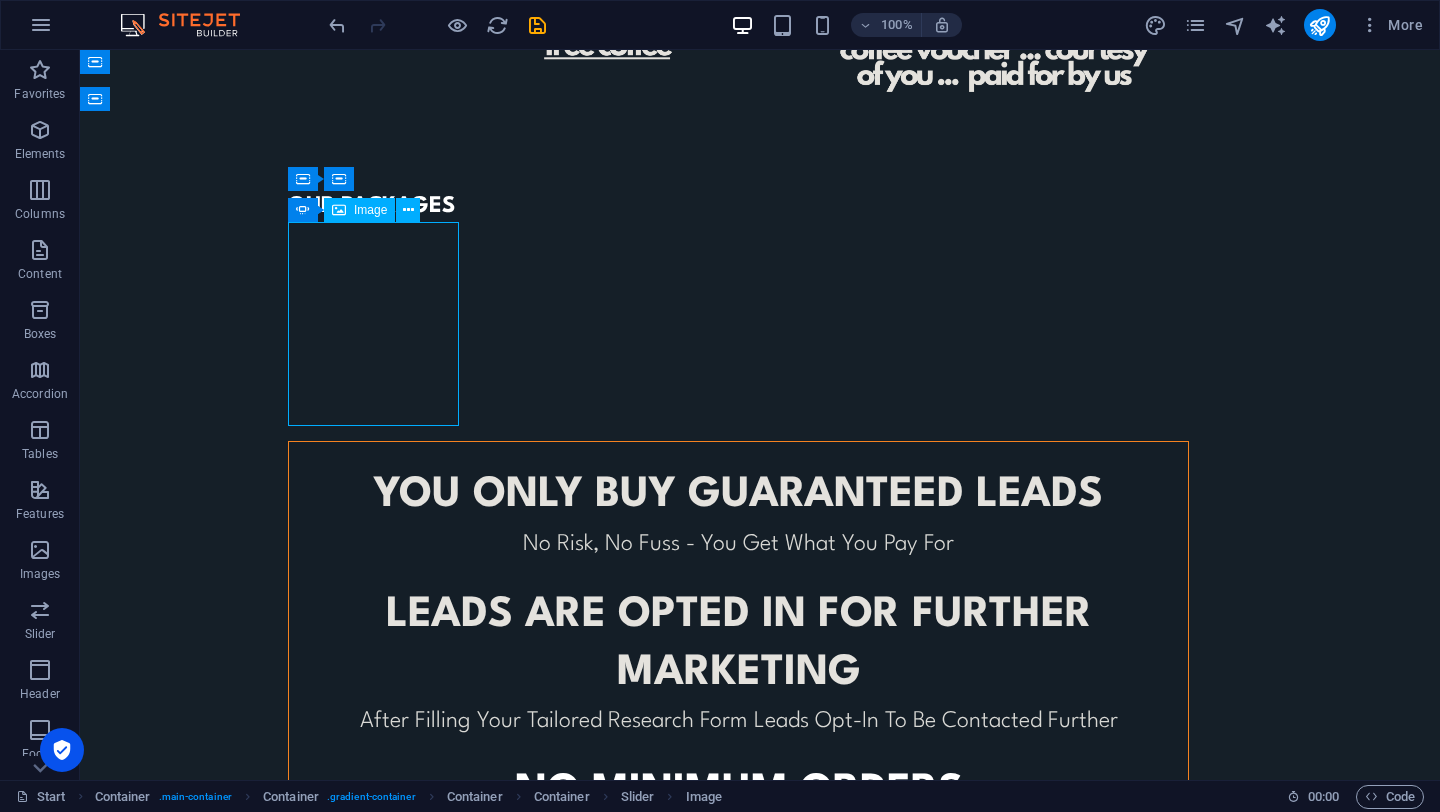 click at bounding box center (-140, 938) 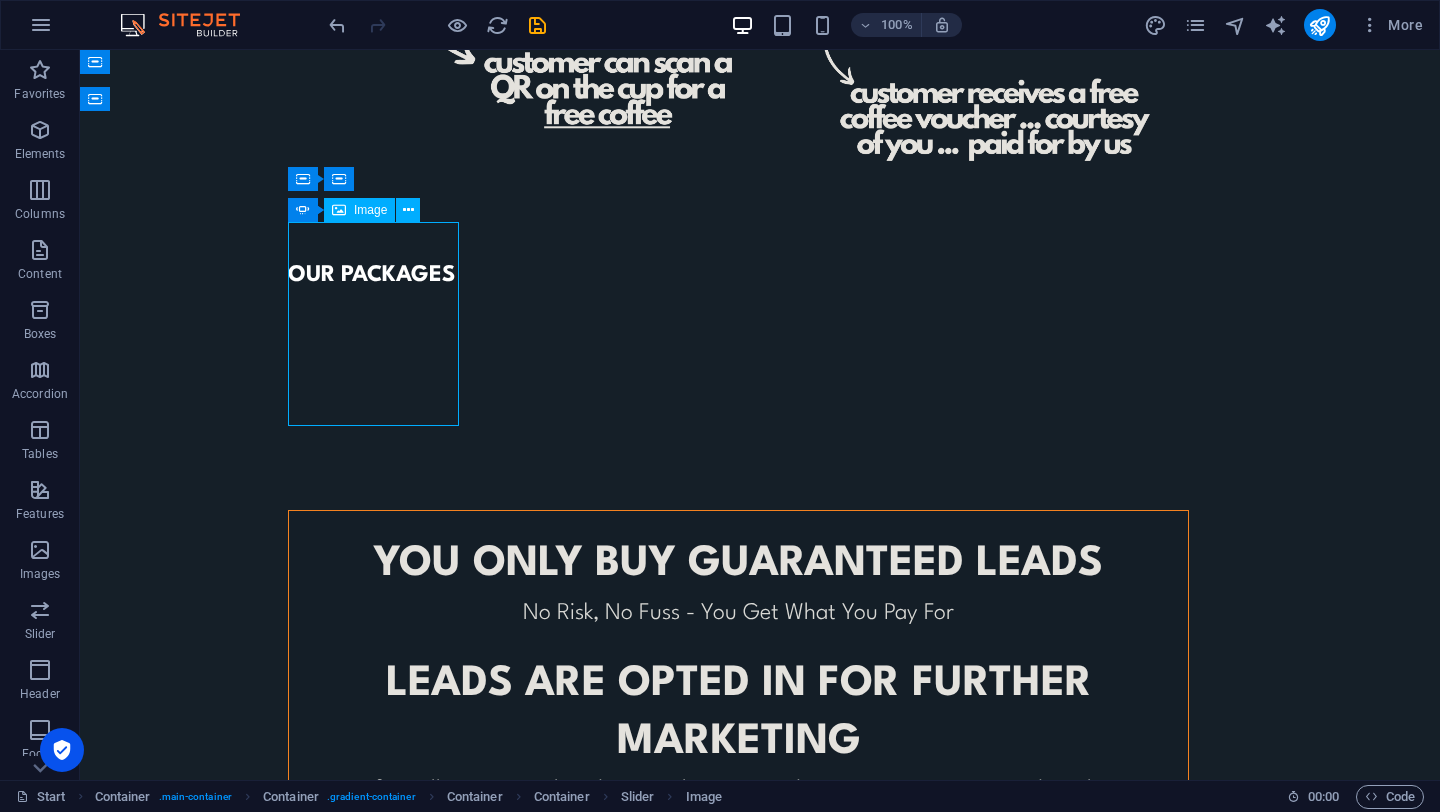 select on "px" 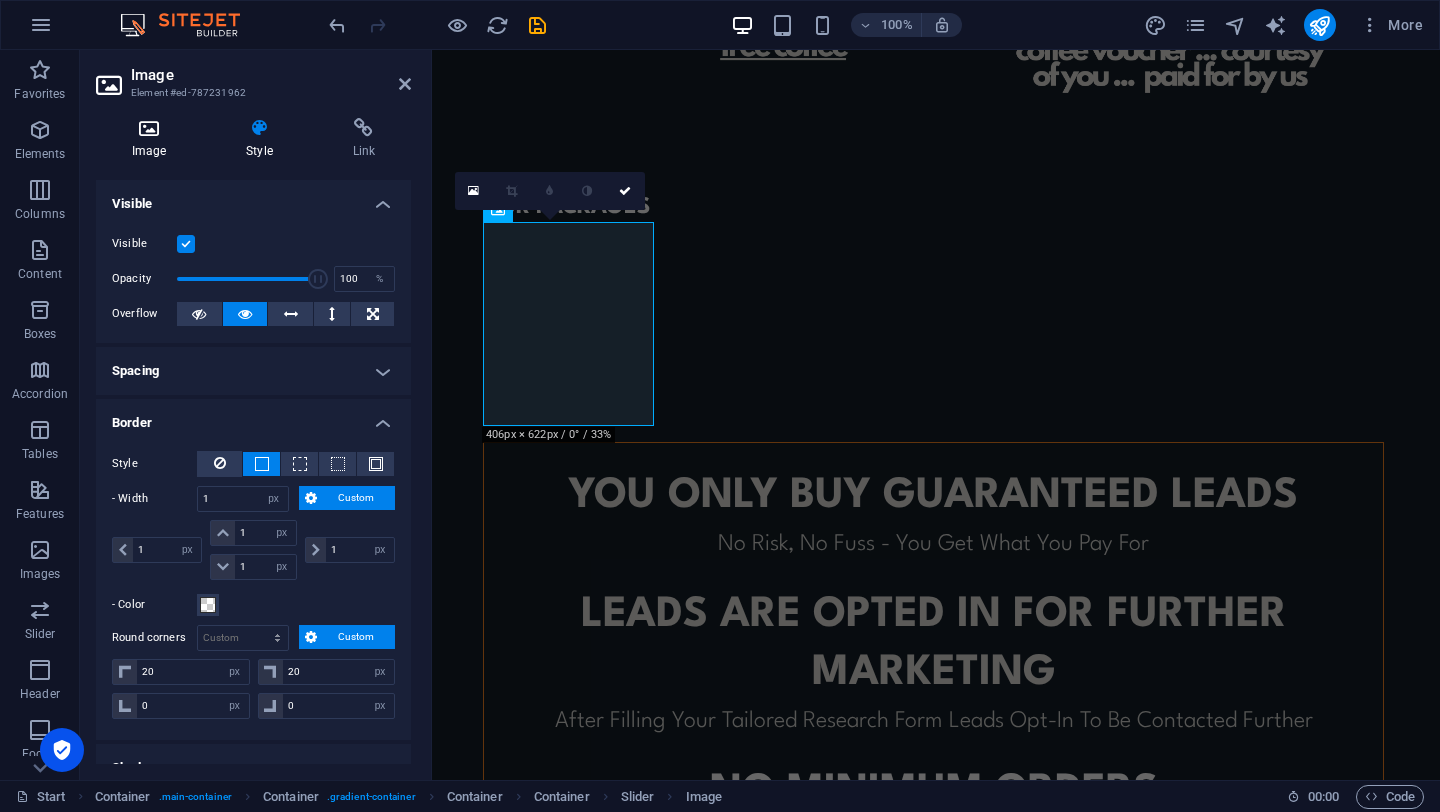 click on "Image" at bounding box center [153, 139] 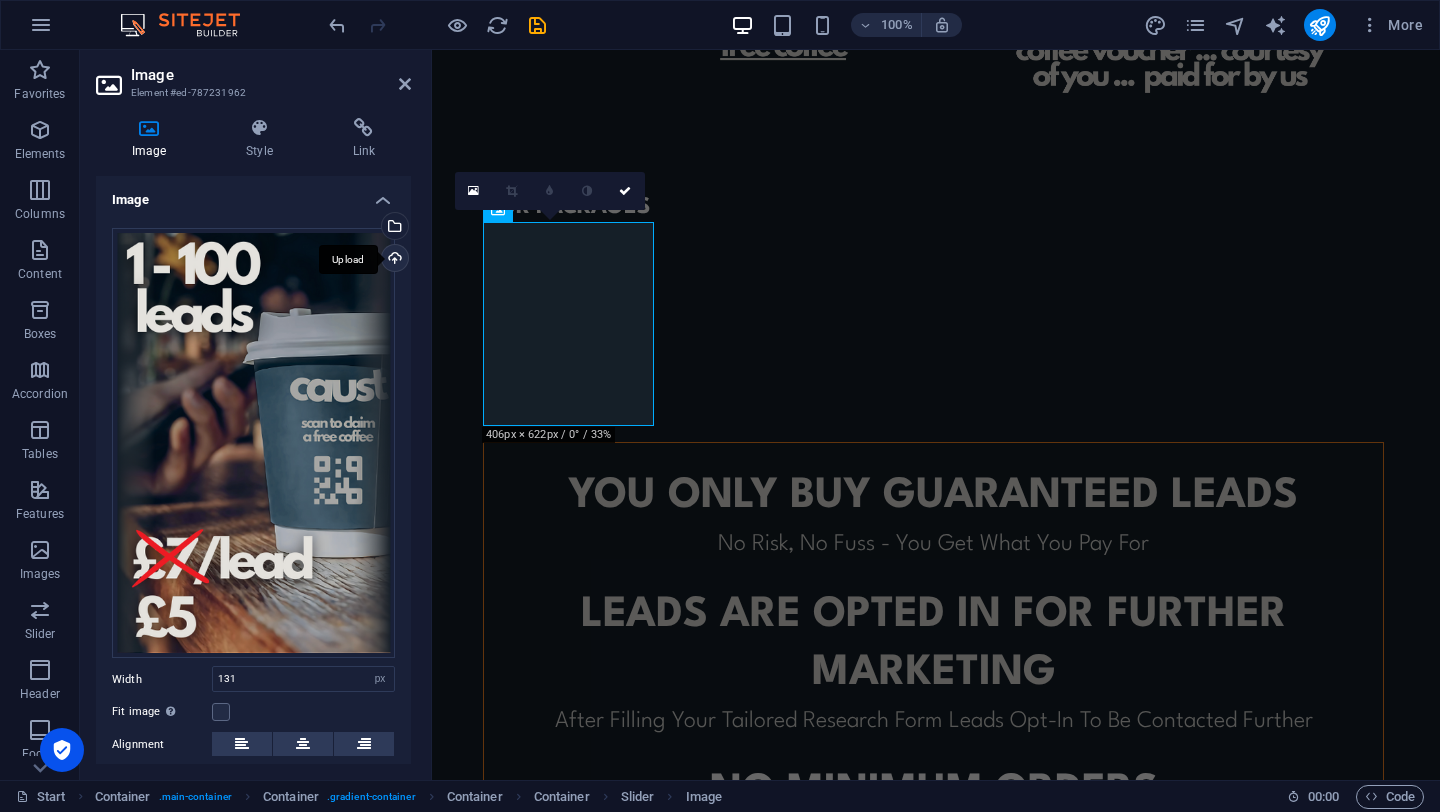 click on "Upload" at bounding box center [393, 260] 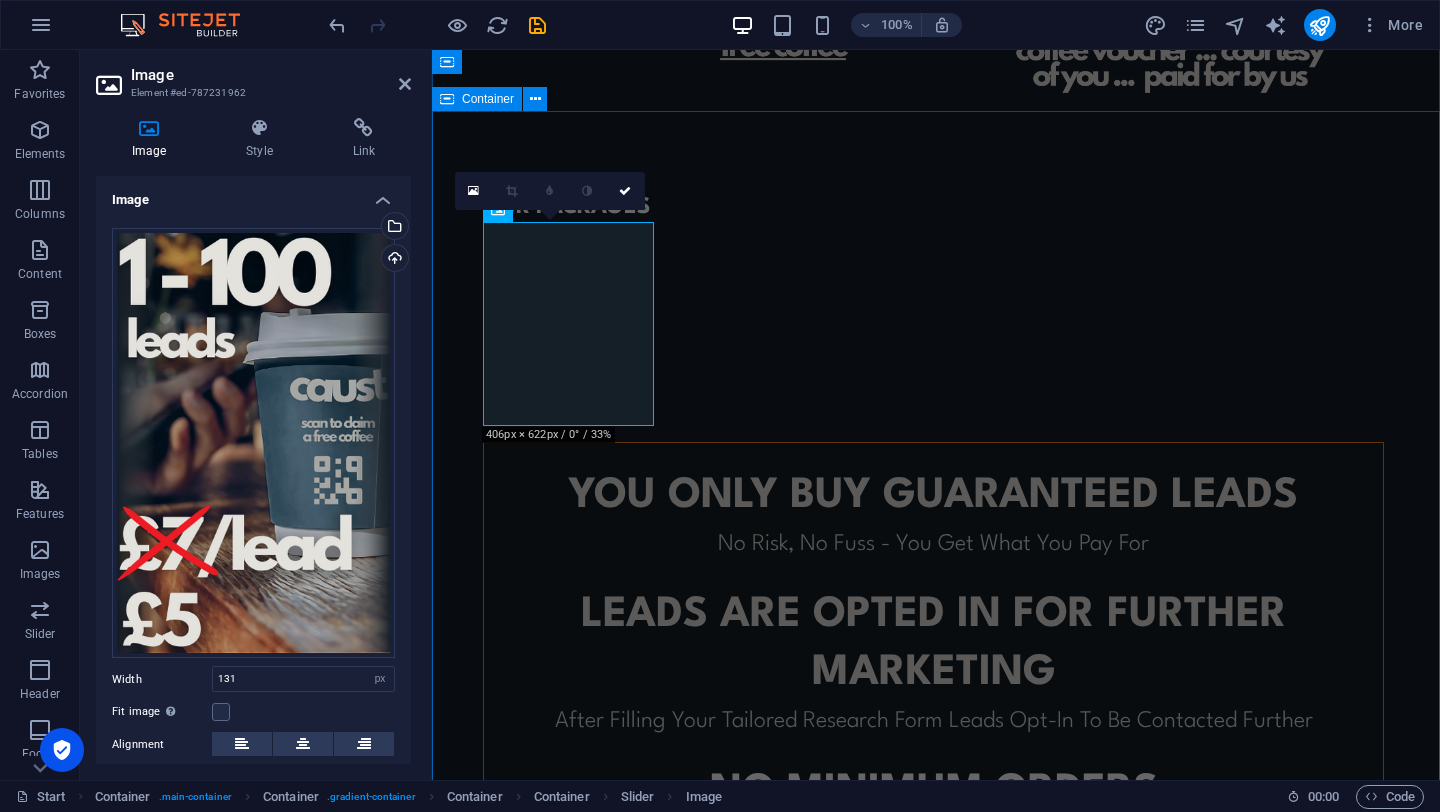 click on "OUR PACKAGES YOU ONLY BUY GUARANTEED LEADS No Risk, No Fuss - You Get What You Pay For leads ARE opted in for further marketing After Filling Your Tailored Research Form Leads Opt-In To Be Contacted Further No minimum orders To Cater For All Business Sizes or To Trial Before You Commit CONTACT US TO FIND OUT MORE © Code -  Legal notice  |  Privacy" at bounding box center (936, 611) 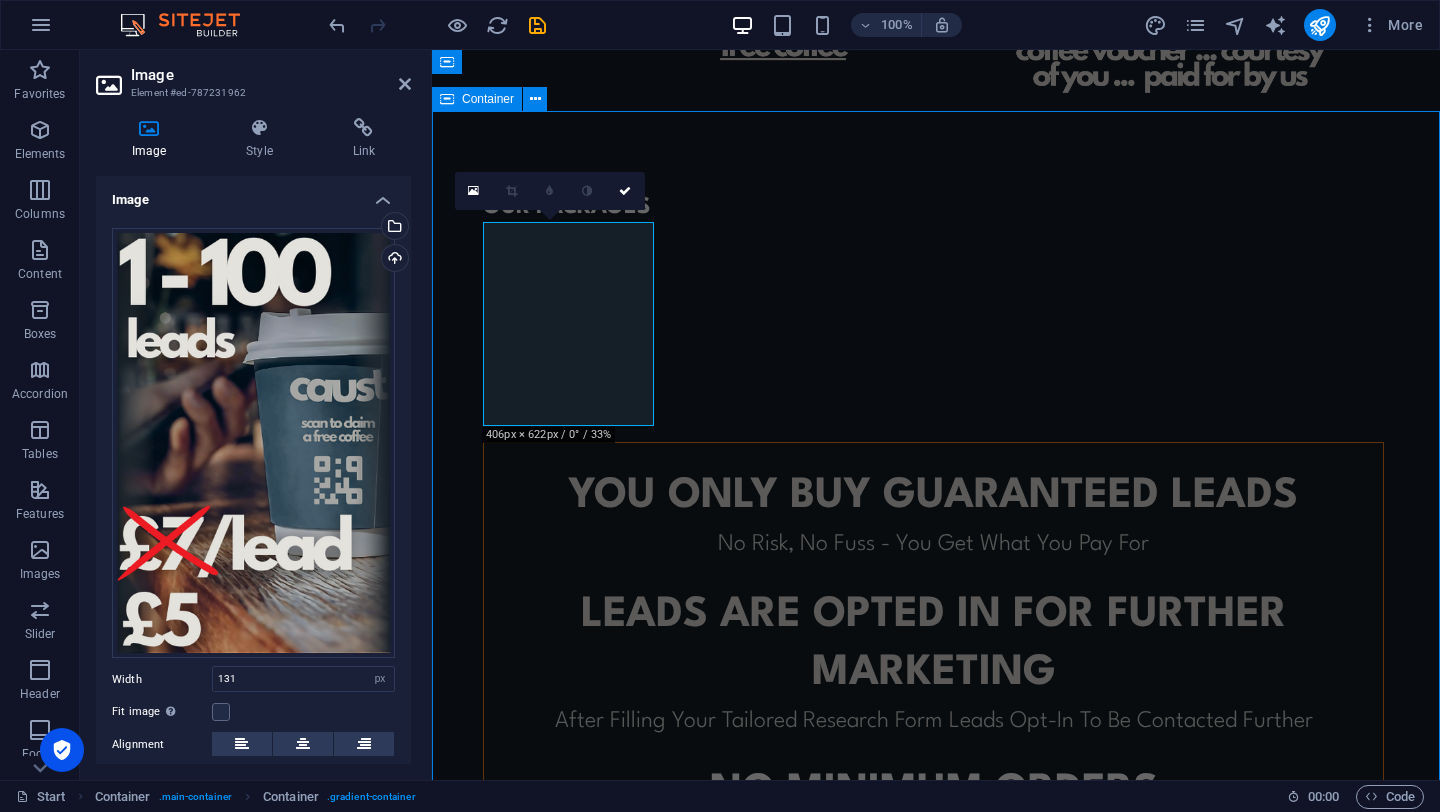 scroll, scrollTop: 1182, scrollLeft: 0, axis: vertical 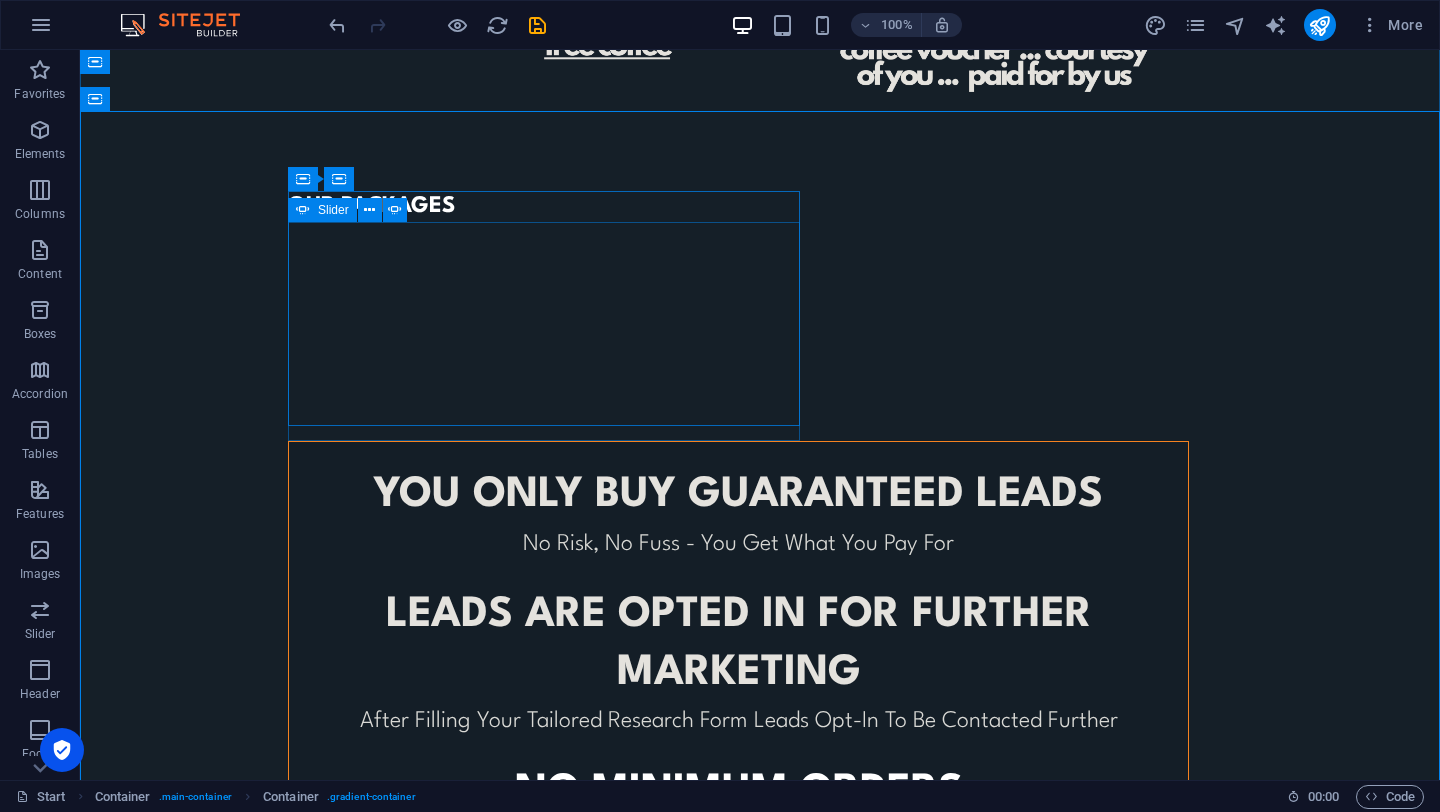 click at bounding box center [288, 237] 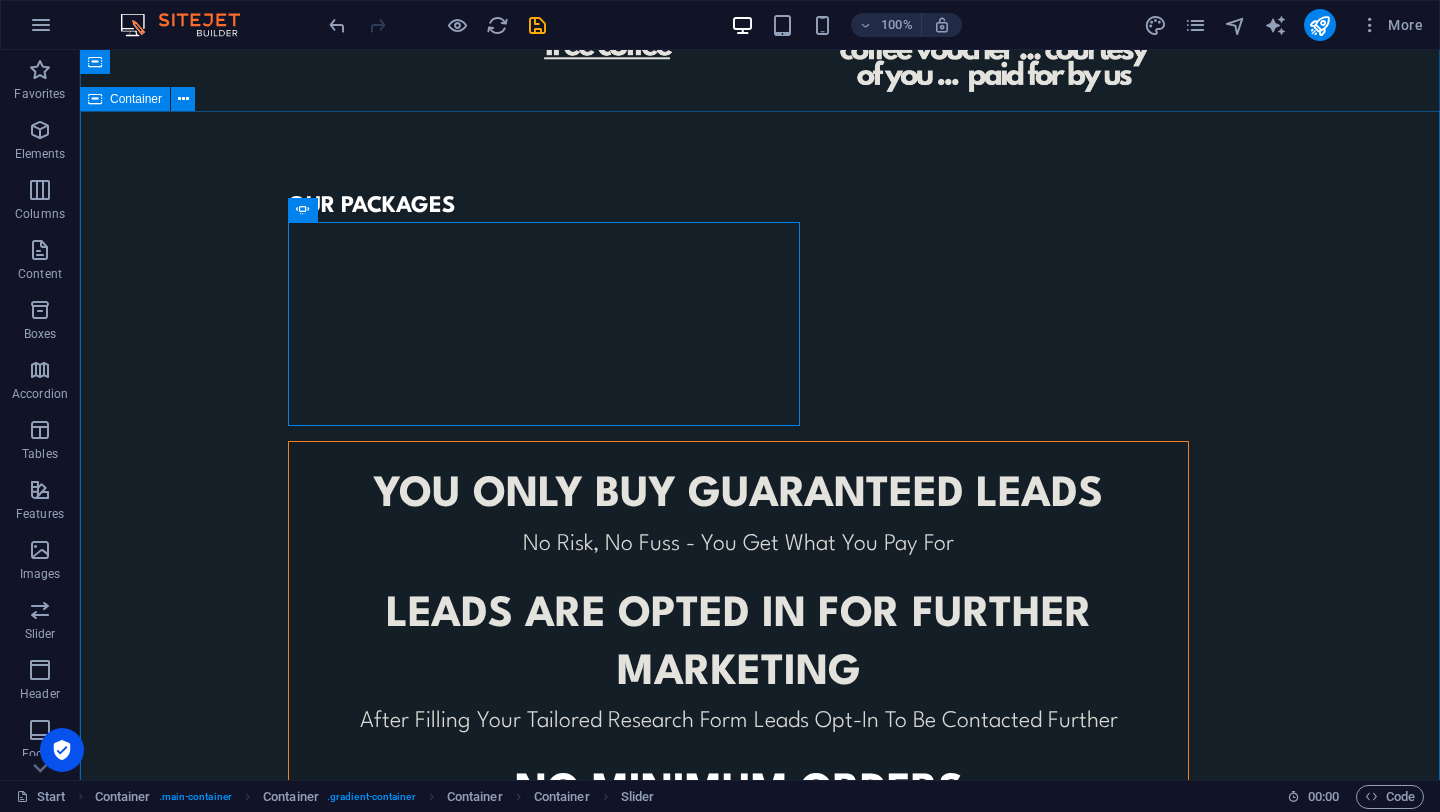 click on "OUR PACKAGES YOU ONLY BUY GUARANTEED LEADS No Risk, No Fuss - You Get What You Pay For leads ARE opted in for further marketing After Filling Your Tailored Research Form Leads Opt-In To Be Contacted Further No minimum orders To Cater For All Business Sizes or To Trial Before You Commit CONTACT US TO FIND OUT MORE © Code -  Legal notice  |  Privacy" at bounding box center (760, 610) 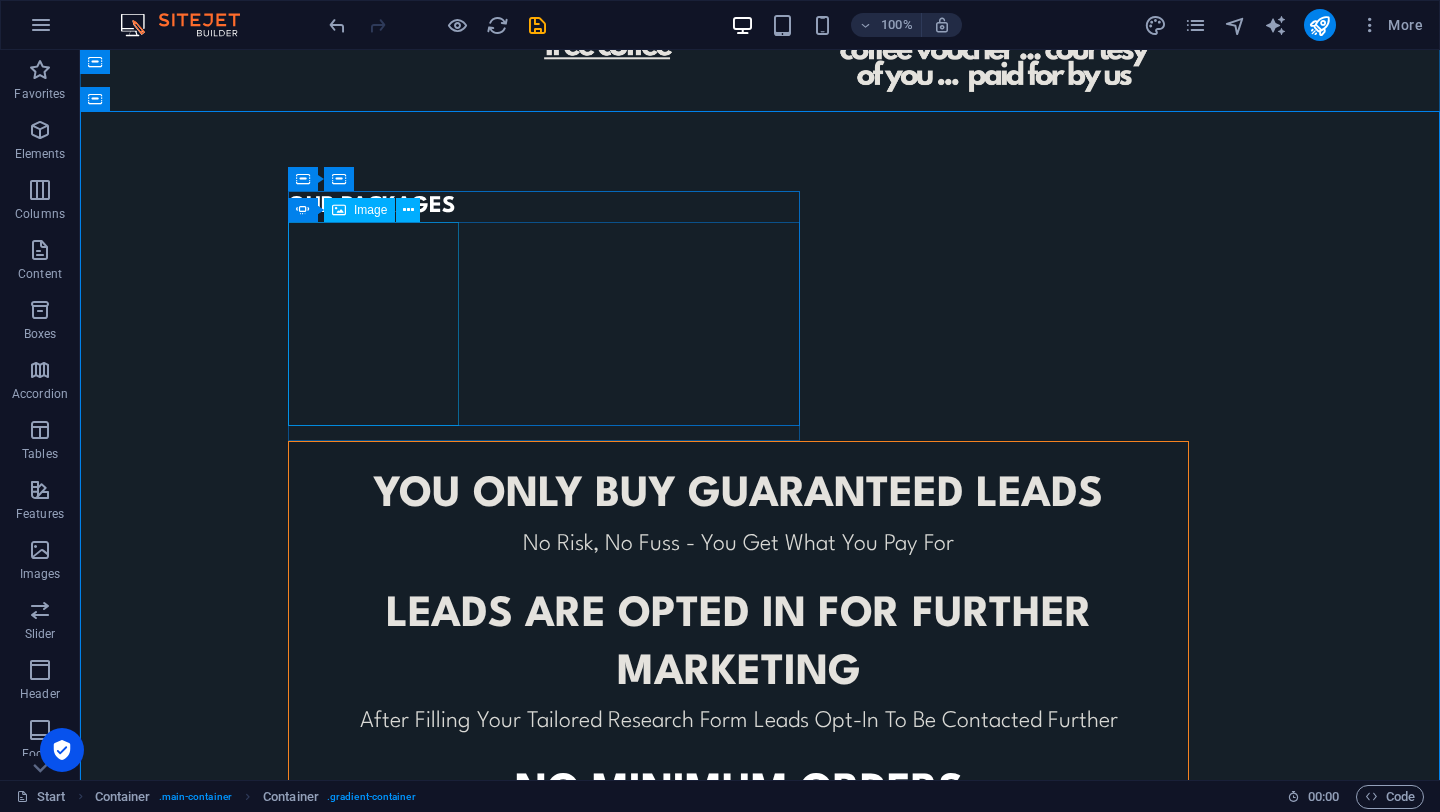 click at bounding box center (-140, 938) 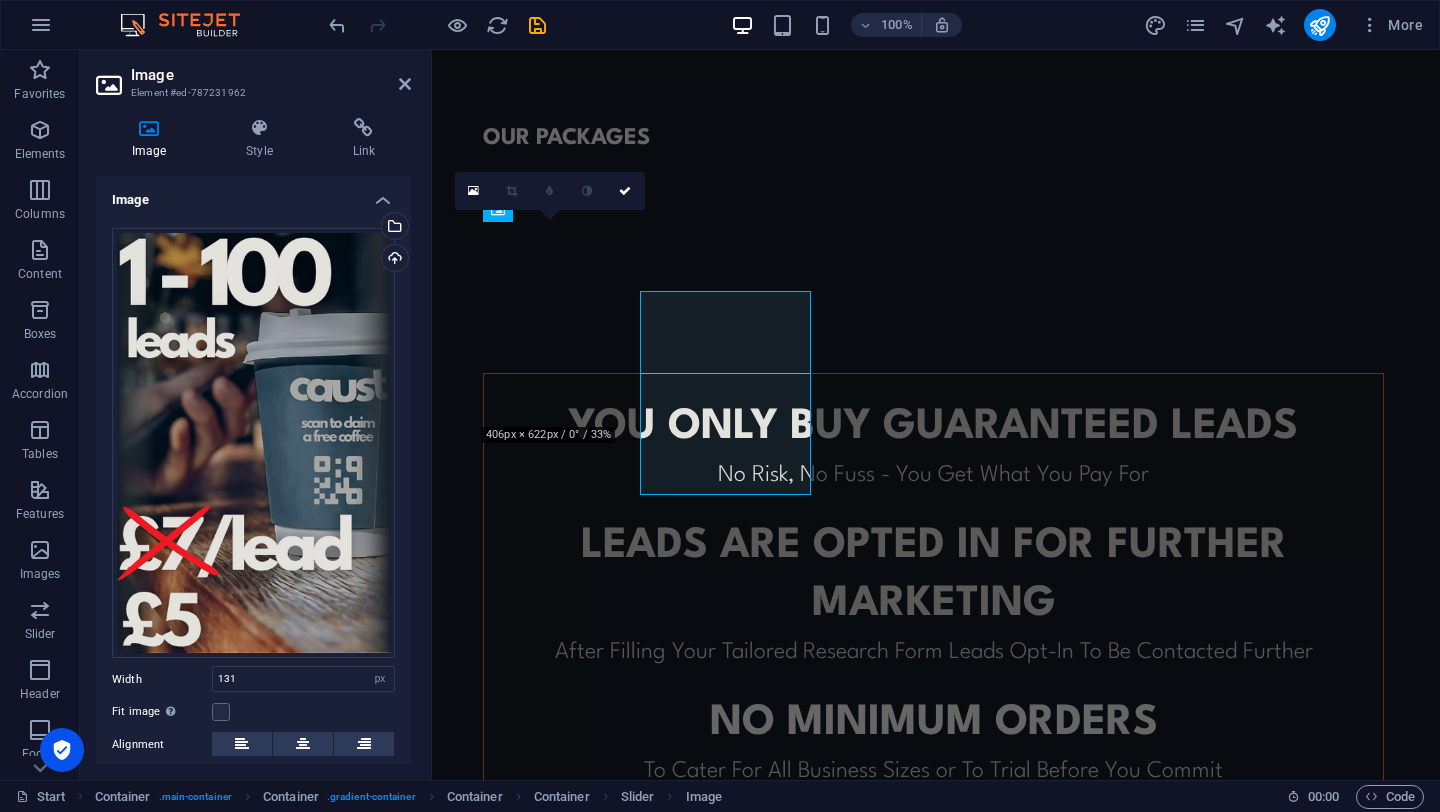 scroll, scrollTop: 1113, scrollLeft: 0, axis: vertical 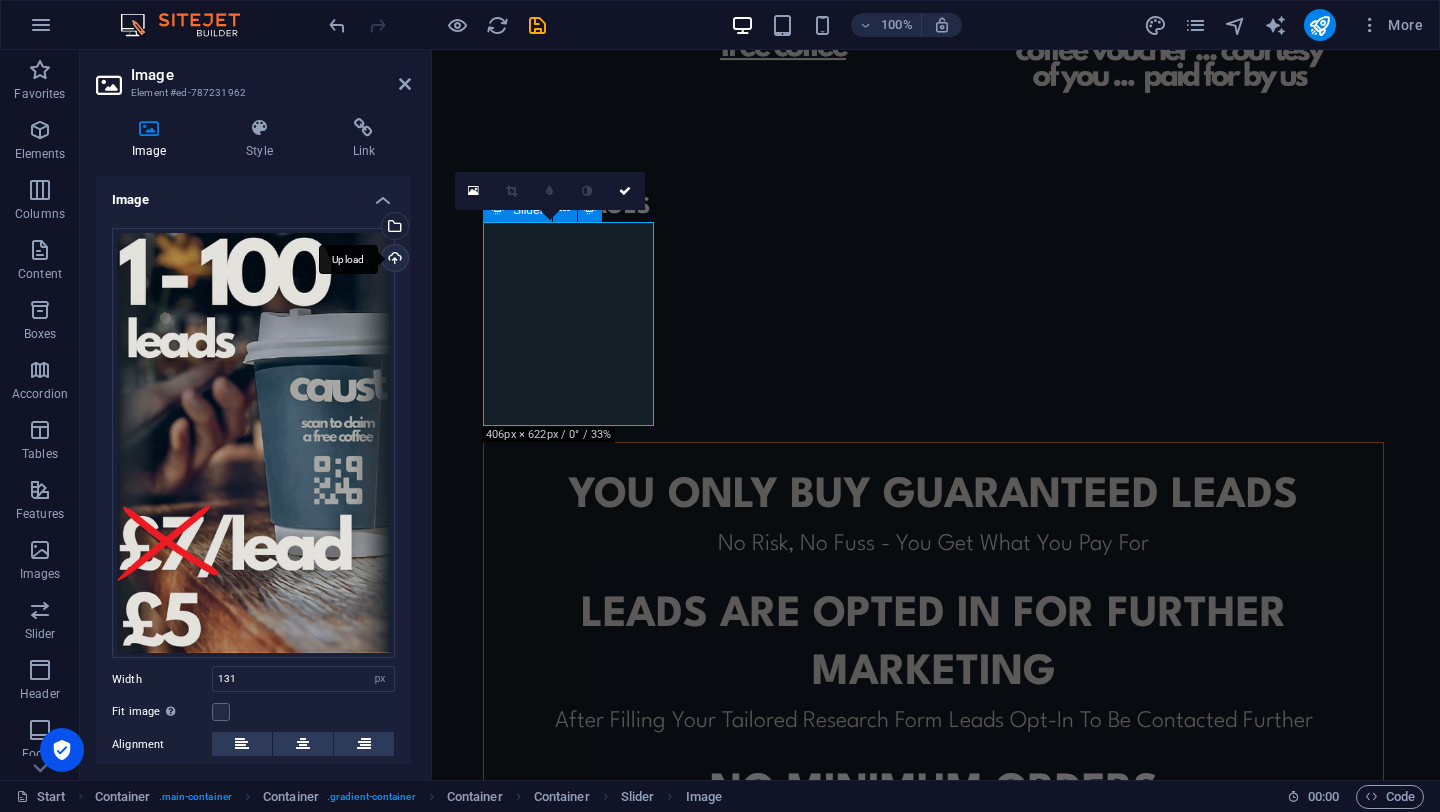 click on "Upload" at bounding box center [393, 260] 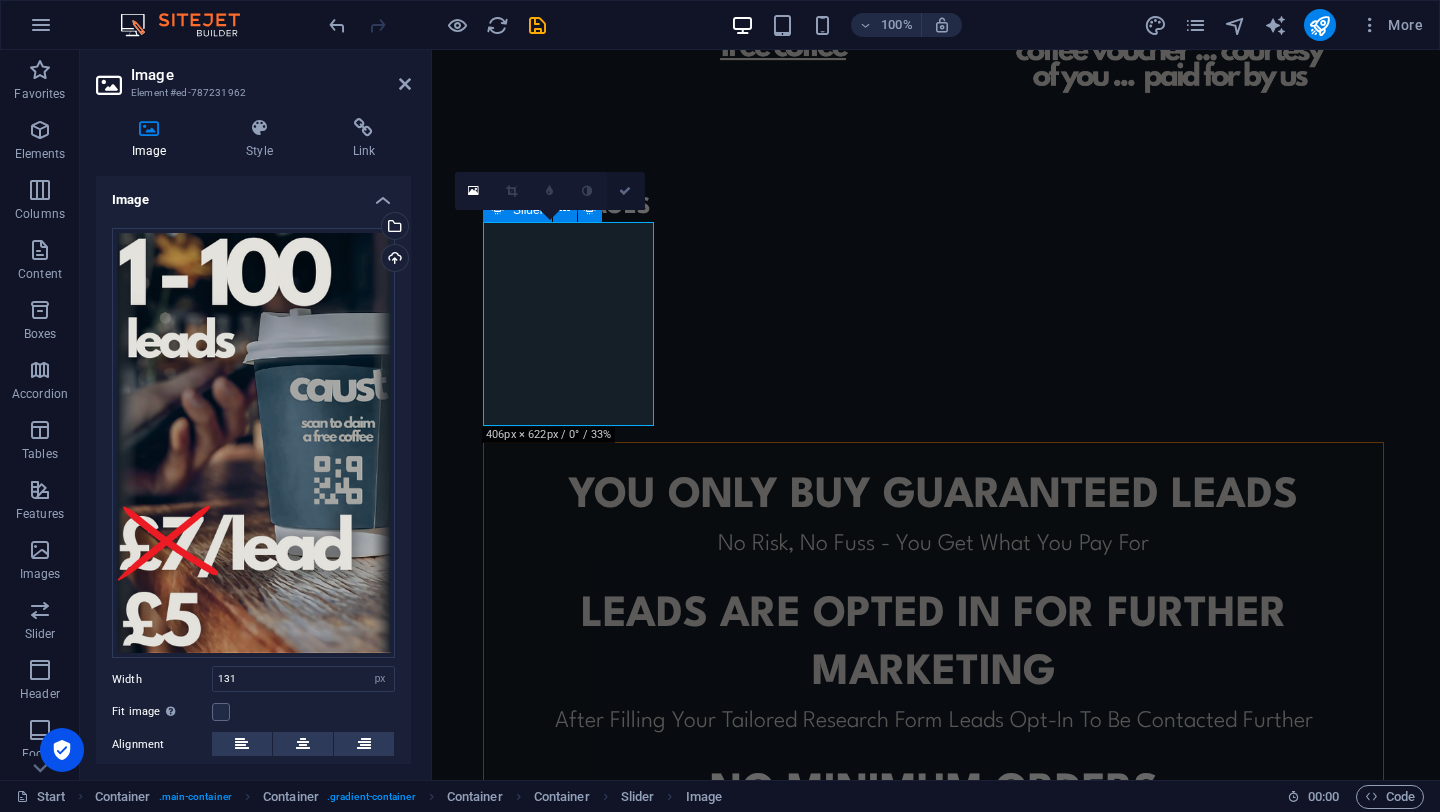 click at bounding box center [625, 191] 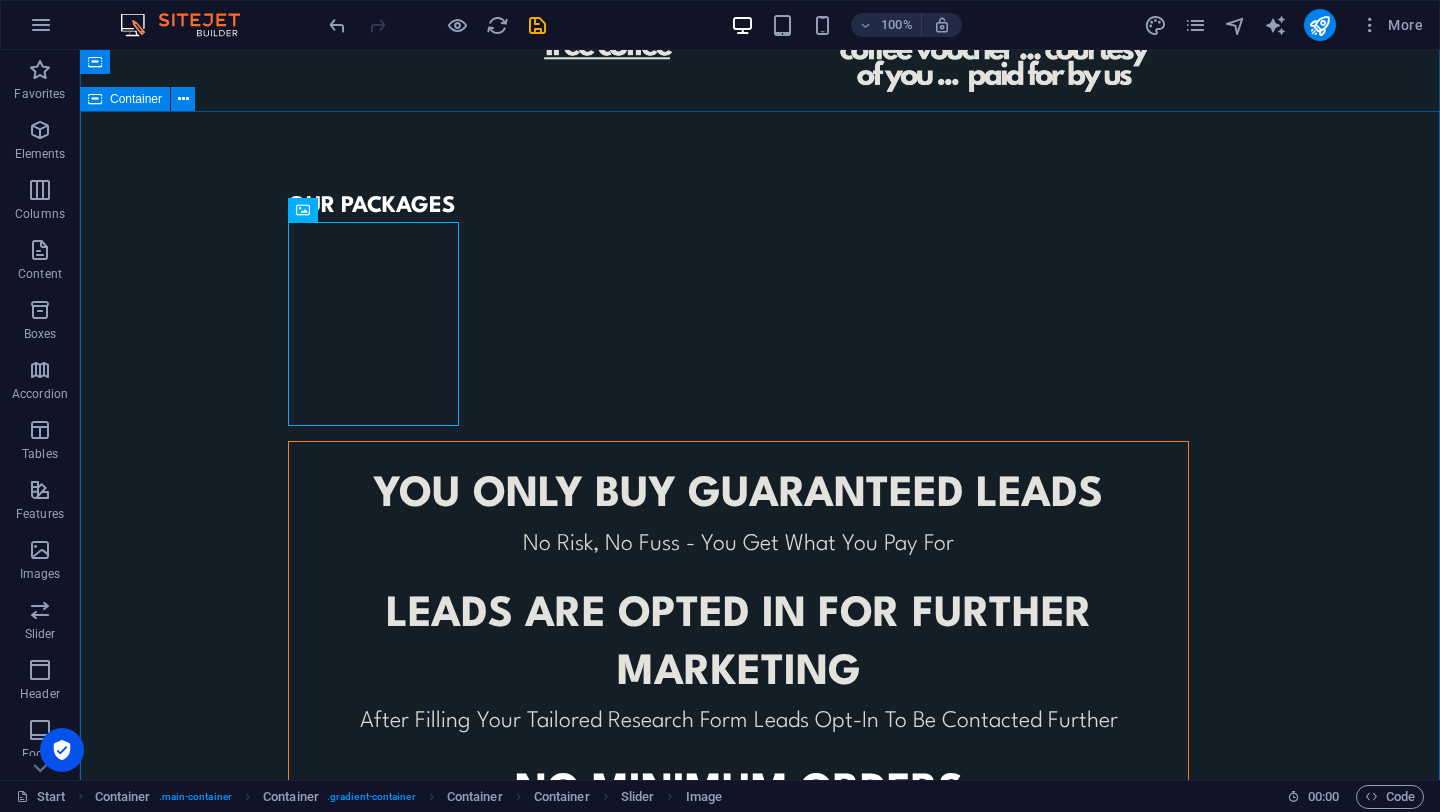 click on "OUR PACKAGES YOU ONLY BUY GUARANTEED LEADS No Risk, No Fuss - You Get What You Pay For leads ARE opted in for further marketing After Filling Your Tailored Research Form Leads Opt-In To Be Contacted Further No minimum orders To Cater For All Business Sizes or To Trial Before You Commit CONTACT US TO FIND OUT MORE © Code -  Legal notice  |  Privacy" at bounding box center [760, 610] 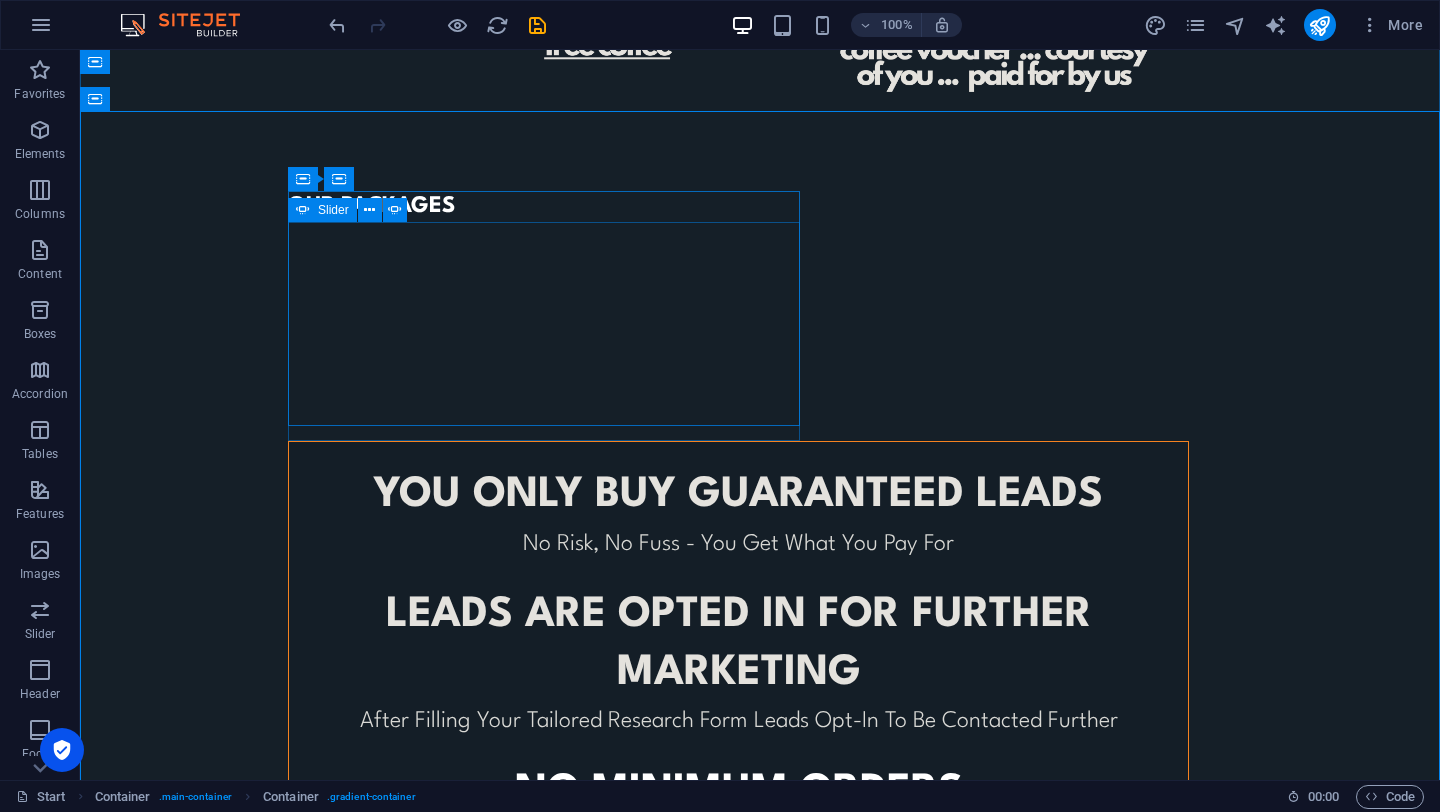 click at bounding box center (-653, 1731) 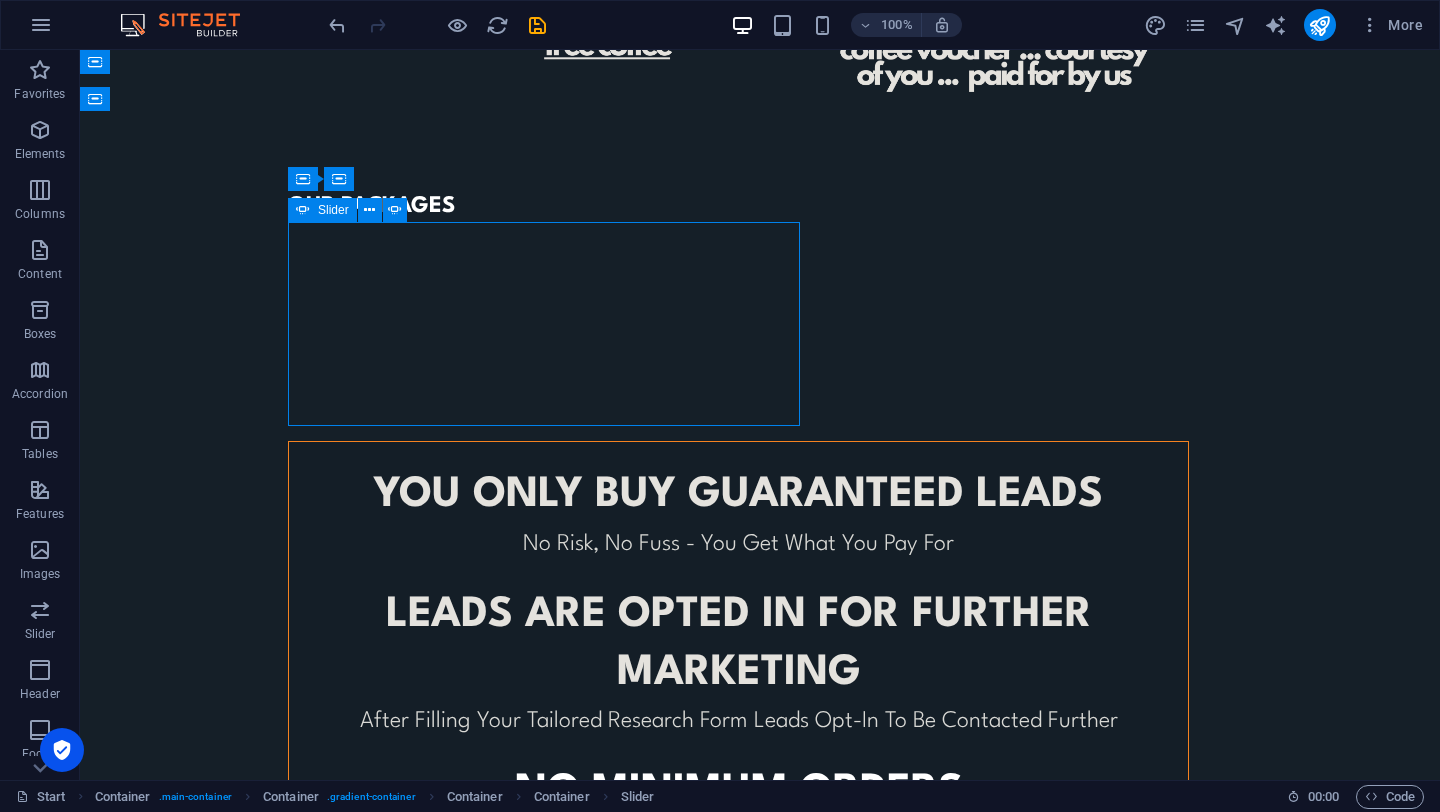 click at bounding box center [630, 1235] 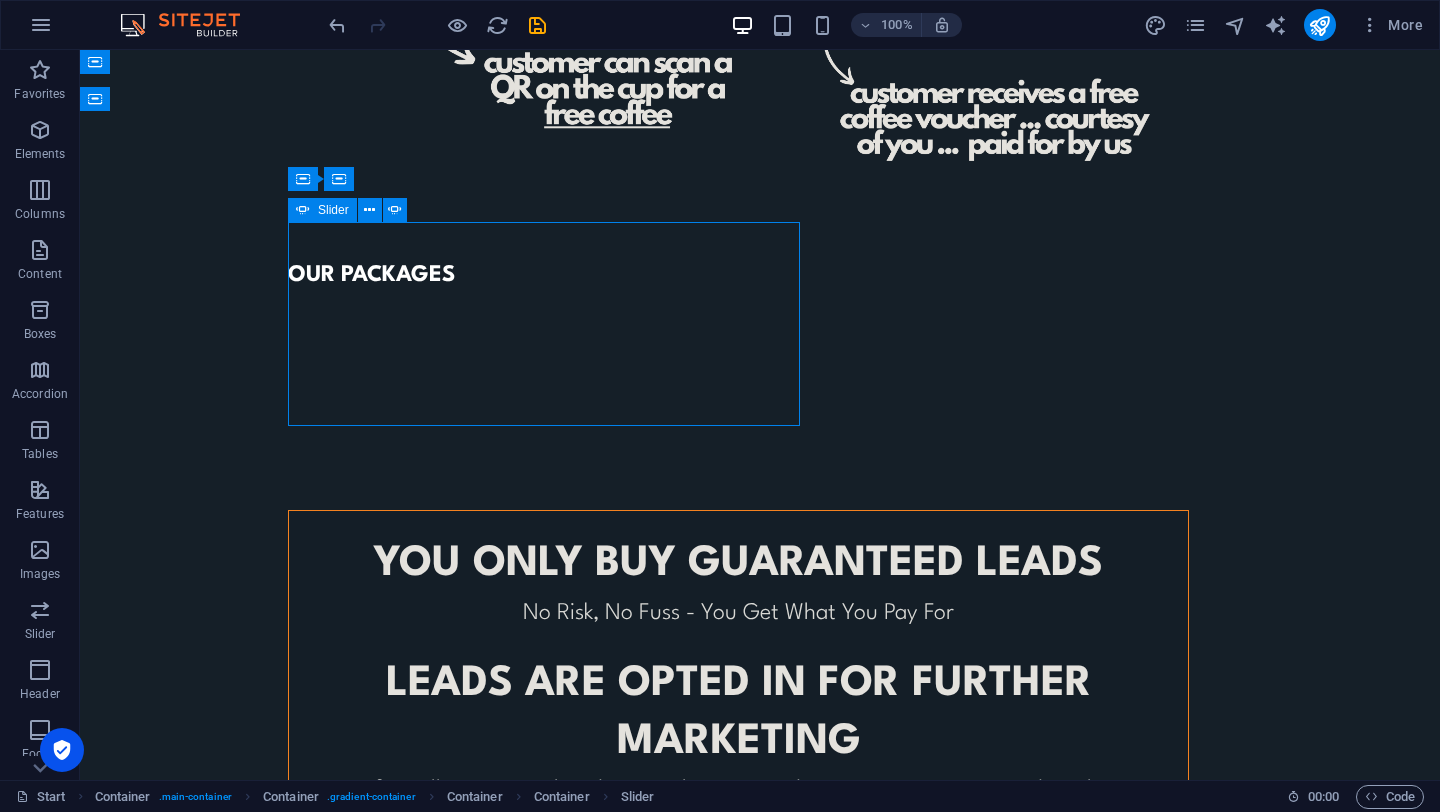 select on "ms" 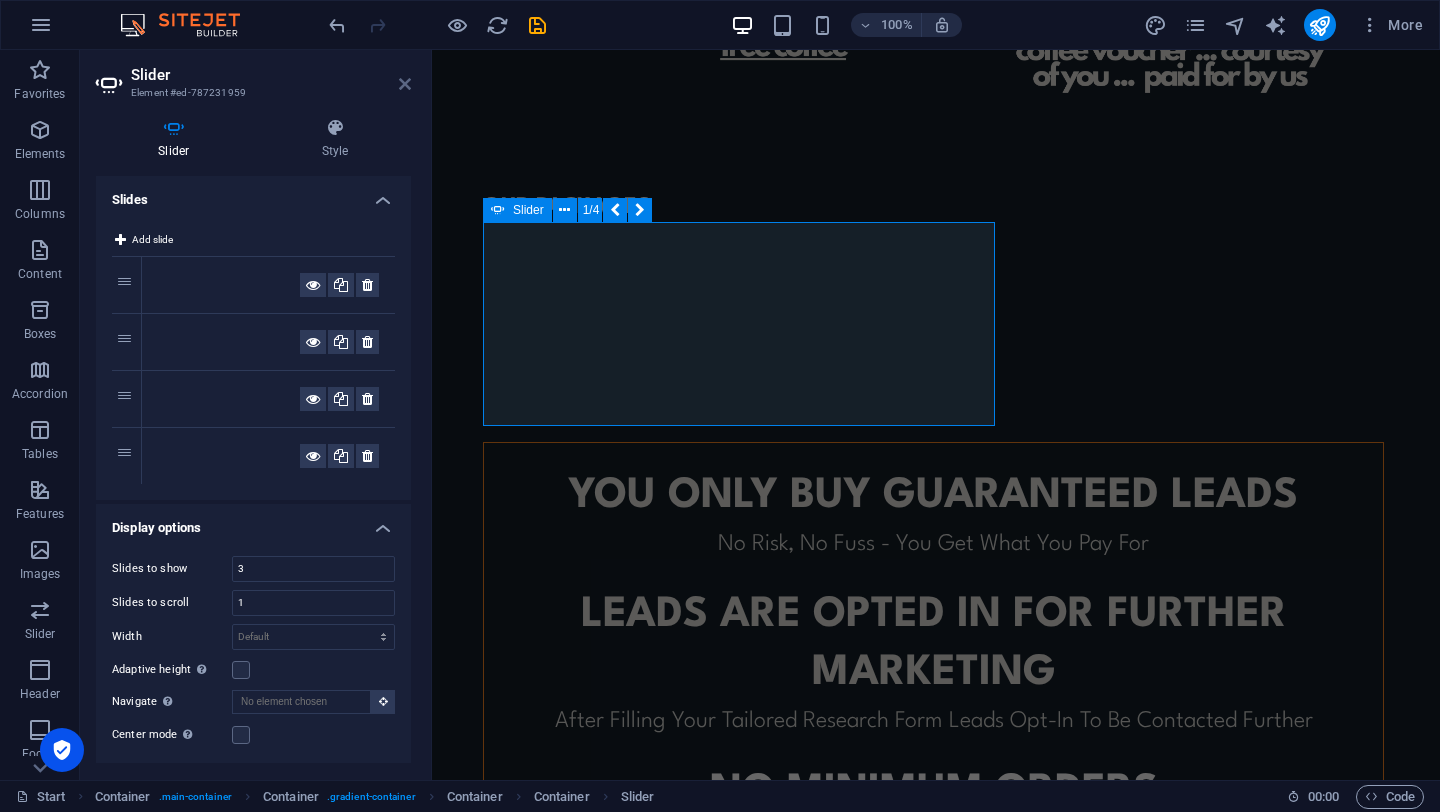 click at bounding box center [405, 84] 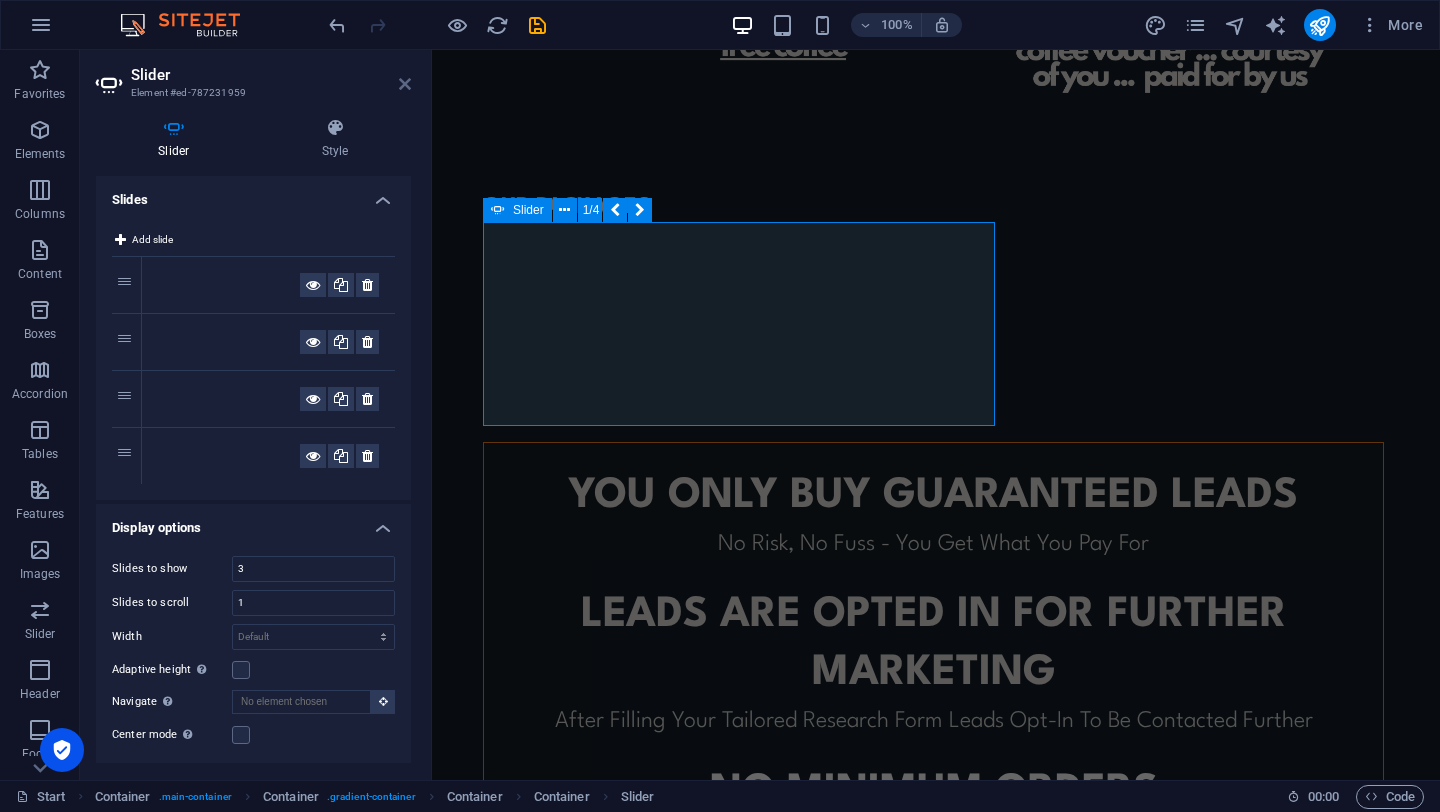 scroll, scrollTop: 1182, scrollLeft: 0, axis: vertical 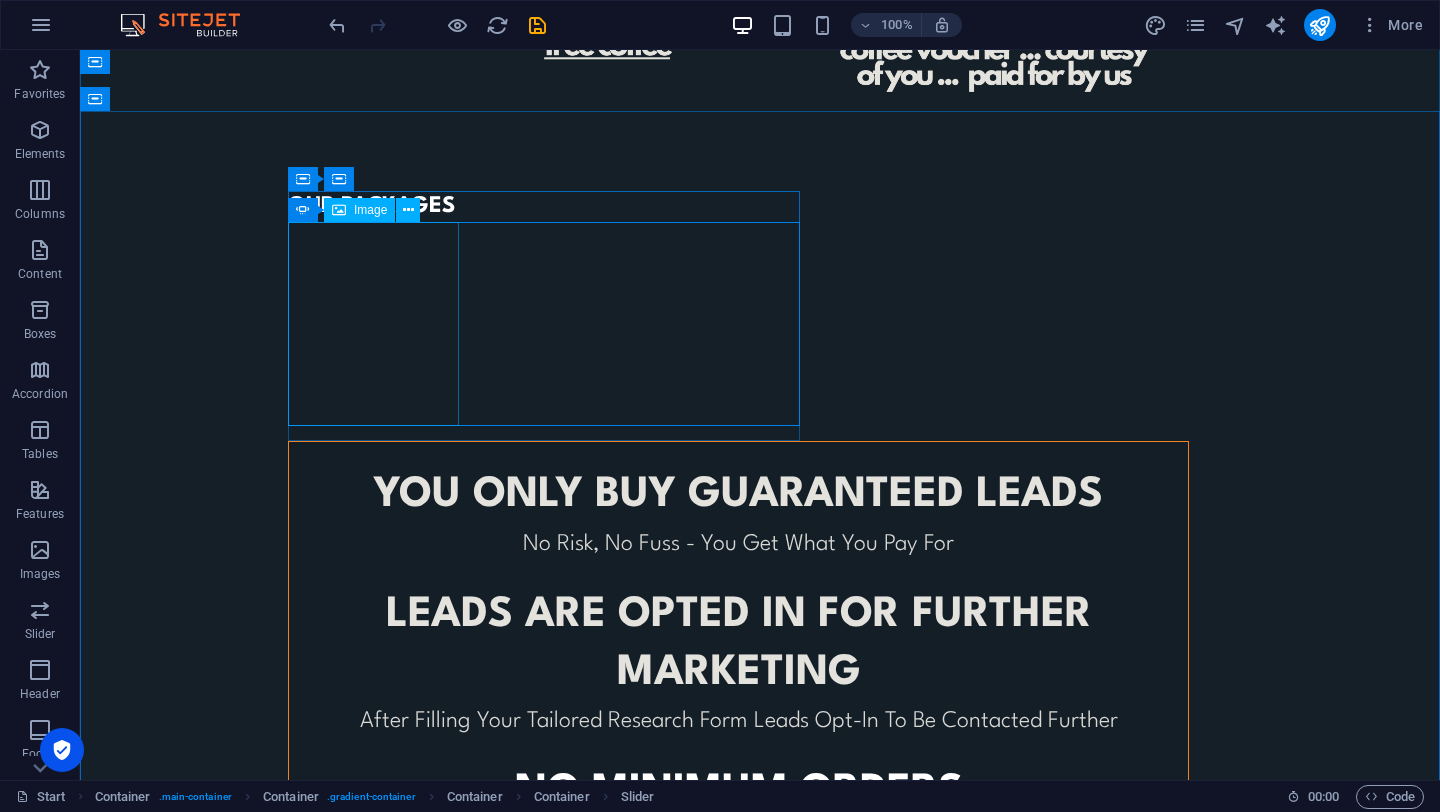 click at bounding box center [-140, 938] 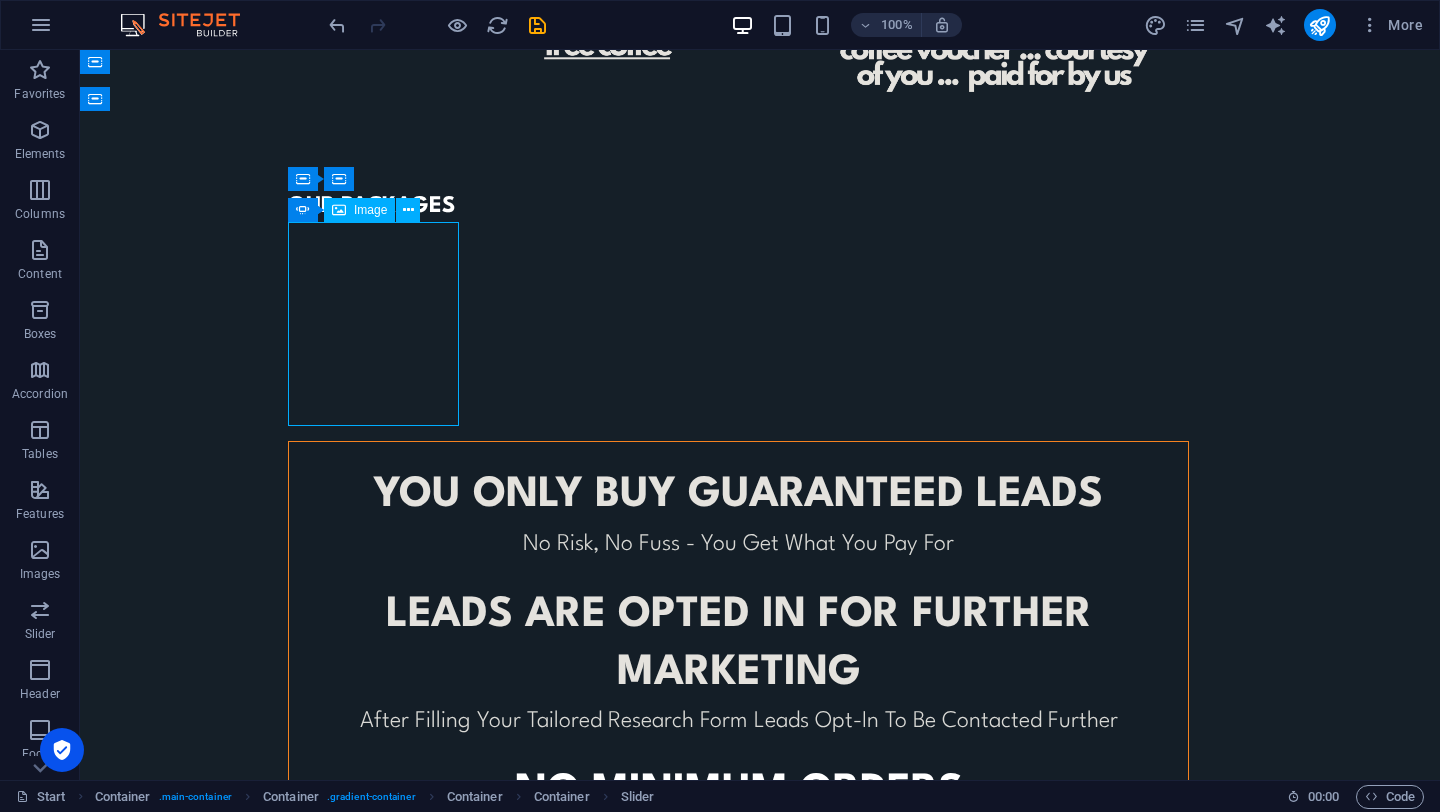 click at bounding box center (-140, 938) 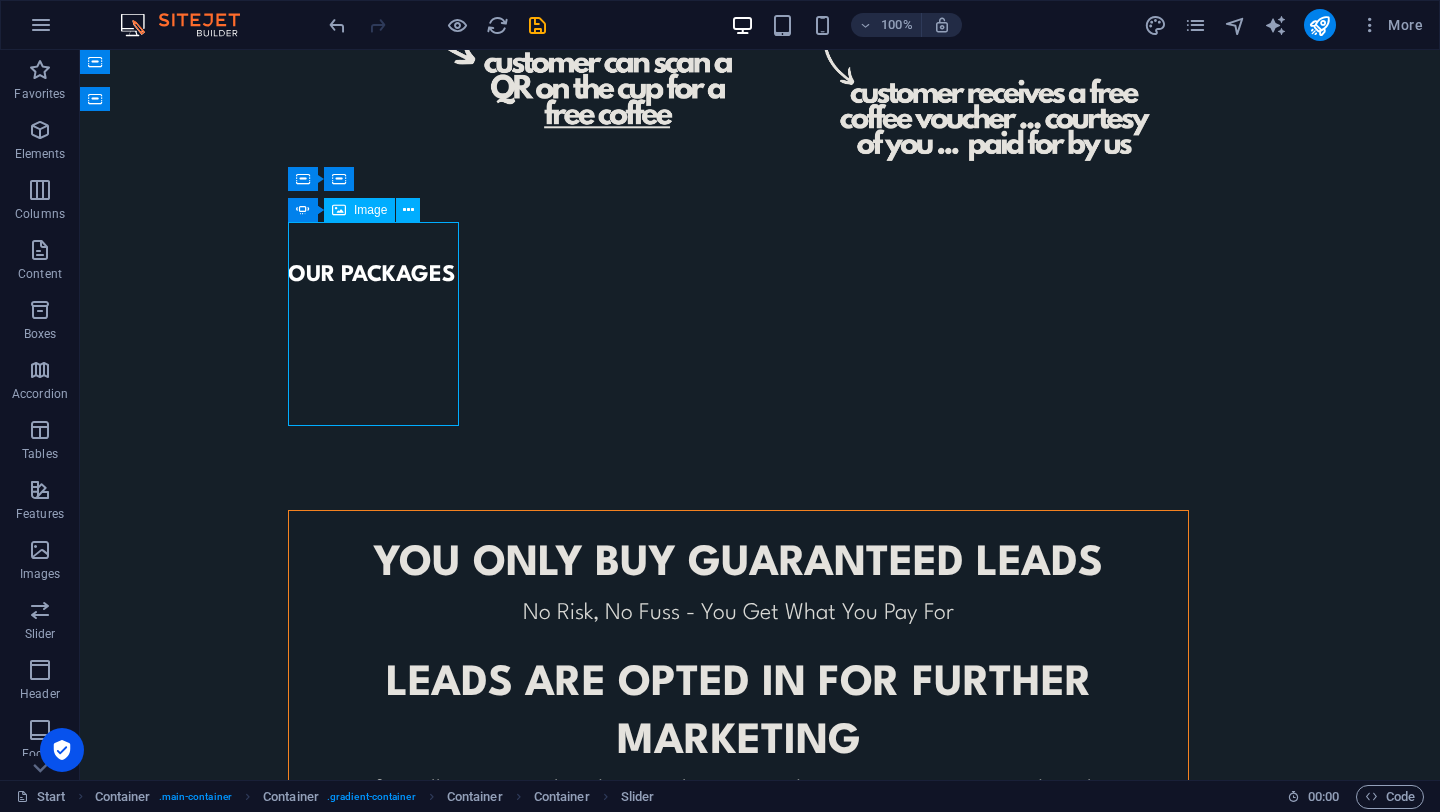 select on "px" 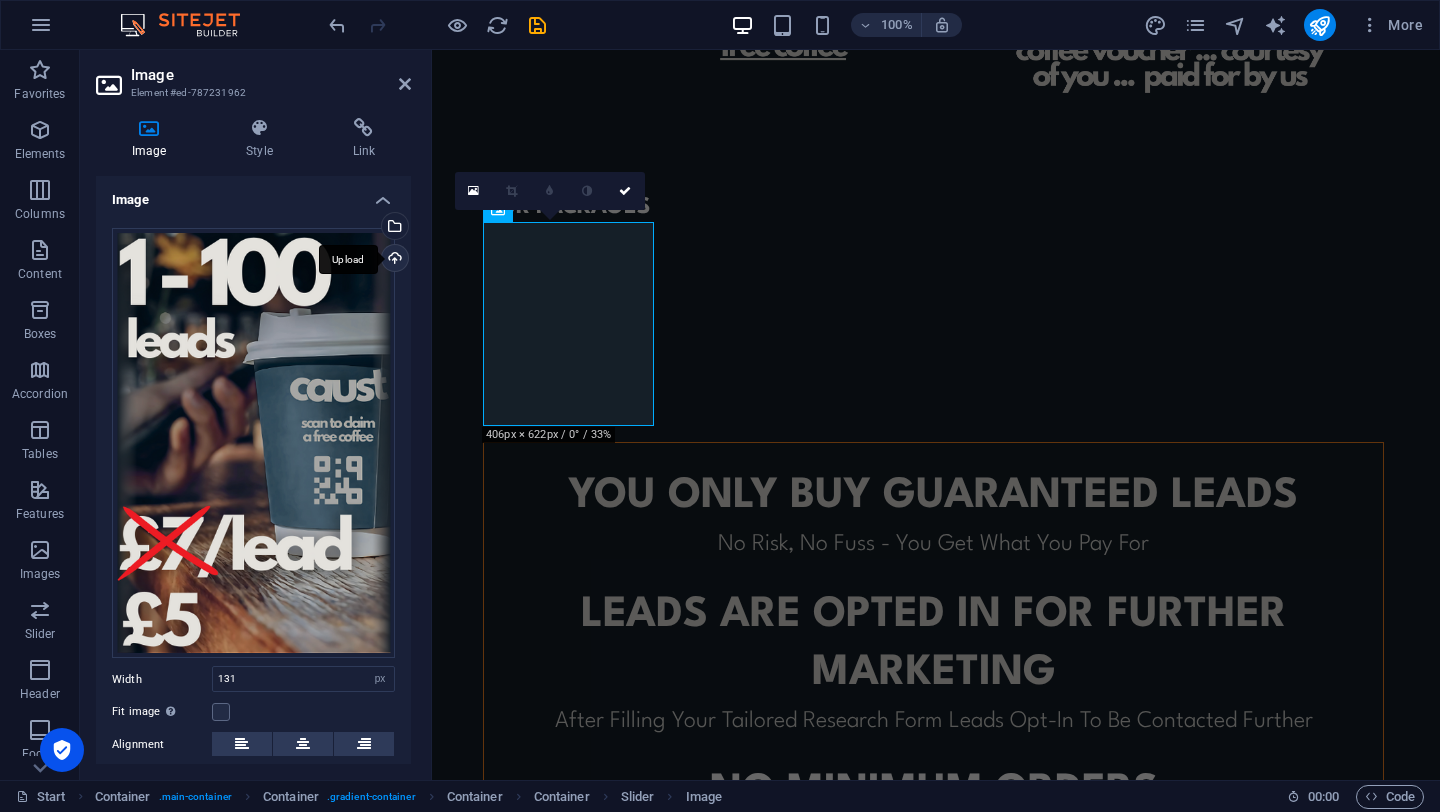 click on "Upload" at bounding box center (393, 260) 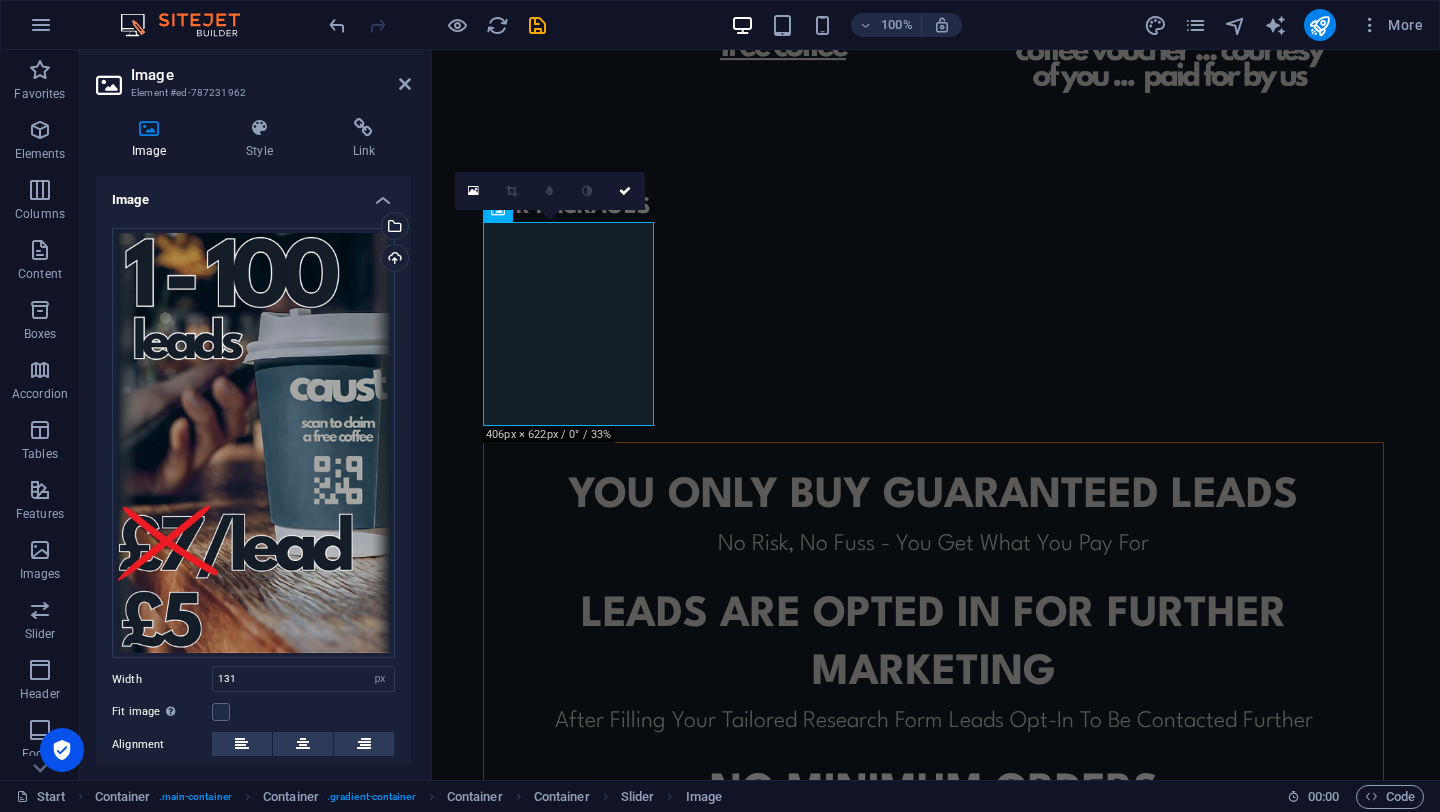 click on "Image Element #ed-787231962" at bounding box center [253, 76] 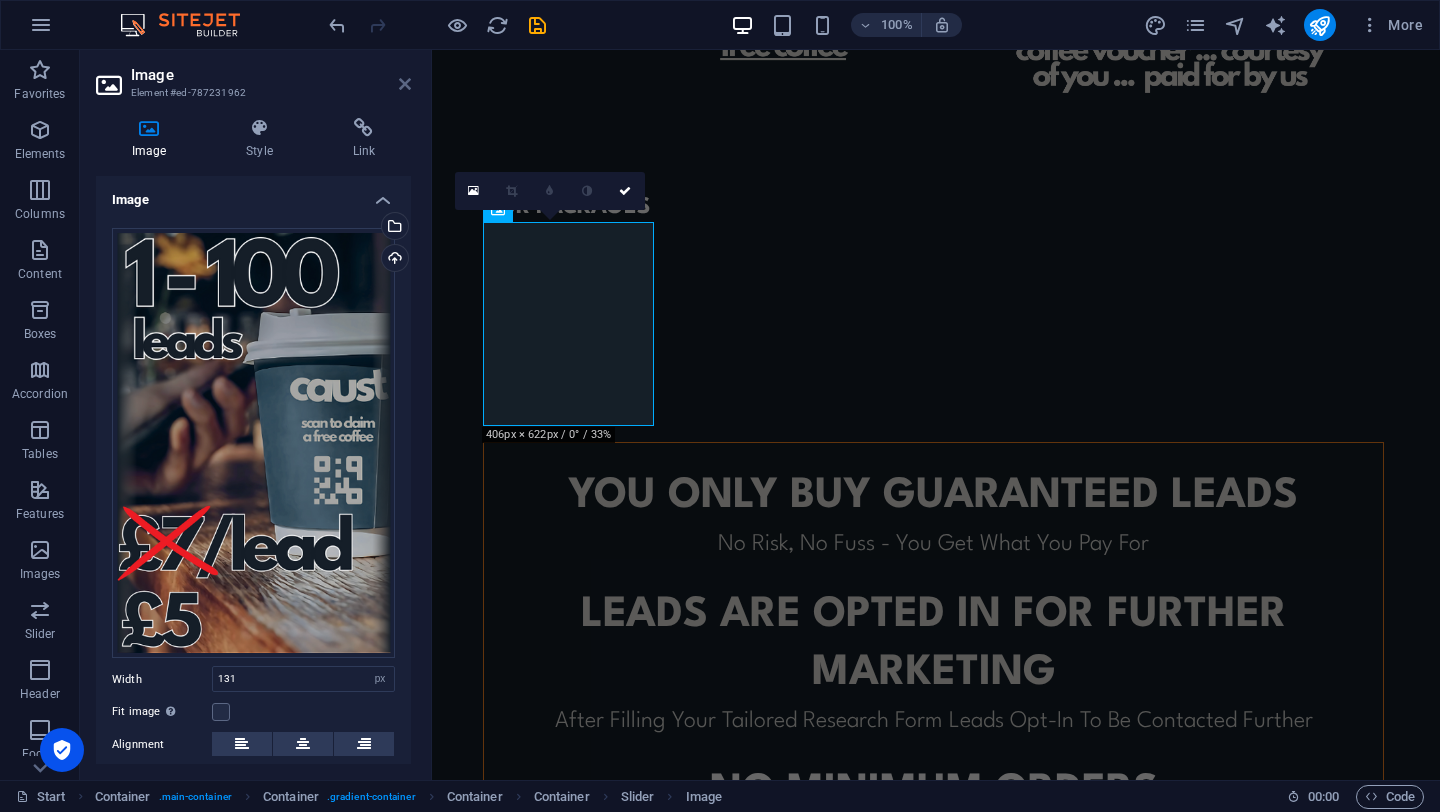 click at bounding box center [405, 84] 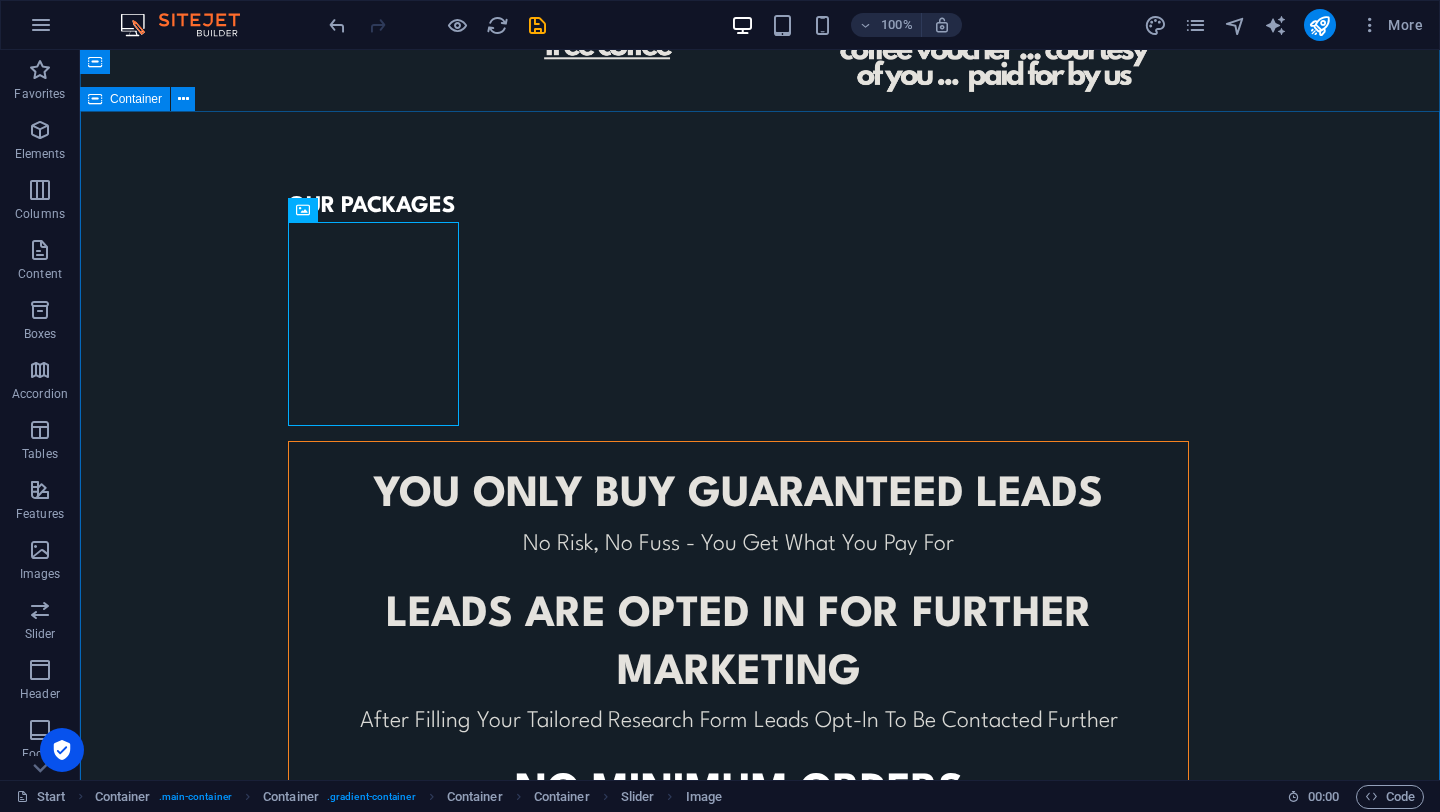 click on "OUR PACKAGES YOU ONLY BUY GUARANTEED LEADS No Risk, No Fuss - You Get What You Pay For leads ARE opted in for further marketing After Filling Your Tailored Research Form Leads Opt-In To Be Contacted Further No minimum orders To Cater For All Business Sizes or To Trial Before You Commit CONTACT US TO FIND OUT MORE © Code -  Legal notice  |  Privacy" at bounding box center [760, 610] 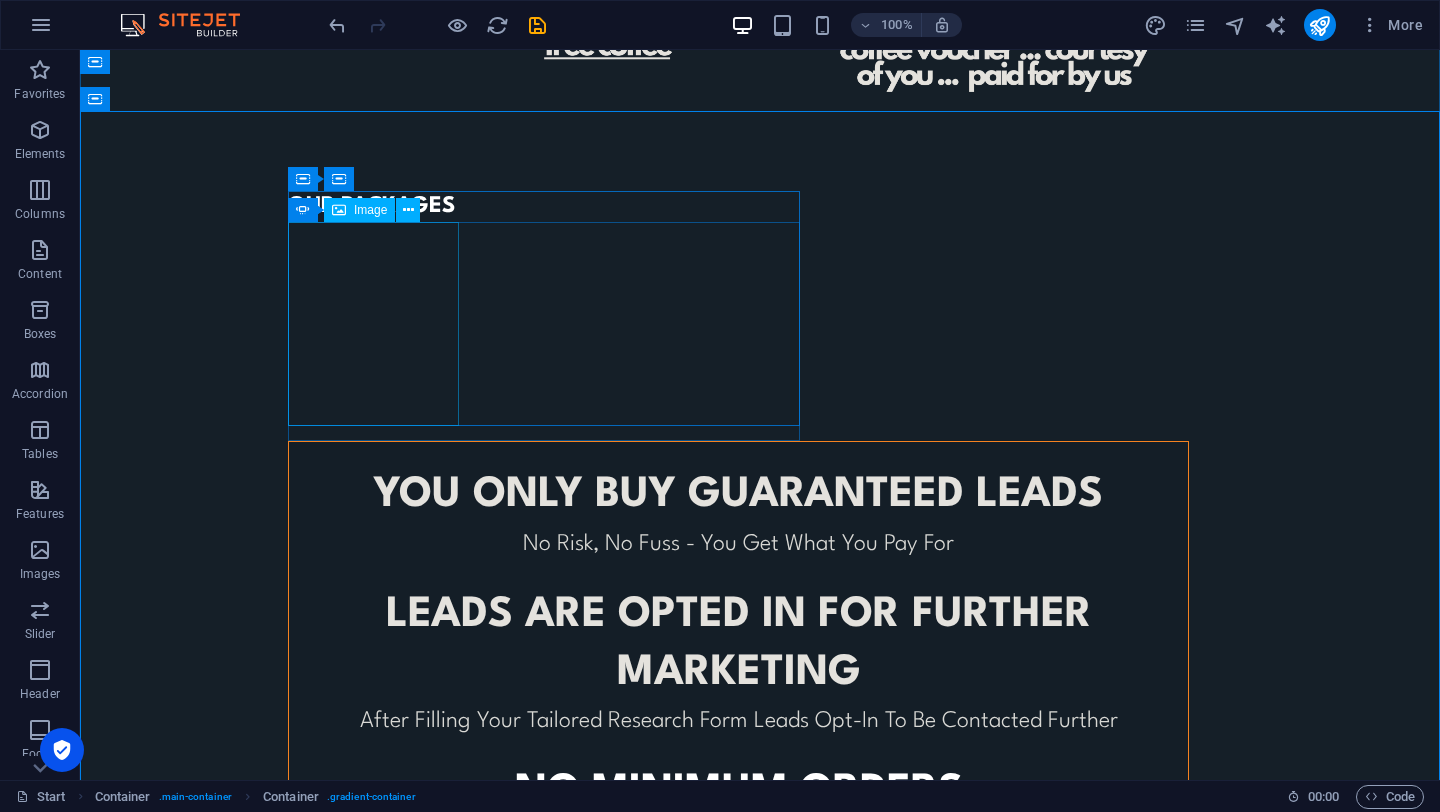 click at bounding box center [-140, 938] 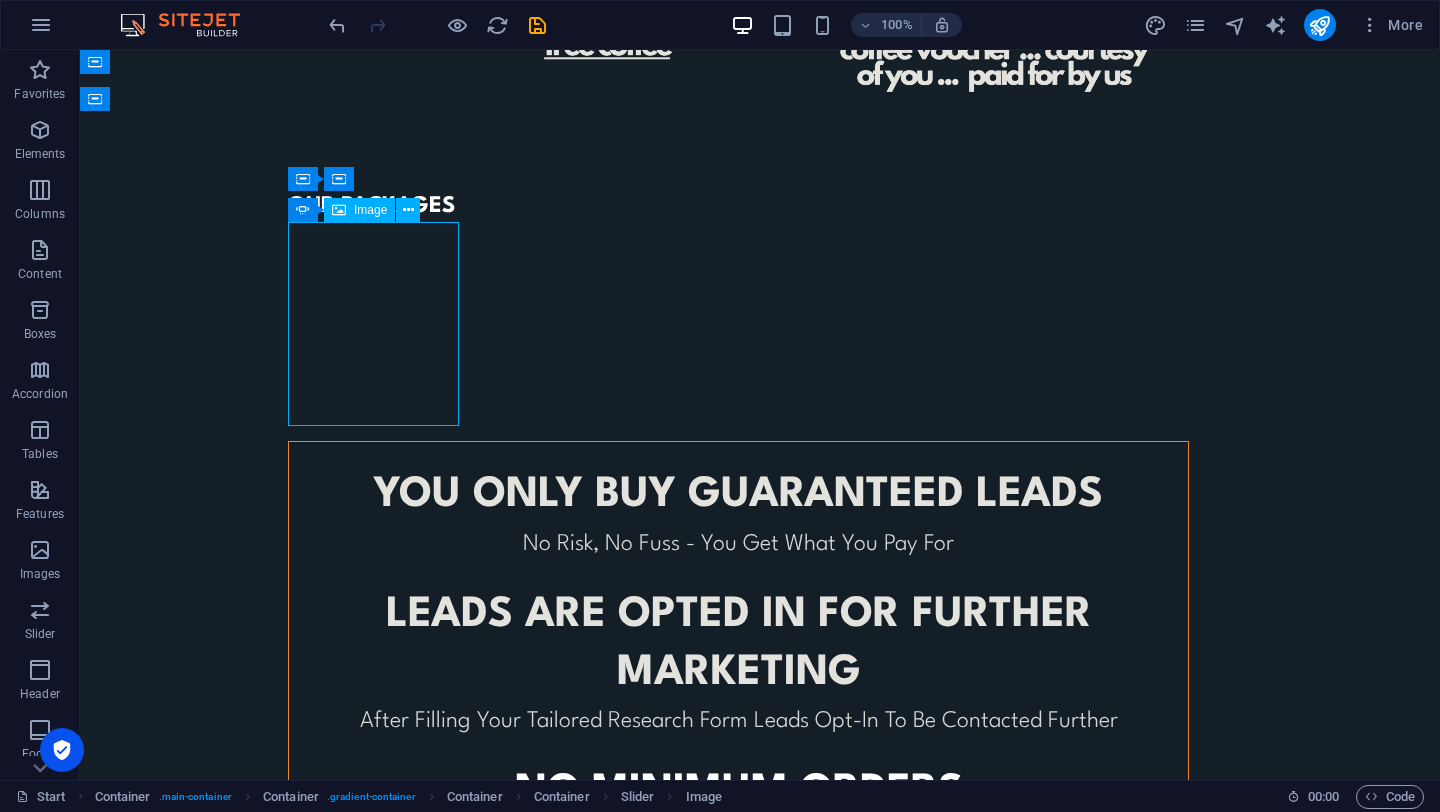 click at bounding box center (-140, 938) 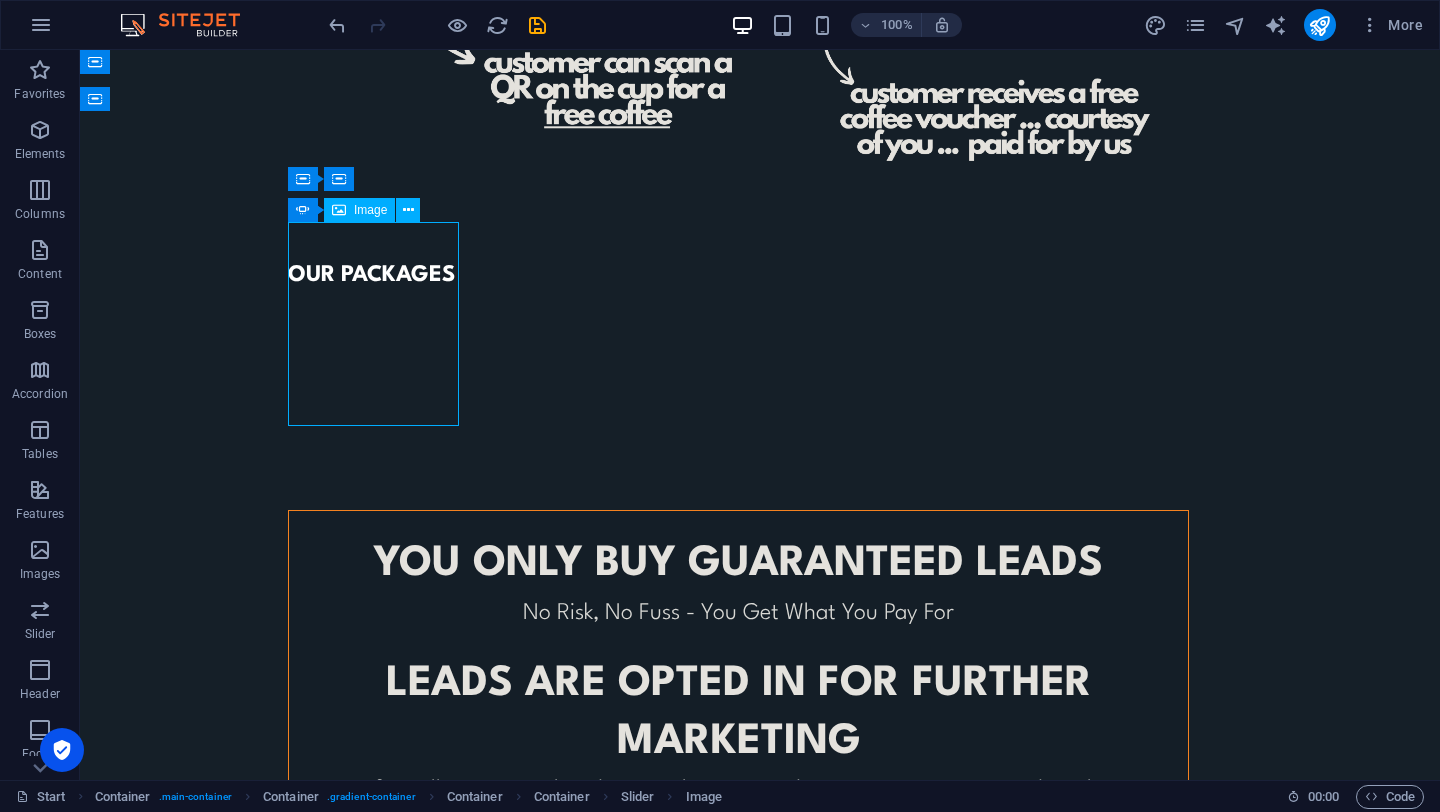 select on "px" 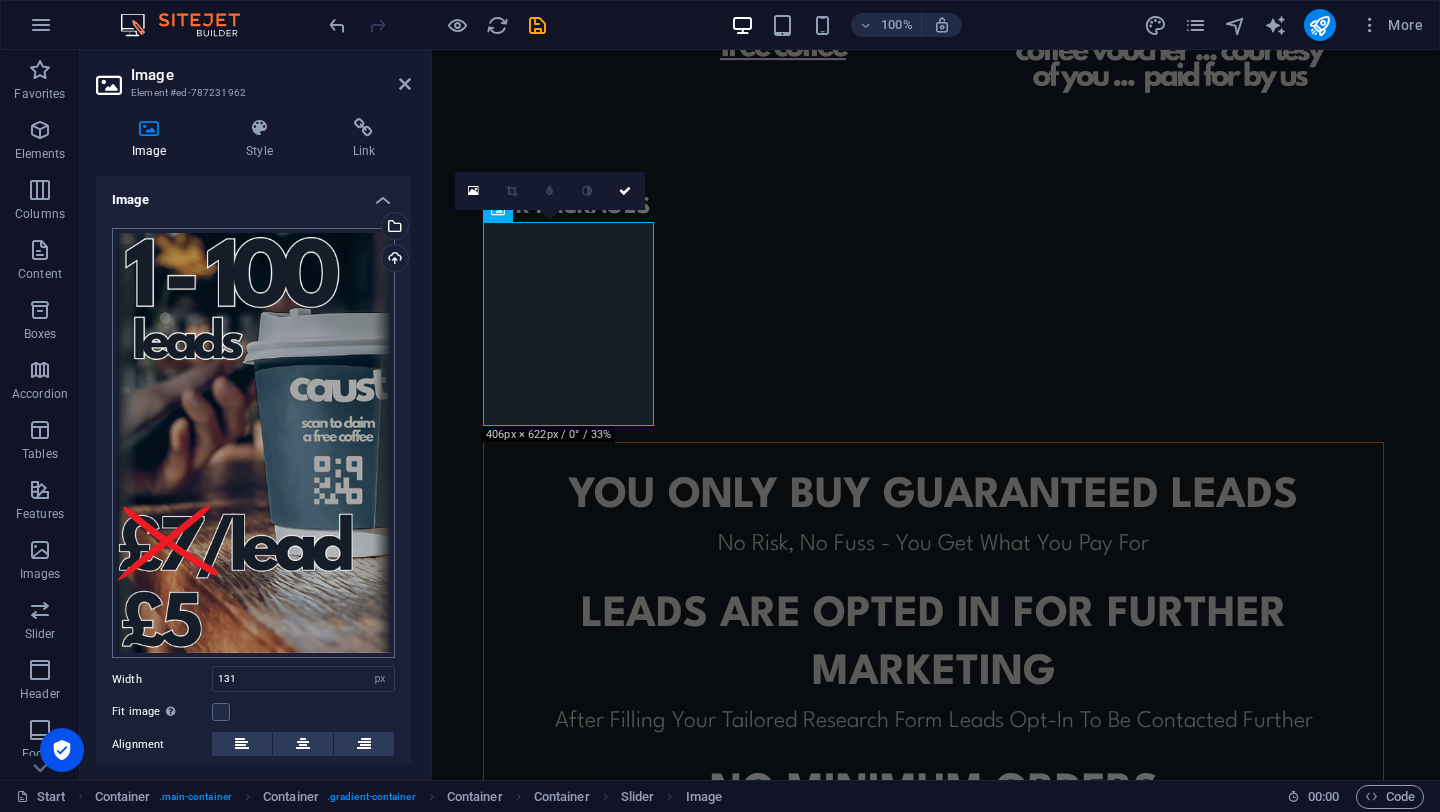 scroll, scrollTop: 203, scrollLeft: 0, axis: vertical 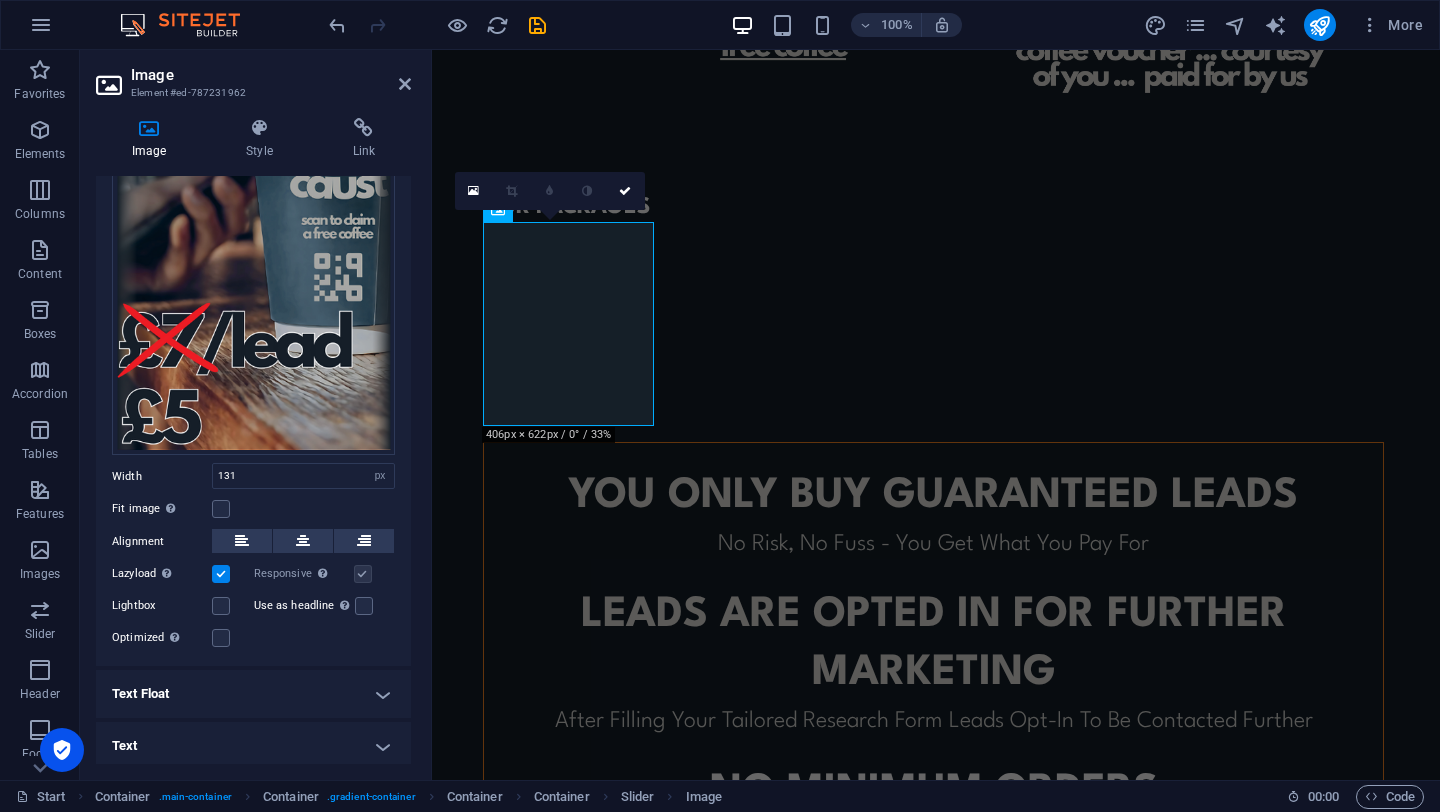 click on "Image Element #ed-787231962 Image Style Link Image Drag files here, click to choose files or select files from Files or our free stock photos & videos Select files from the file manager, stock photos, or upload file(s) Upload Width 131 Default auto px rem % em vh vw Fit image Automatically fit image to a fixed width and height Height Default auto px Alignment Lazyload Loading images after the page loads improves page speed. Responsive Automatically load retina image and smartphone optimized sizes. Lightbox Use as headline The image will be wrapped in an H1 headline tag. Useful for giving alternative text the weight of an H1 headline, e.g. for the logo. Leave unchecked if uncertain. Optimized Images are compressed to improve page speed. Position Direction Custom X offset 50 px rem % vh vw Y offset 50 px rem % vh vw Text Float No float Image left Image right Determine how text should behave around the image. Text Alternative text Image caption Paragraph Format Normal Heading 1 Heading 2 Heading 3 Heading 4 Code" at bounding box center (256, 415) 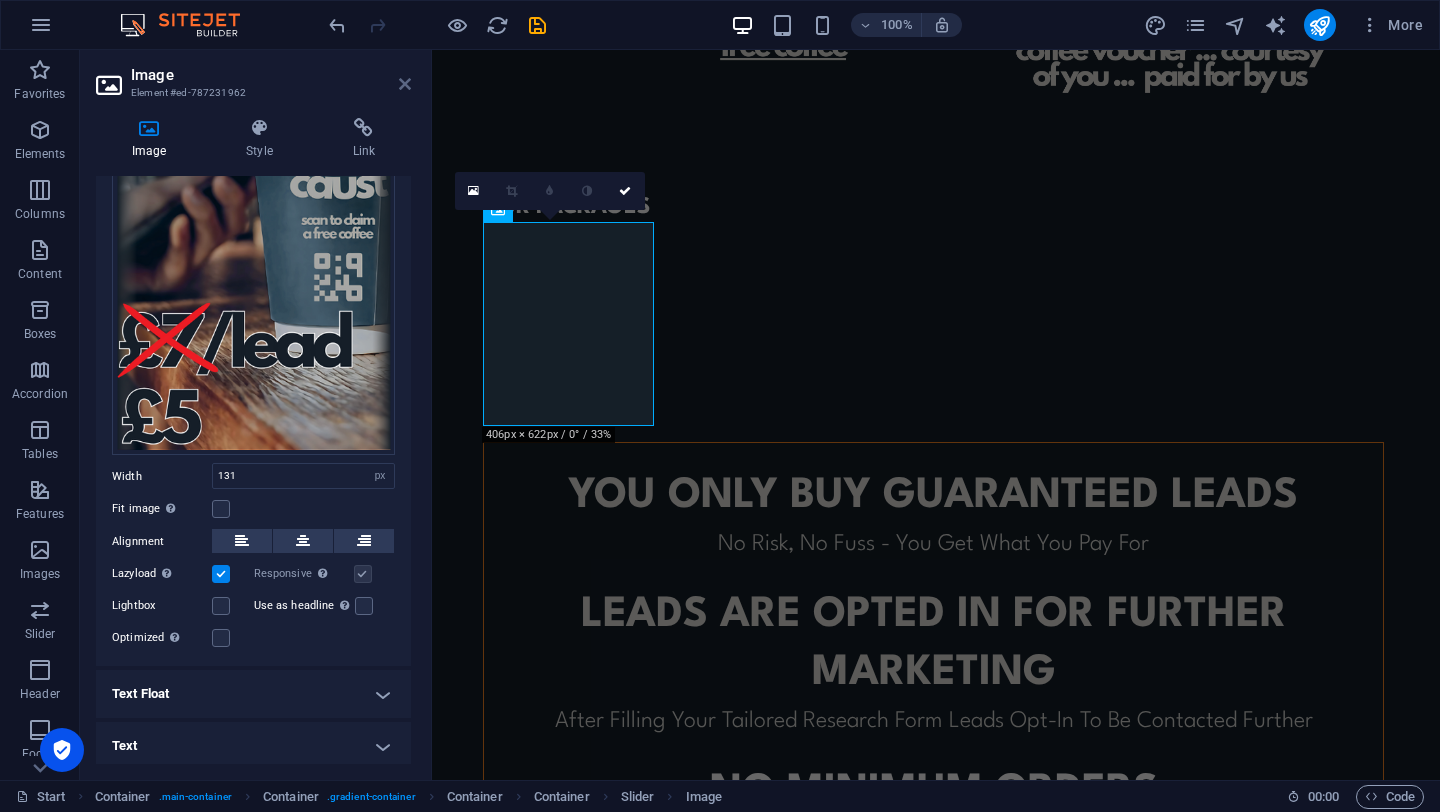 click at bounding box center [405, 84] 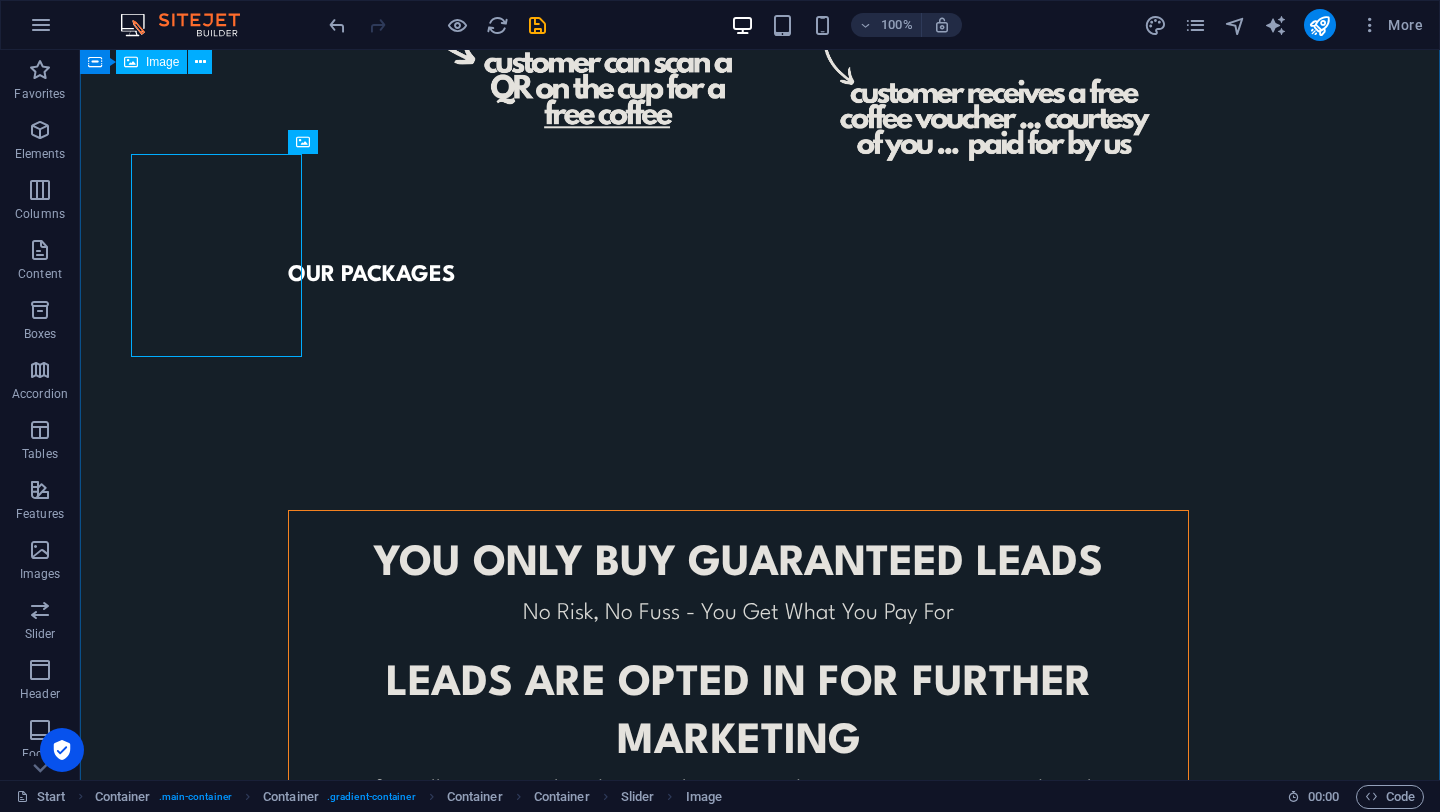 scroll, scrollTop: 1182, scrollLeft: 0, axis: vertical 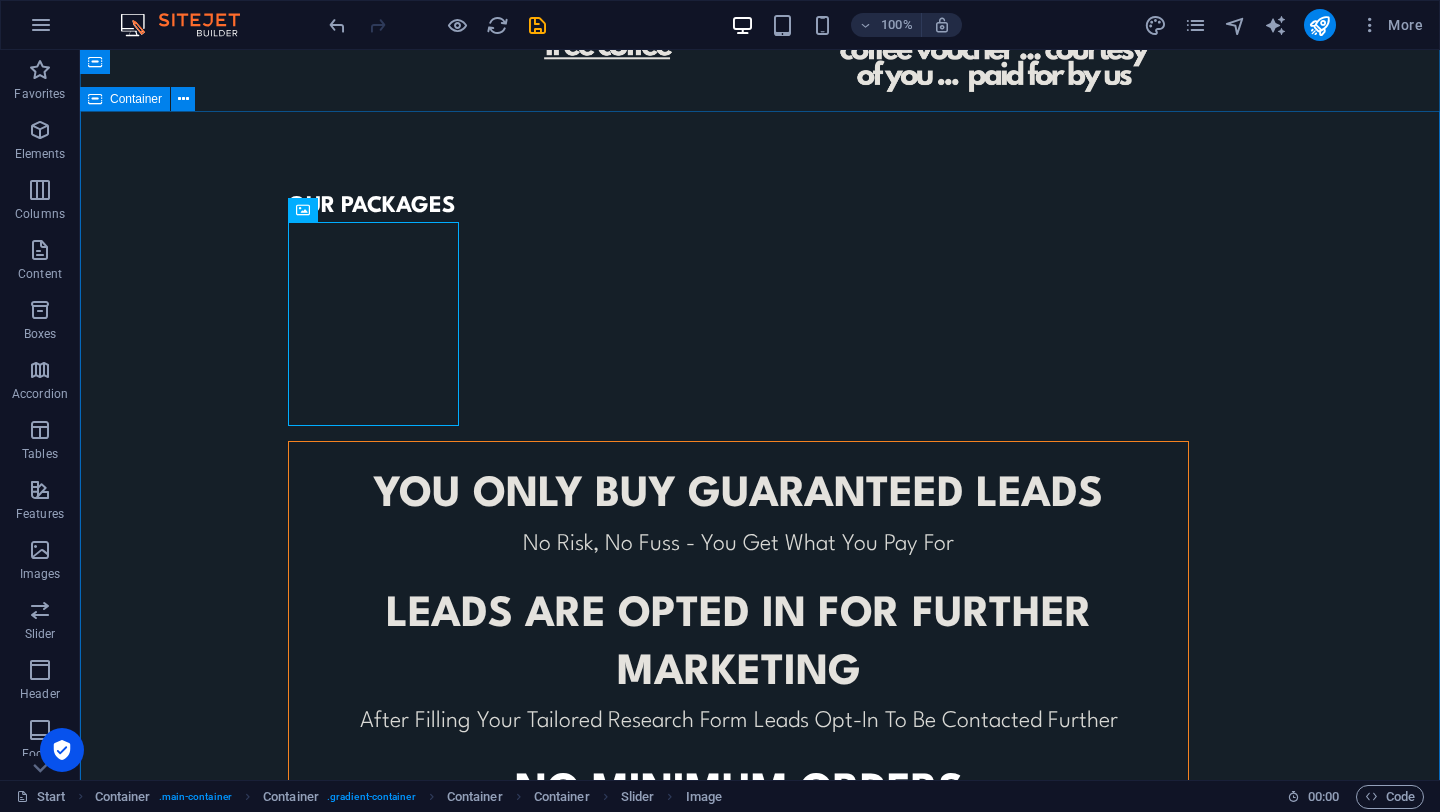 click on "OUR PACKAGES YOU ONLY BUY GUARANTEED LEADS No Risk, No Fuss - You Get What You Pay For leads ARE opted in for further marketing After Filling Your Tailored Research Form Leads Opt-In To Be Contacted Further No minimum orders To Cater For All Business Sizes or To Trial Before You Commit CONTACT US TO FIND OUT MORE © Code -  Legal notice  |  Privacy" at bounding box center (760, 610) 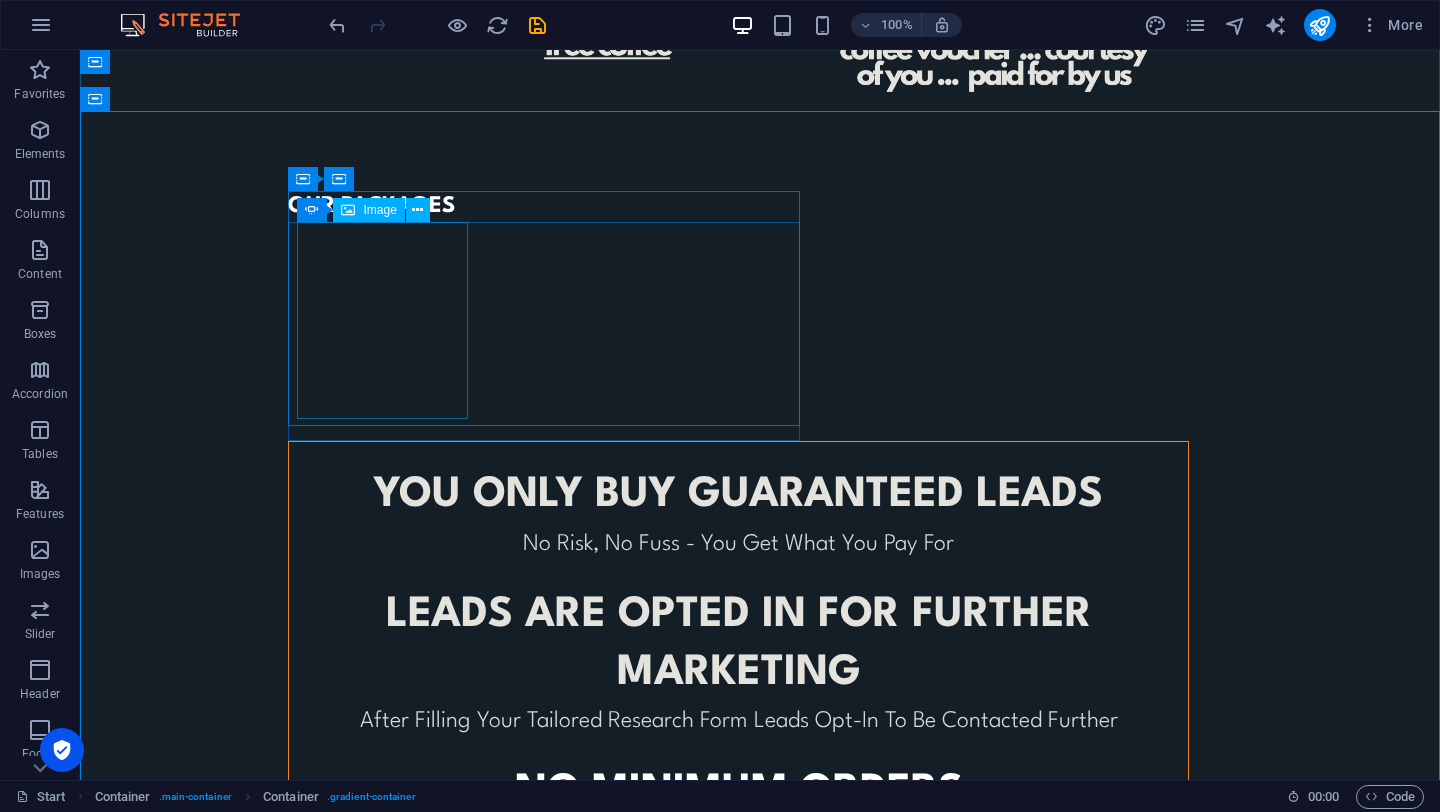 click at bounding box center (288, 237) 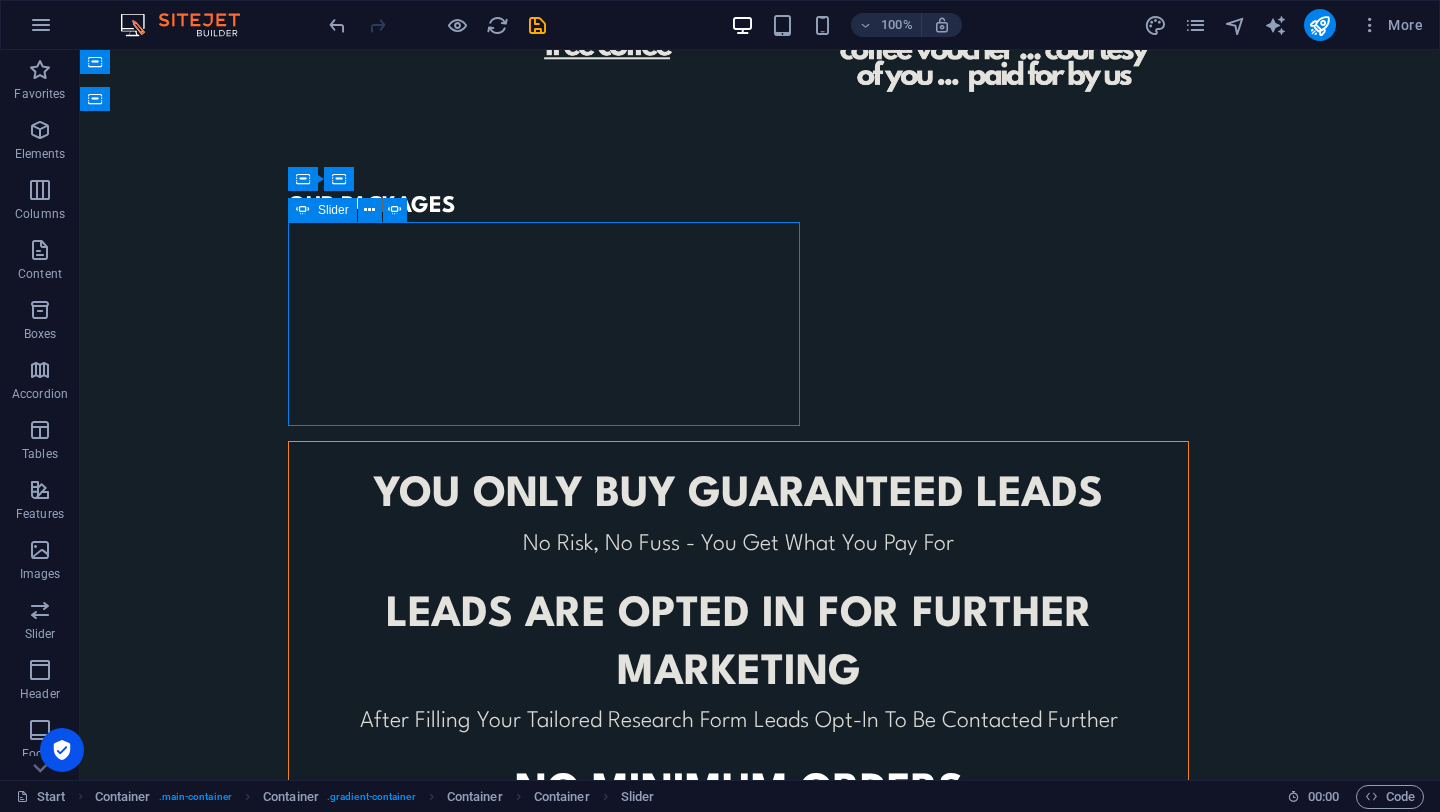 click at bounding box center (288, 237) 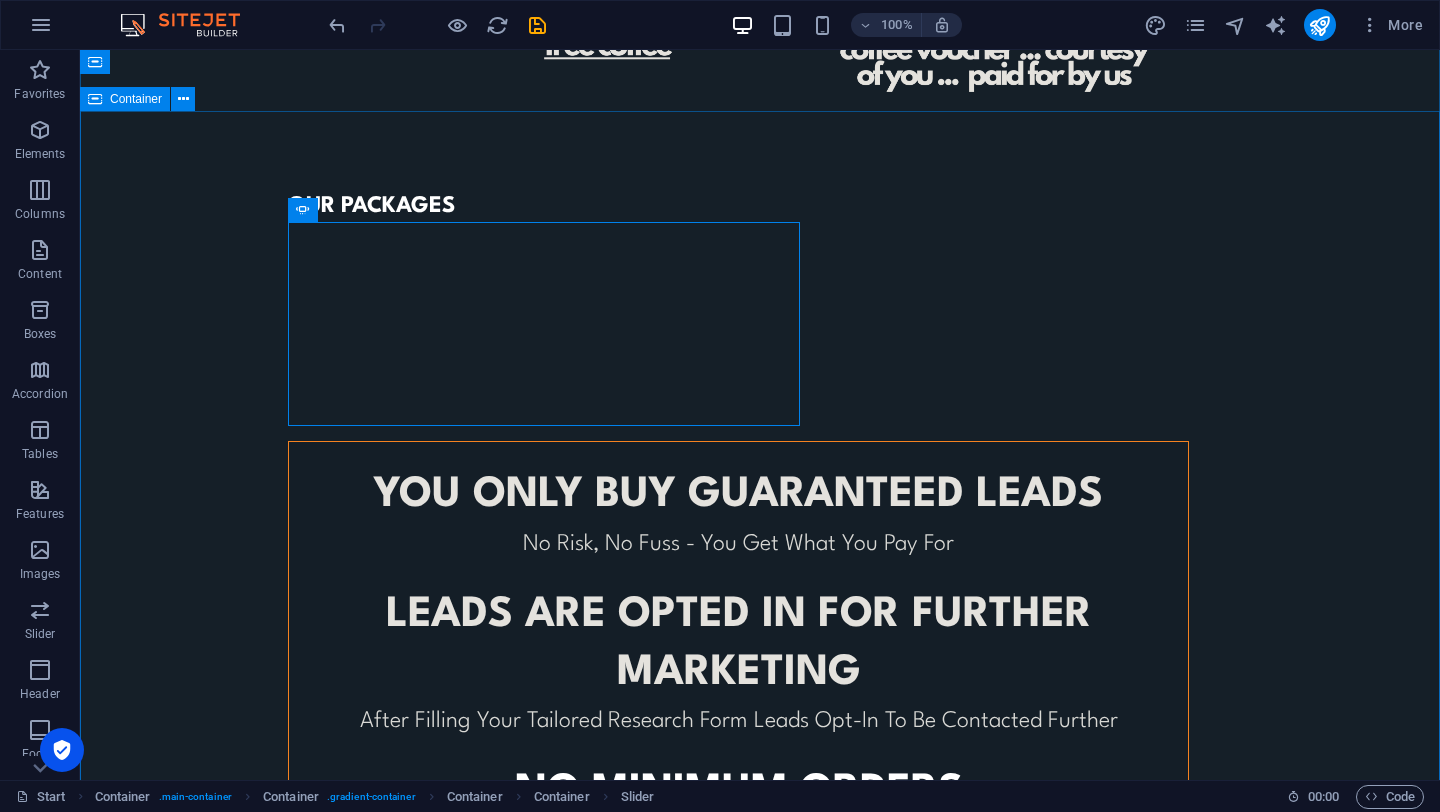 click on "OUR PACKAGES YOU ONLY BUY GUARANTEED LEADS No Risk, No Fuss - You Get What You Pay For leads ARE opted in for further marketing After Filling Your Tailored Research Form Leads Opt-In To Be Contacted Further No minimum orders To Cater For All Business Sizes or To Trial Before You Commit CONTACT US TO FIND OUT MORE © Code -  Legal notice  |  Privacy" at bounding box center [760, 610] 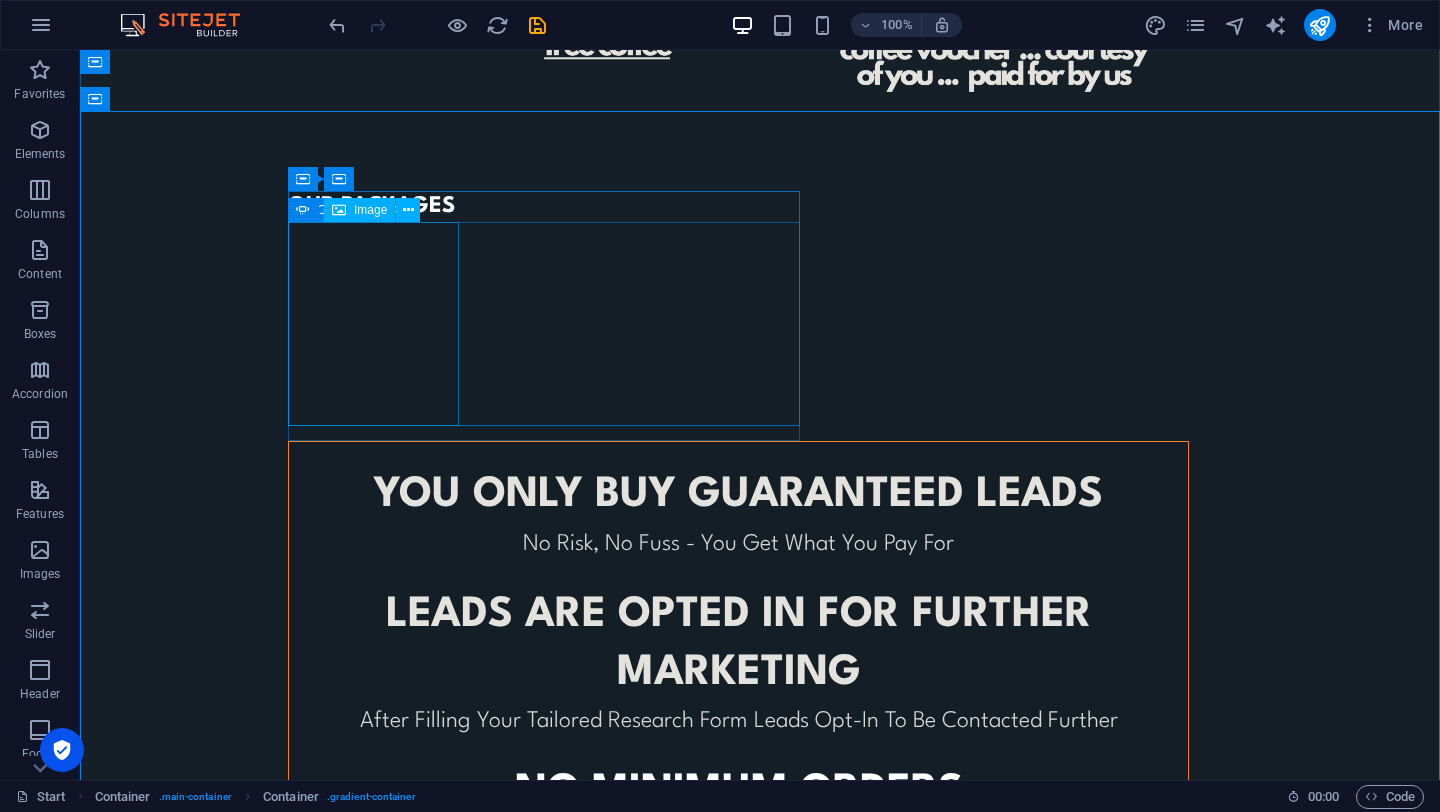 click at bounding box center [-140, 938] 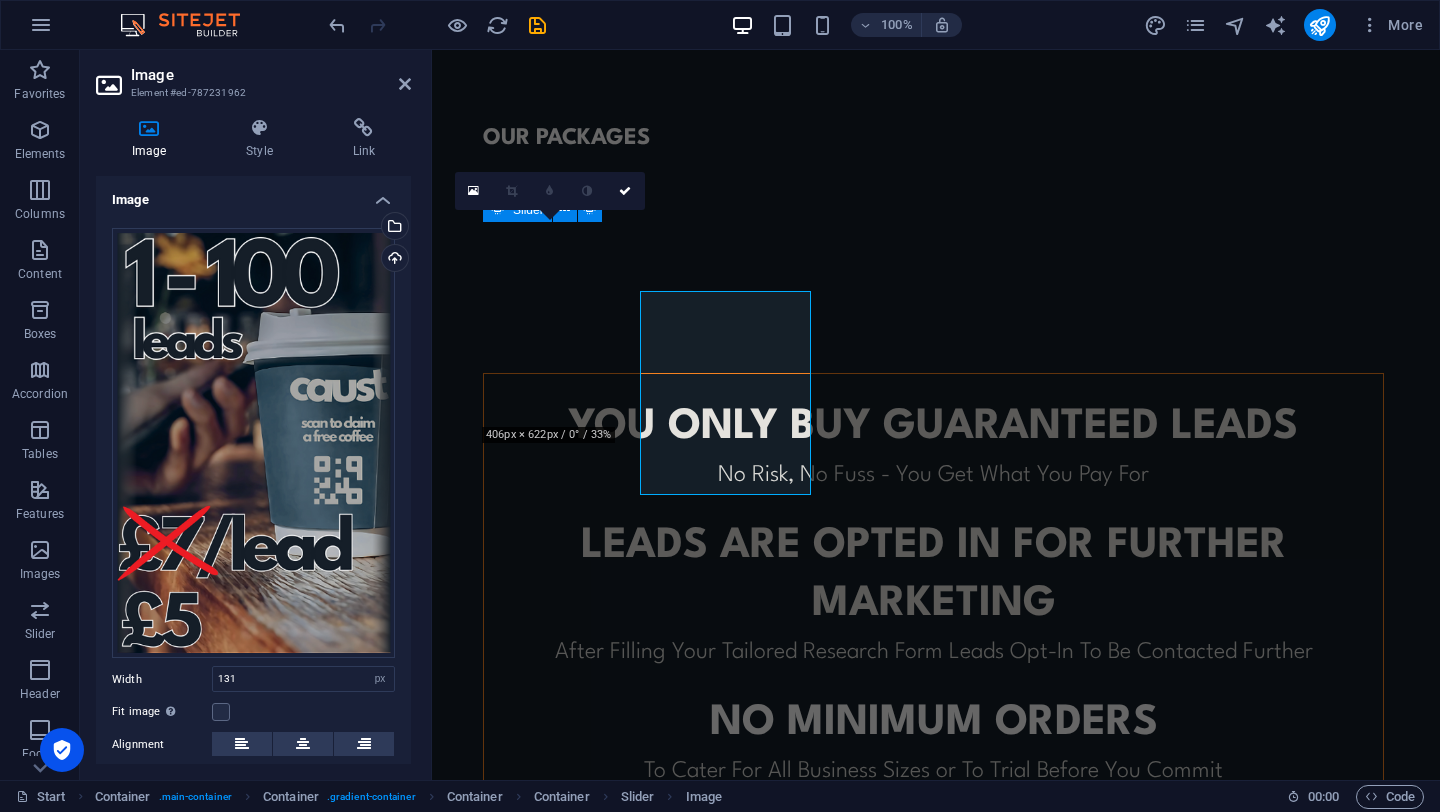 scroll, scrollTop: 1113, scrollLeft: 0, axis: vertical 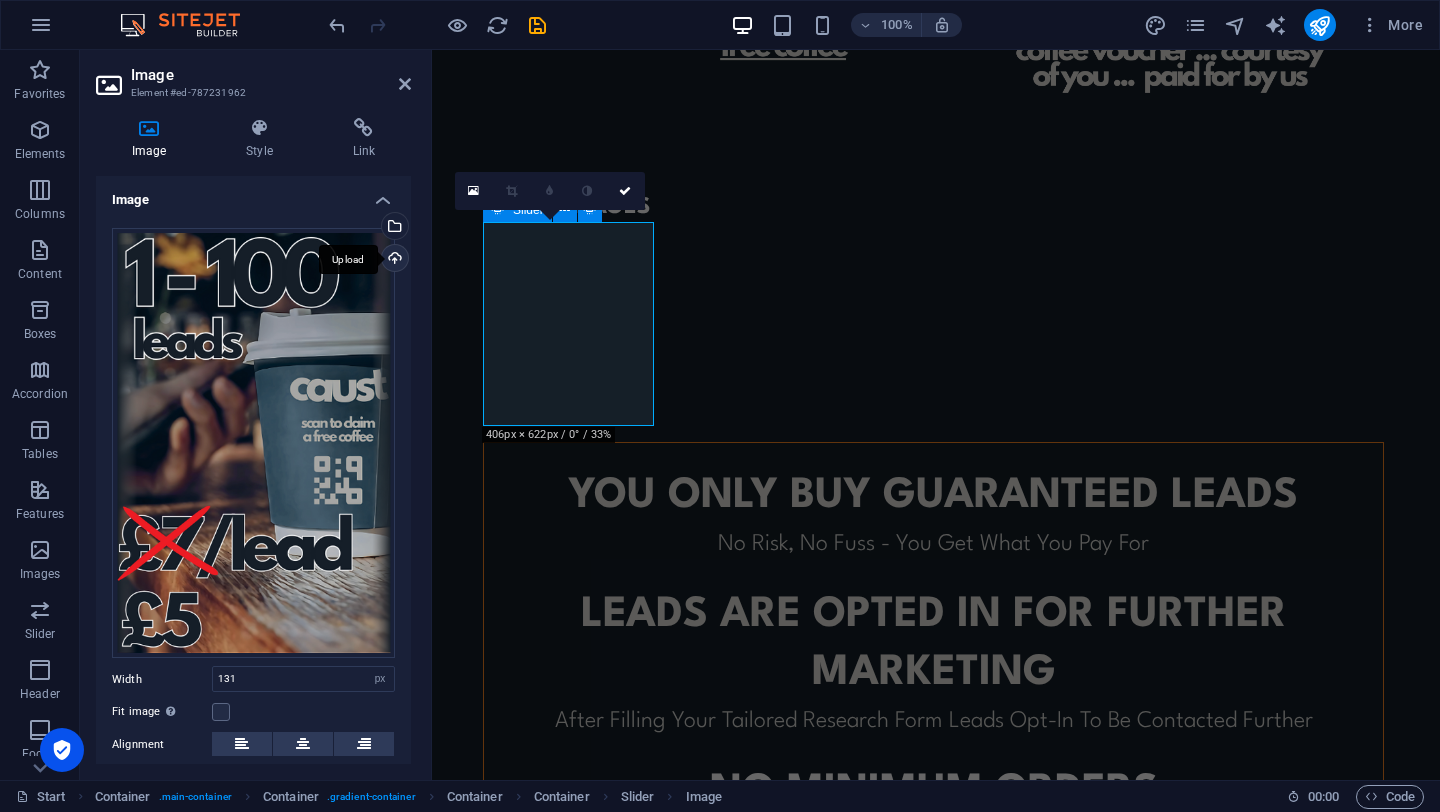 click on "Upload" at bounding box center (393, 260) 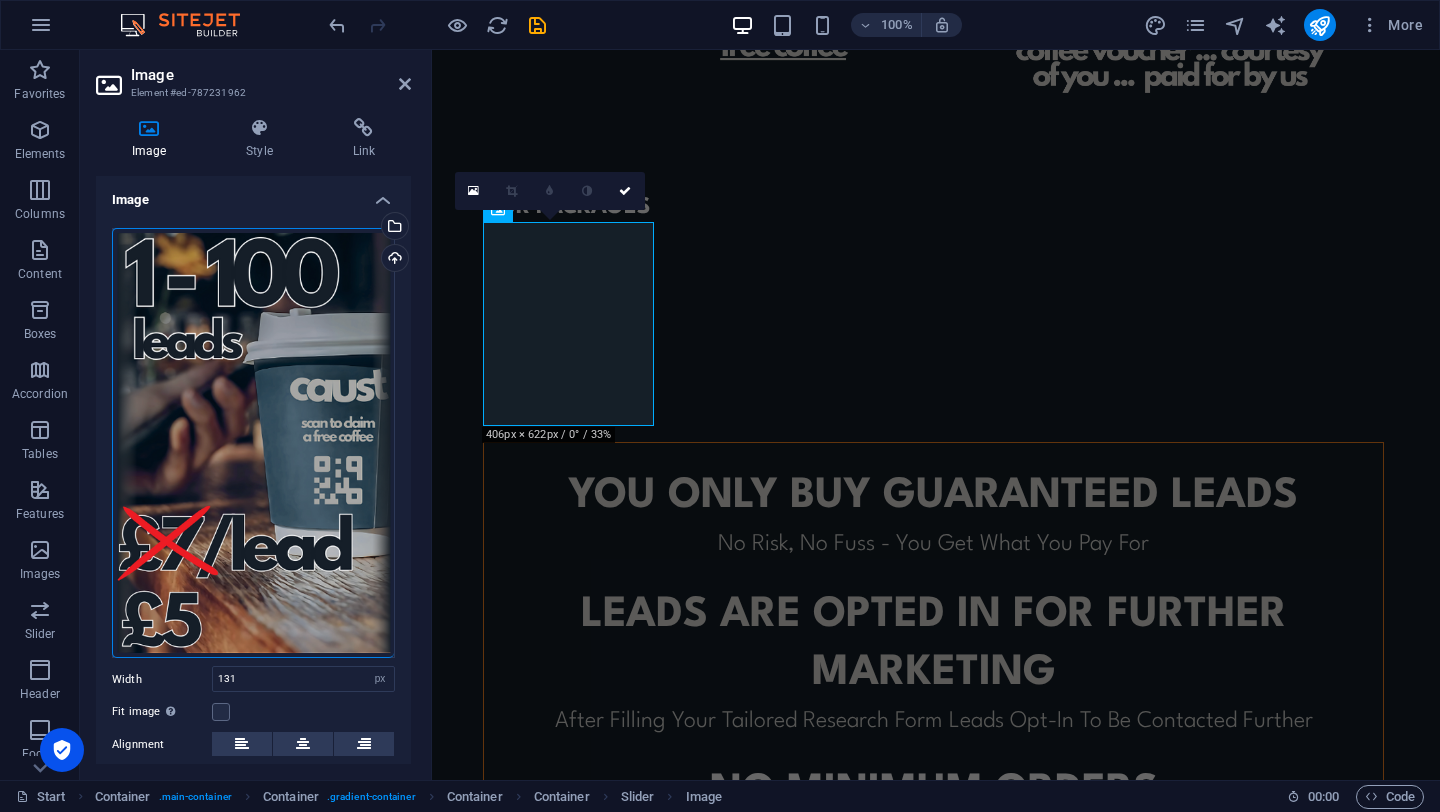 click on "Image Element #ed-787231962 Image Style Link Image Drag files here, click to choose files or select files from Files or our free stock photos & videos Select files from the file manager, stock photos, or upload file(s) Upload Width 131 Default auto px rem % em vh vw Fit image Automatically fit image to a fixed width and height Height Default auto px Alignment Lazyload Loading images after the page loads improves page speed. Responsive Automatically load retina image and smartphone optimized sizes. Lightbox Use as headline The image will be wrapped in an H1 headline tag. Useful for giving alternative text the weight of an H1 headline, e.g. for the logo. Leave unchecked if uncertain. Optimized Images are compressed to improve page speed. Position Direction Custom X offset 50 px rem % vh vw Y offset 50 px rem % vh vw Text Float No float Image left Image right Determine how text should behave around the image. Text Alternative text Image caption Paragraph Format Normal Heading 1 Heading 2 Heading 3 Heading 4 Code" at bounding box center [256, 415] 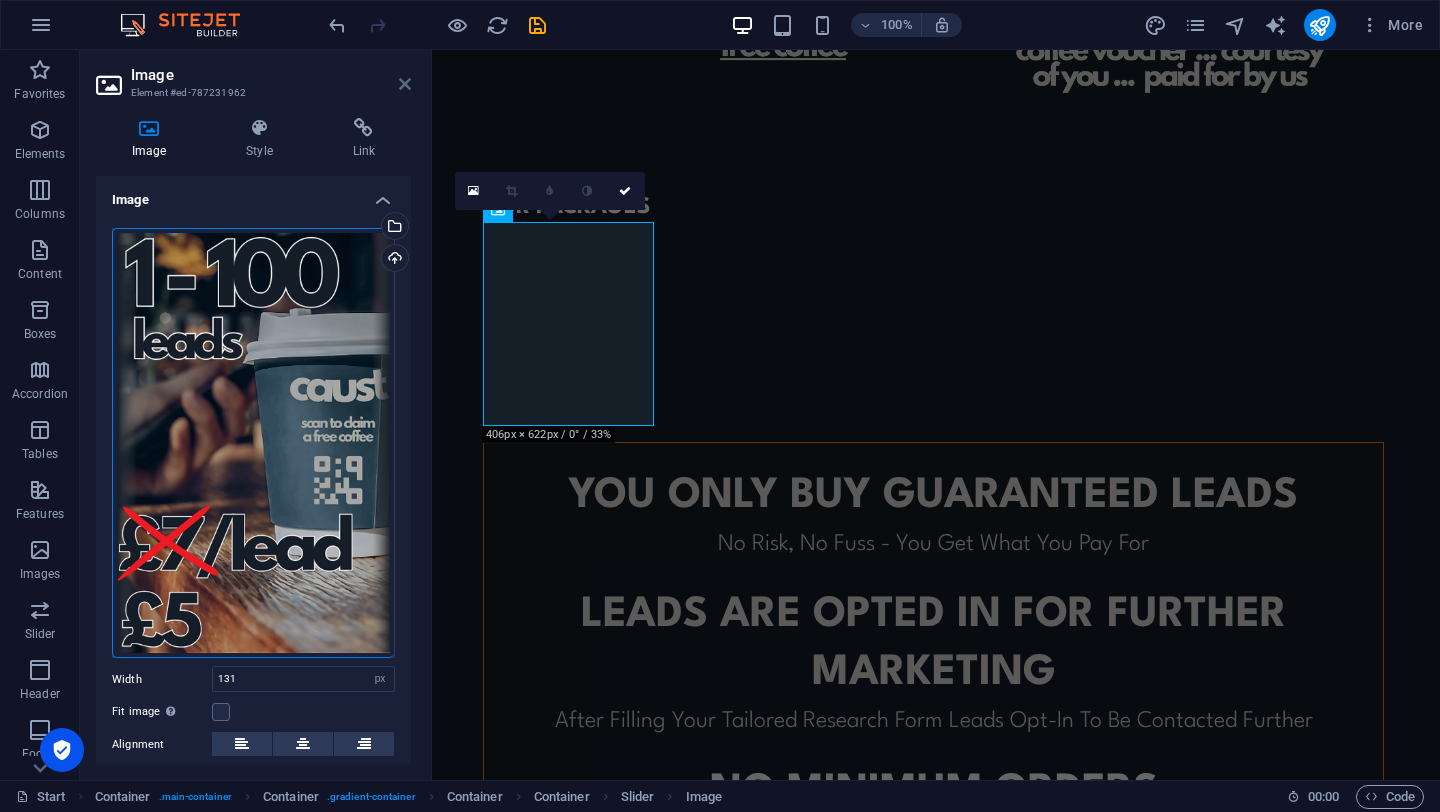 click at bounding box center (405, 84) 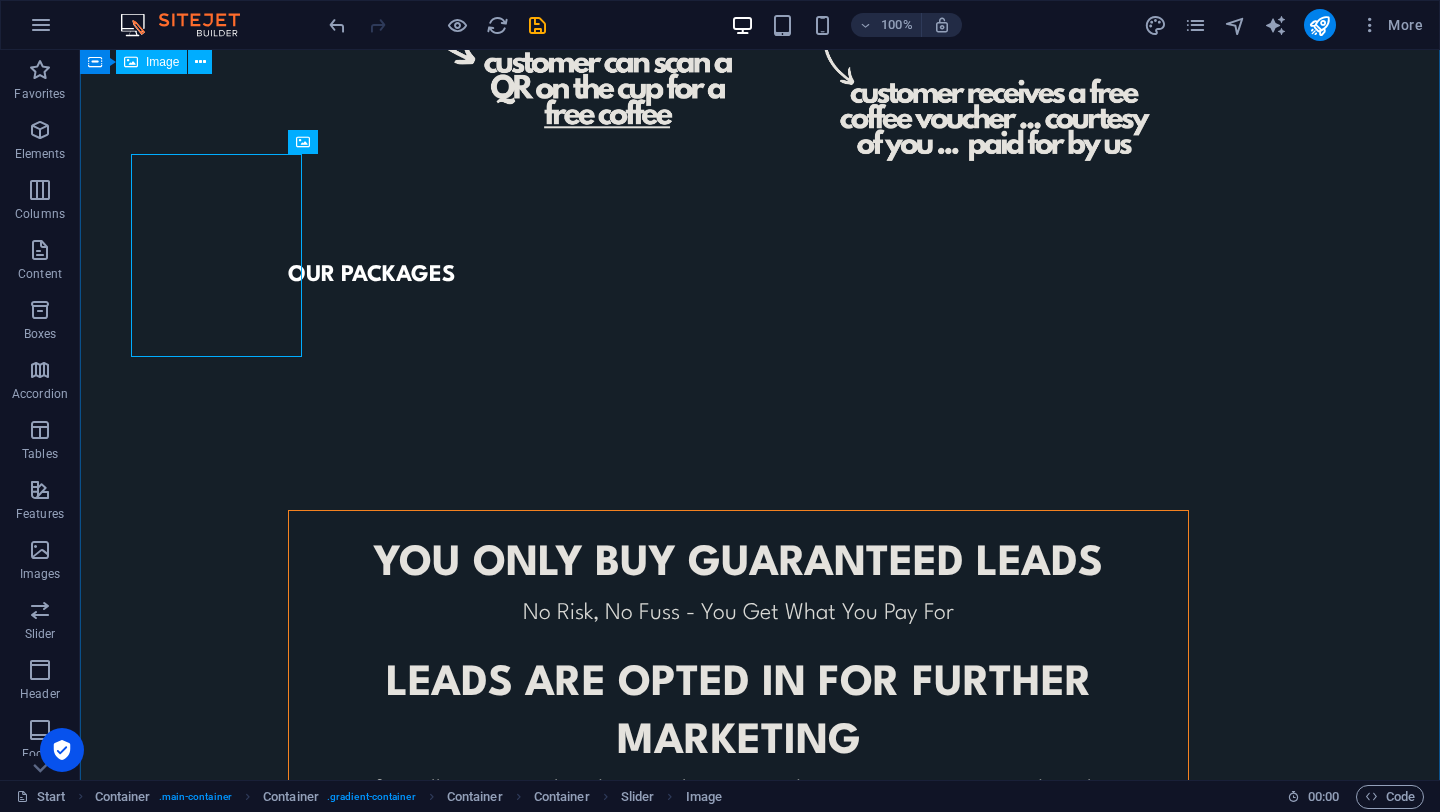 scroll, scrollTop: 1182, scrollLeft: 0, axis: vertical 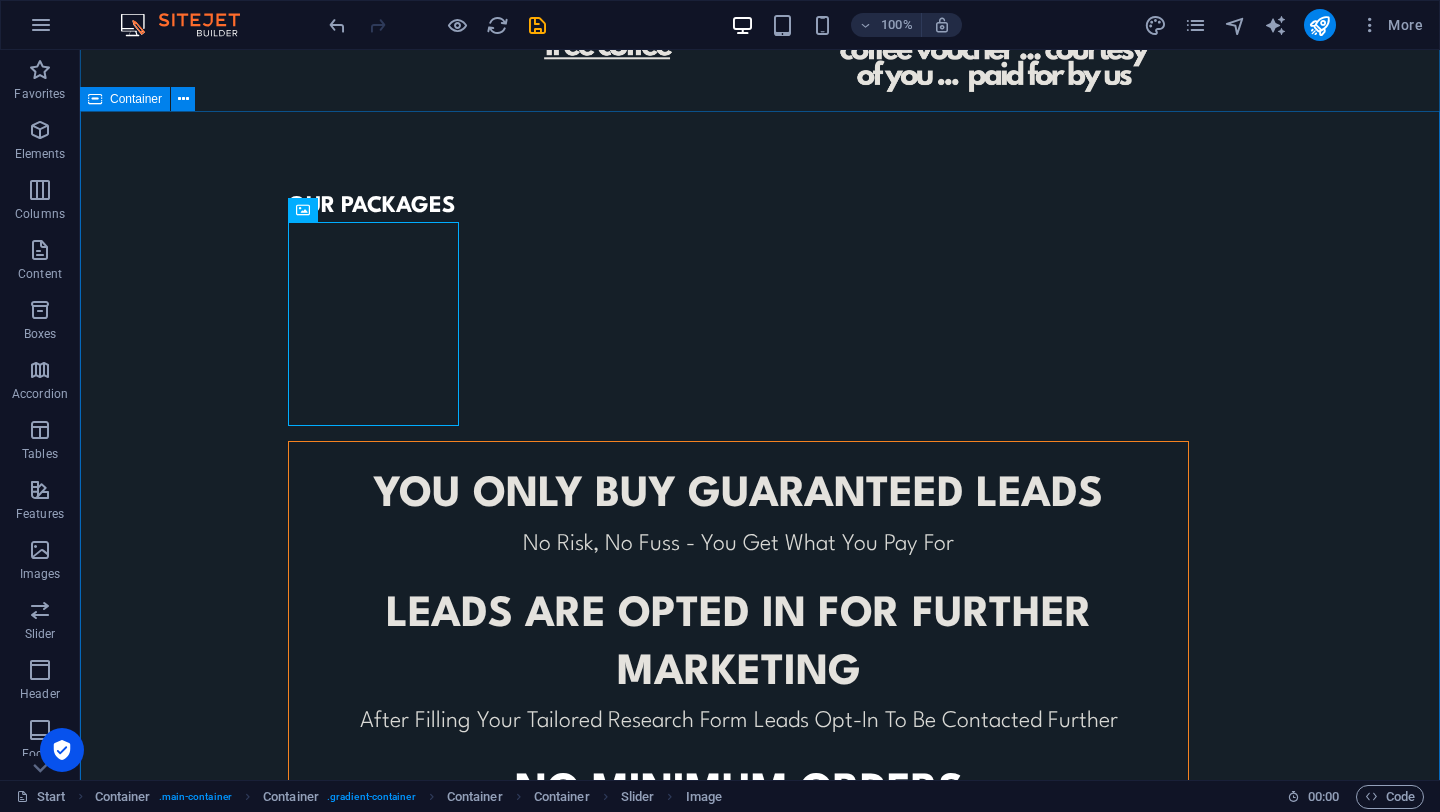 click on "OUR PACKAGES YOU ONLY BUY GUARANTEED LEADS No Risk, No Fuss - You Get What You Pay For leads ARE opted in for further marketing After Filling Your Tailored Research Form Leads Opt-In To Be Contacted Further No minimum orders To Cater For All Business Sizes or To Trial Before You Commit CONTACT US TO FIND OUT MORE © Code -  Legal notice  |  Privacy" at bounding box center (760, 610) 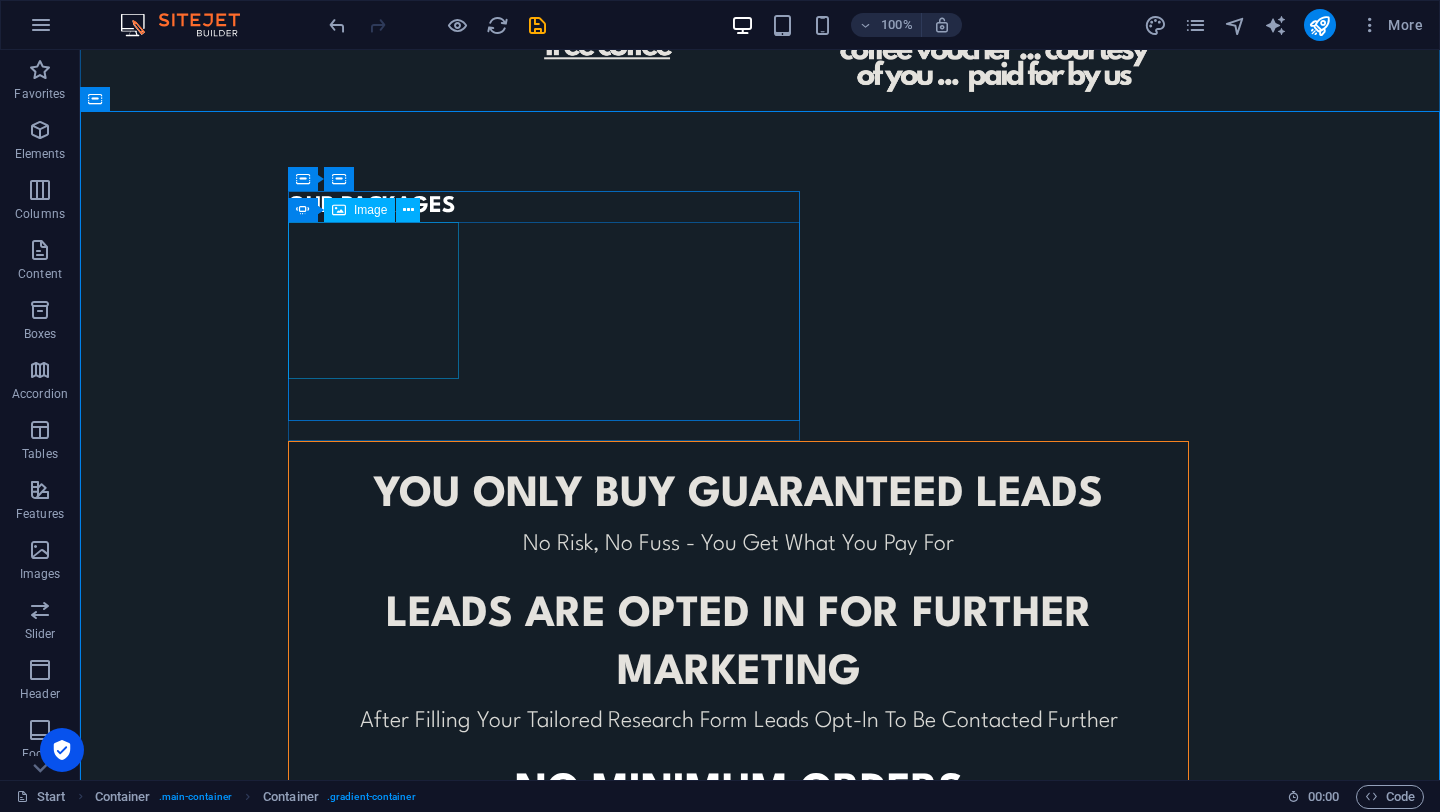 click on "OUR PACKAGES YOU ONLY BUY GUARANTEED LEADS No Risk, No Fuss - You Get What You Pay For leads ARE opted in for further marketing After Filling Your Tailored Research Form Leads Opt-In To Be Contacted Further No minimum orders To Cater For All Business Sizes or To Trial Before You Commit CONTACT US TO FIND OUT MORE © Code -  Legal notice  |  Privacy" at bounding box center (760, 610) 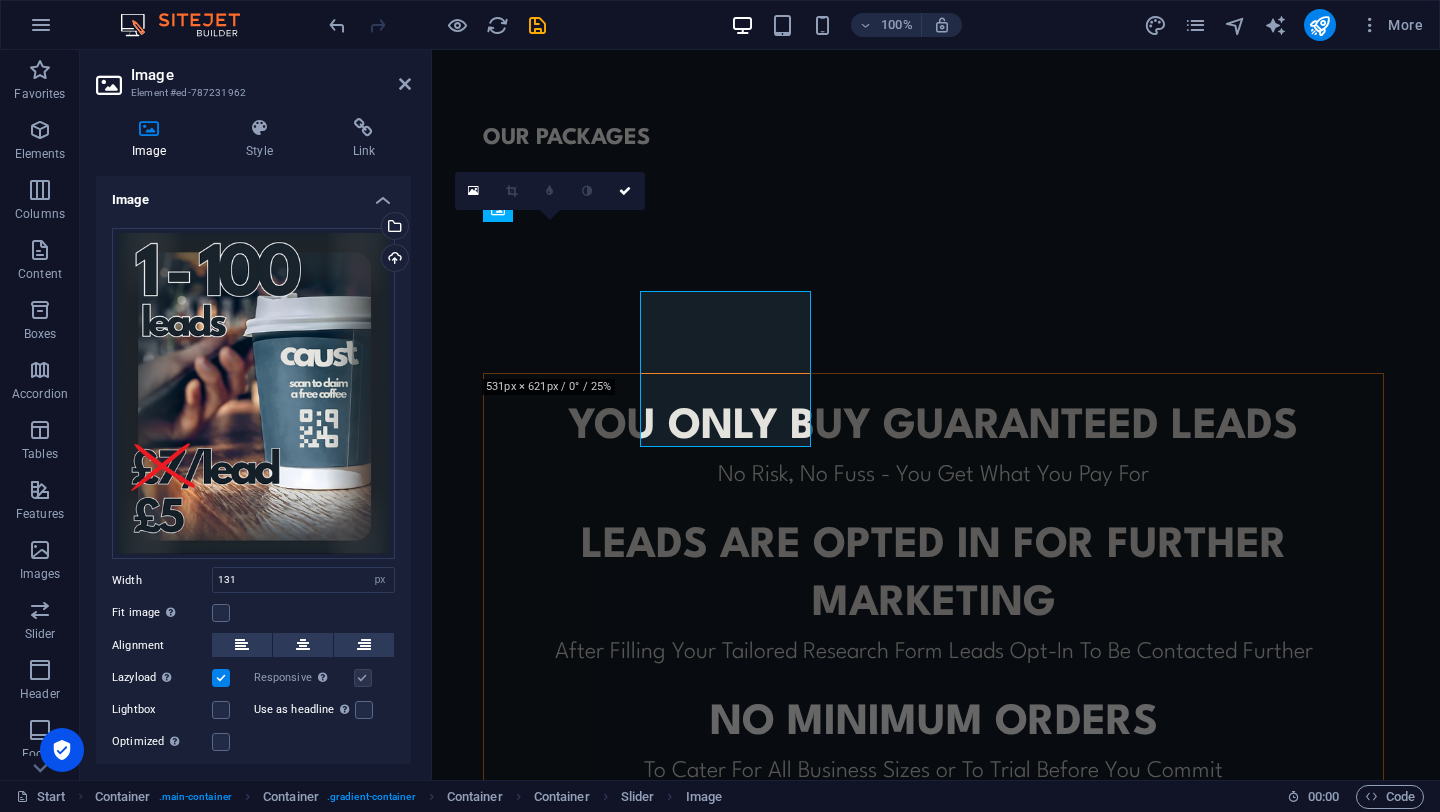 scroll, scrollTop: 1113, scrollLeft: 0, axis: vertical 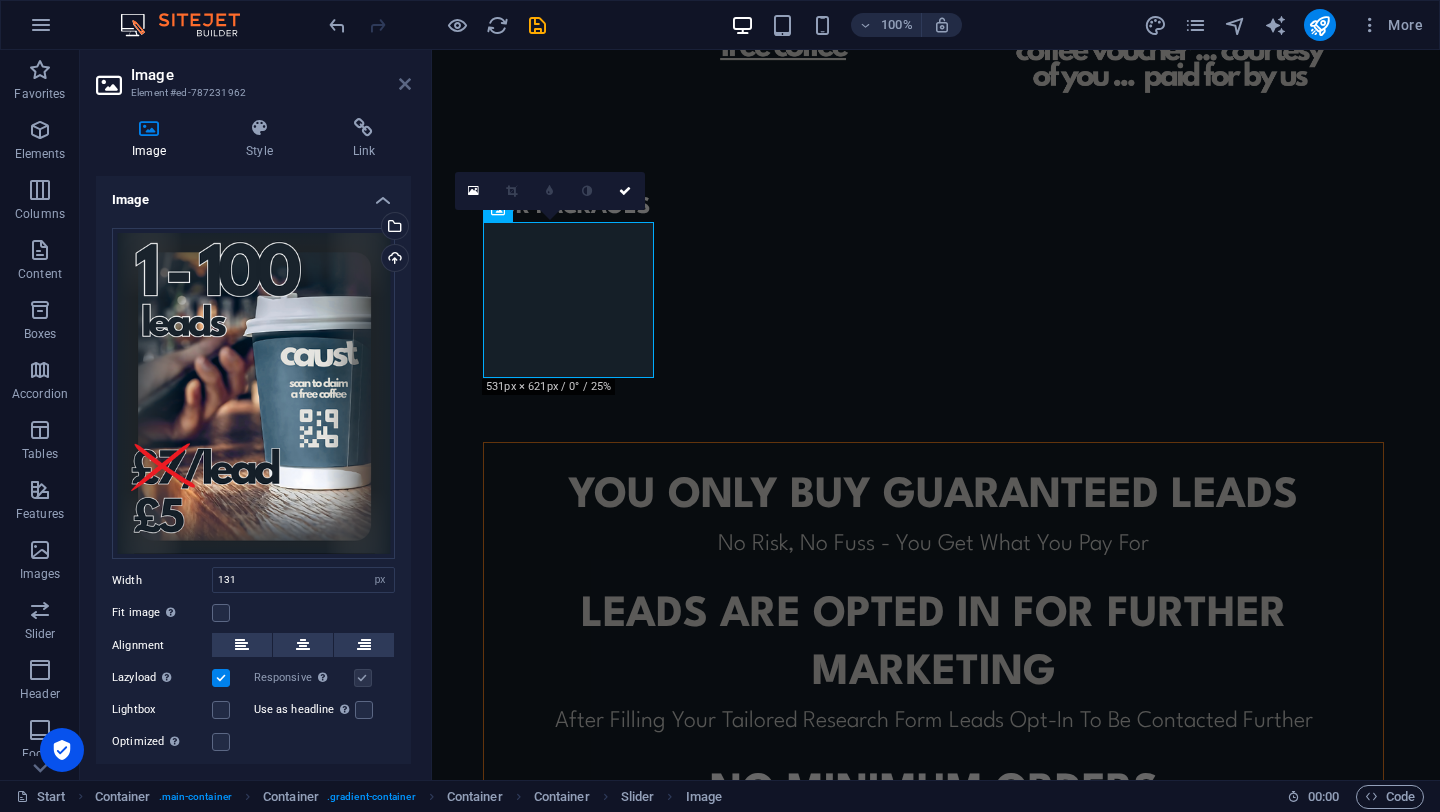 click at bounding box center [405, 84] 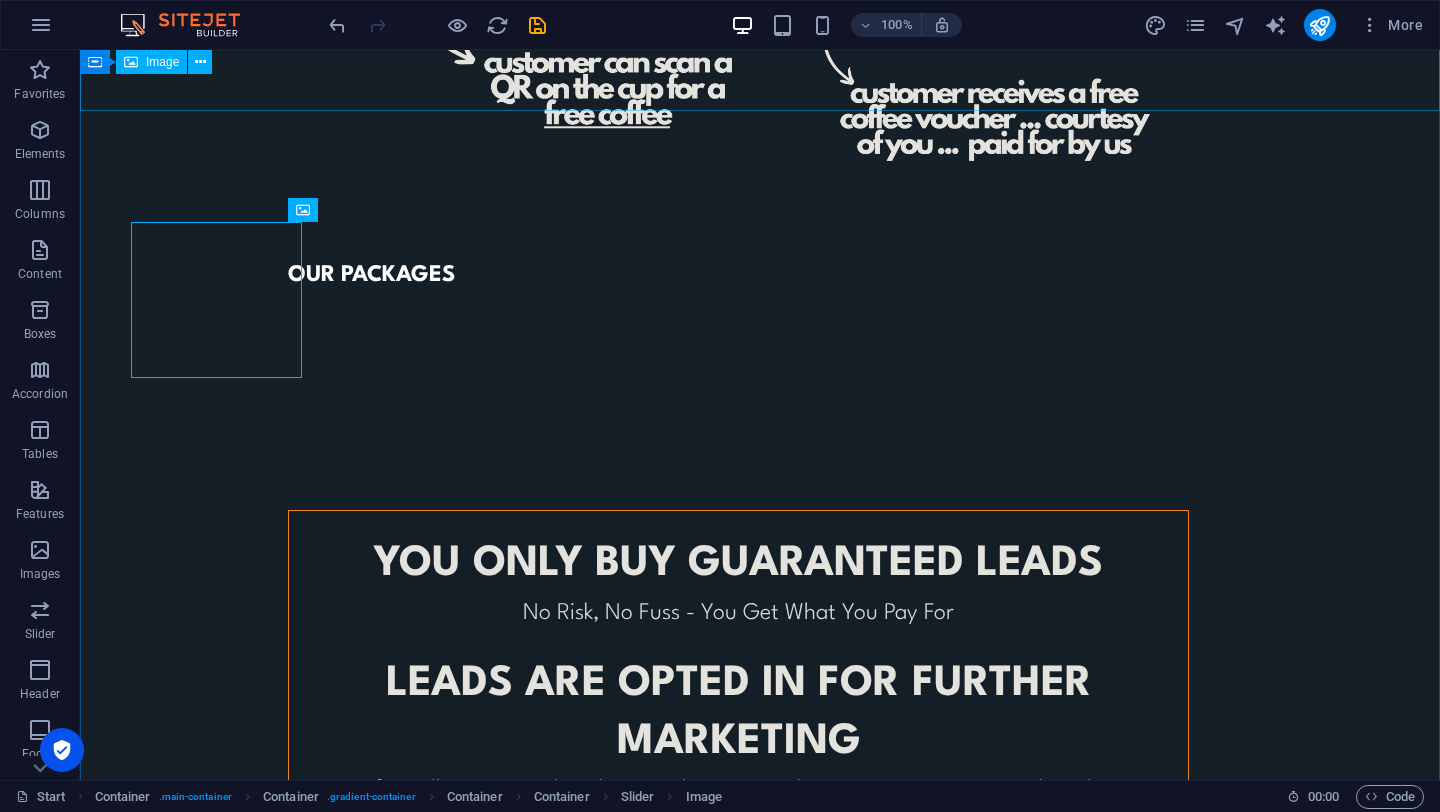 scroll, scrollTop: 1182, scrollLeft: 0, axis: vertical 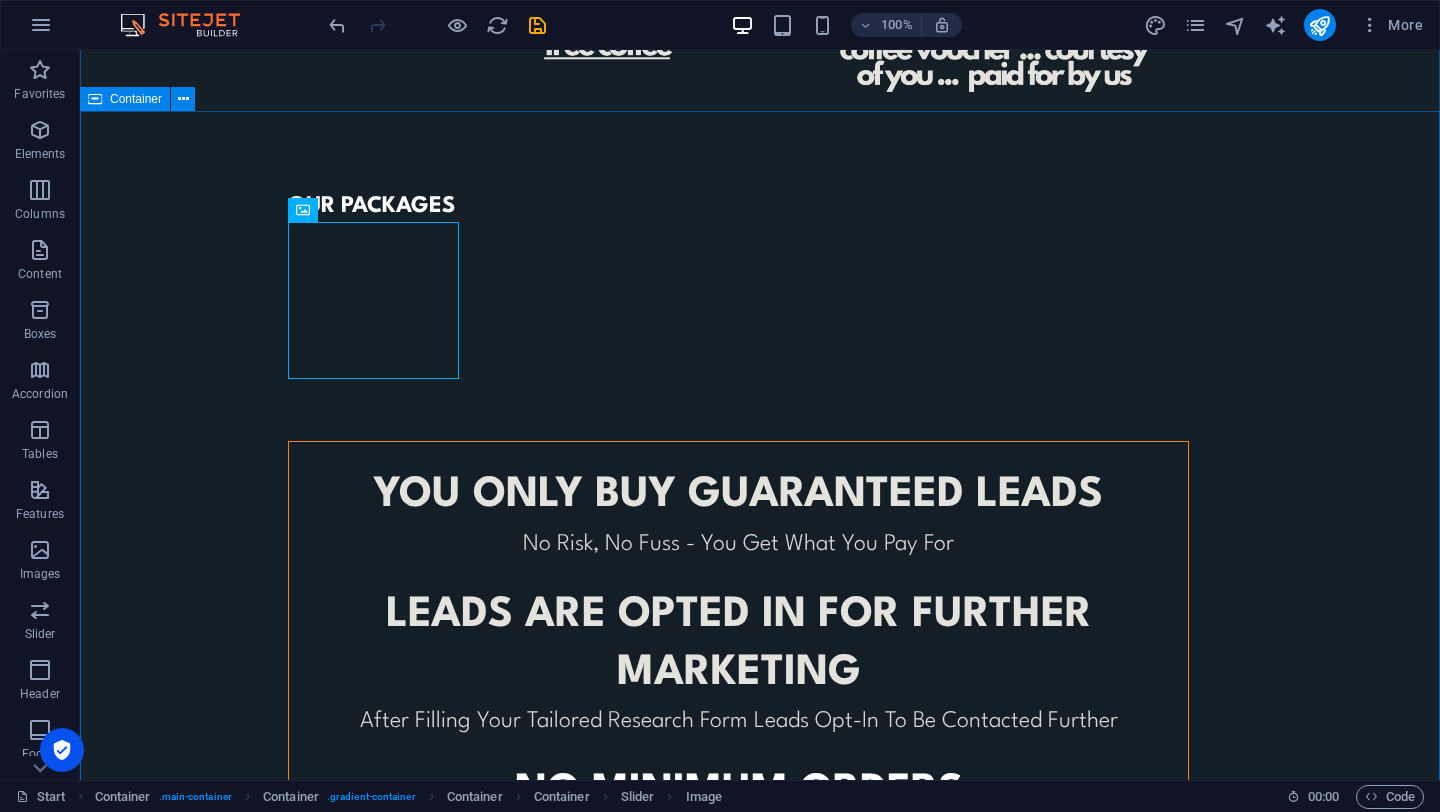 click on "OUR PACKAGES YOU ONLY BUY GUARANTEED LEADS No Risk, No Fuss - You Get What You Pay For leads ARE opted in for further marketing After Filling Your Tailored Research Form Leads Opt-In To Be Contacted Further No minimum orders To Cater For All Business Sizes or To Trial Before You Commit CONTACT US TO FIND OUT MORE © Code -  Legal notice  |  Privacy" at bounding box center [760, 610] 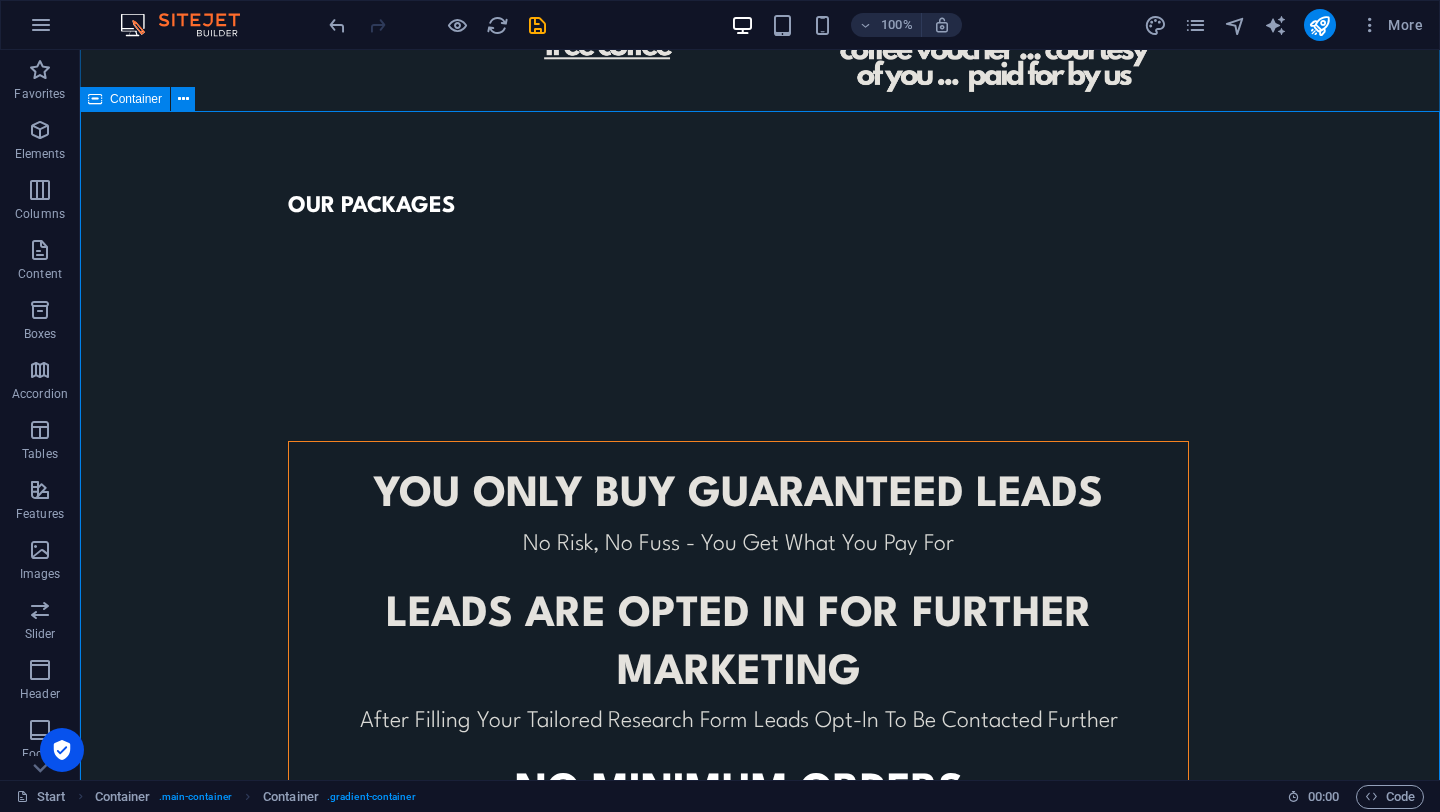 click on "OUR PACKAGES YOU ONLY BUY GUARANTEED LEADS No Risk, No Fuss - You Get What You Pay For leads ARE opted in for further marketing After Filling Your Tailored Research Form Leads Opt-In To Be Contacted Further No minimum orders To Cater For All Business Sizes or To Trial Before You Commit CONTACT US TO FIND OUT MORE © Code -  Legal notice  |  Privacy" at bounding box center [760, 610] 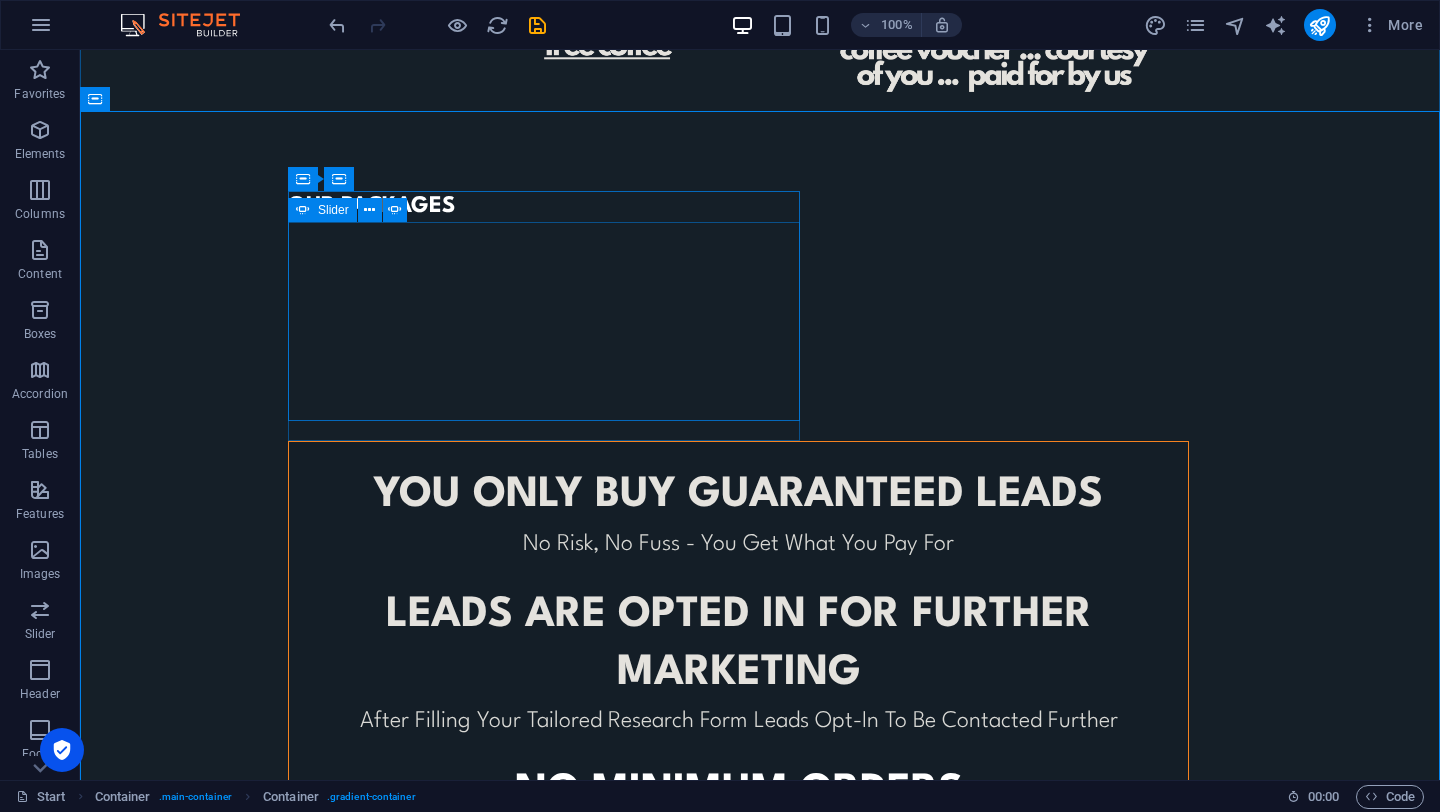 click at bounding box center [288, 237] 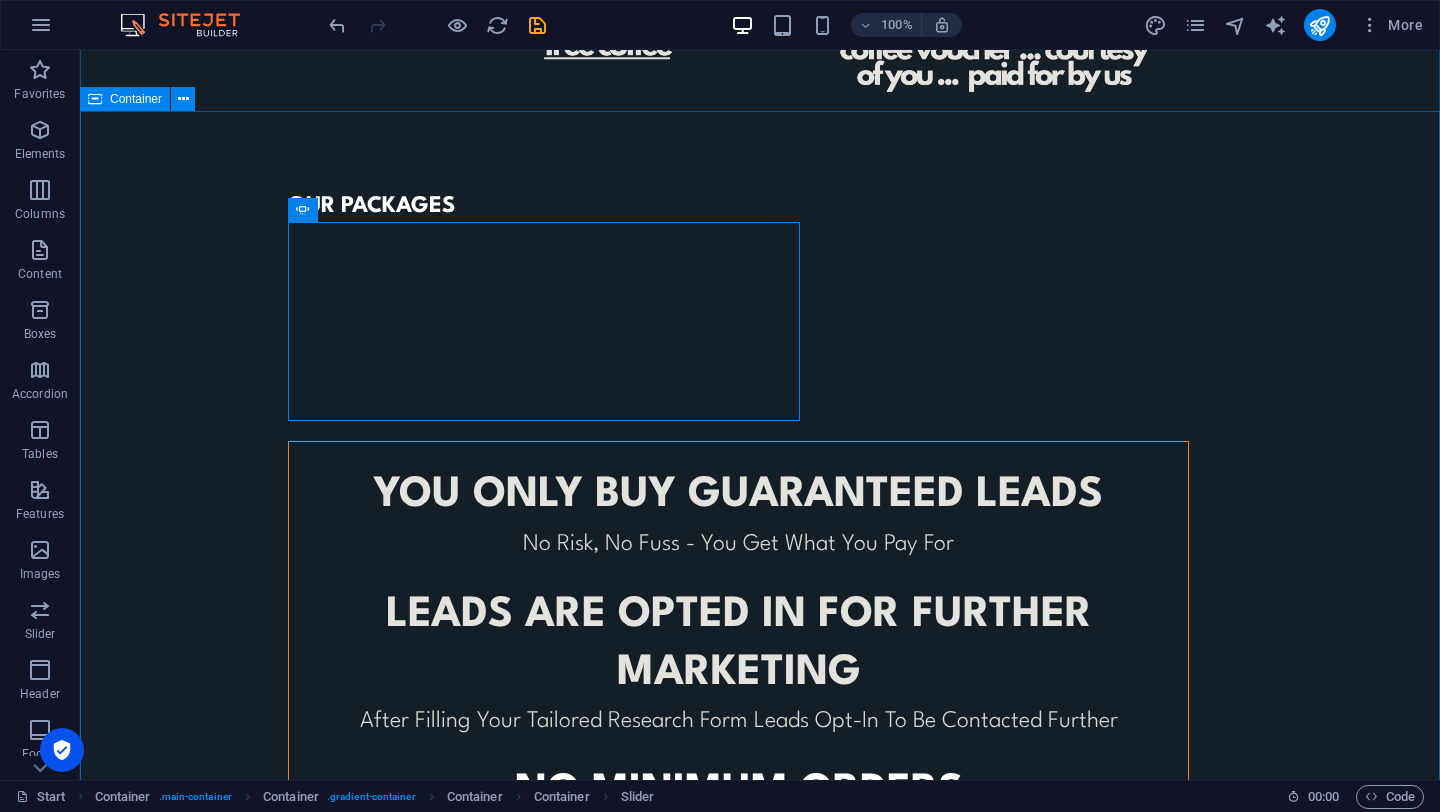 click on "OUR PACKAGES YOU ONLY BUY GUARANTEED LEADS No Risk, No Fuss - You Get What You Pay For leads ARE opted in for further marketing After Filling Your Tailored Research Form Leads Opt-In To Be Contacted Further No minimum orders To Cater For All Business Sizes or To Trial Before You Commit CONTACT US TO FIND OUT MORE © Code -  Legal notice  |  Privacy" at bounding box center [760, 610] 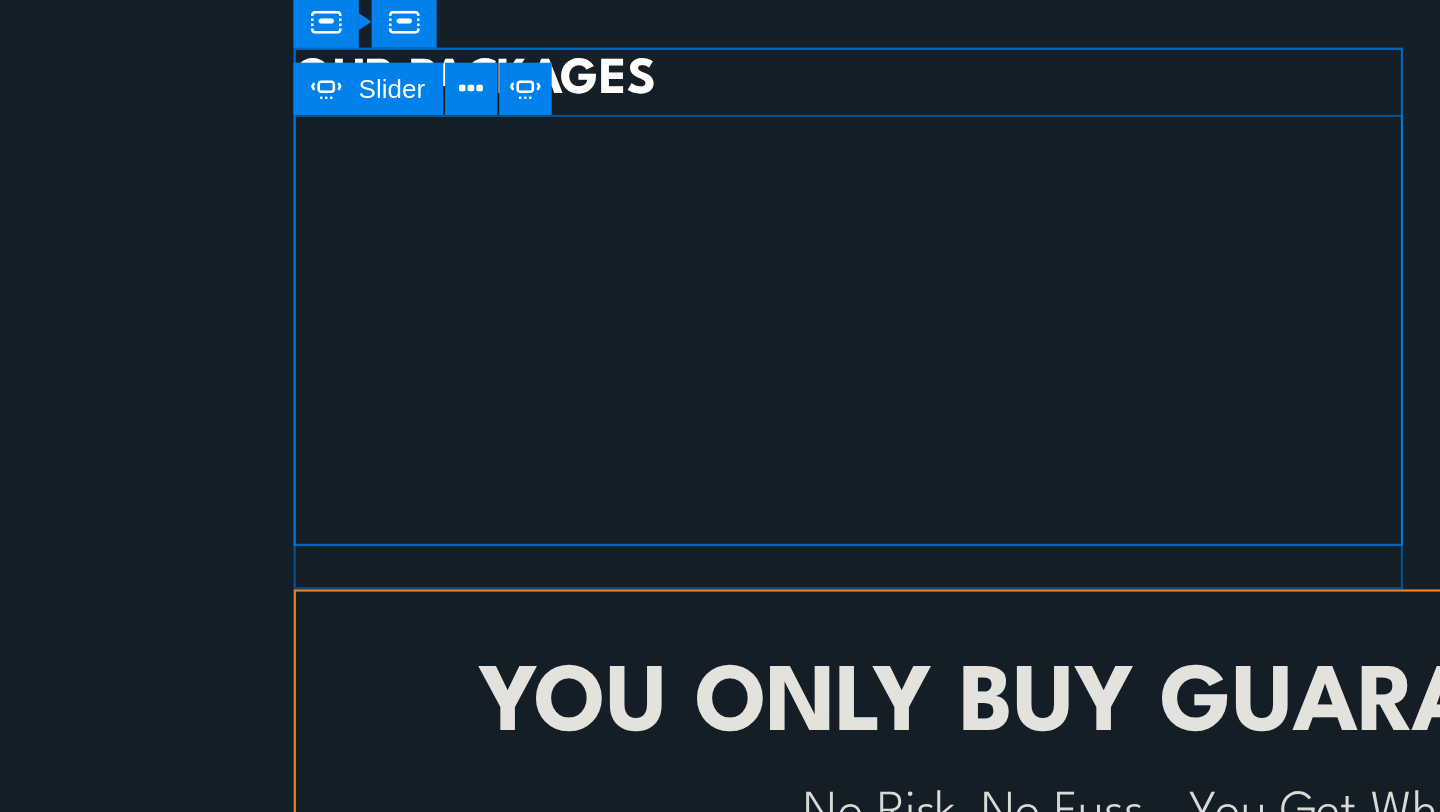 click at bounding box center [51, -70] 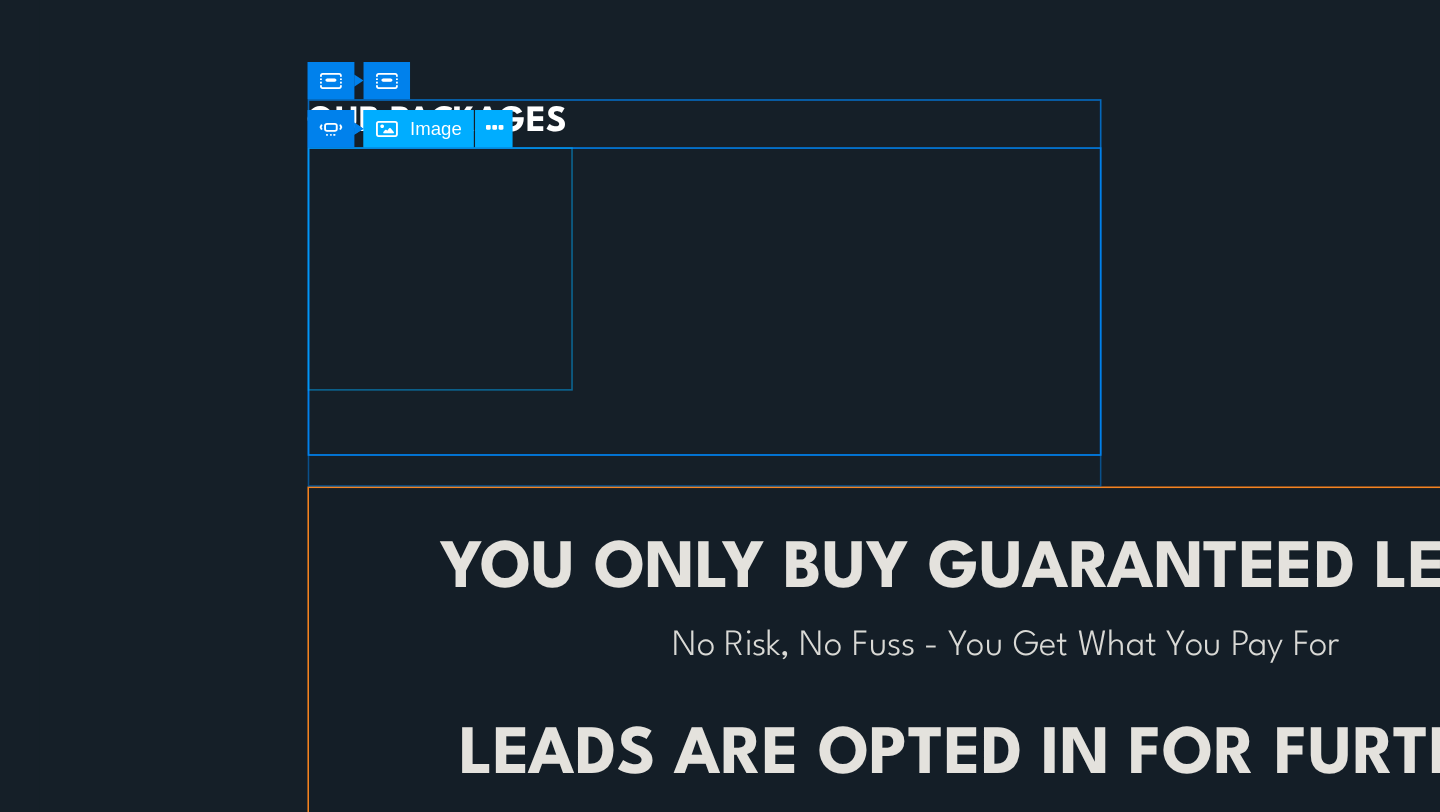 click at bounding box center [-234, 746] 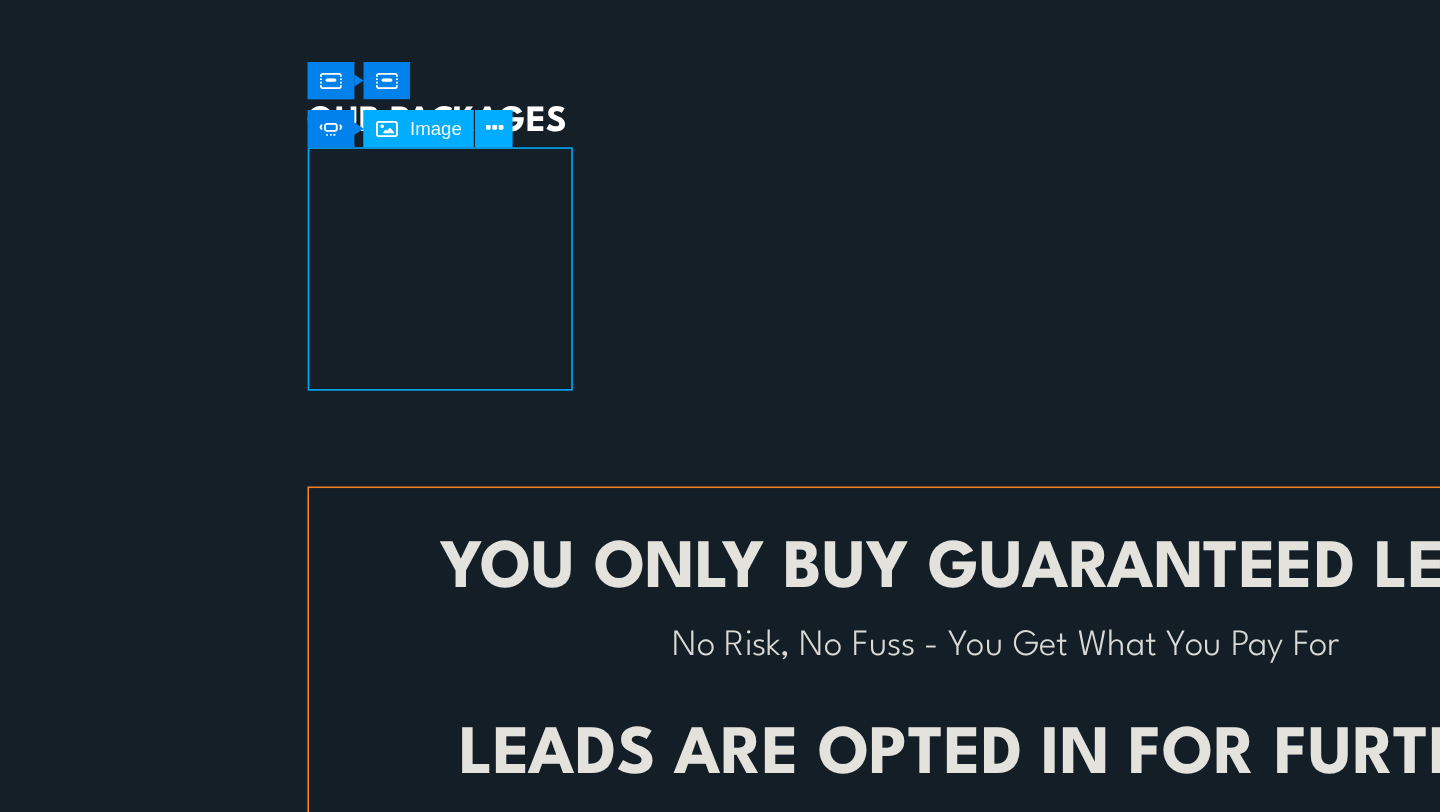 click at bounding box center [-234, 746] 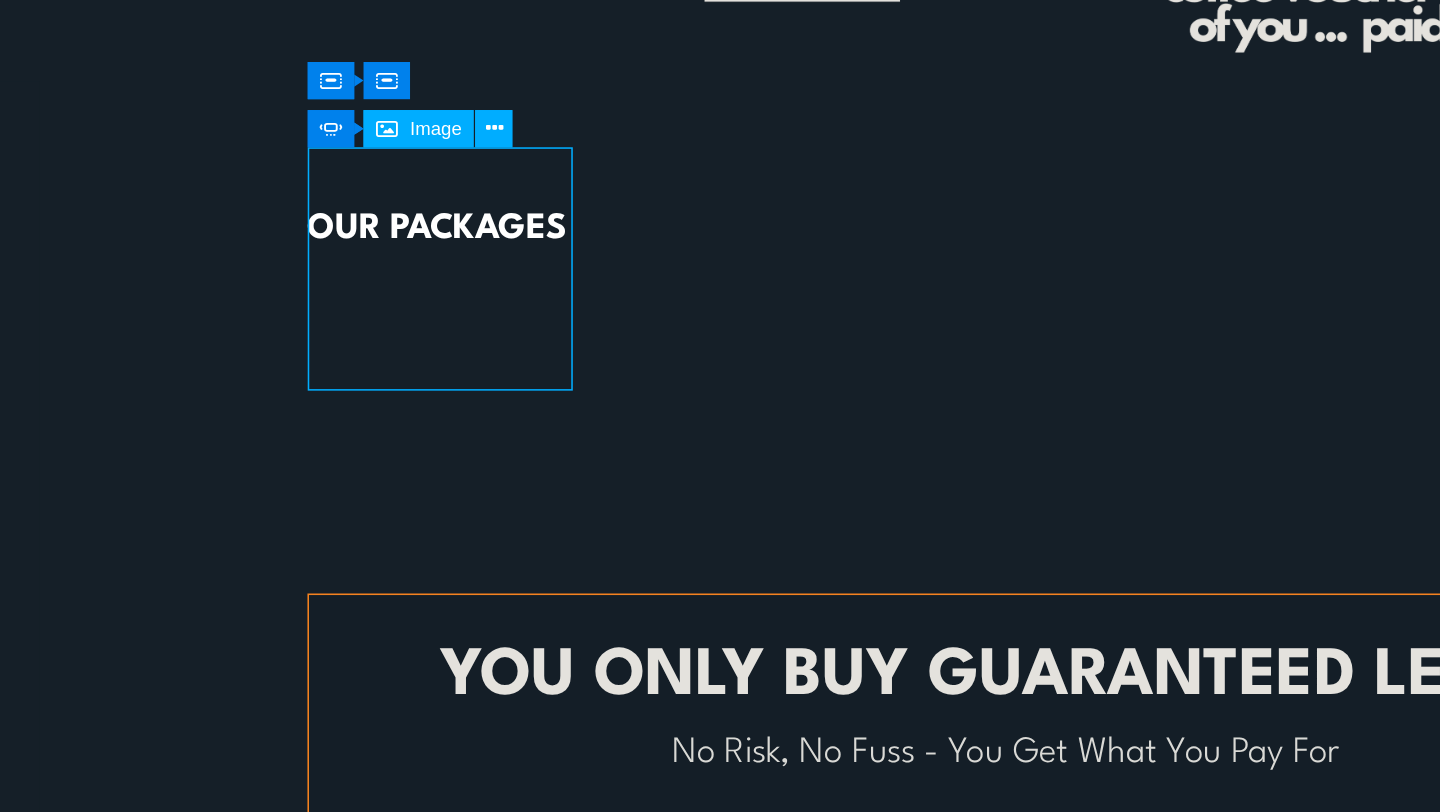 select on "px" 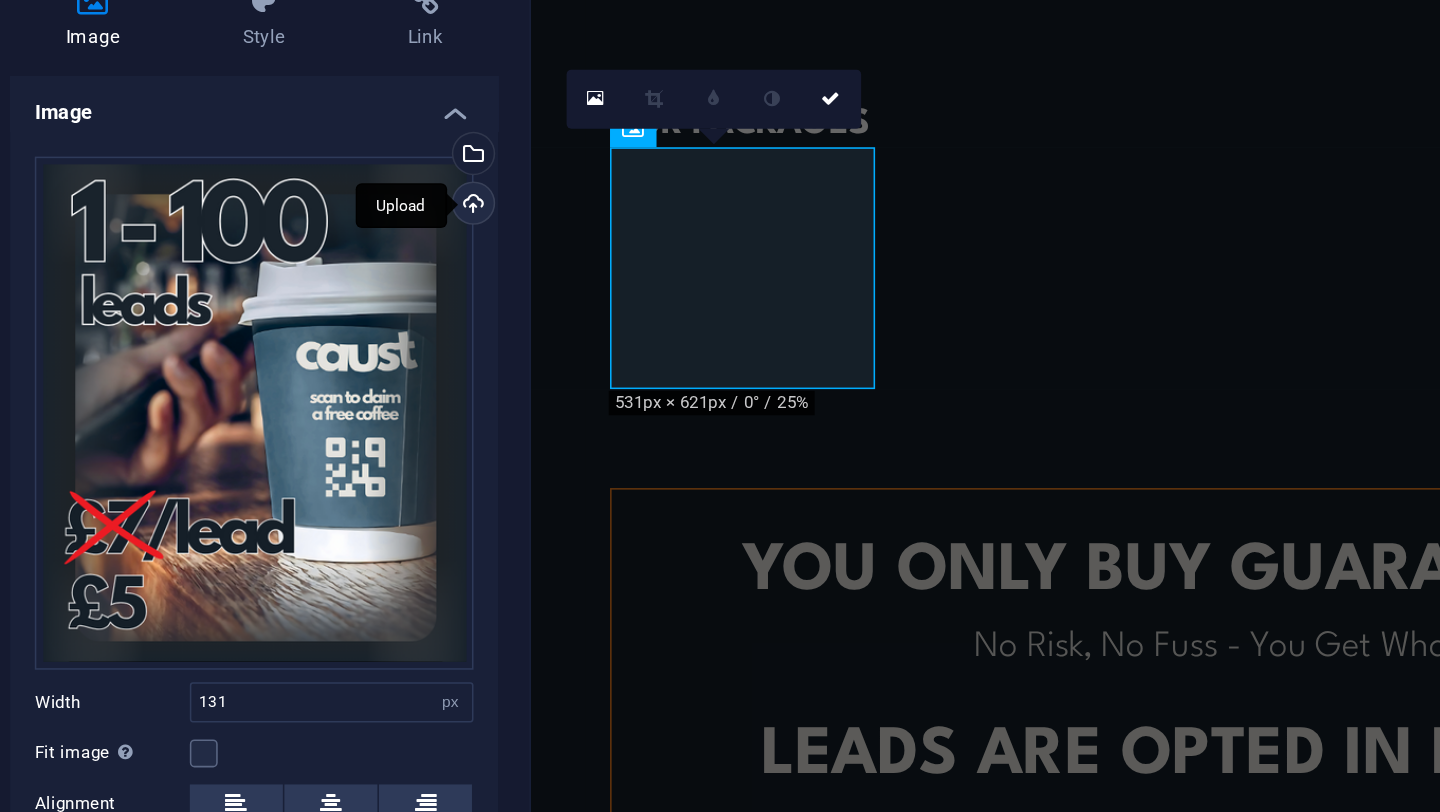 click on "Upload" at bounding box center (393, 260) 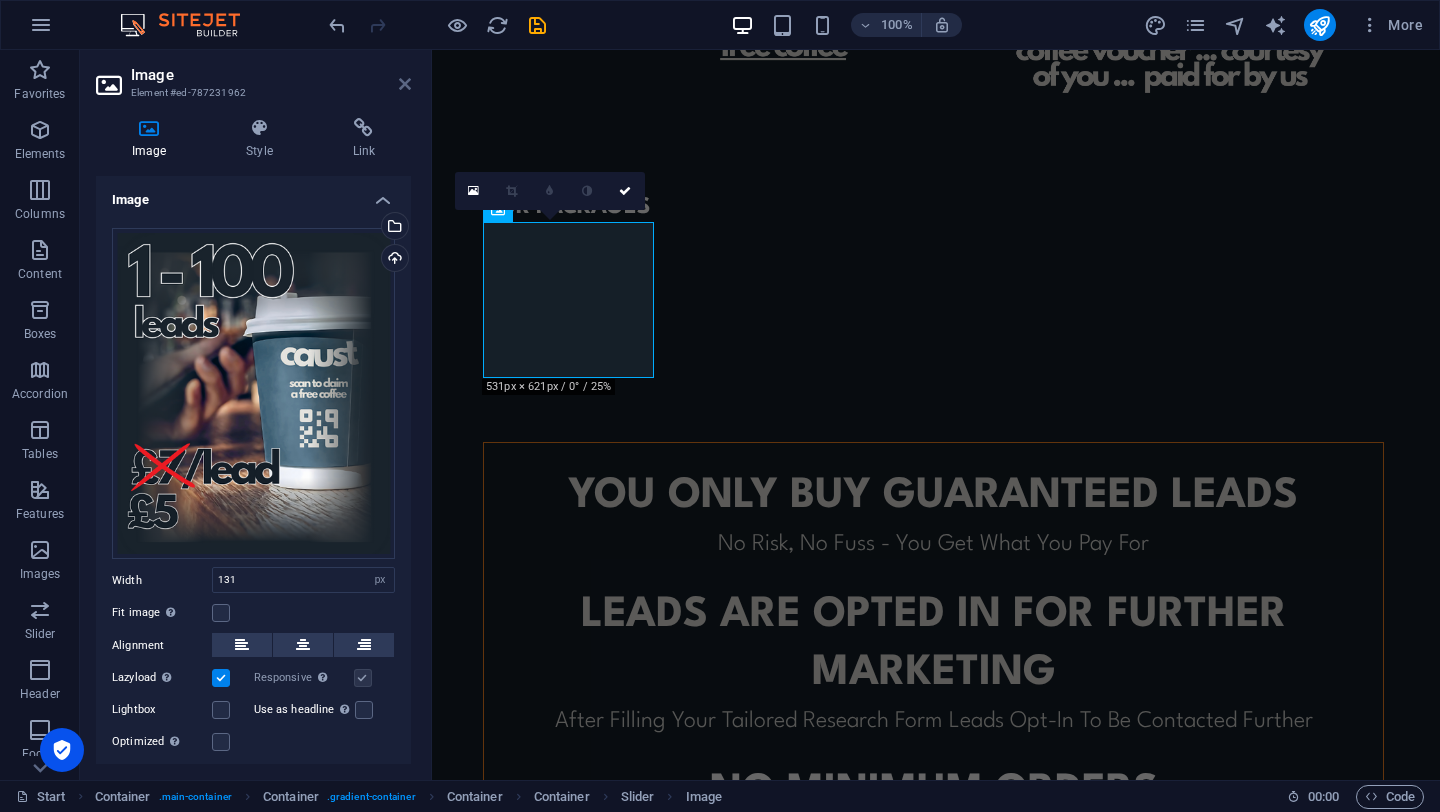 click at bounding box center (405, 84) 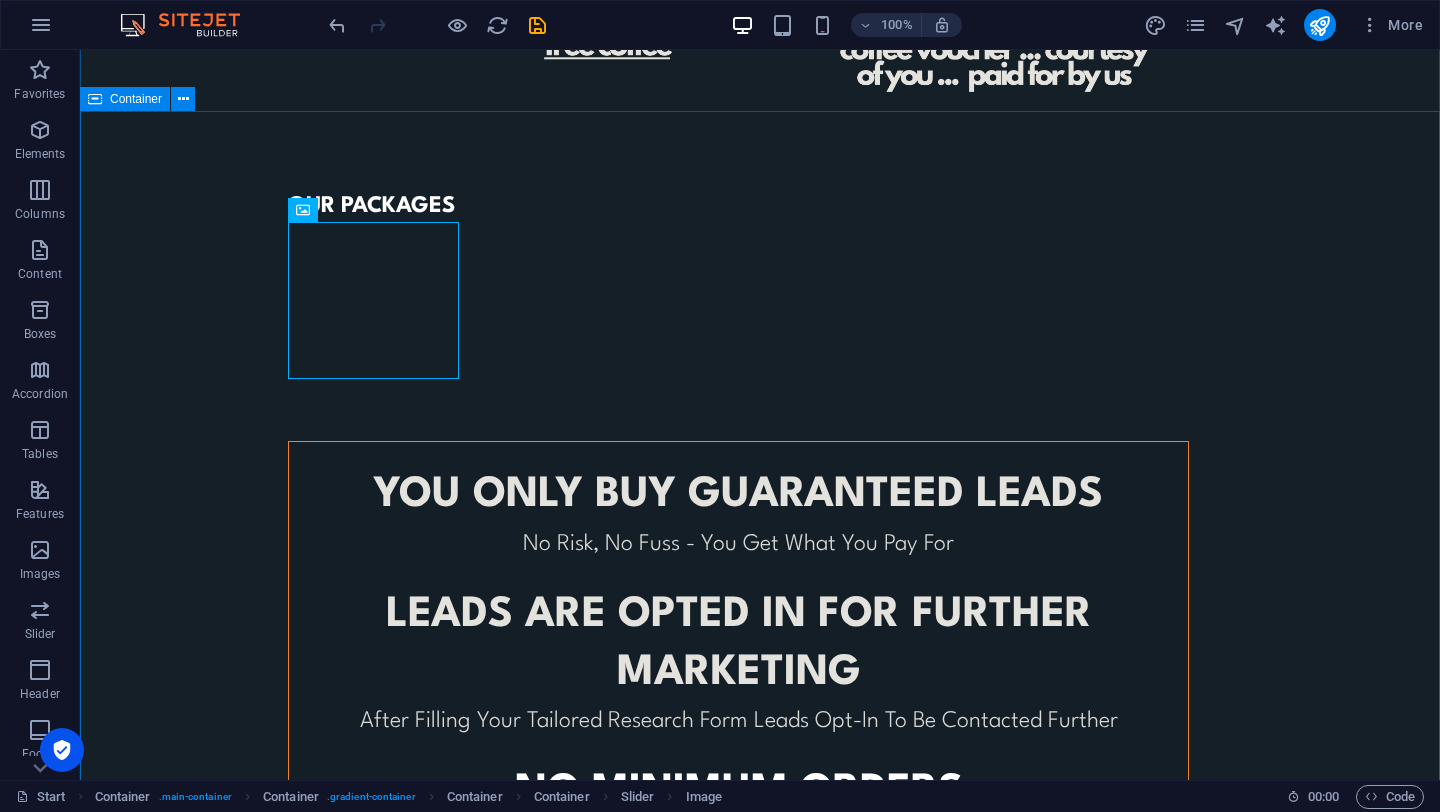 click on "OUR PACKAGES YOU ONLY BUY GUARANTEED LEADS No Risk, No Fuss - You Get What You Pay For leads ARE opted in for further marketing After Filling Your Tailored Research Form Leads Opt-In To Be Contacted Further No minimum orders To Cater For All Business Sizes or To Trial Before You Commit CONTACT US TO FIND OUT MORE © Code -  Legal notice  |  Privacy" at bounding box center [760, 610] 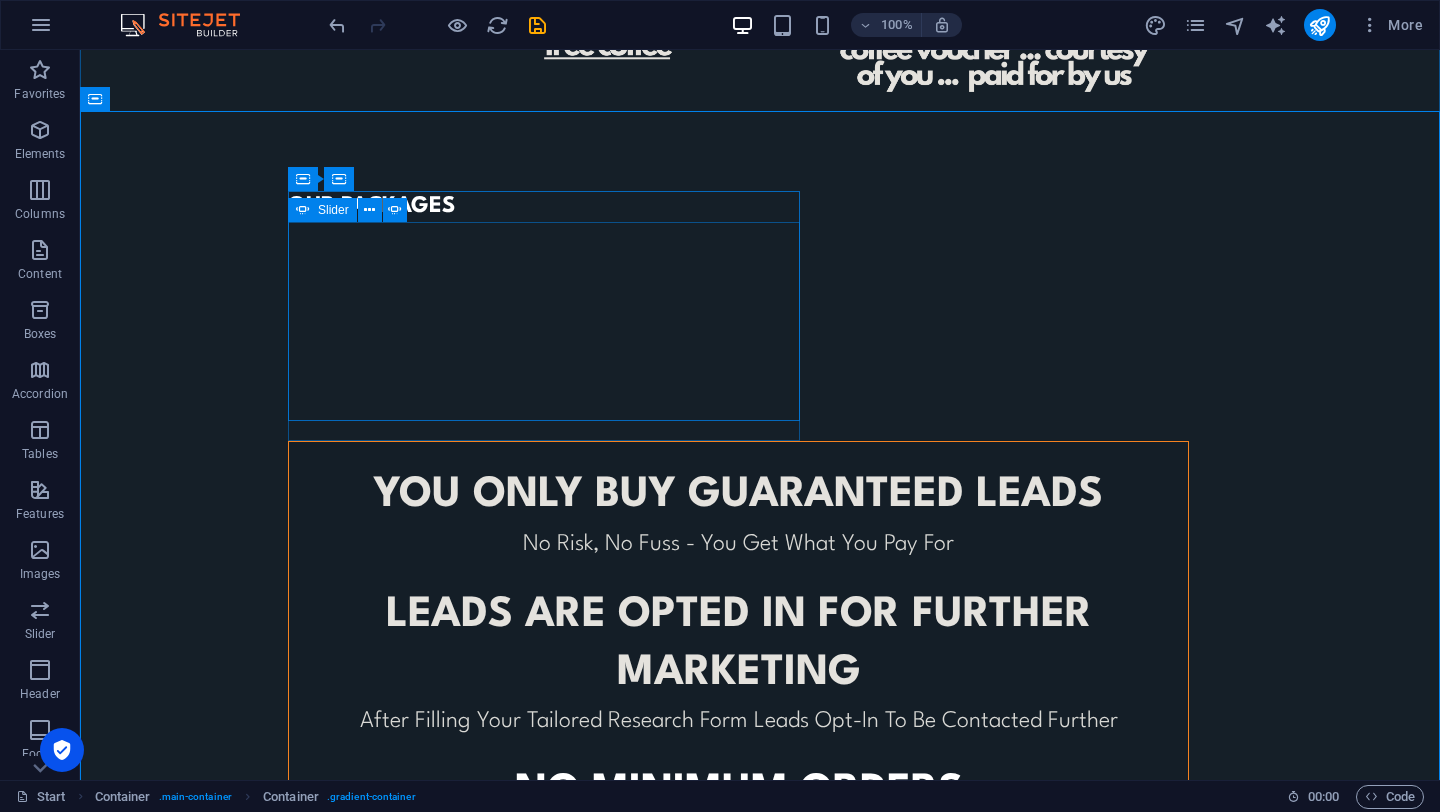 click at bounding box center [288, 237] 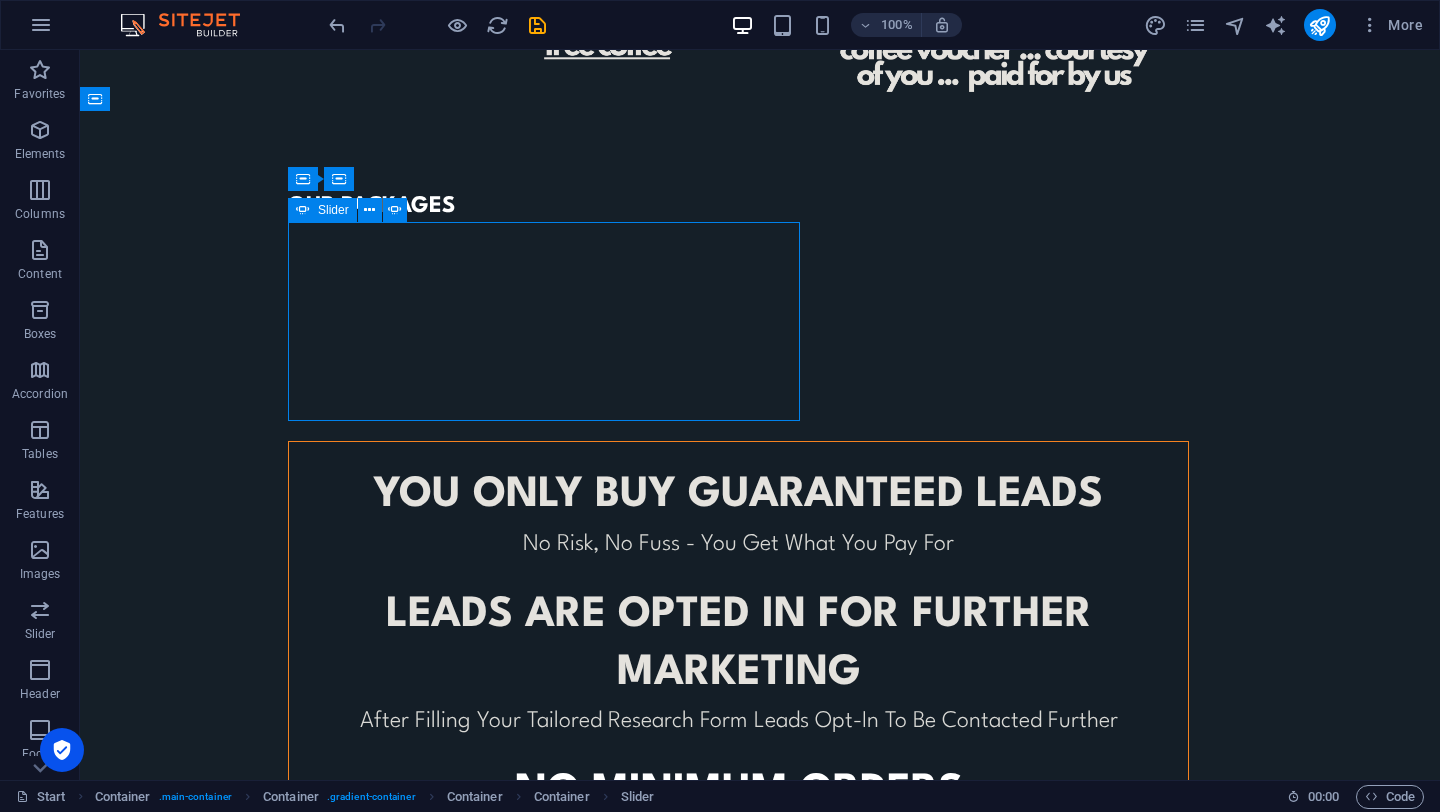 click at bounding box center (-140, 915) 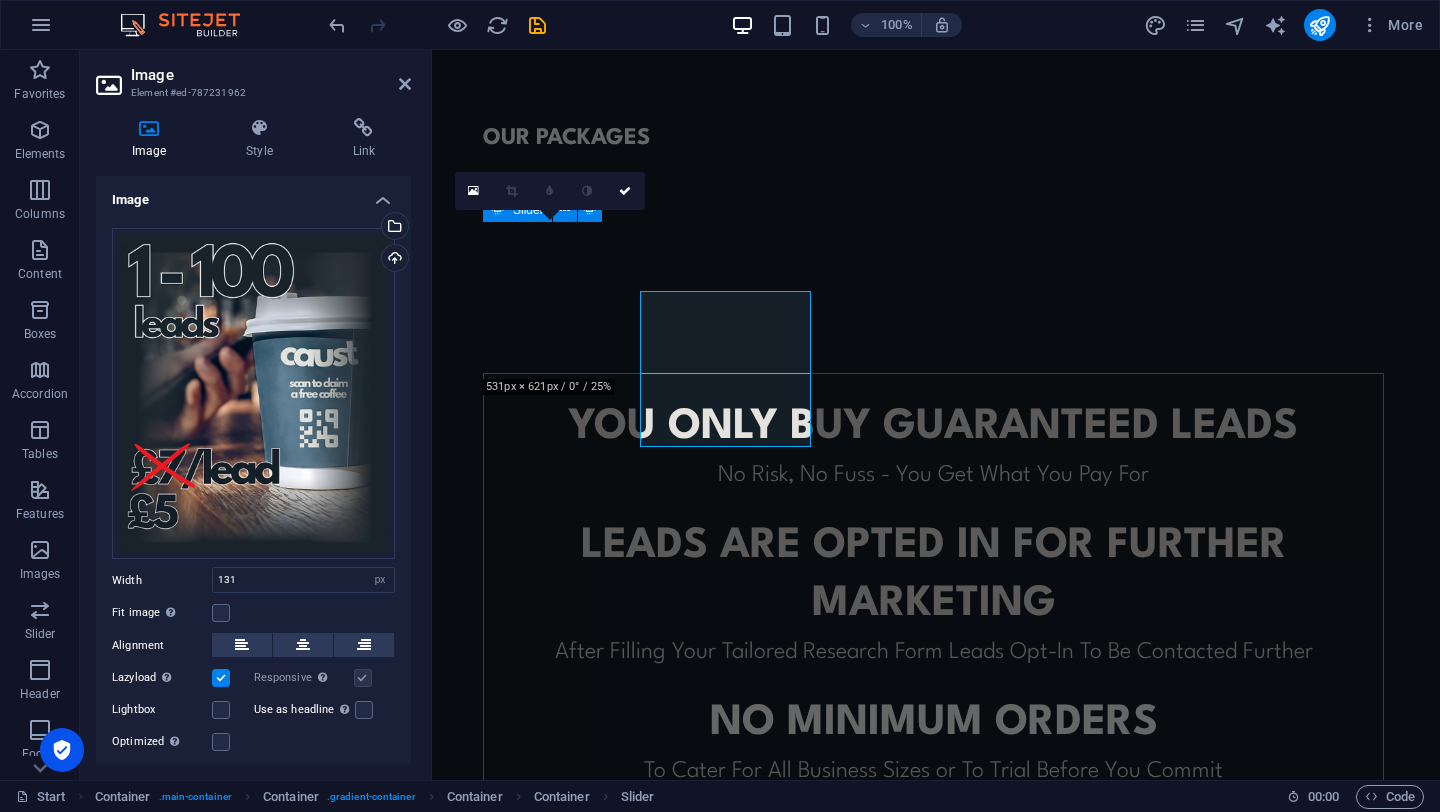 scroll, scrollTop: 1113, scrollLeft: 0, axis: vertical 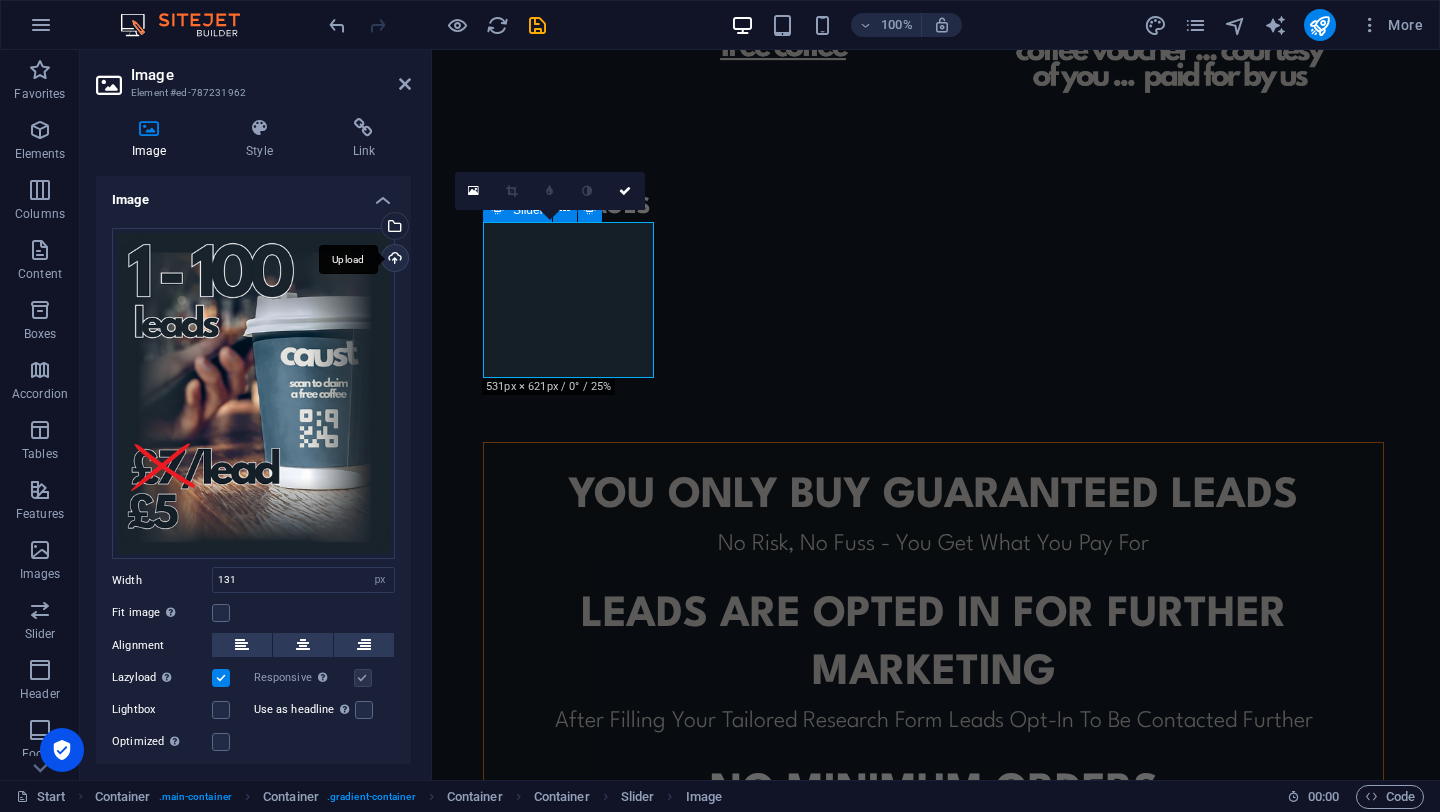 click on "Upload" at bounding box center (393, 260) 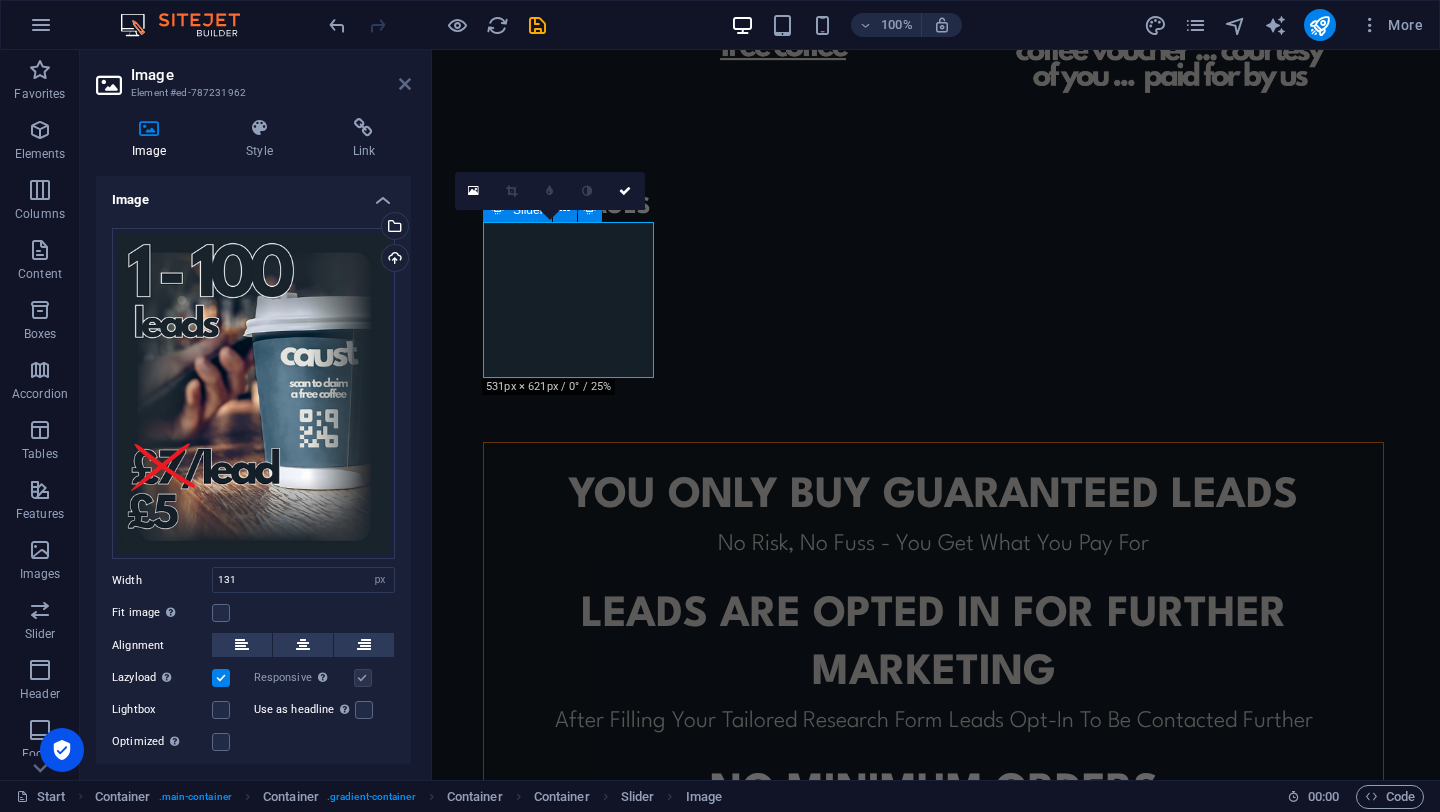 click at bounding box center (405, 84) 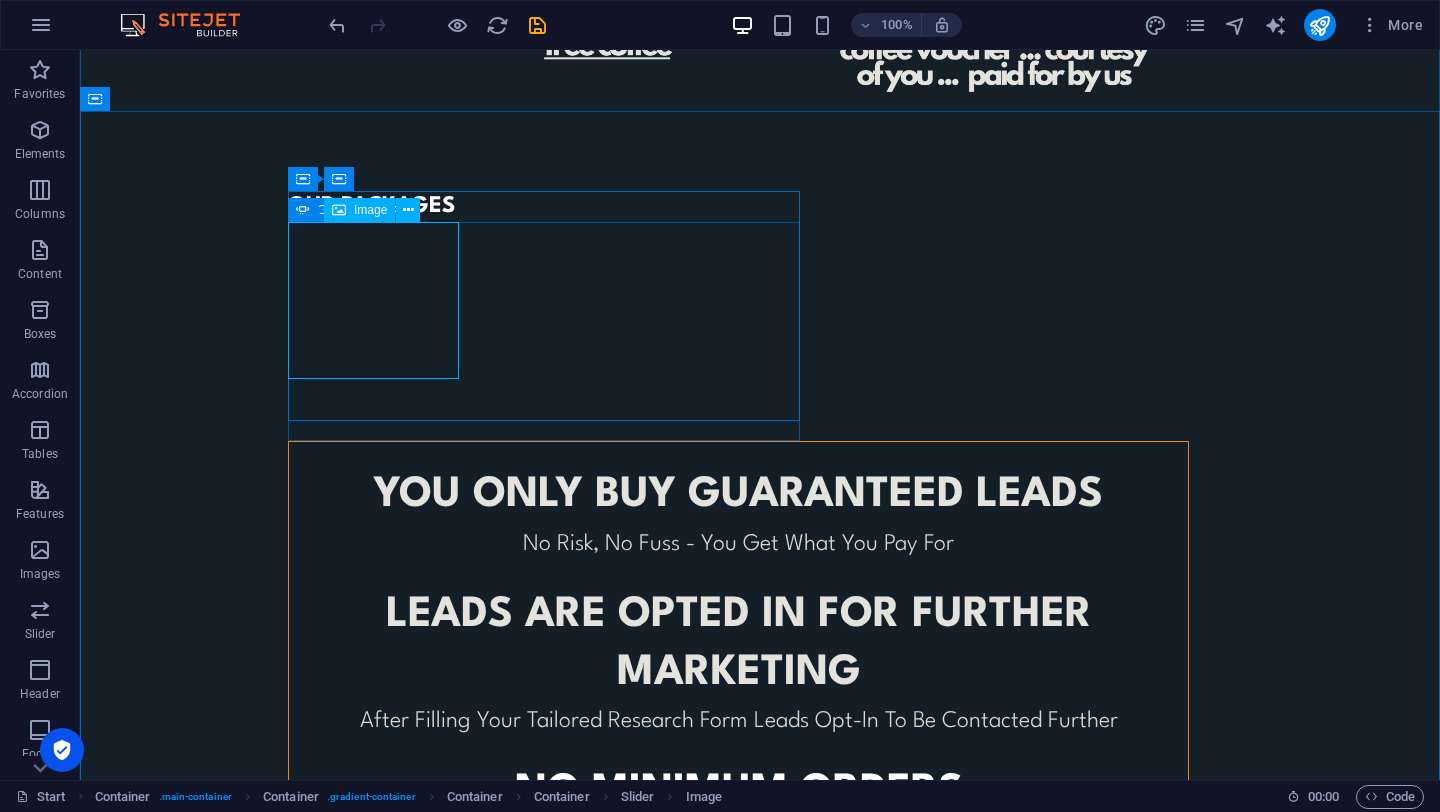 click at bounding box center [-140, 915] 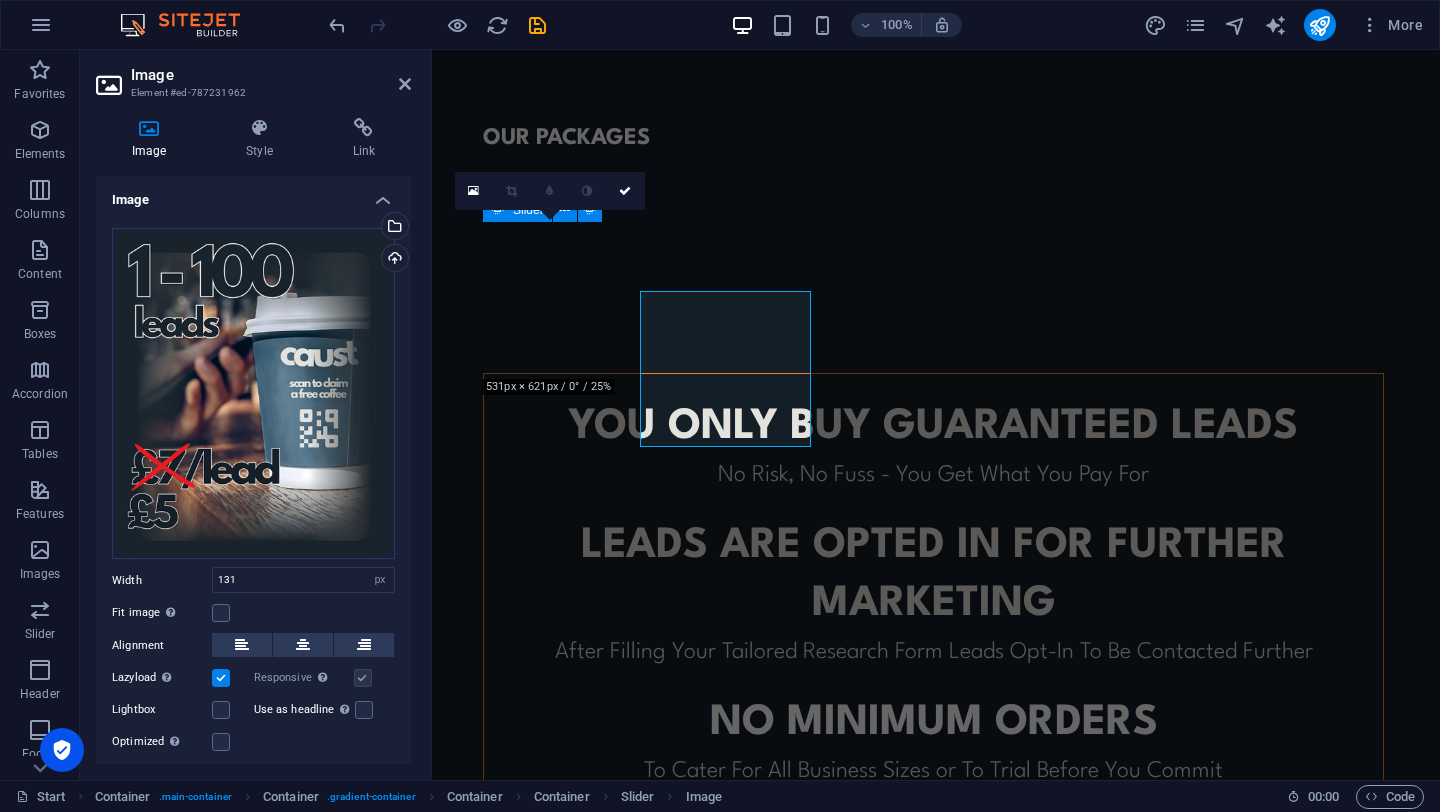 scroll, scrollTop: 1113, scrollLeft: 0, axis: vertical 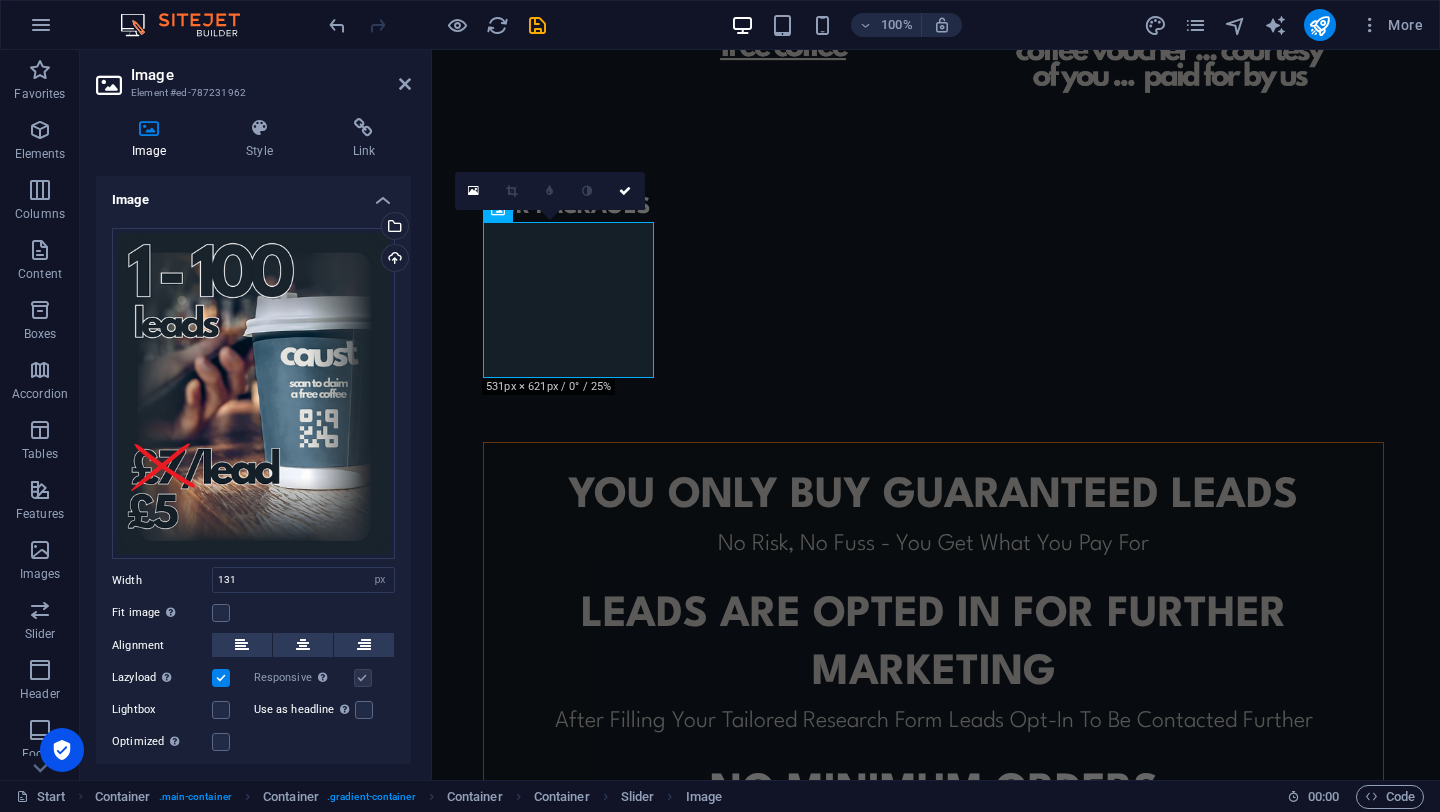 click on "Image" at bounding box center (271, 75) 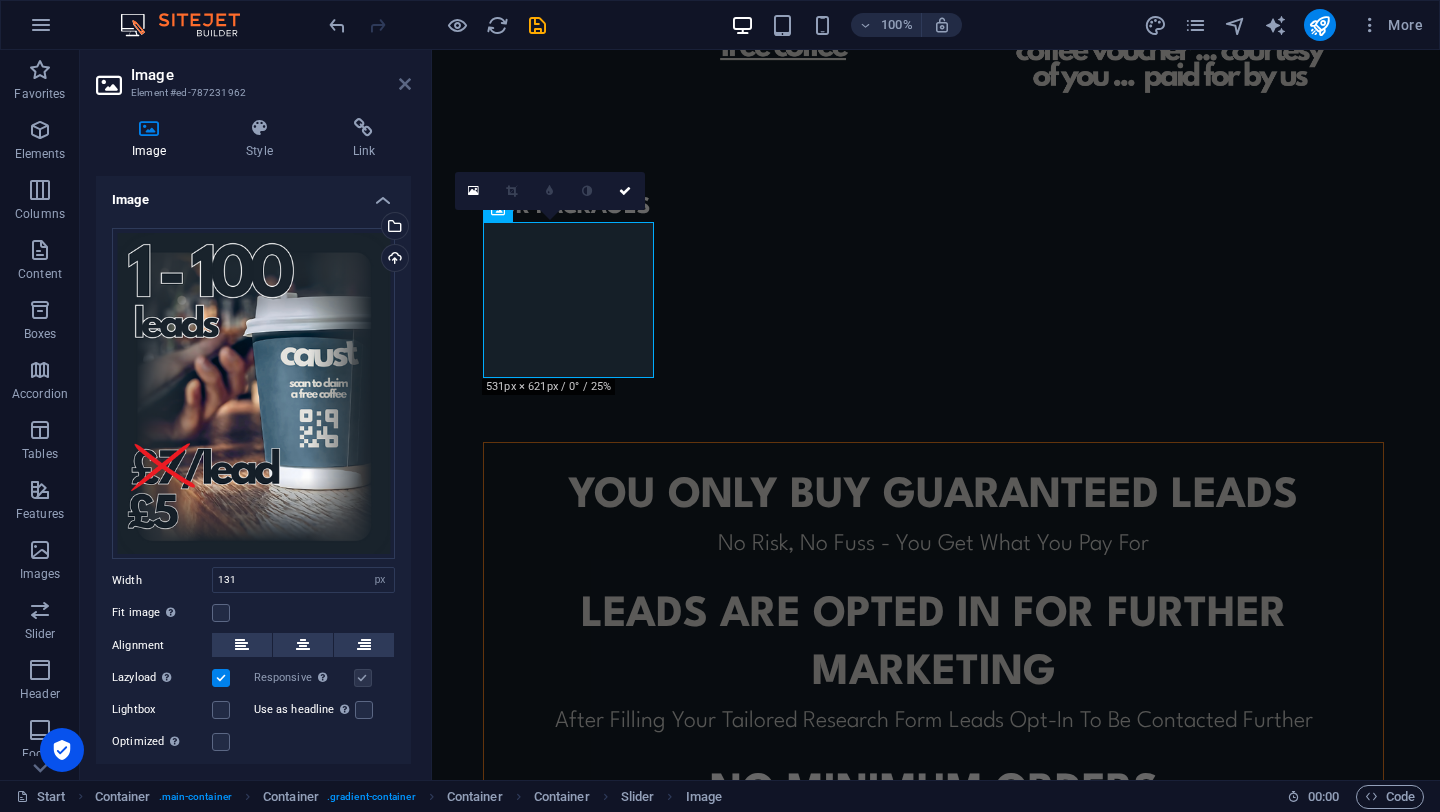 click at bounding box center (405, 84) 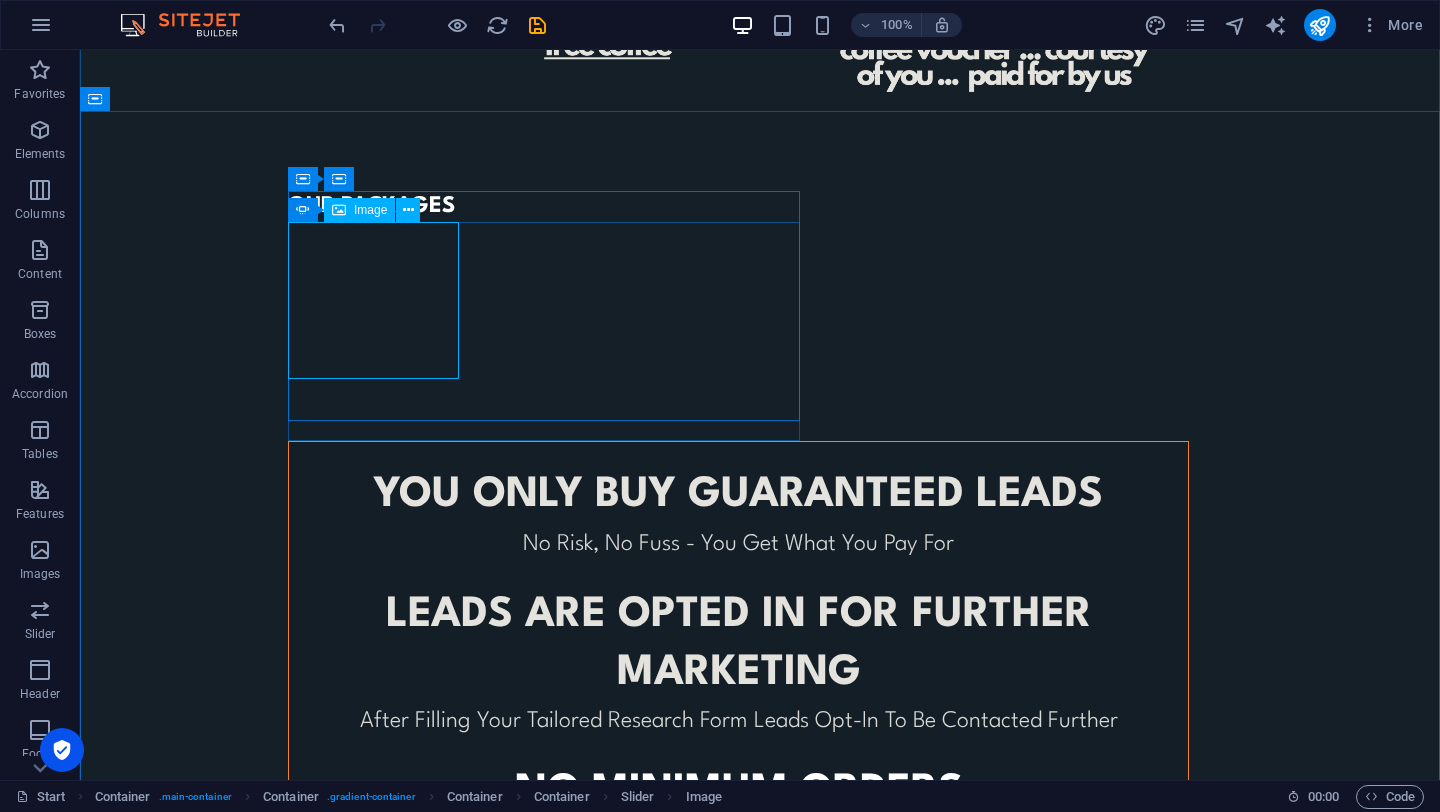 click at bounding box center [-140, 915] 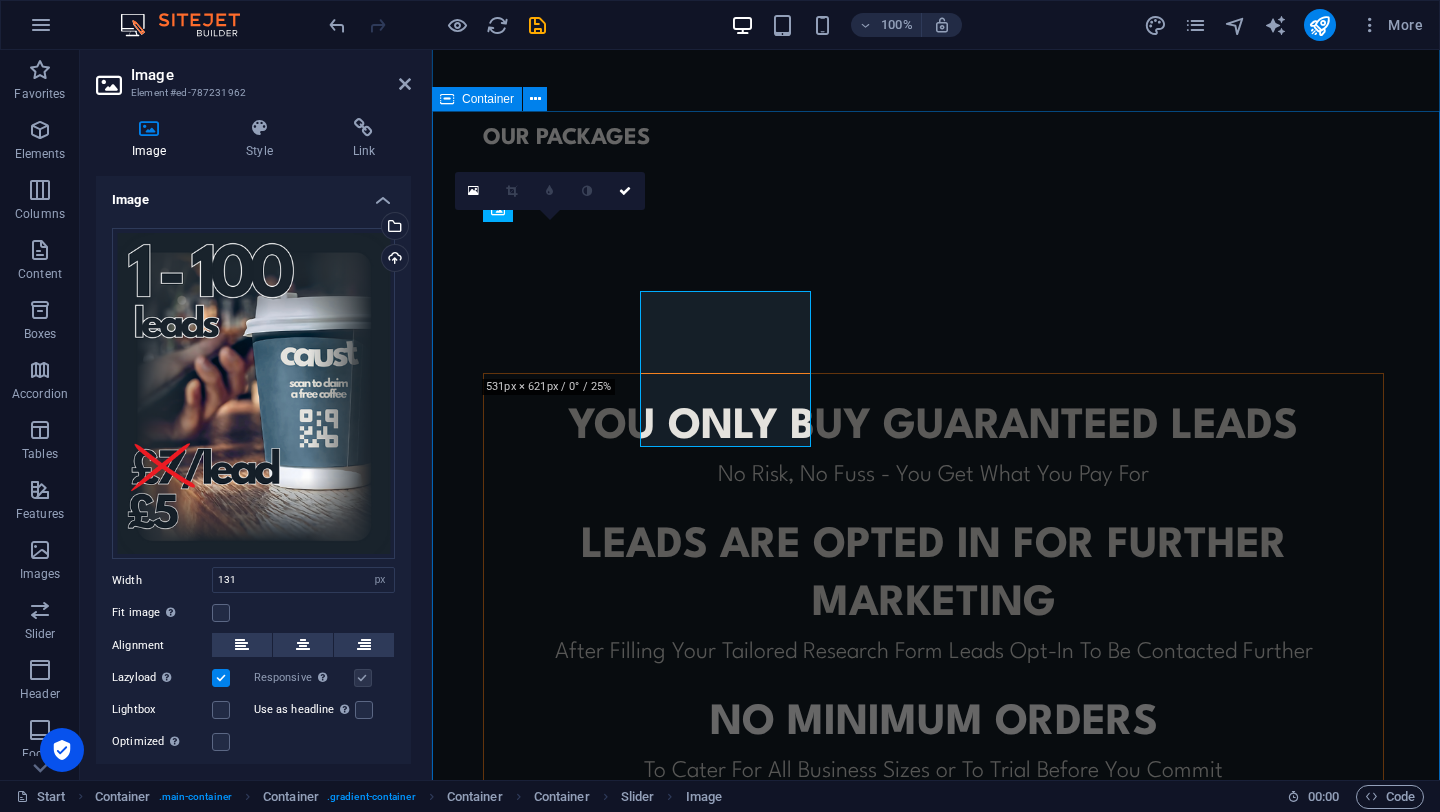 scroll, scrollTop: 1113, scrollLeft: 0, axis: vertical 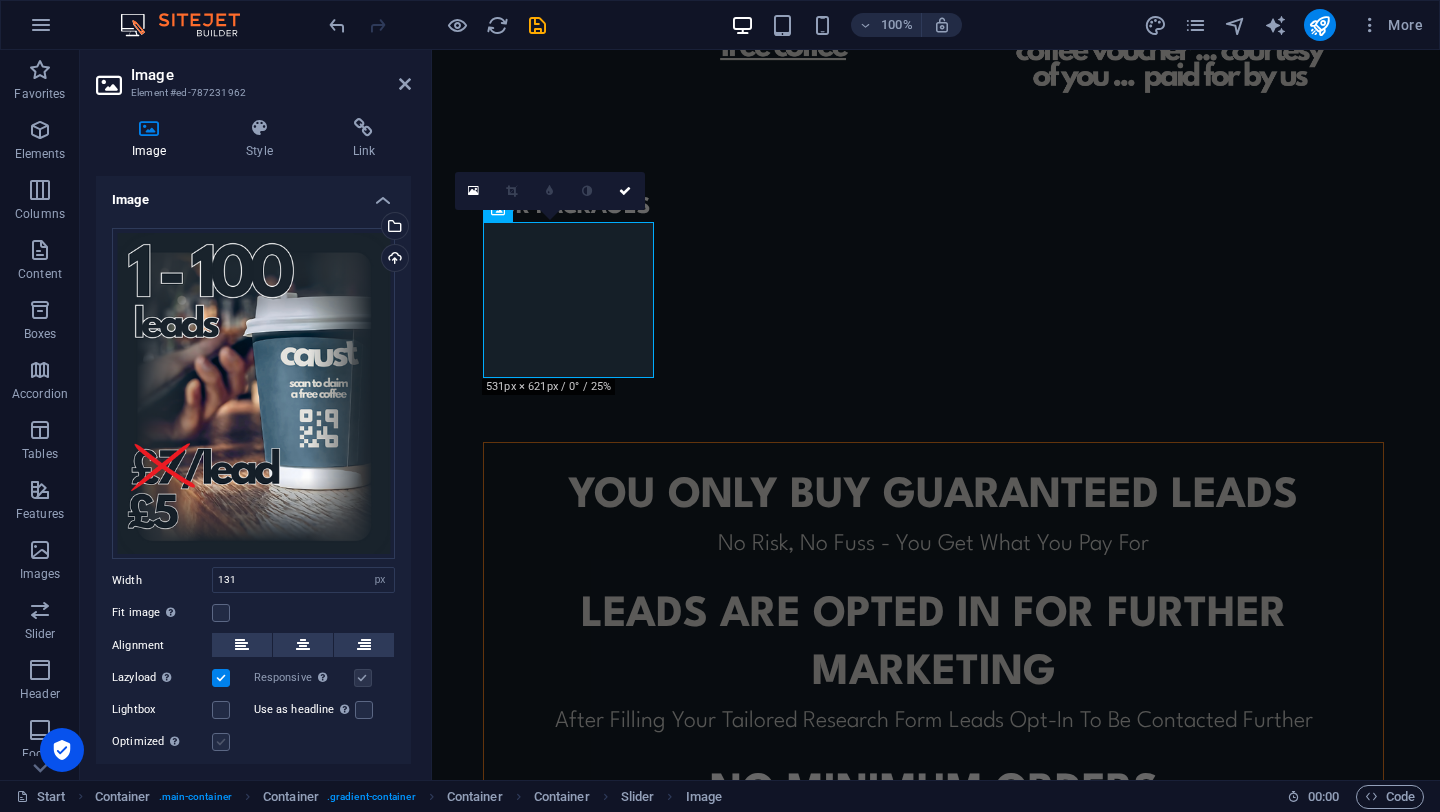click at bounding box center [221, 742] 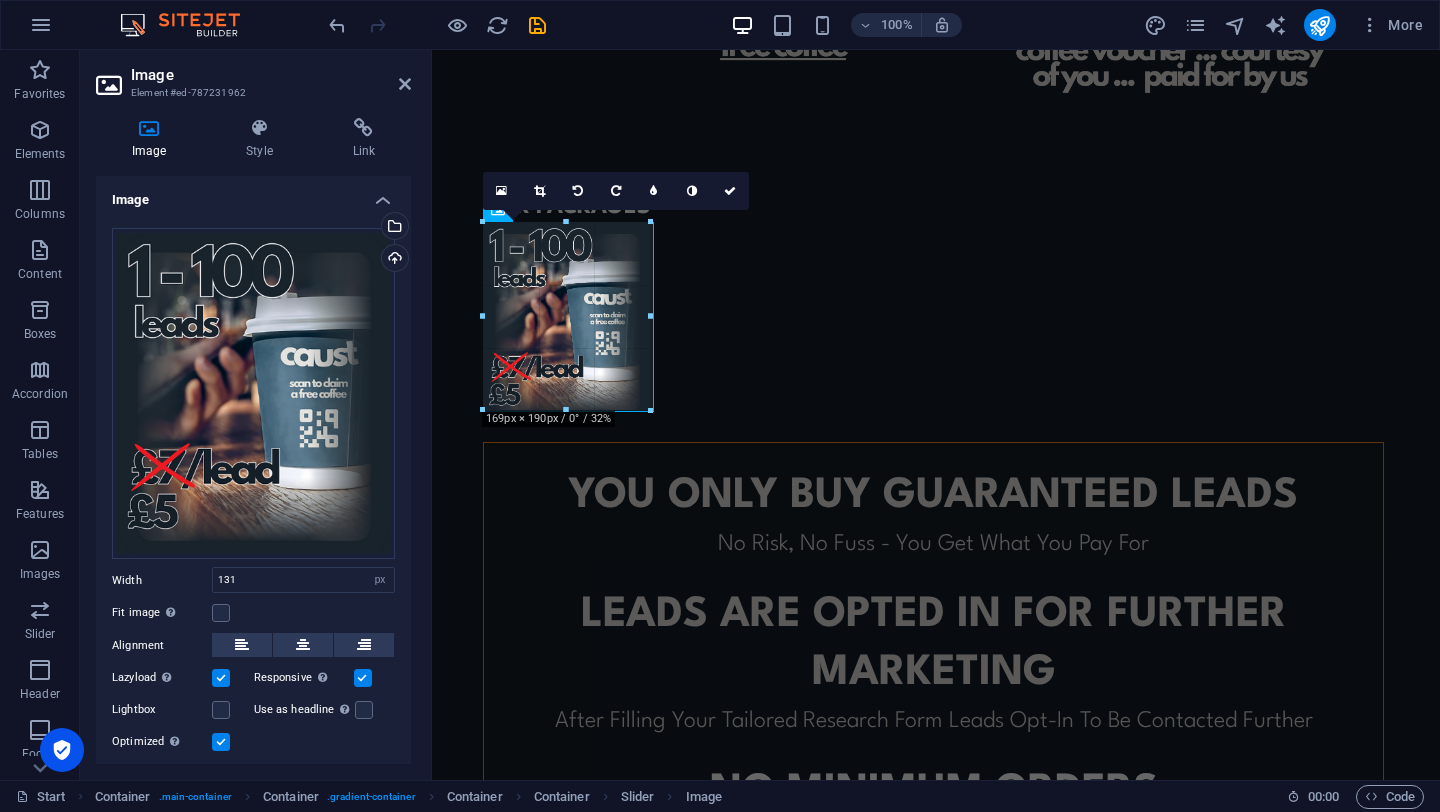 drag, startPoint x: 618, startPoint y: 375, endPoint x: 645, endPoint y: 403, distance: 38.8973 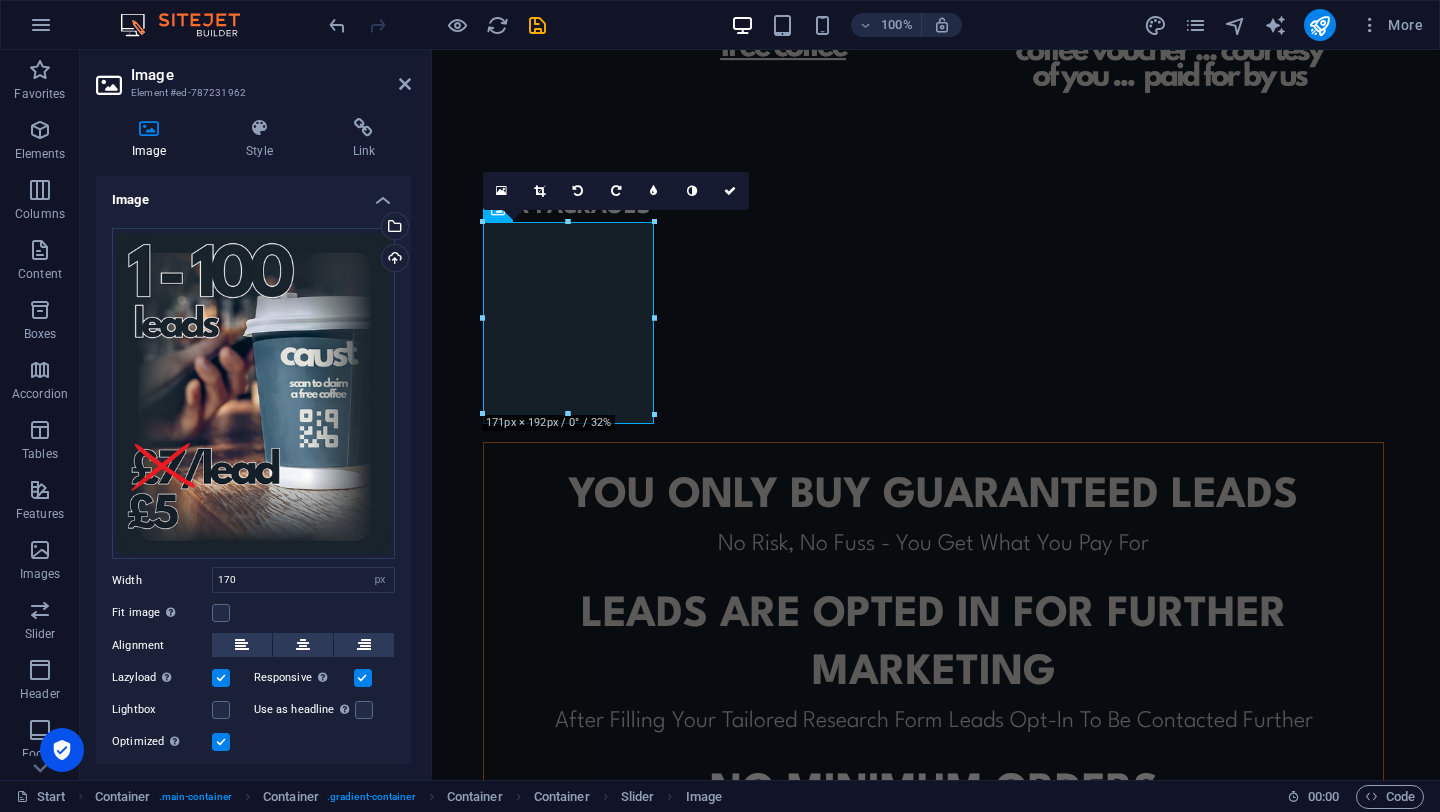 click on "Image Element #ed-787231962 Image Style Link Image Drag files here, click to choose files or select files from Files or our free stock photos & videos Select files from the file manager, stock photos, or upload file(s) Upload Width 131 Default auto px rem % em vh vw Fit image Automatically fit image to a fixed width and height Height Default auto px Alignment Lazyload Loading images after the page loads improves page speed. Responsive Automatically load retina image and smartphone optimized sizes. Lightbox Use as headline The image will be wrapped in an H1 headline tag. Useful for giving alternative text the weight of an H1 headline, e.g. for the logo. Leave unchecked if uncertain. Optimized Images are compressed to improve page speed. Position Direction Custom X offset 50 px rem % vh vw Y offset 50 px rem % vh vw Text Float No float Image left Image right Determine how text should behave around the image. Text Alternative text Image caption Paragraph Format Normal Heading 1 Heading 2 Heading 3 Heading 4 Code" at bounding box center [256, 415] 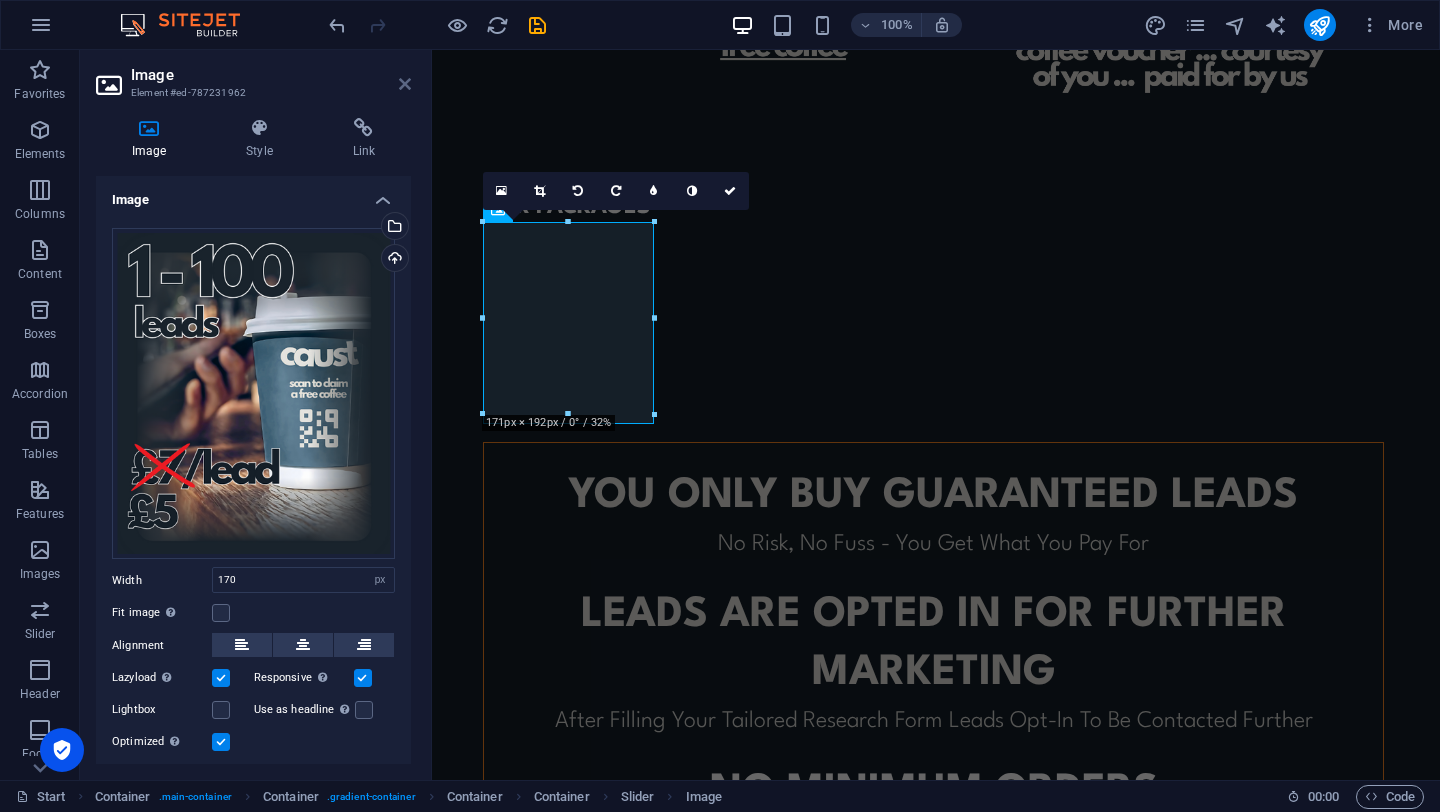 click at bounding box center (405, 84) 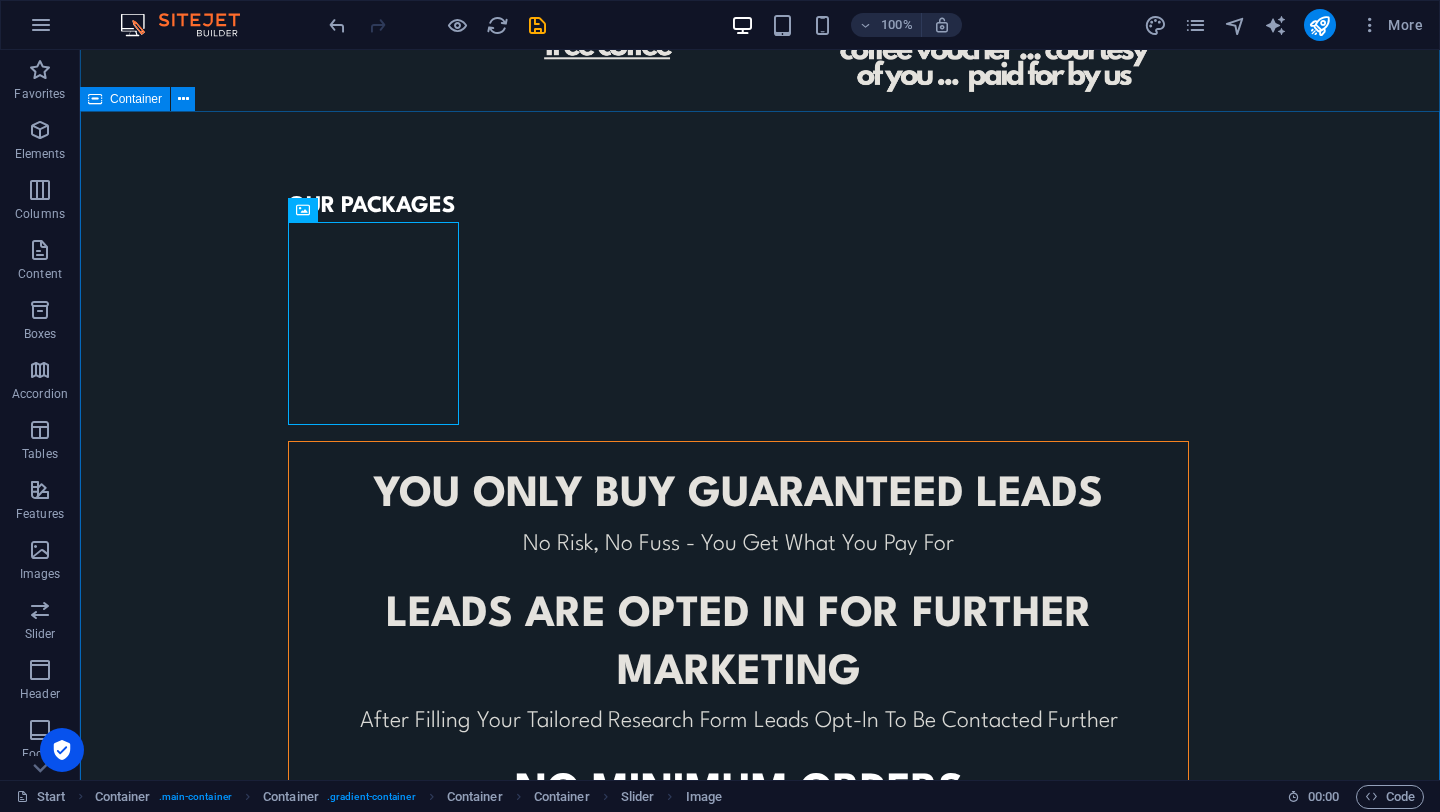 click on "OUR PACKAGES YOU ONLY BUY GUARANTEED LEADS No Risk, No Fuss - You Get What You Pay For leads ARE opted in for further marketing After Filling Your Tailored Research Form Leads Opt-In To Be Contacted Further No minimum orders To Cater For All Business Sizes or To Trial Before You Commit CONTACT US TO FIND OUT MORE © Code -  Legal notice  |  Privacy" at bounding box center [760, 610] 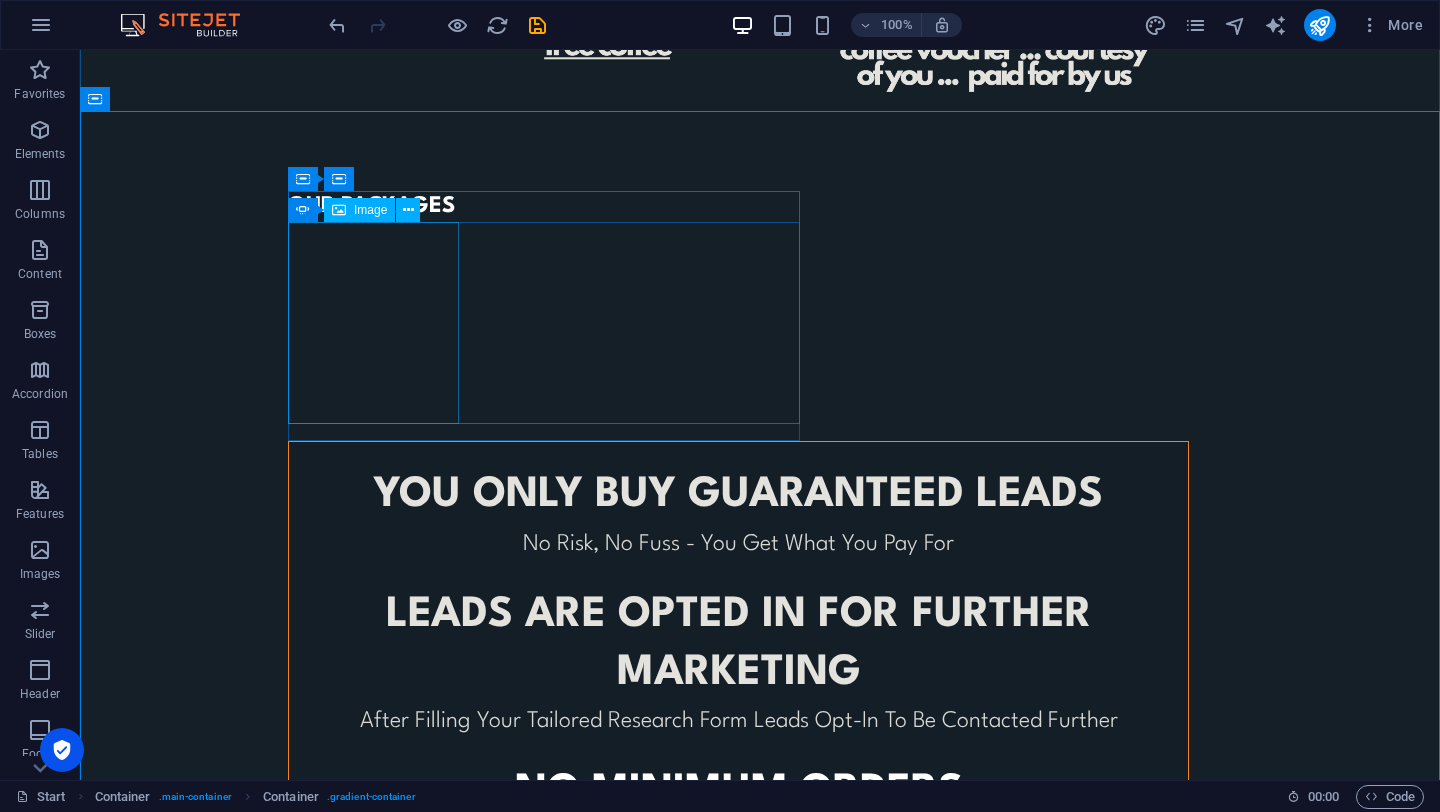 click at bounding box center [-140, 938] 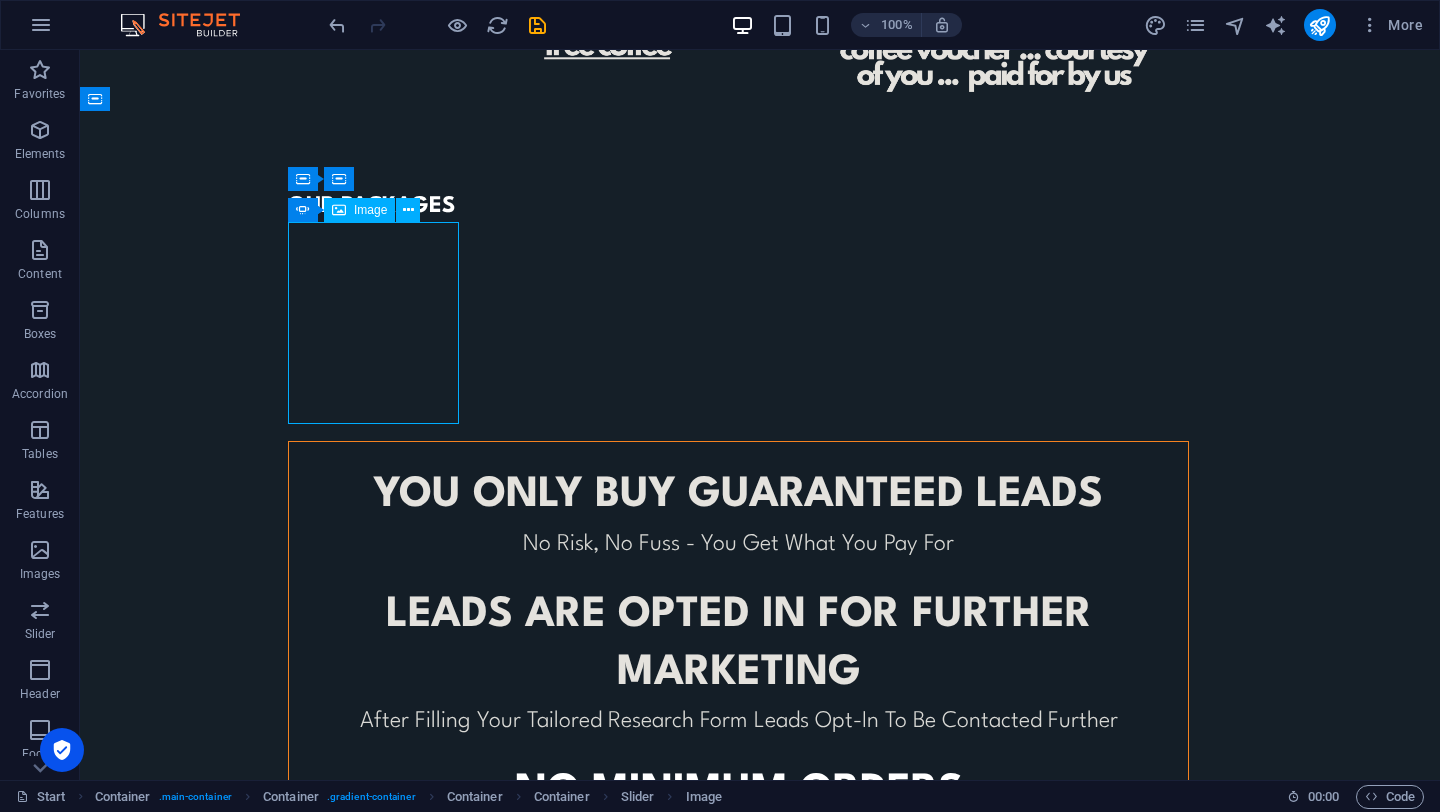 click at bounding box center (-140, 938) 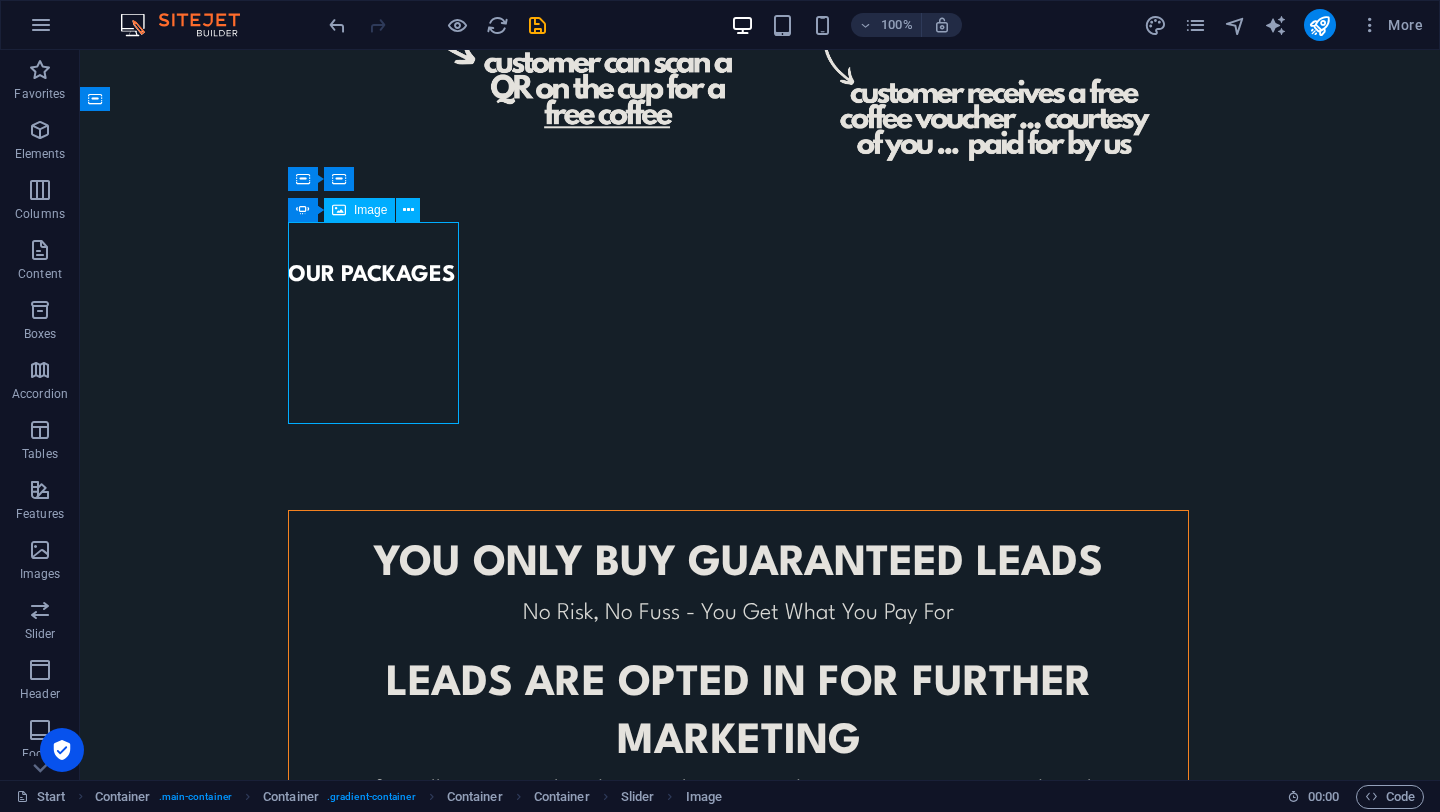 select on "px" 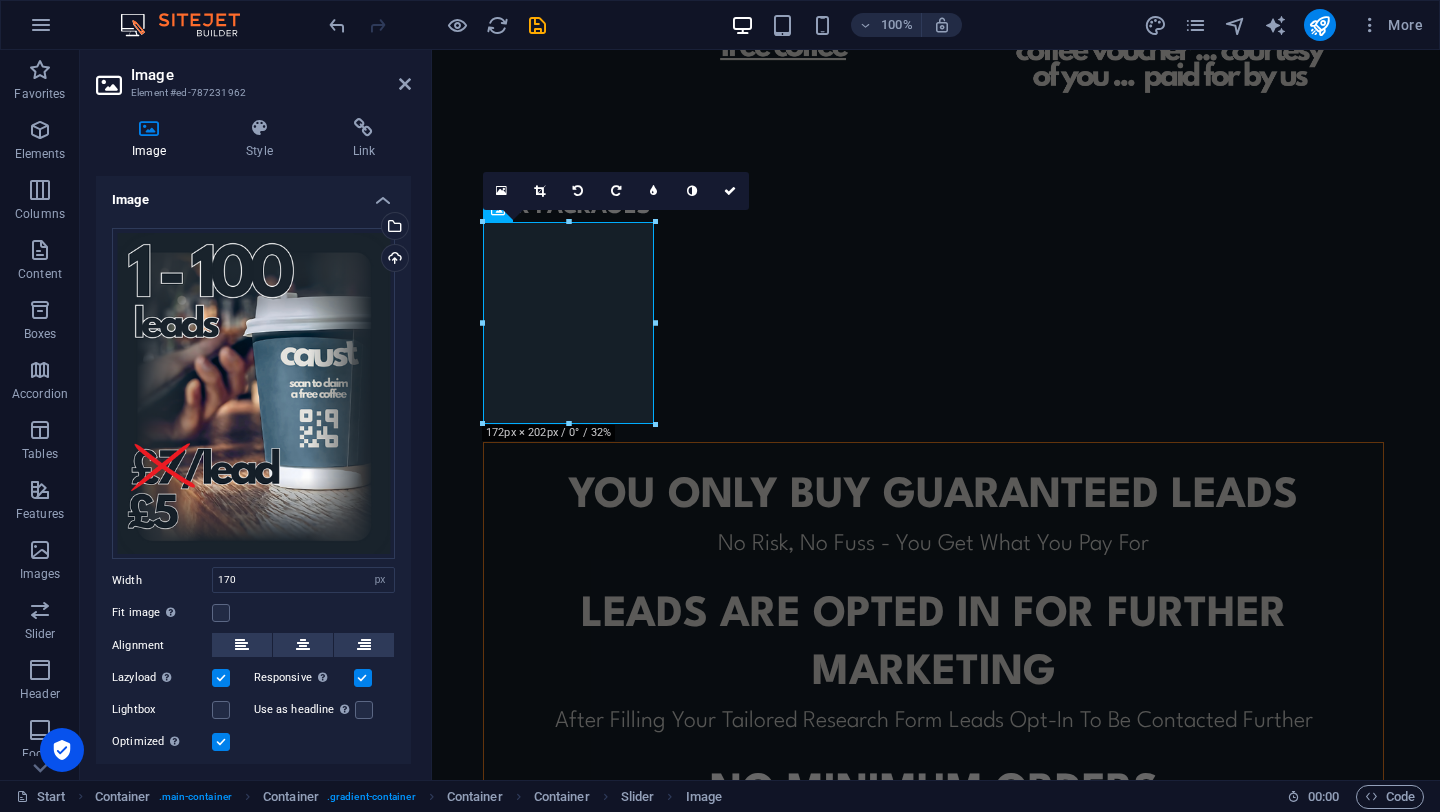click at bounding box center [221, 742] 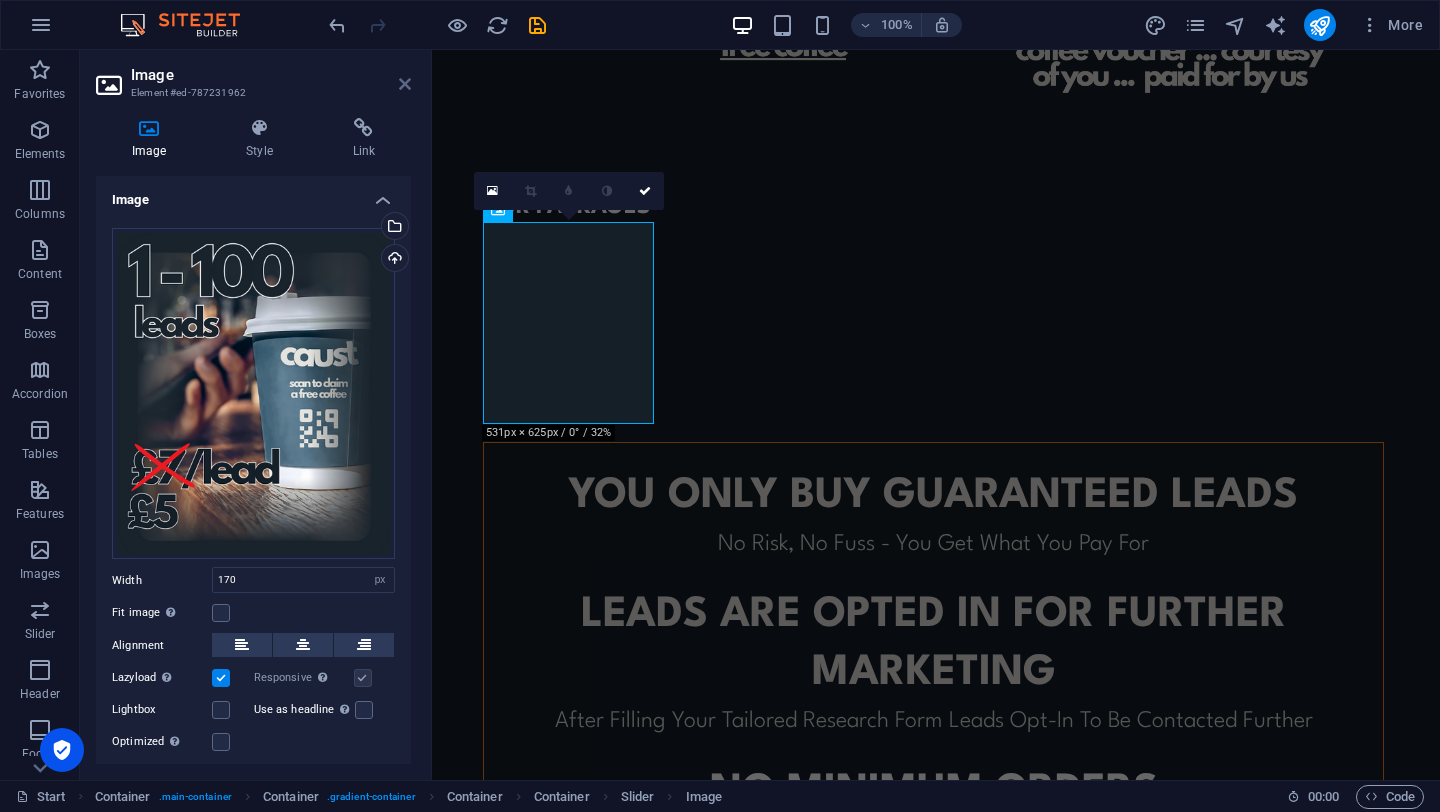 click at bounding box center [405, 84] 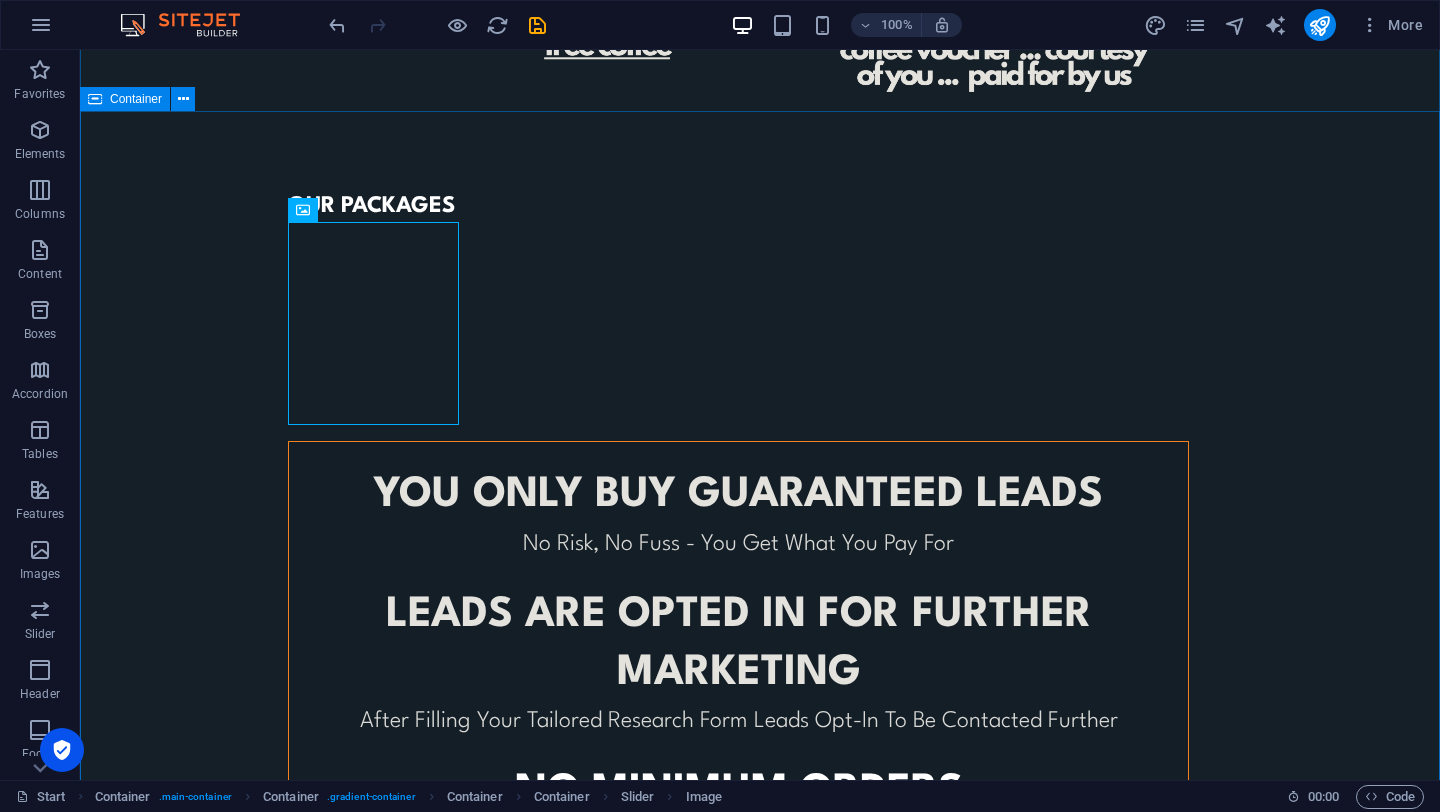 click on "OUR PACKAGES YOU ONLY BUY GUARANTEED LEADS No Risk, No Fuss - You Get What You Pay For leads ARE opted in for further marketing After Filling Your Tailored Research Form Leads Opt-In To Be Contacted Further No minimum orders To Cater For All Business Sizes or To Trial Before You Commit CONTACT US TO FIND OUT MORE © Code -  Legal notice  |  Privacy" at bounding box center (760, 610) 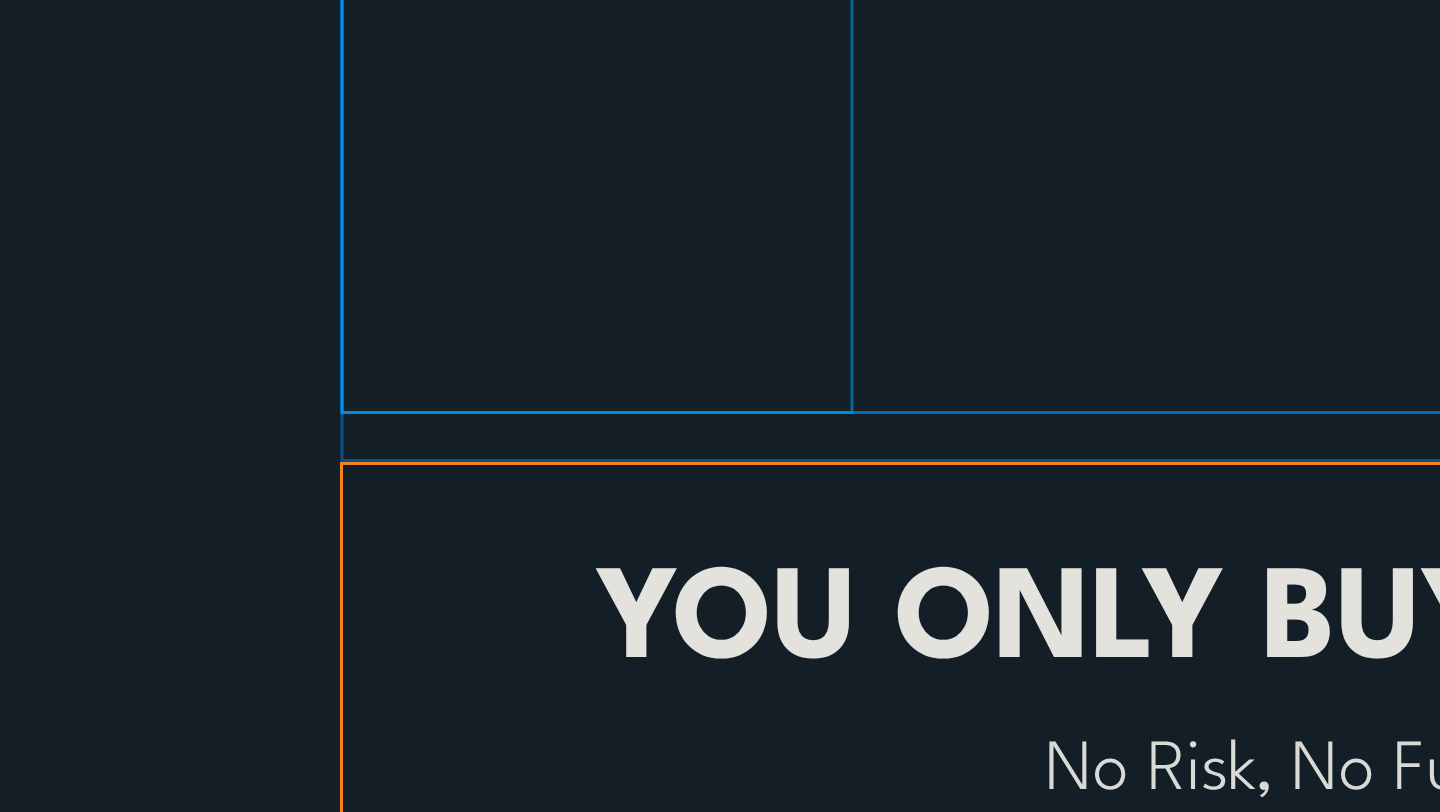 click at bounding box center (-503, 177) 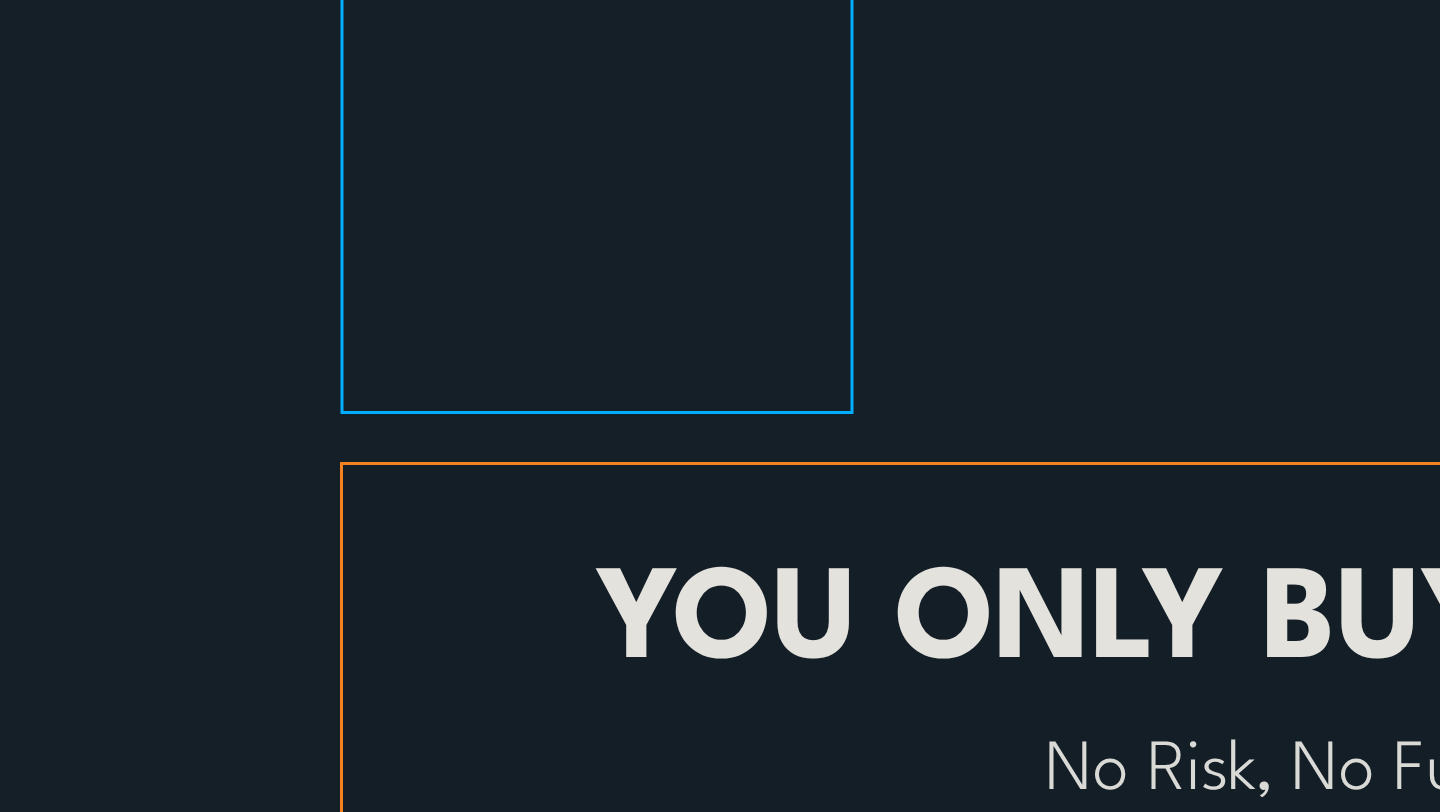 click at bounding box center [-503, 177] 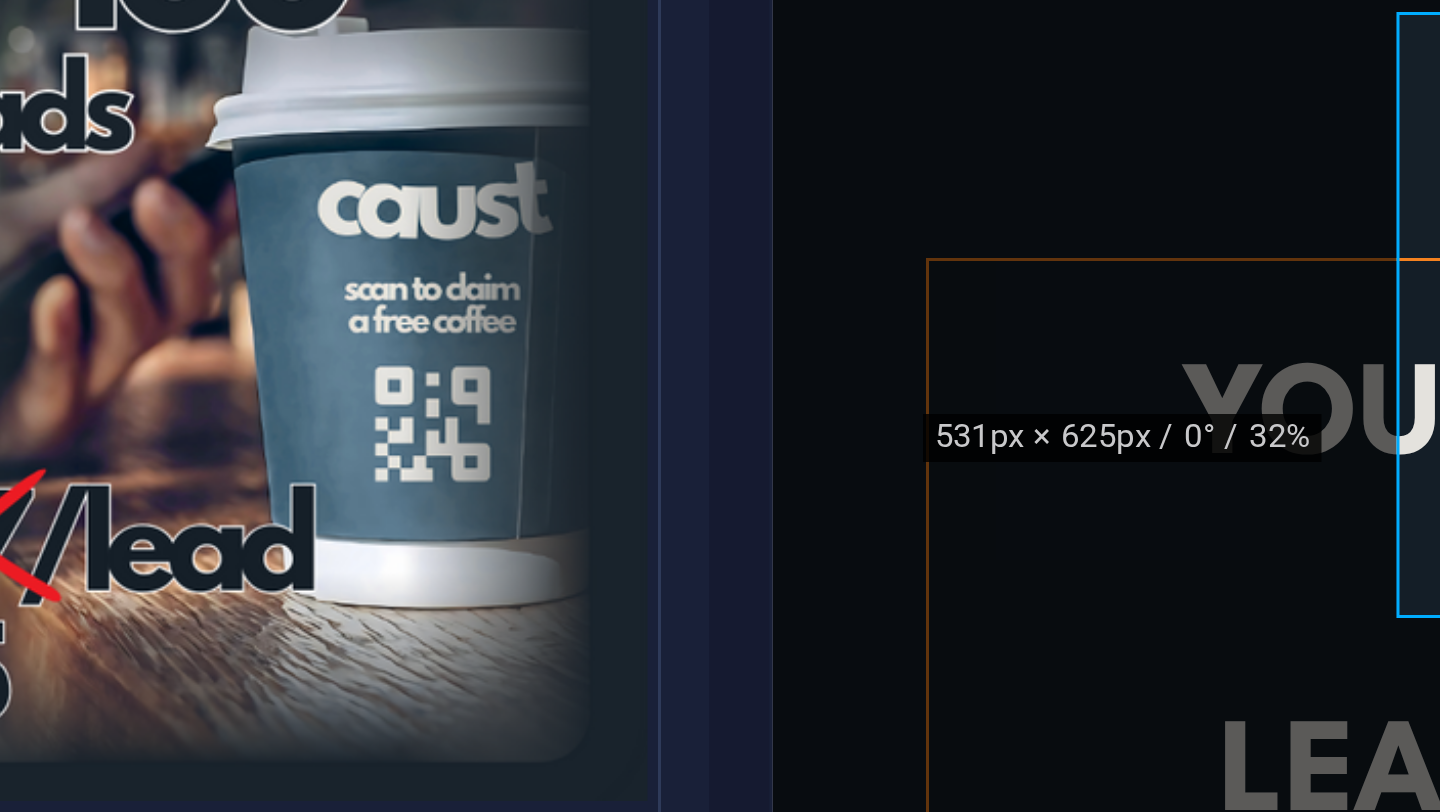 scroll, scrollTop: 1113, scrollLeft: 0, axis: vertical 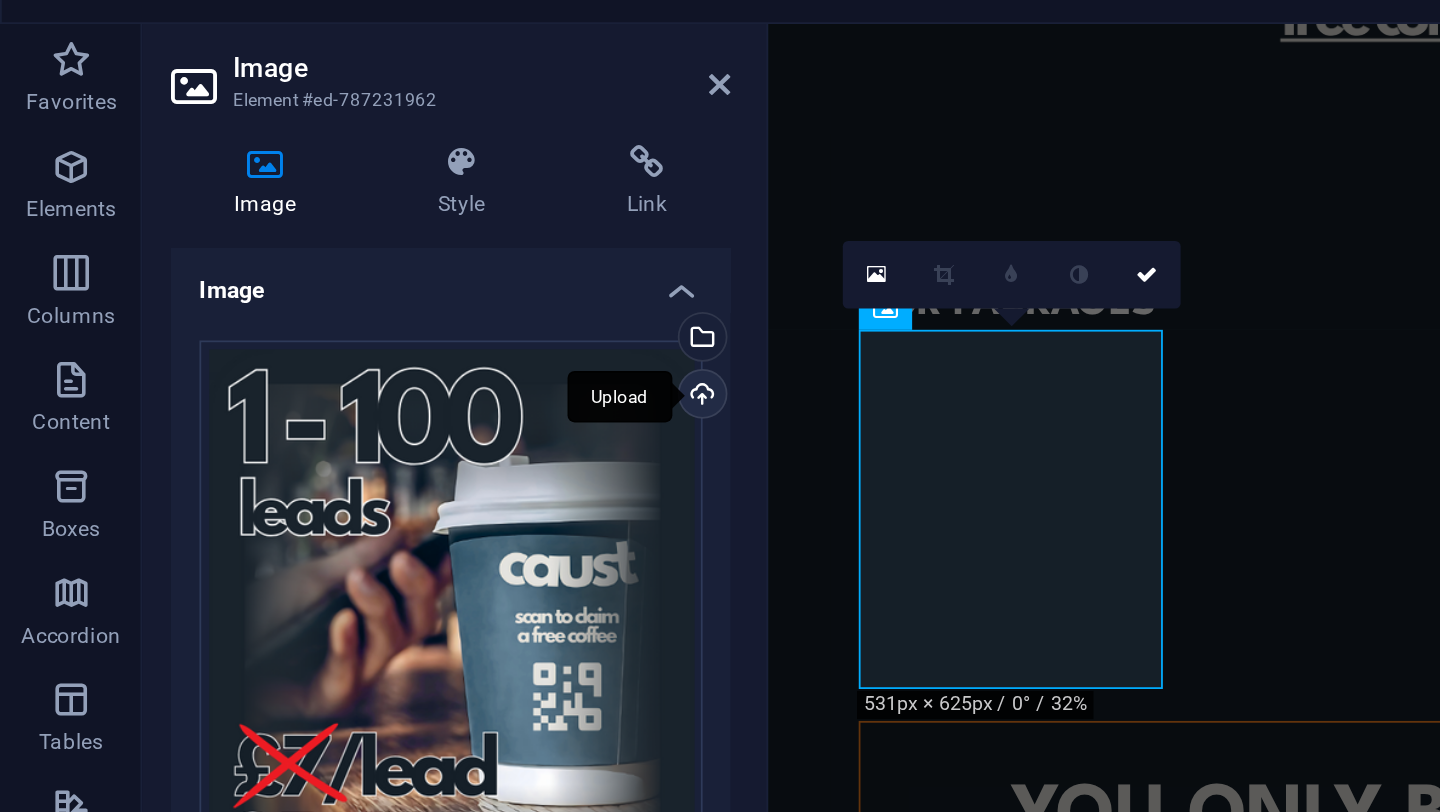 click on "Upload" at bounding box center [393, 260] 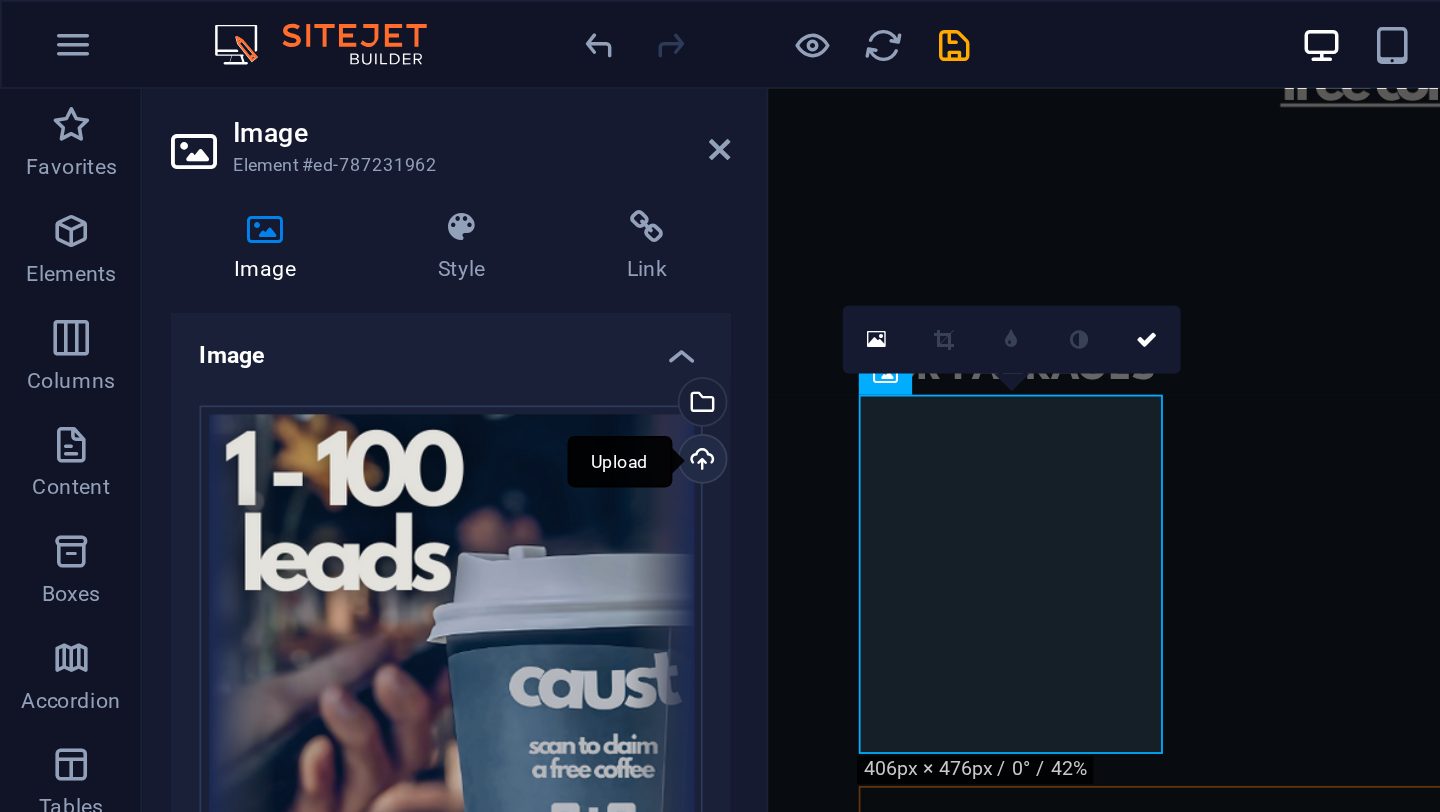 click on "Upload" at bounding box center [393, 260] 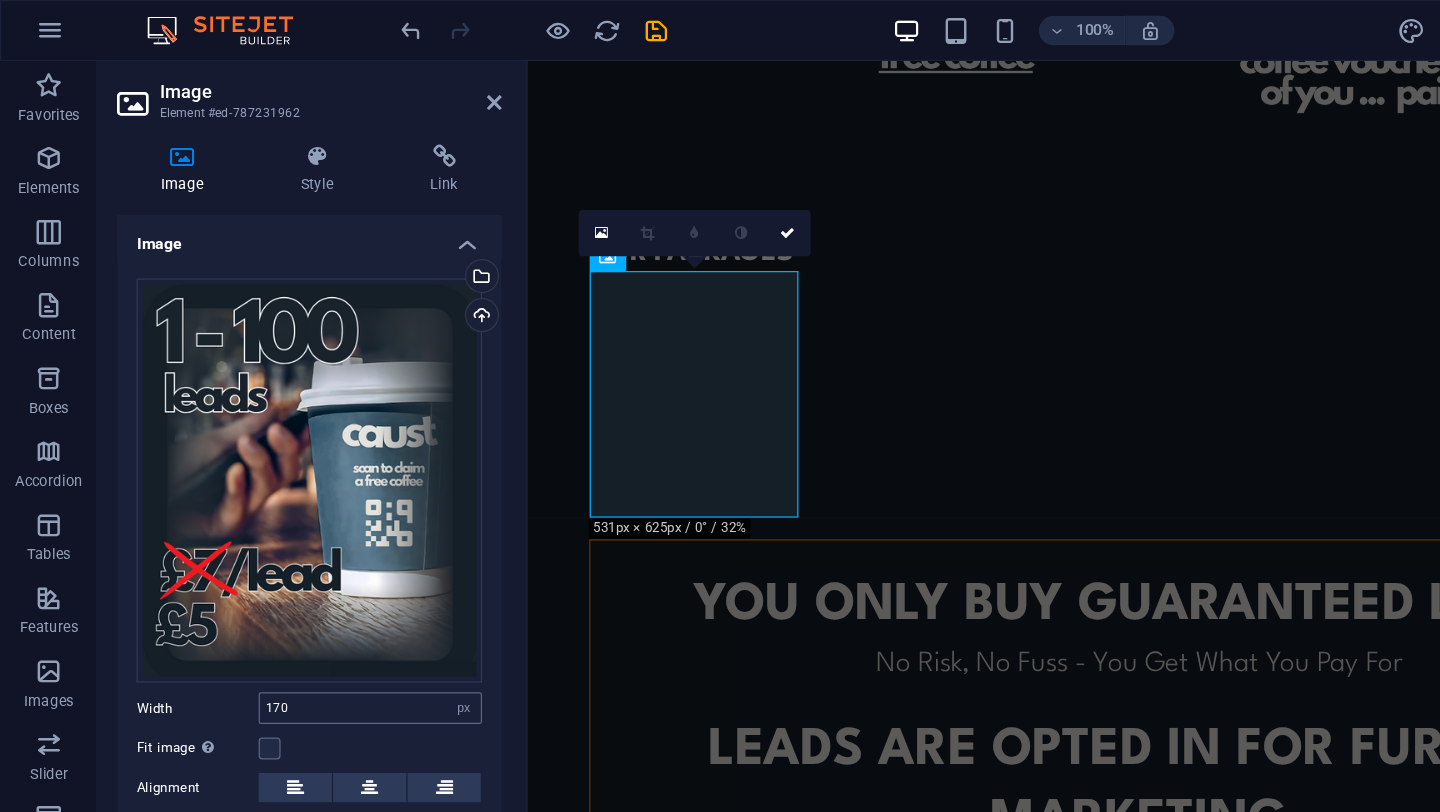 scroll, scrollTop: 101, scrollLeft: 0, axis: vertical 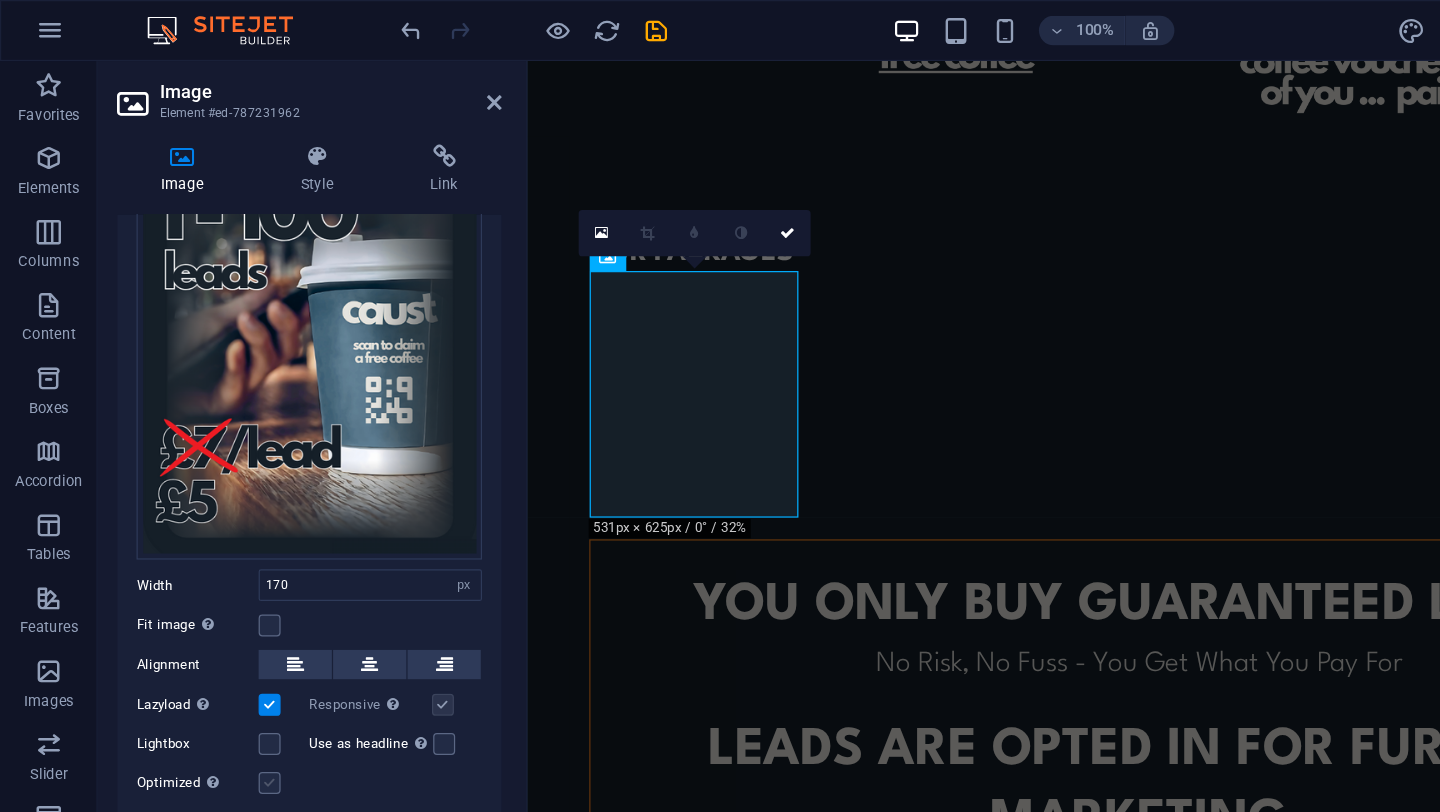 click at bounding box center (221, 641) 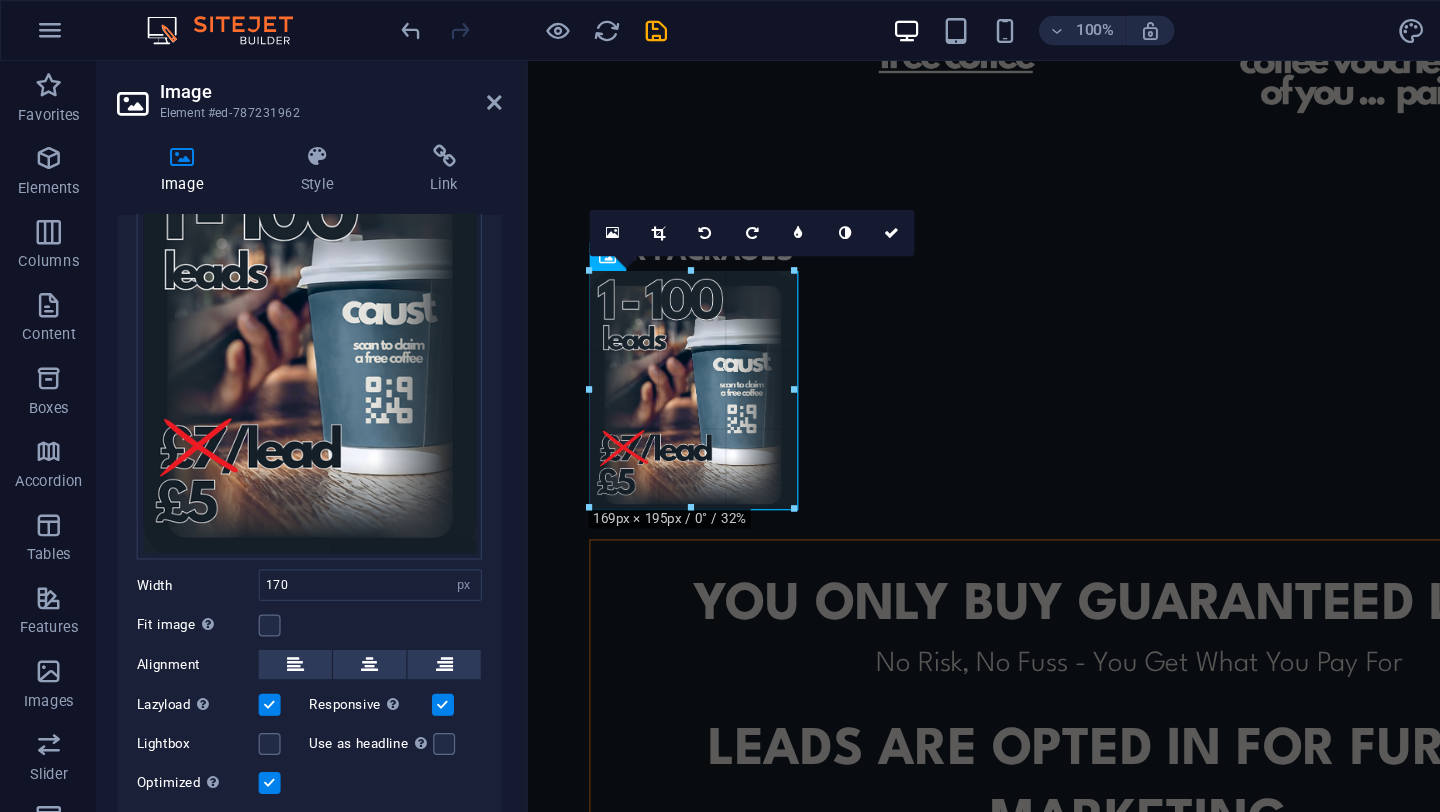 drag, startPoint x: 653, startPoint y: 423, endPoint x: 641, endPoint y: 410, distance: 17.691807 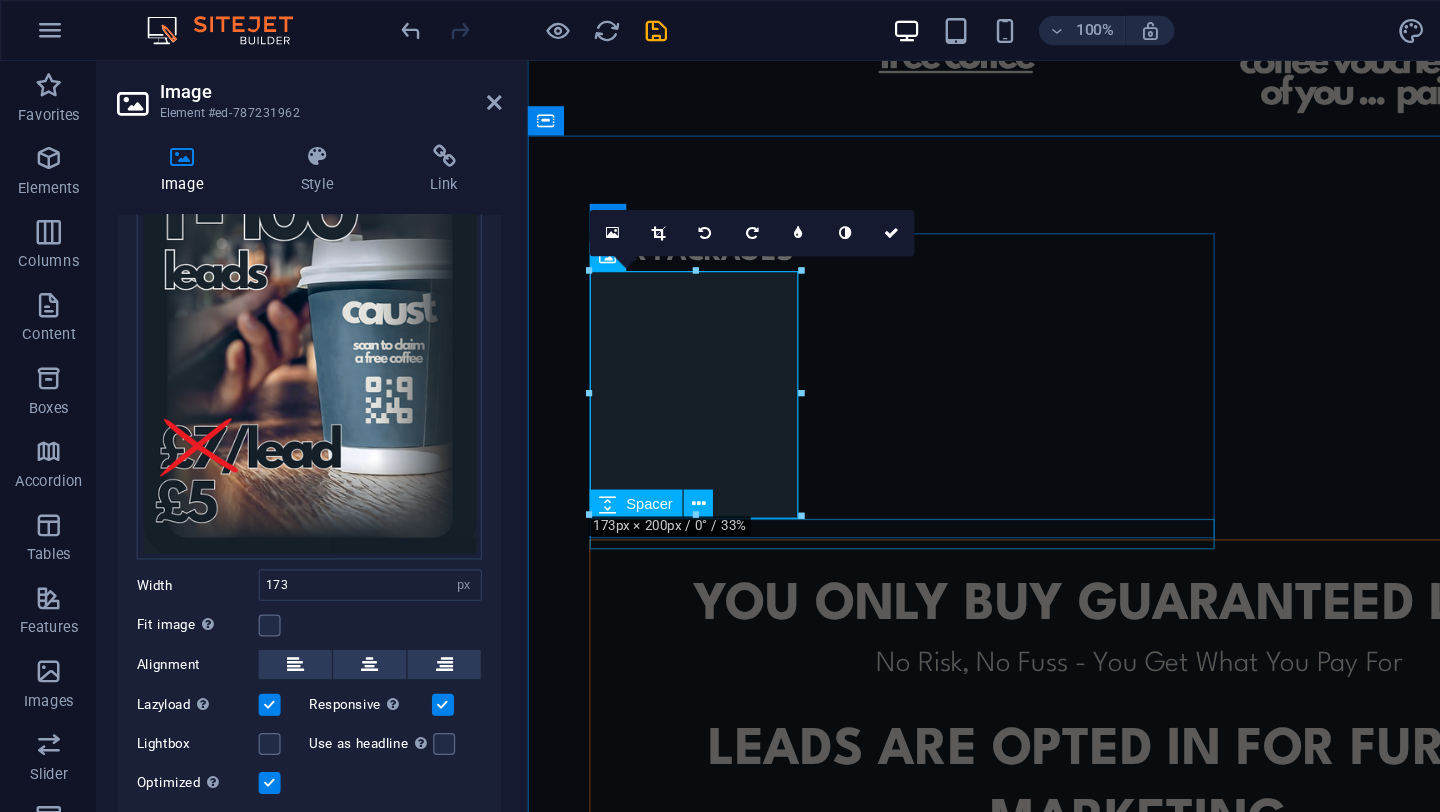 click at bounding box center [834, 1247] 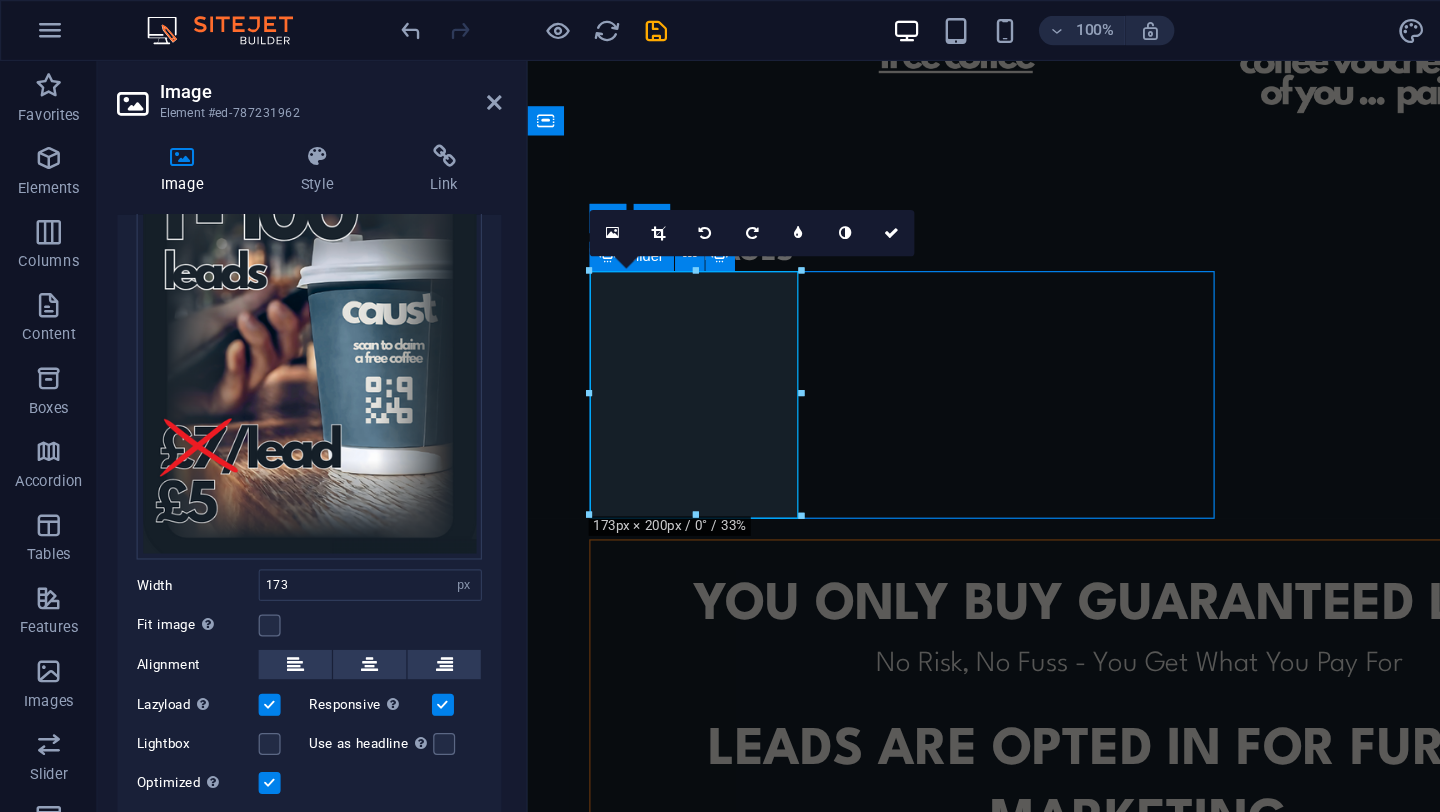 scroll, scrollTop: 1182, scrollLeft: 0, axis: vertical 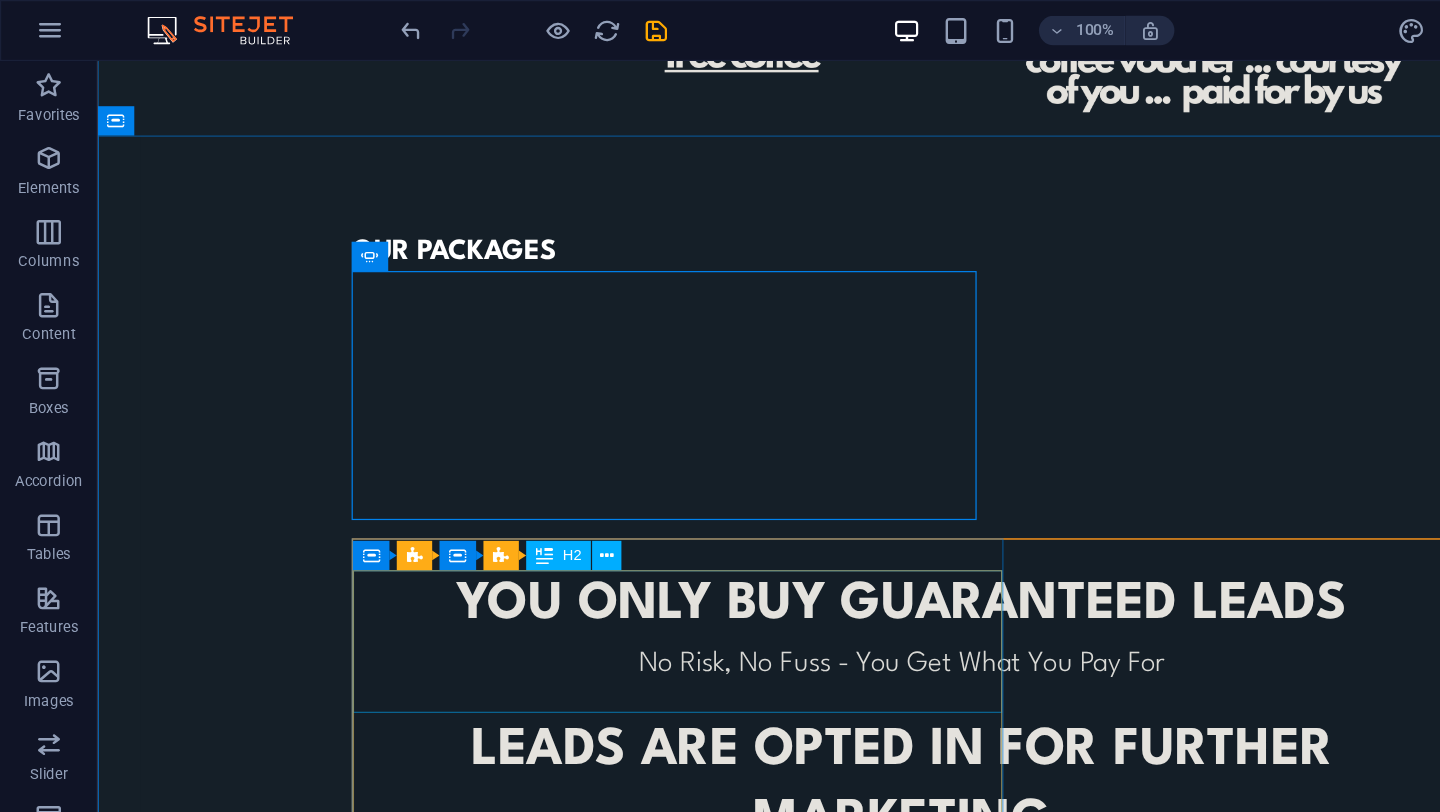 click on "YOU ONLY BUY GUARANTEED LEADS No Risk, No Fuss - You Get What You Pay For leads ARE opted in for further marketing After Filling Your Tailored Research Form Leads Opt-In To Be Contacted Further No minimum orders To Cater For All Business Sizes or To Trial Before You Commit" at bounding box center [755, 673] 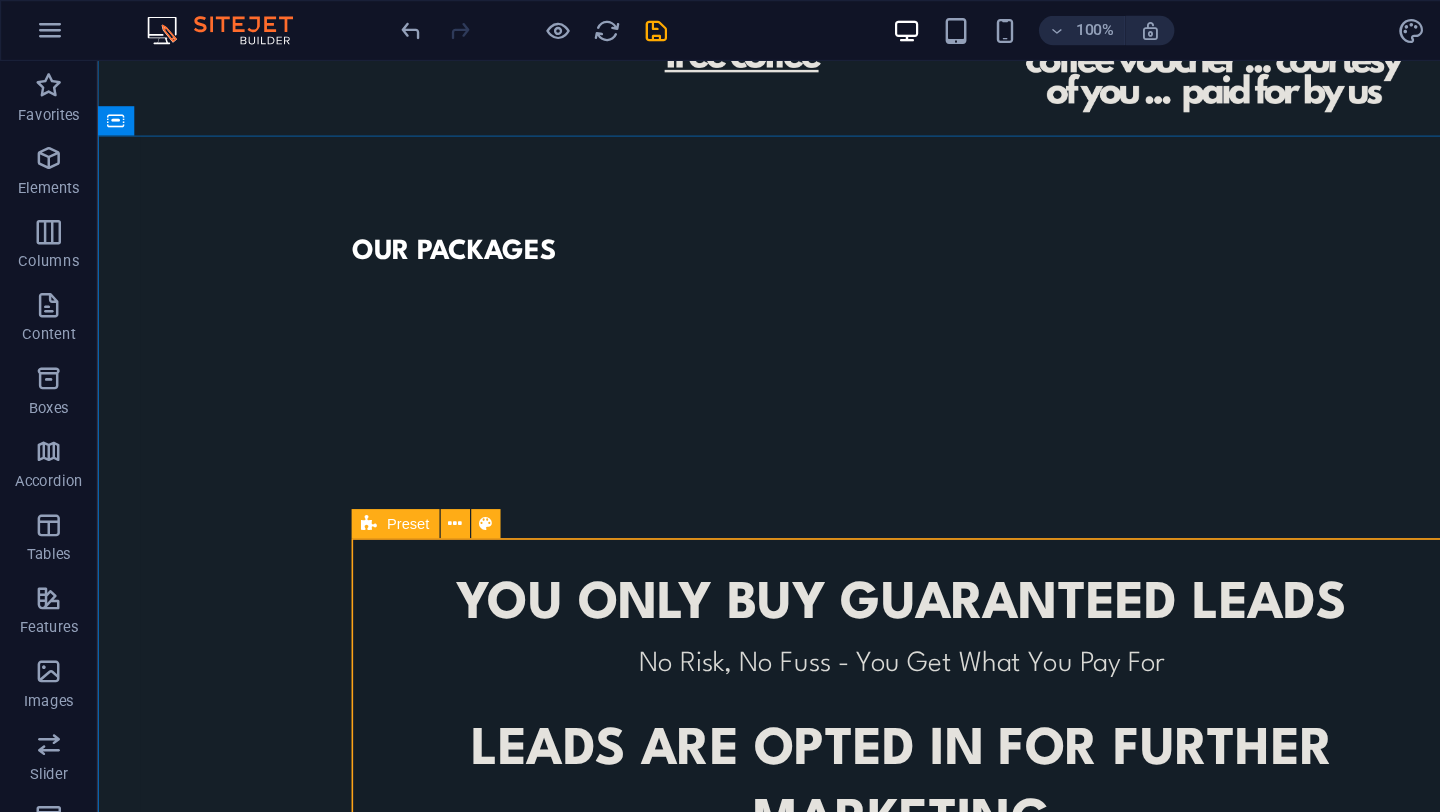 click on "OUR PACKAGES YOU ONLY BUY GUARANTEED LEADS No Risk, No Fuss - You Get What You Pay For leads ARE opted in for further marketing After Filling Your Tailored Research Form Leads Opt-In To Be Contacted Further No minimum orders To Cater For All Business Sizes or To Trial Before You Commit CONTACT US TO FIND OUT MORE © Code -  Legal notice  |  Privacy" at bounding box center (777, 621) 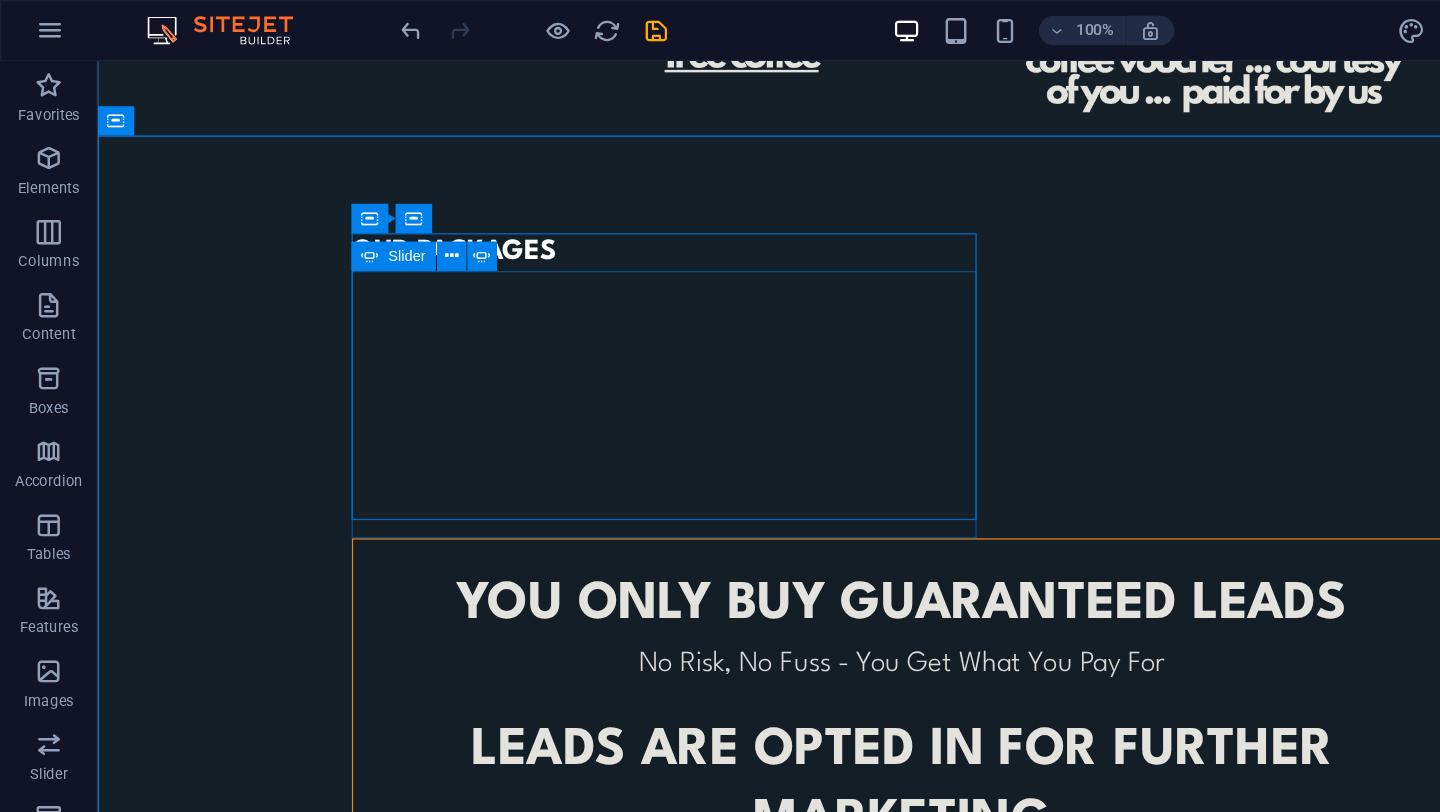 click at bounding box center [305, 248] 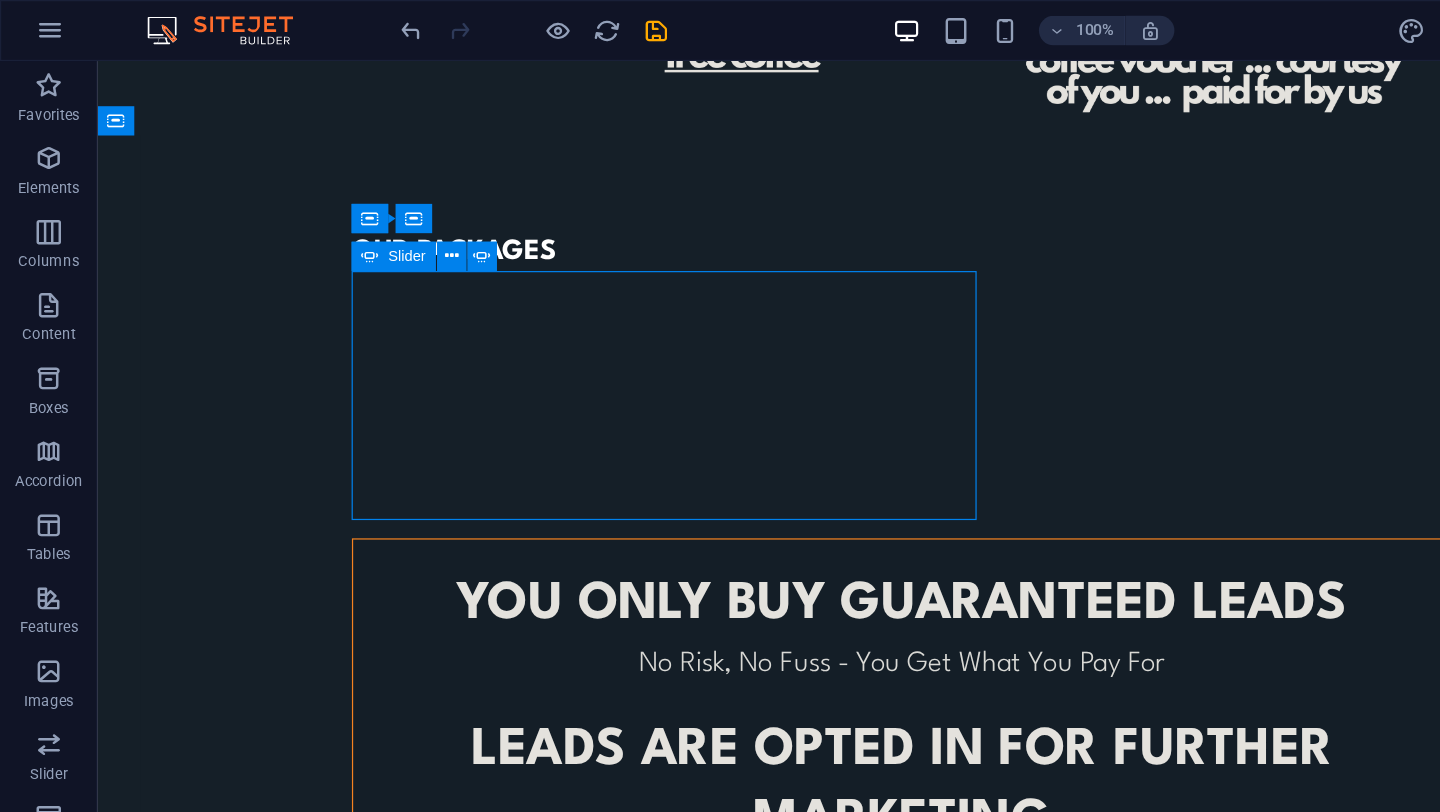 click at bounding box center (-123, 951) 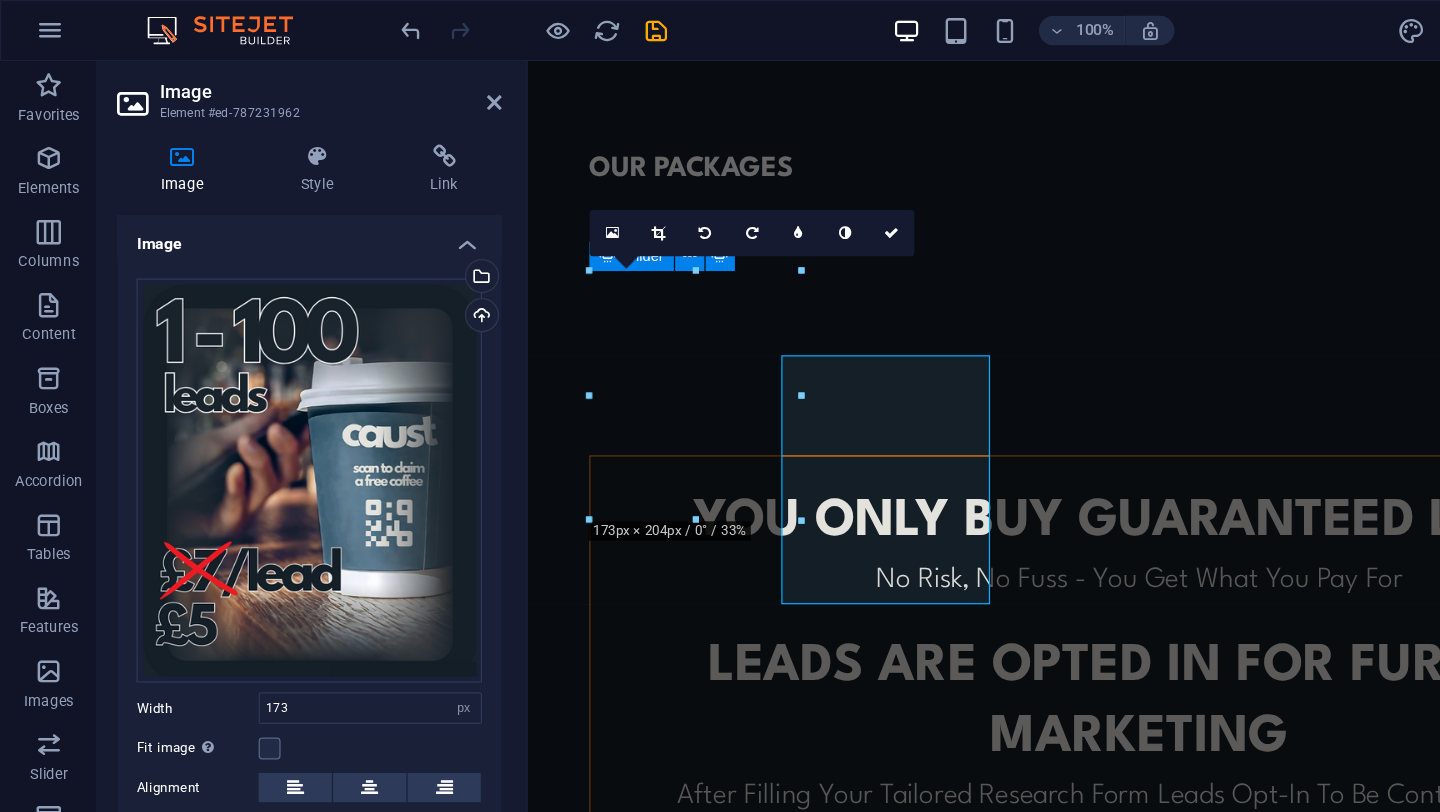 scroll, scrollTop: 1113, scrollLeft: 0, axis: vertical 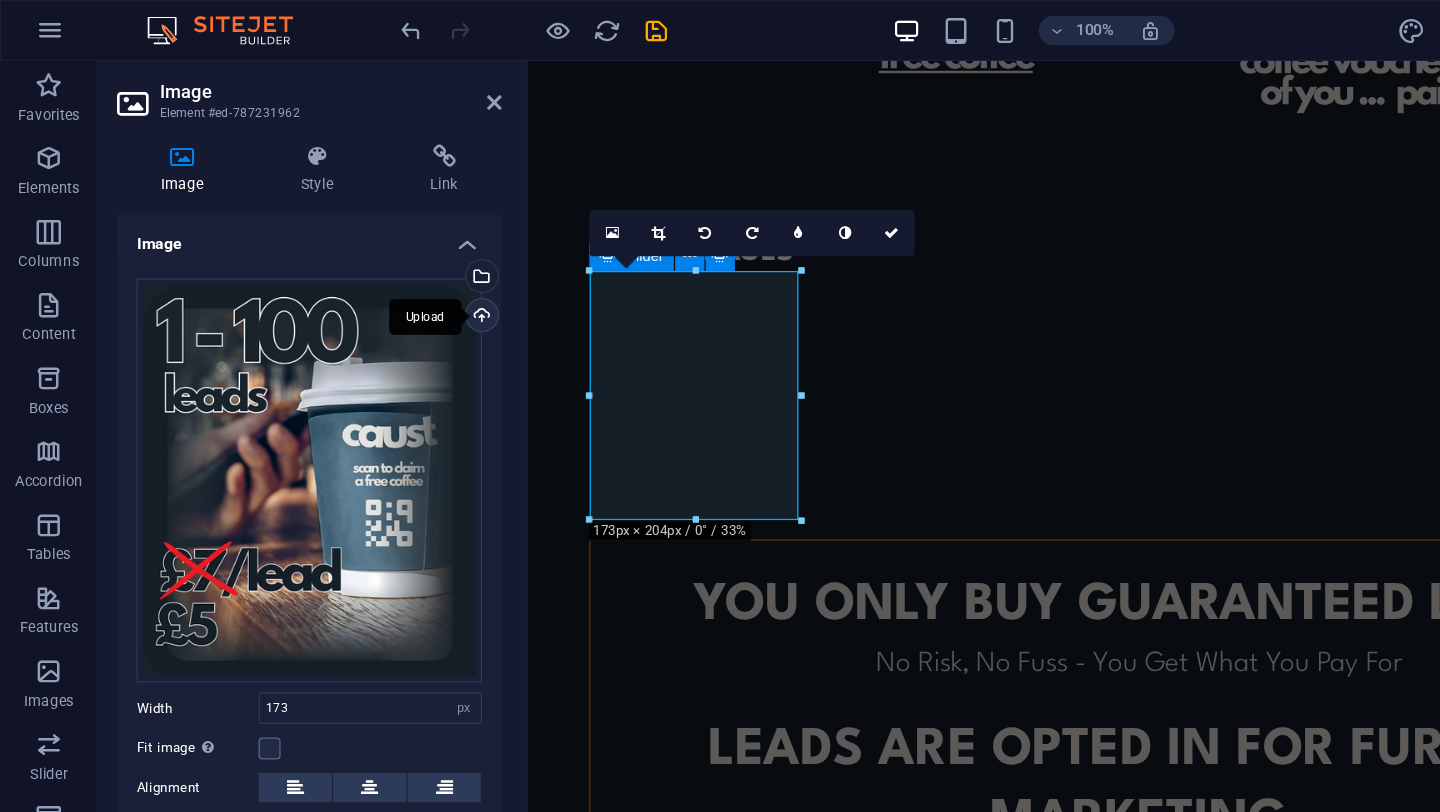 click on "Upload" at bounding box center (393, 260) 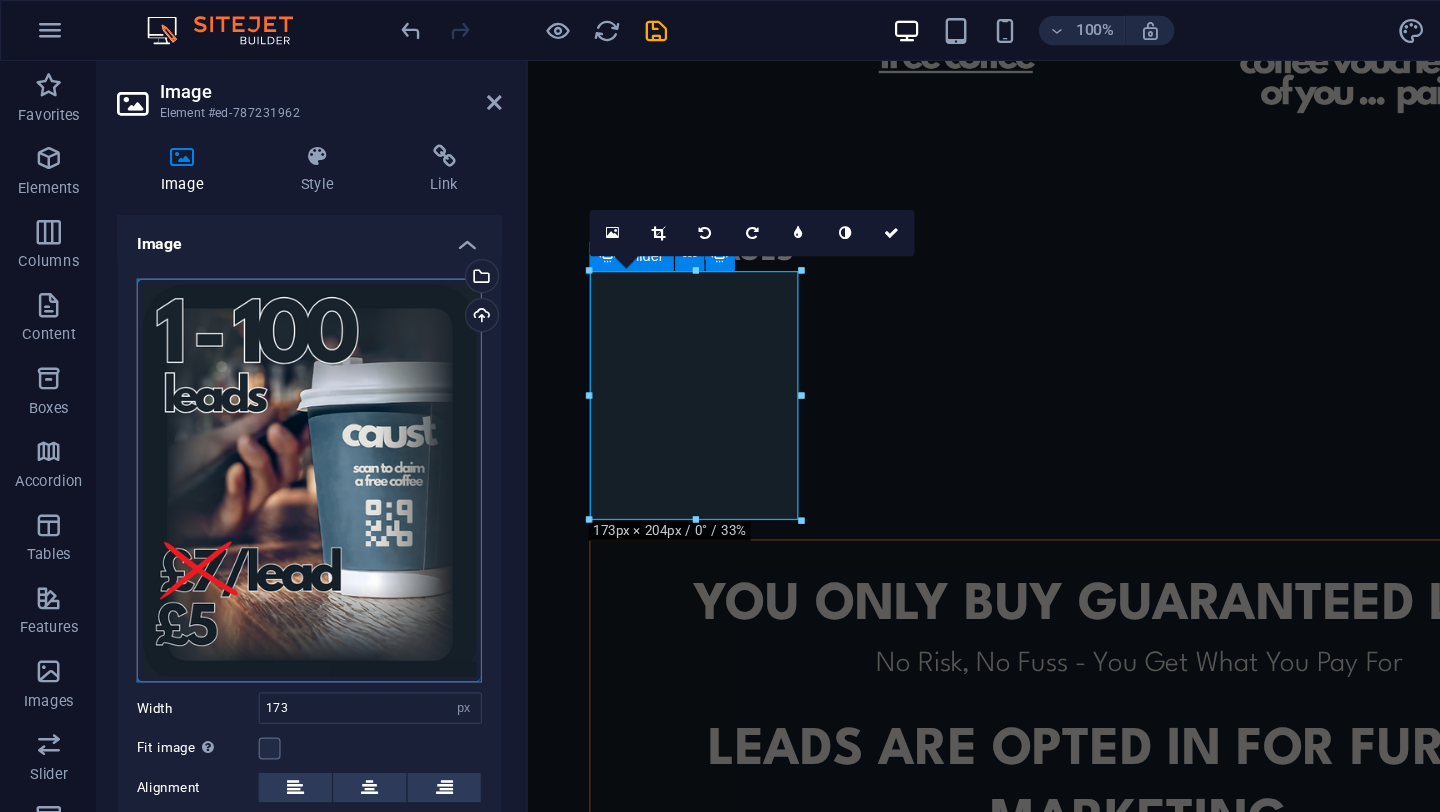 scroll, scrollTop: 105, scrollLeft: 0, axis: vertical 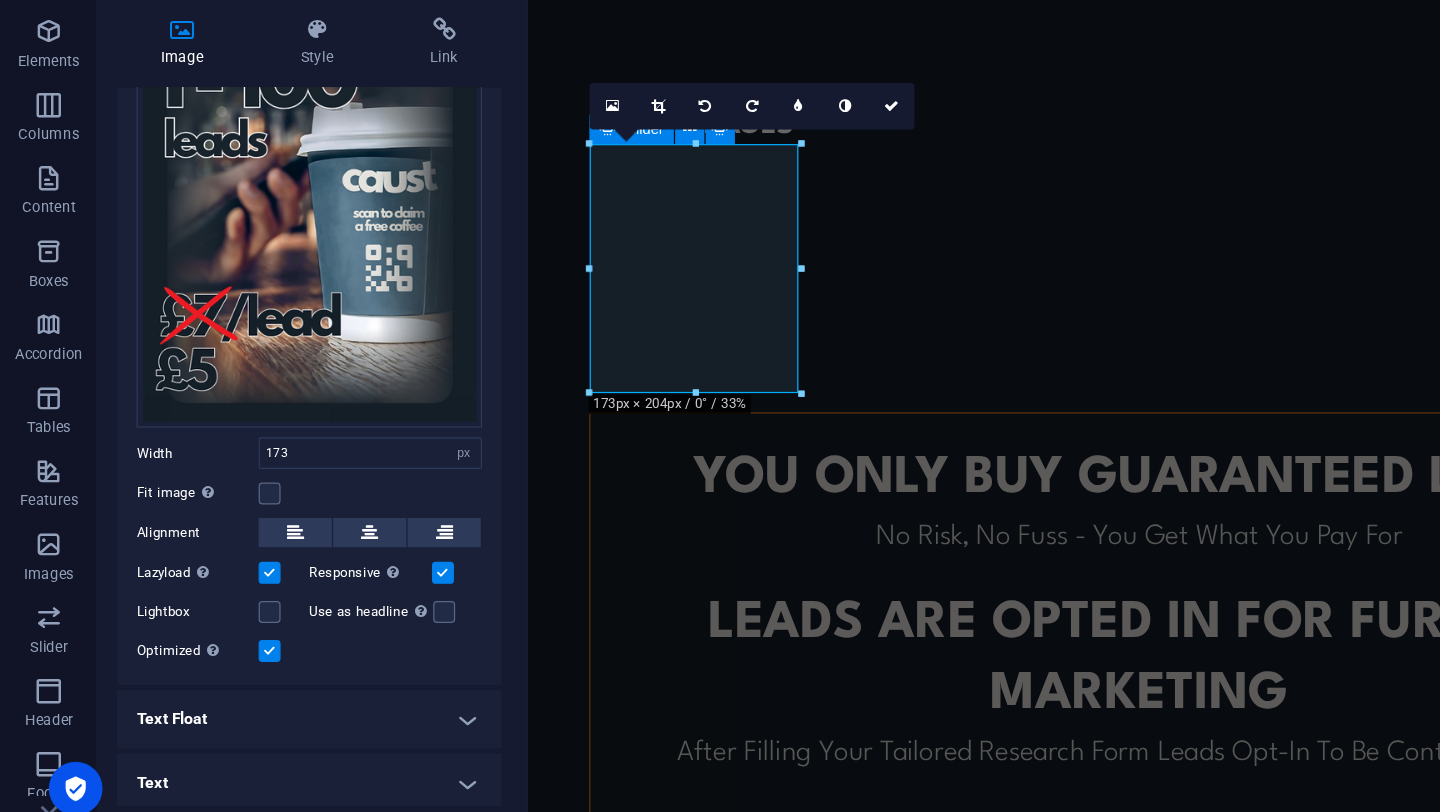 click at bounding box center (221, 637) 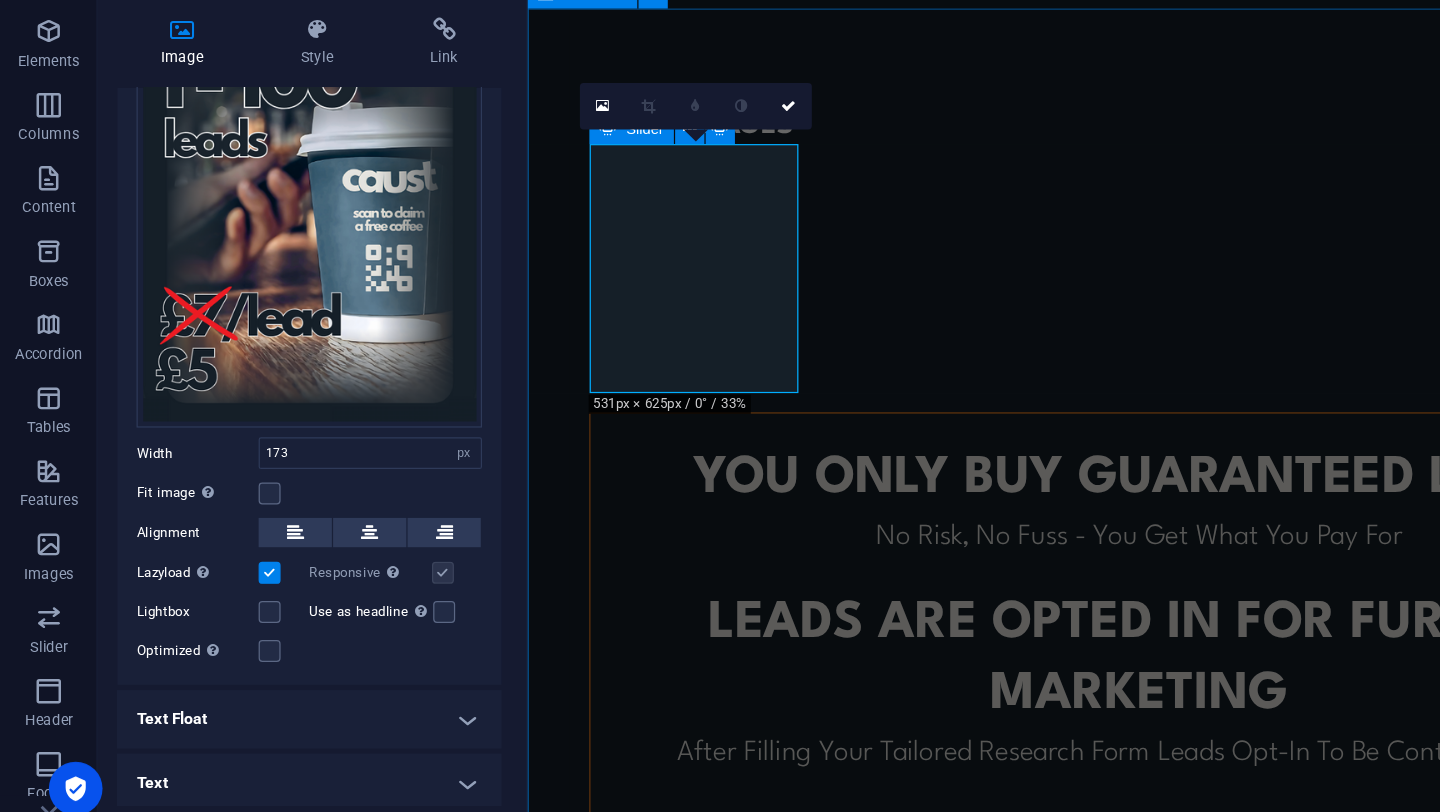 click on "OUR PACKAGES YOU ONLY BUY GUARANTEED LEADS No Risk, No Fuss - You Get What You Pay For leads ARE opted in for further marketing After Filling Your Tailored Research Form Leads Opt-In To Be Contacted Further No minimum orders To Cater For All Business Sizes or To Trial Before You Commit CONTACT US TO FIND OUT MORE © Code -  Legal notice  |  Privacy" at bounding box center [1031, 496] 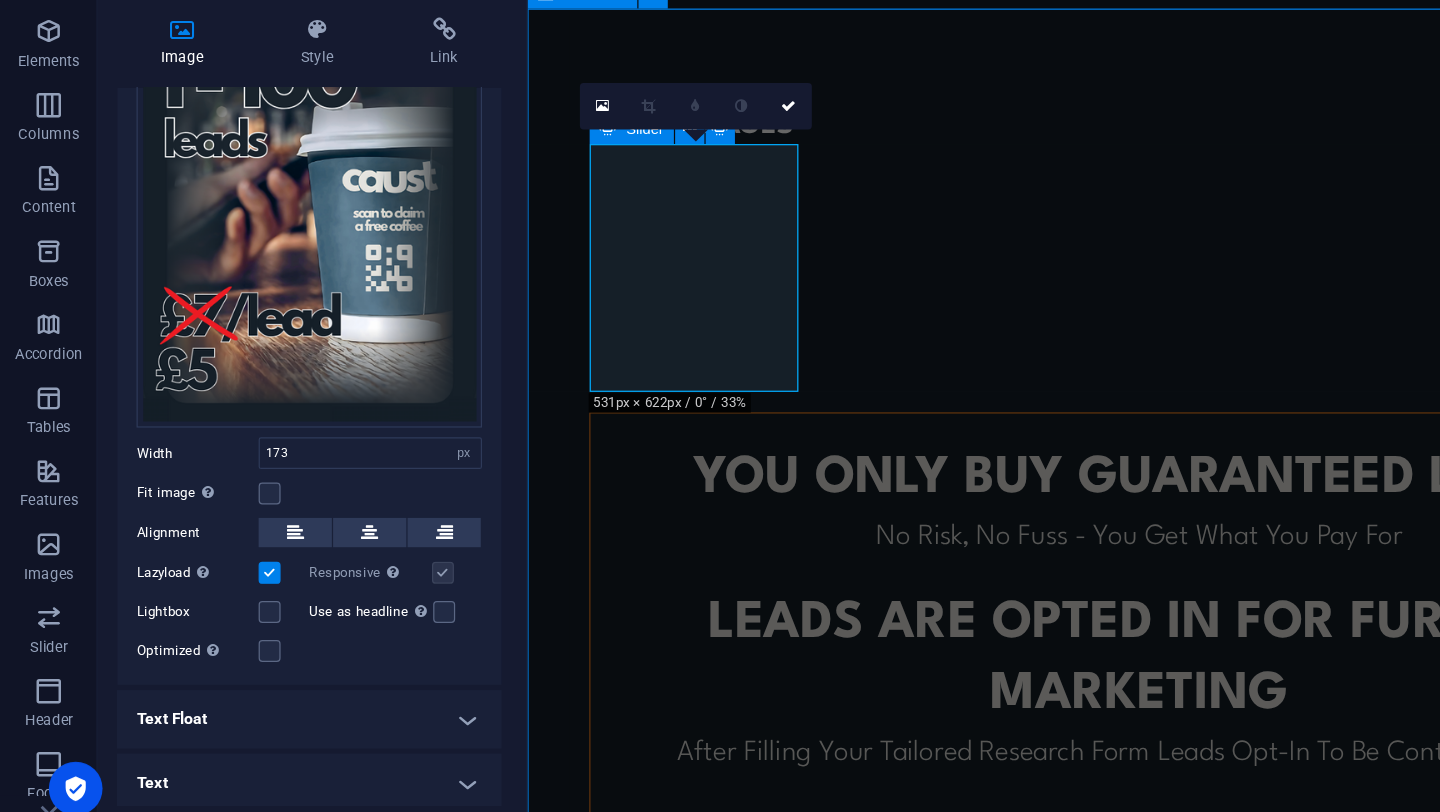 scroll, scrollTop: 1182, scrollLeft: 0, axis: vertical 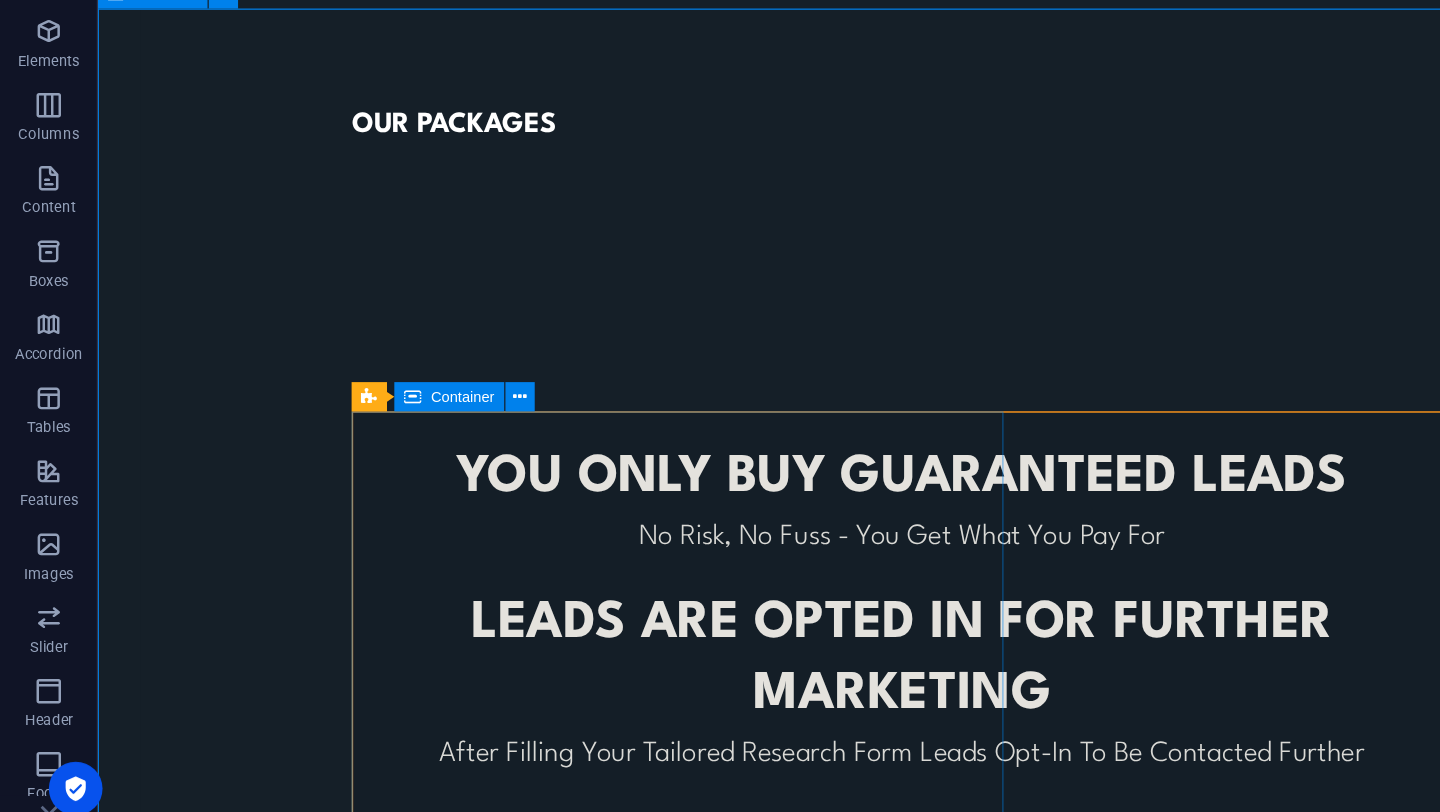 click on "OUR PACKAGES YOU ONLY BUY GUARANTEED LEADS No Risk, No Fuss - You Get What You Pay For leads ARE opted in for further marketing After Filling Your Tailored Research Form Leads Opt-In To Be Contacted Further No minimum orders To Cater For All Business Sizes or To Trial Before You Commit CONTACT US TO FIND OUT MORE © Code -  Legal notice  |  Privacy" at bounding box center [777, 495] 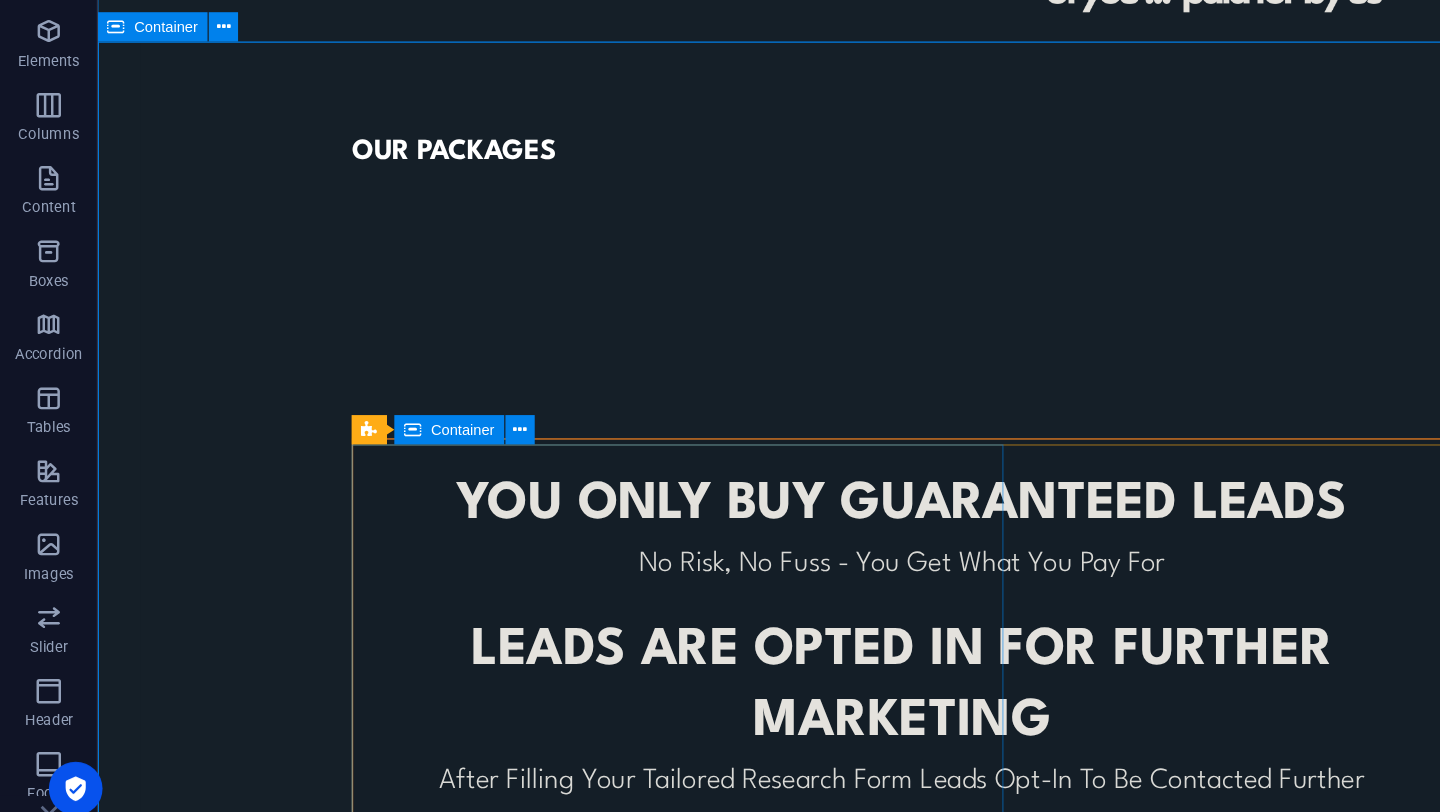 scroll, scrollTop: 1151, scrollLeft: 0, axis: vertical 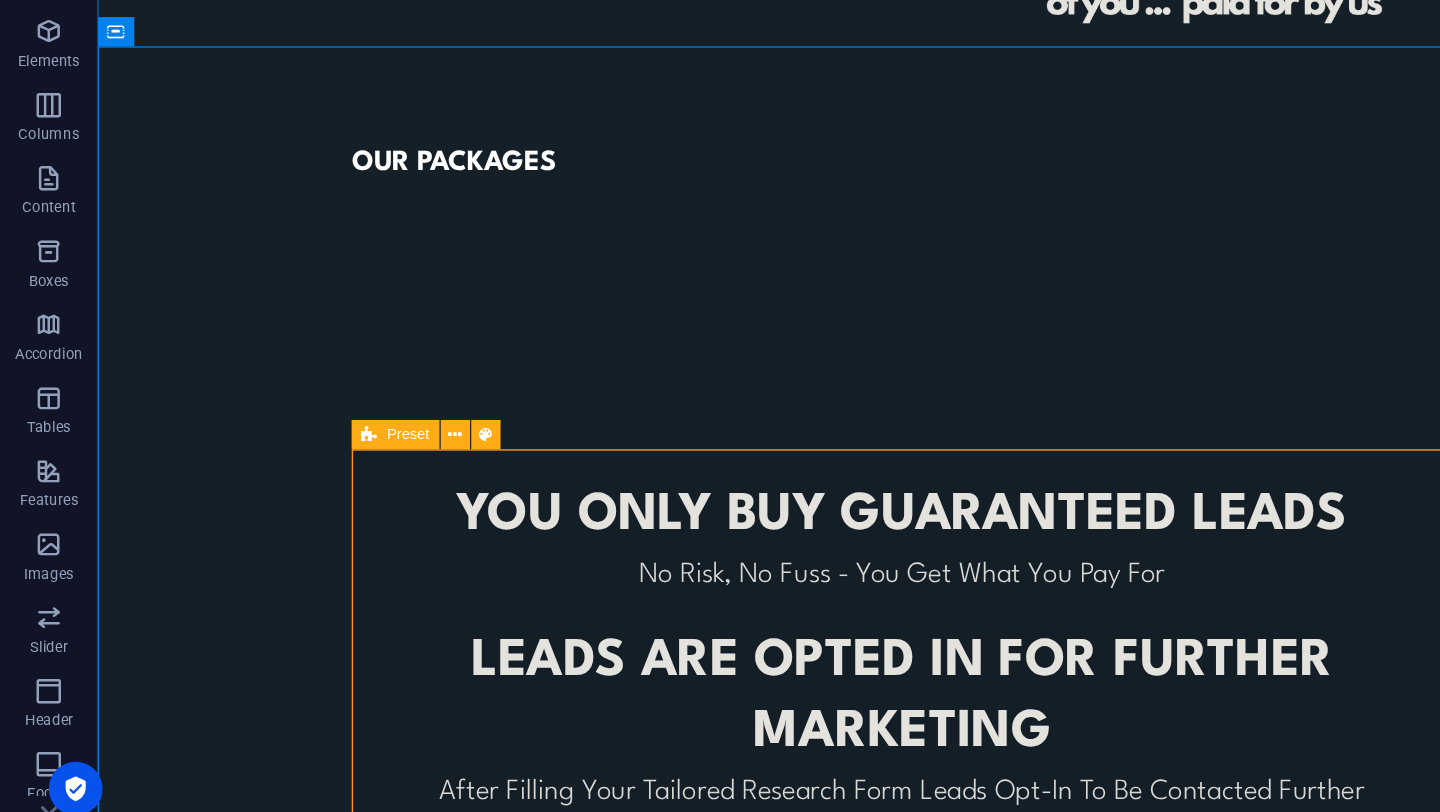 click on "YOU ONLY BUY GUARANTEED LEADS No Risk, No Fuss - You Get What You Pay For leads ARE opted in for further marketing After Filling Your Tailored Research Form Leads Opt-In To Be Contacted Further No minimum orders To Cater For All Business Sizes or To Trial Before You Commit" at bounding box center [755, 578] 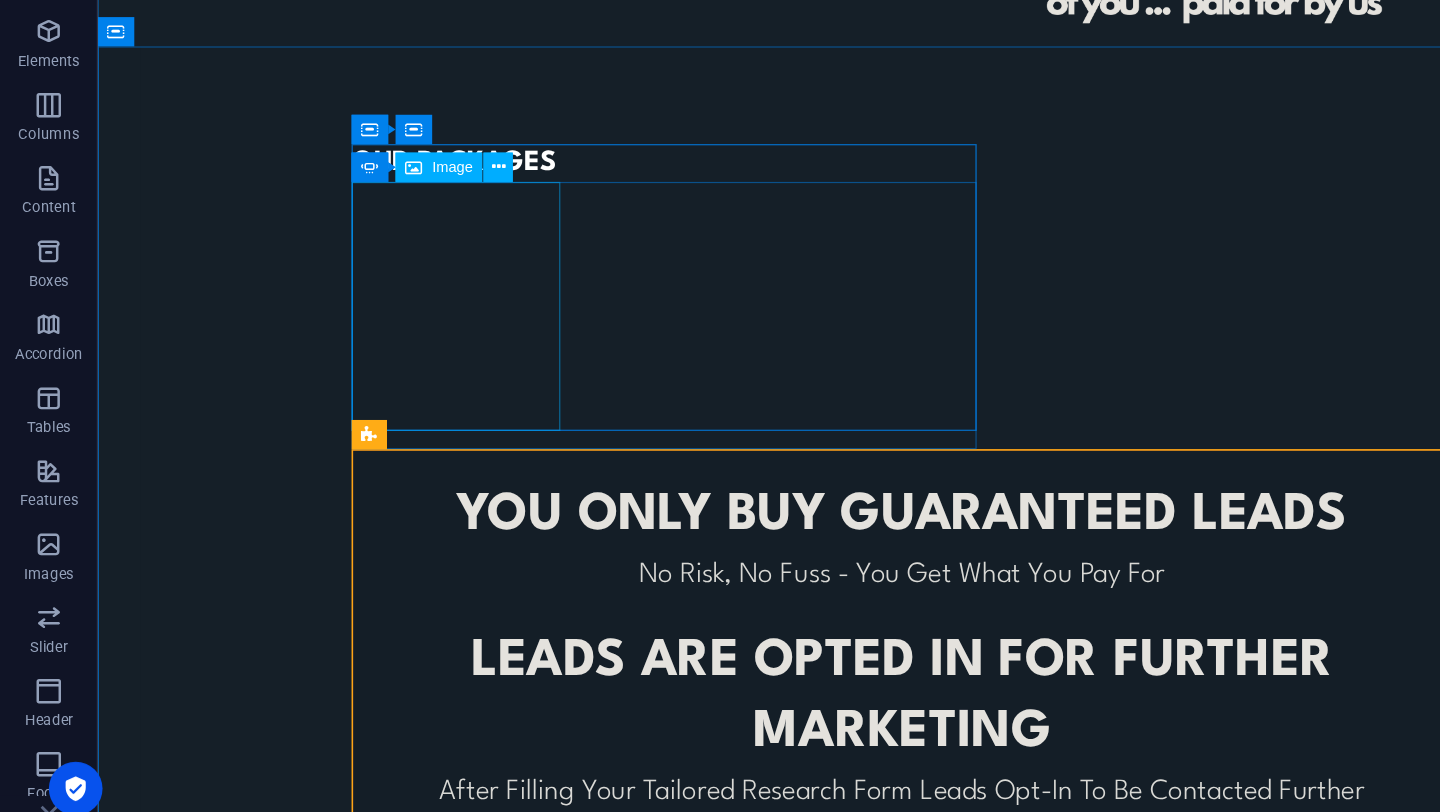 click at bounding box center [-123, 855] 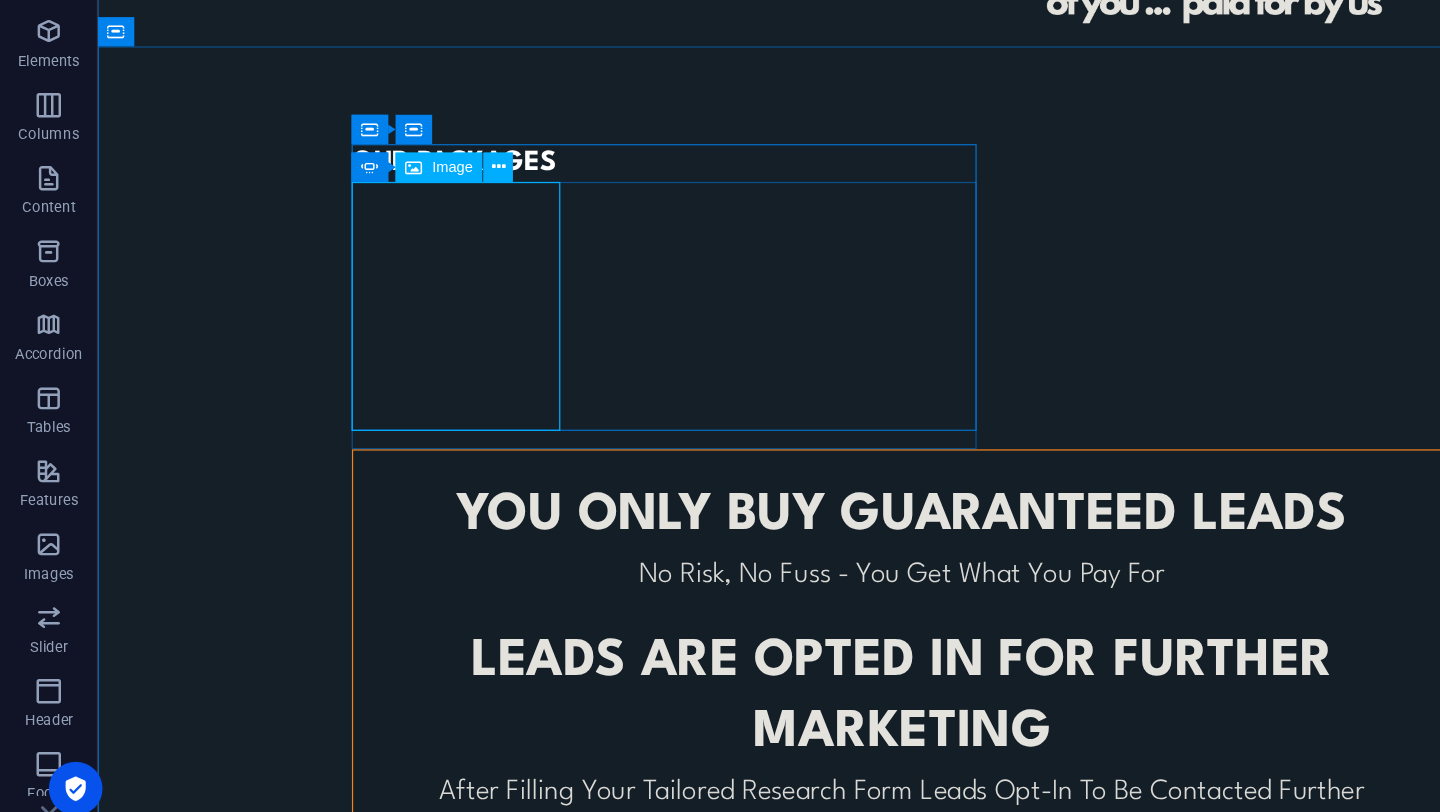 click at bounding box center (-123, 855) 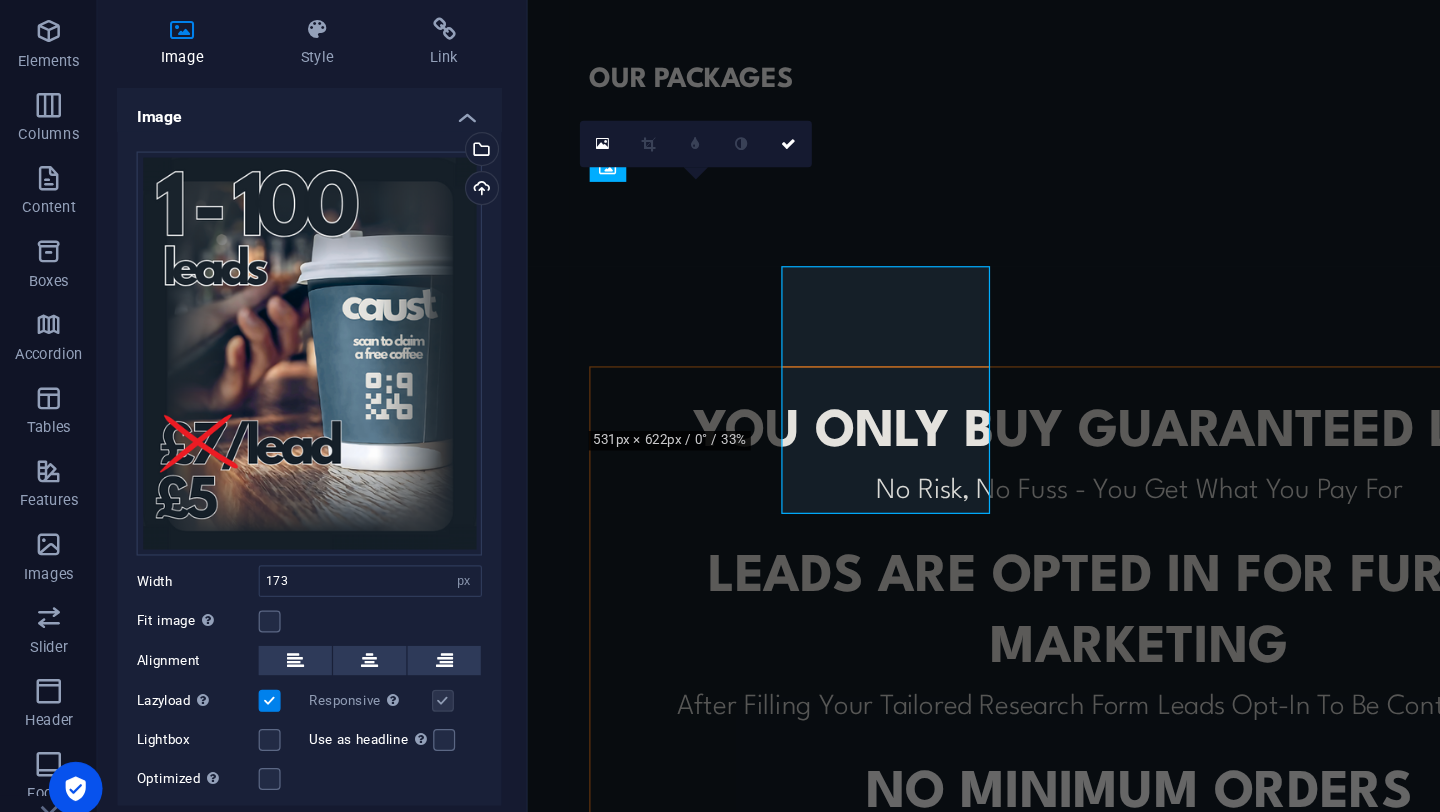 scroll, scrollTop: 1082, scrollLeft: 0, axis: vertical 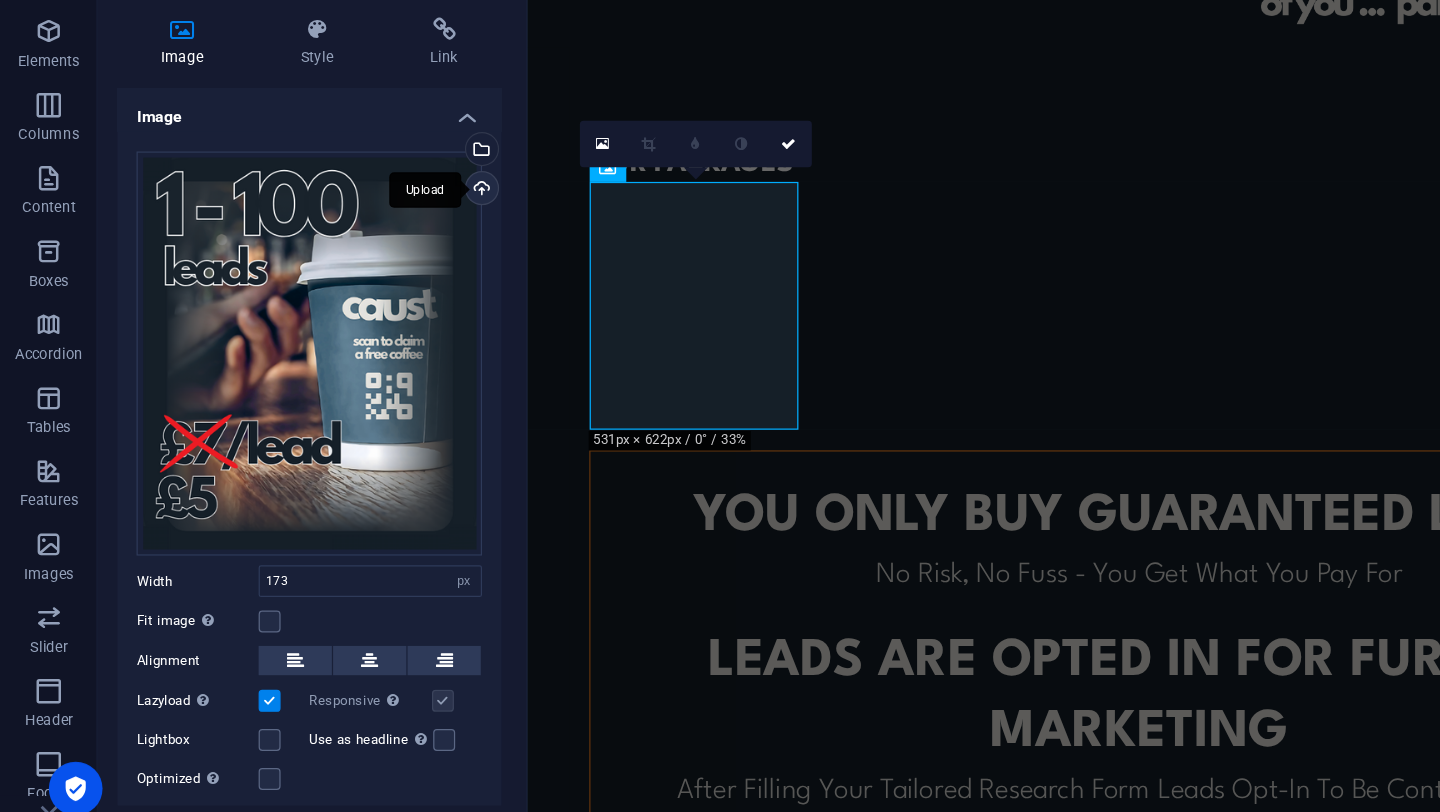 click on "Upload" at bounding box center (393, 260) 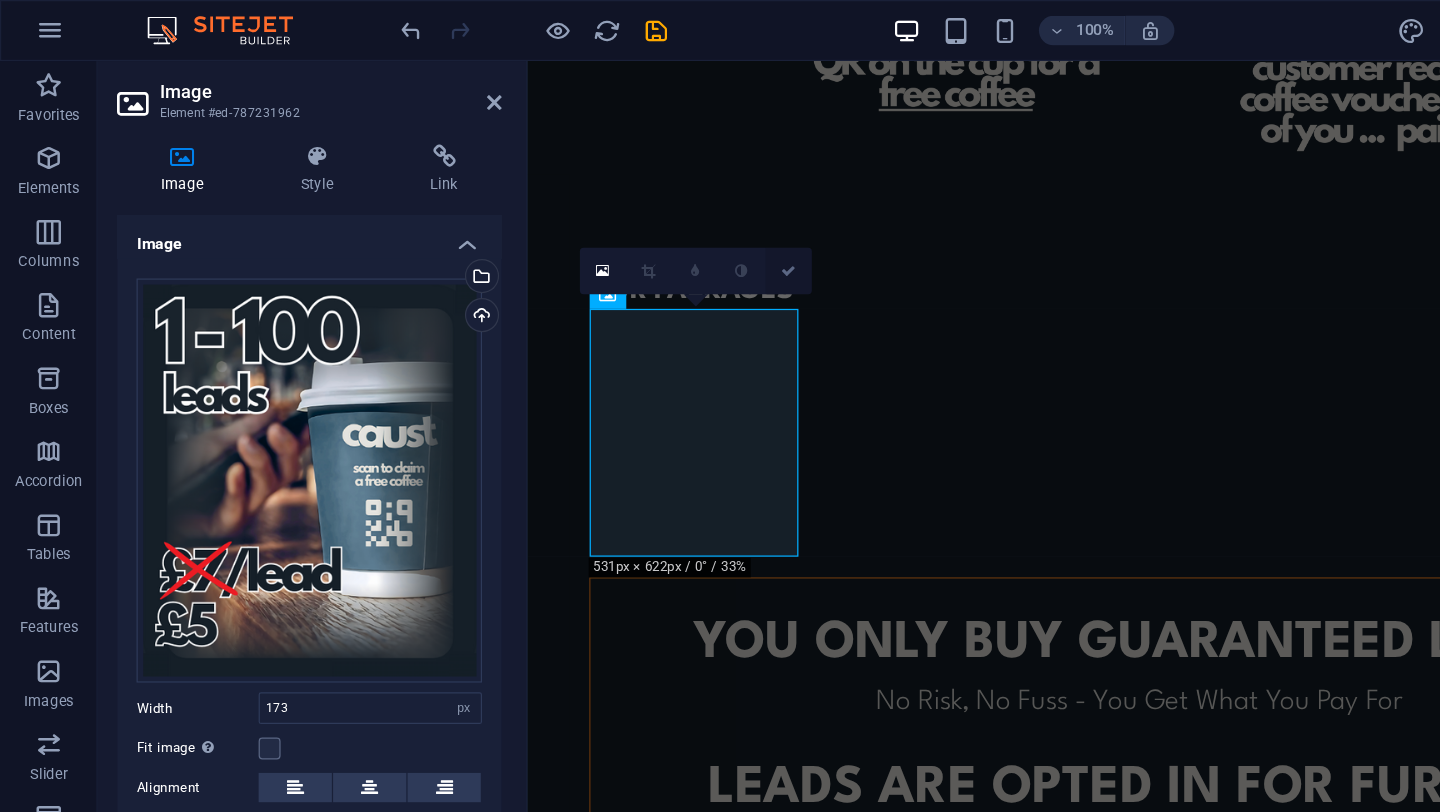 click at bounding box center (645, 222) 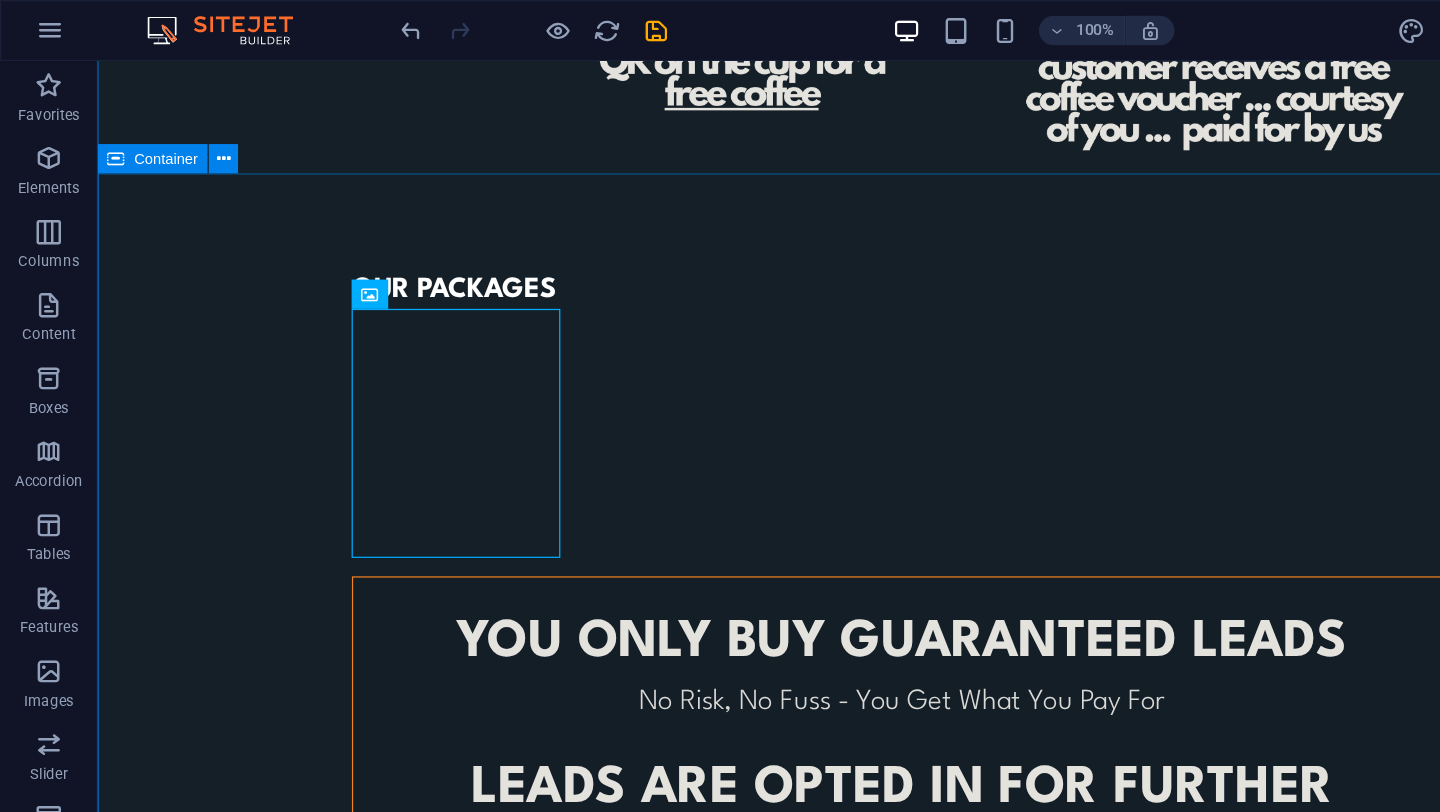 click on "OUR PACKAGES YOU ONLY BUY GUARANTEED LEADS No Risk, No Fuss - You Get What You Pay For leads ARE opted in for further marketing After Filling Your Tailored Research Form Leads Opt-In To Be Contacted Further No minimum orders To Cater For All Business Sizes or To Trial Before You Commit CONTACT US TO FIND OUT MORE © Code -  Legal notice  |  Privacy" at bounding box center (777, 652) 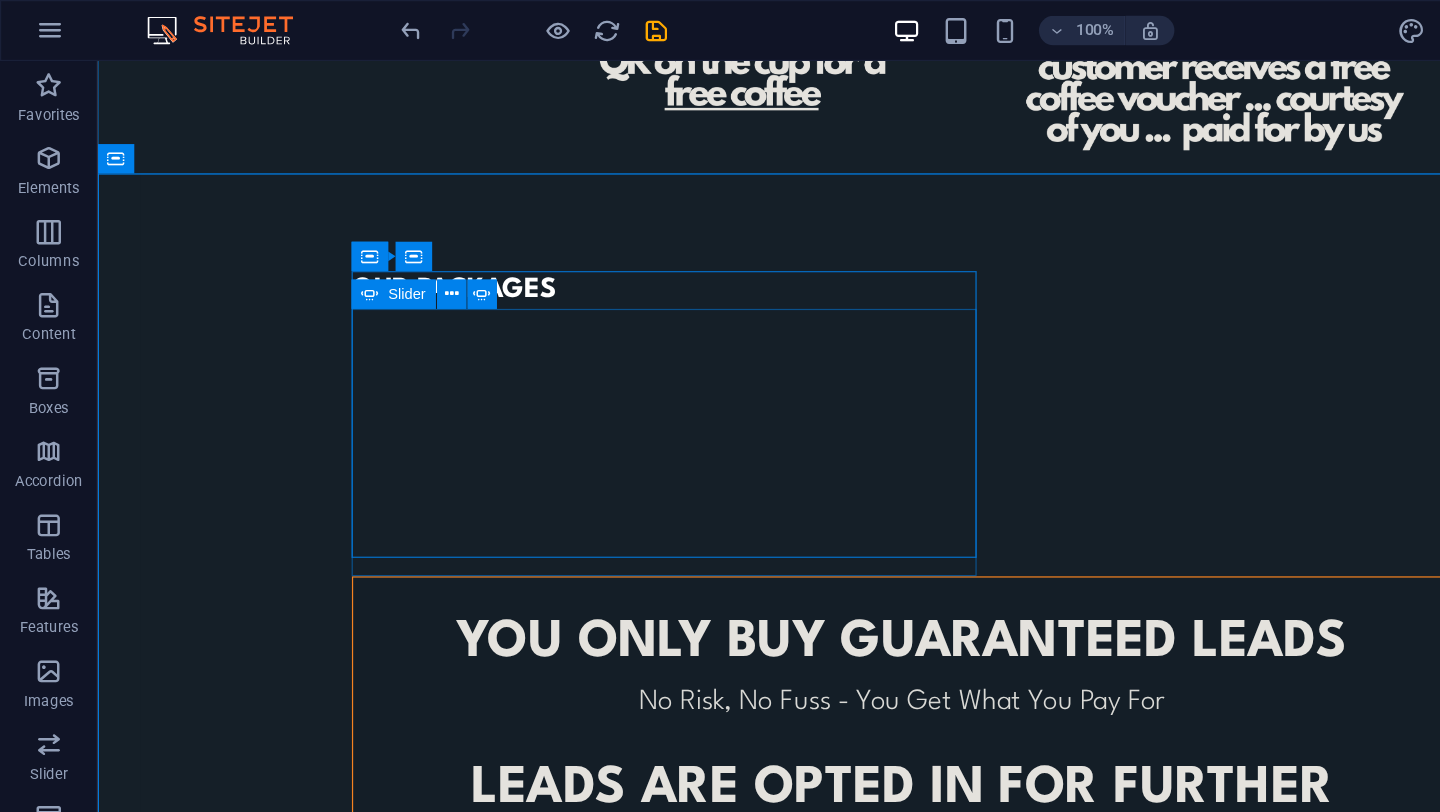 click at bounding box center [305, 279] 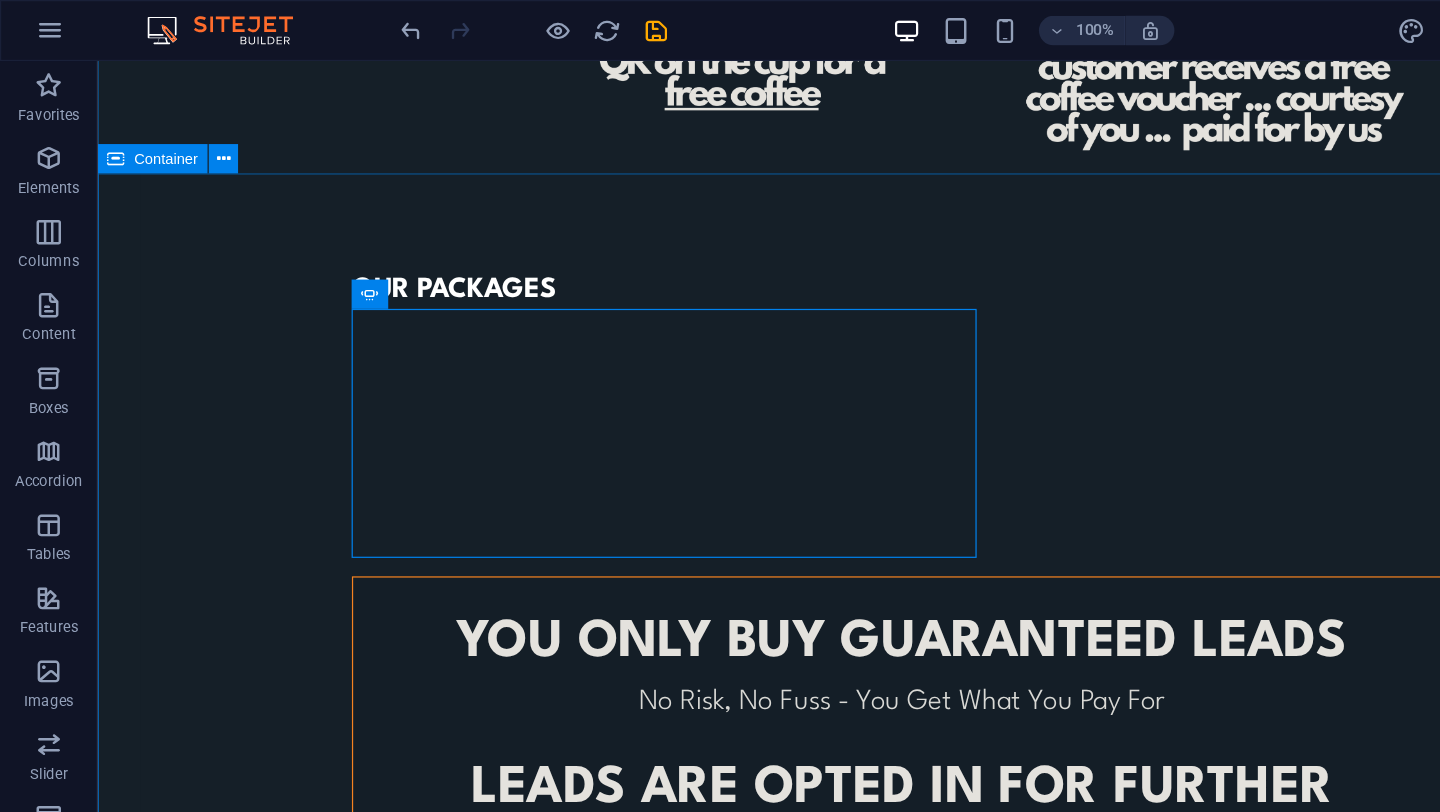 click on "OUR PACKAGES YOU ONLY BUY GUARANTEED LEADS No Risk, No Fuss - You Get What You Pay For leads ARE opted in for further marketing After Filling Your Tailored Research Form Leads Opt-In To Be Contacted Further No minimum orders To Cater For All Business Sizes or To Trial Before You Commit CONTACT US TO FIND OUT MORE © Code -  Legal notice  |  Privacy" at bounding box center [777, 652] 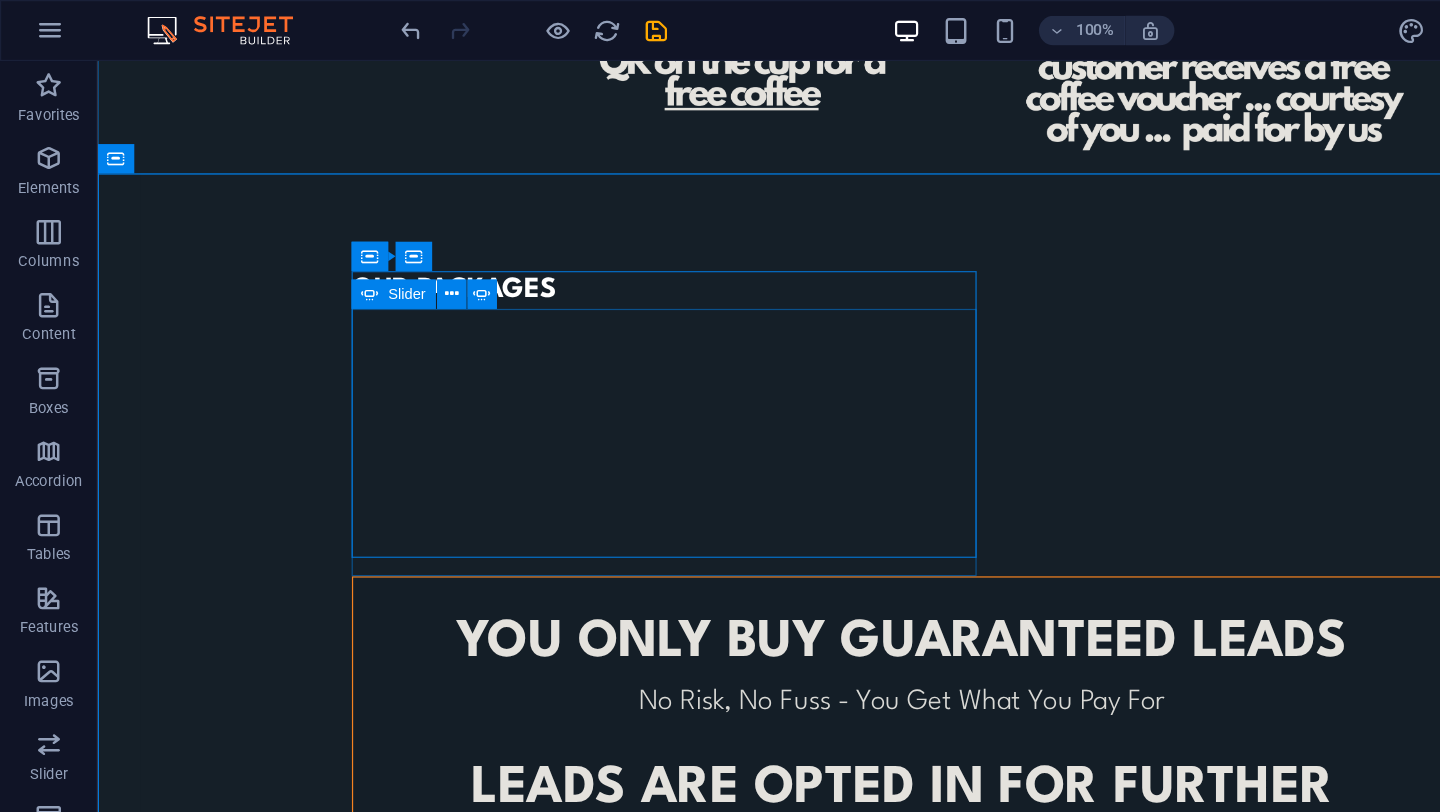 click at bounding box center [305, 279] 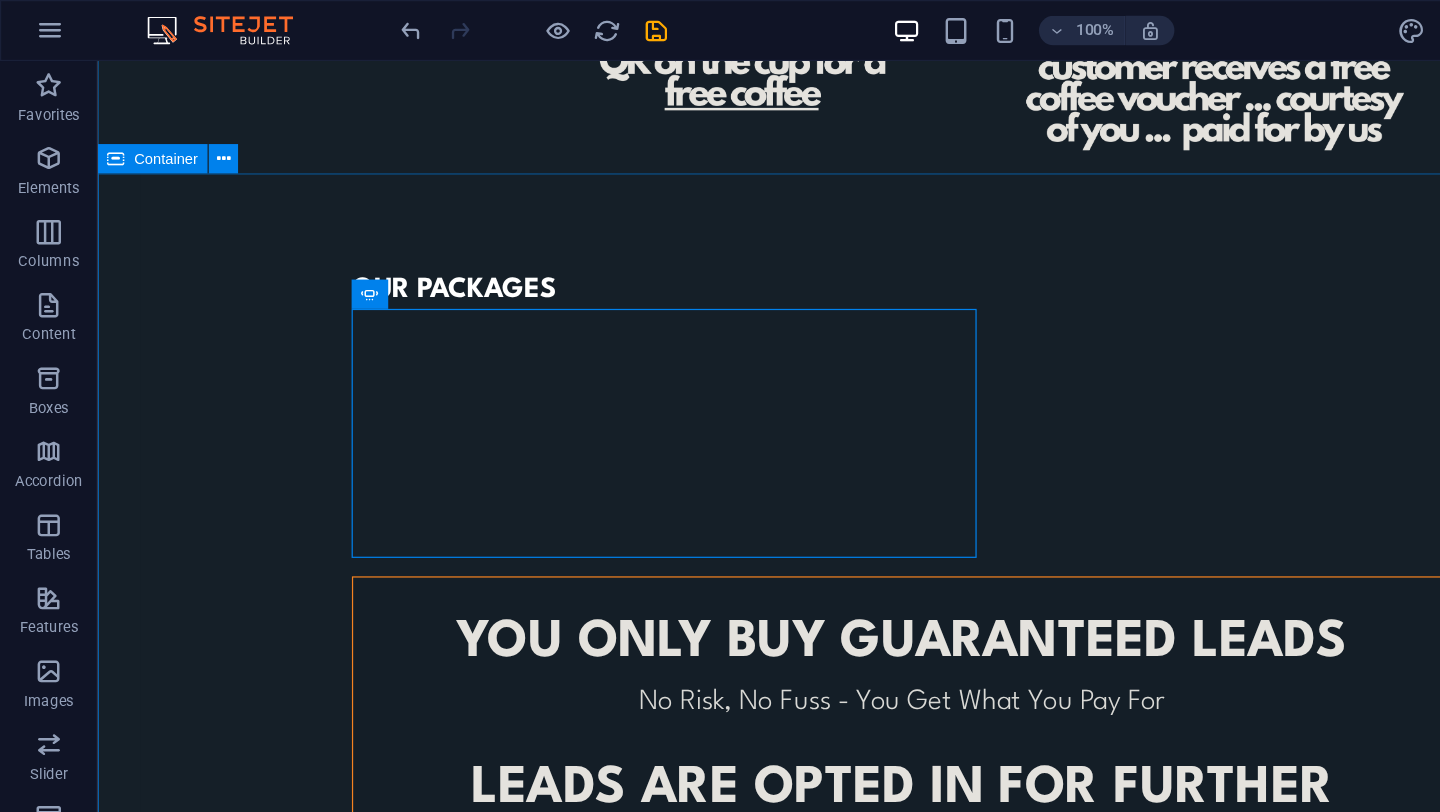 click on "OUR PACKAGES YOU ONLY BUY GUARANTEED LEADS No Risk, No Fuss - You Get What You Pay For leads ARE opted in for further marketing After Filling Your Tailored Research Form Leads Opt-In To Be Contacted Further No minimum orders To Cater For All Business Sizes or To Trial Before You Commit CONTACT US TO FIND OUT MORE © Code -  Legal notice  |  Privacy" at bounding box center (777, 652) 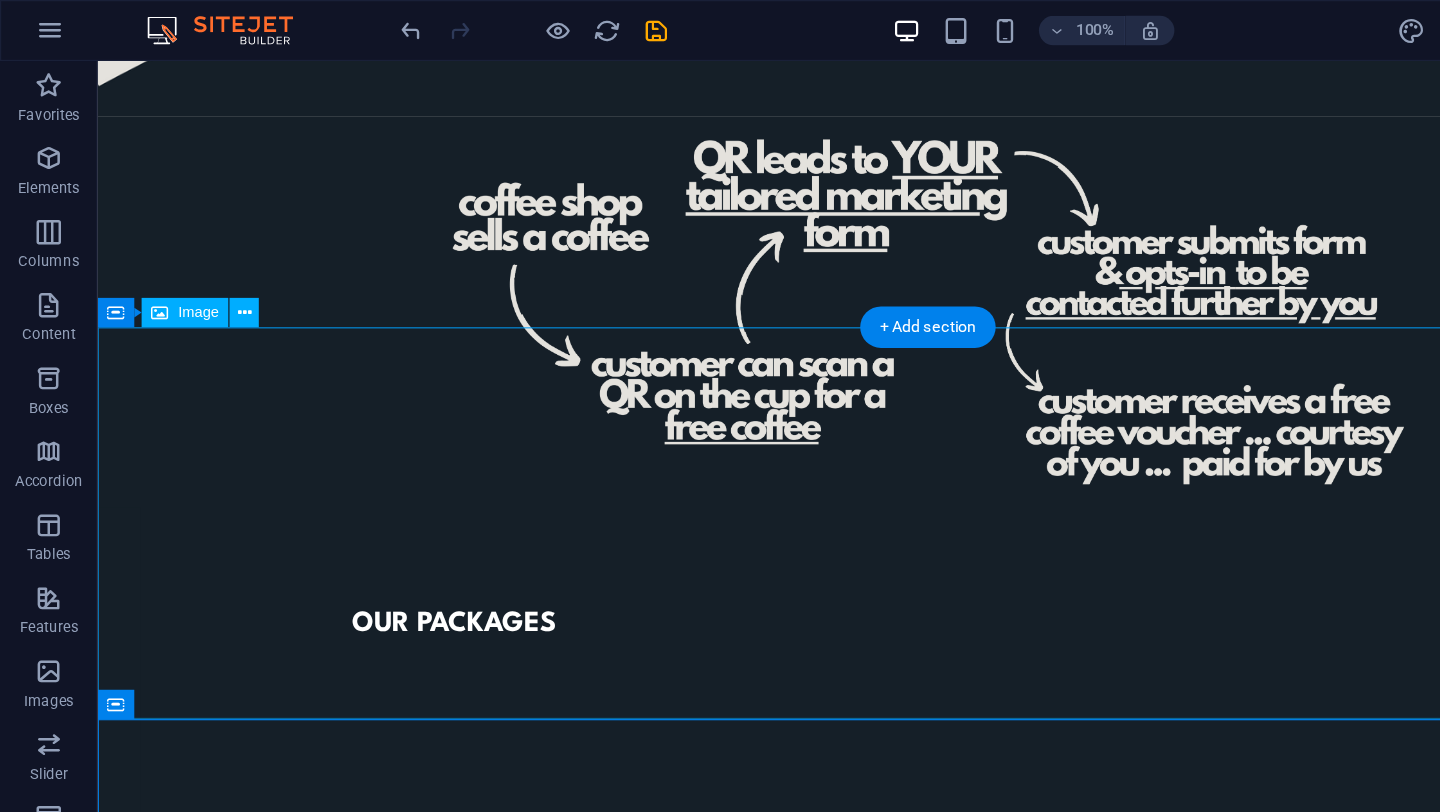 scroll, scrollTop: 571, scrollLeft: 0, axis: vertical 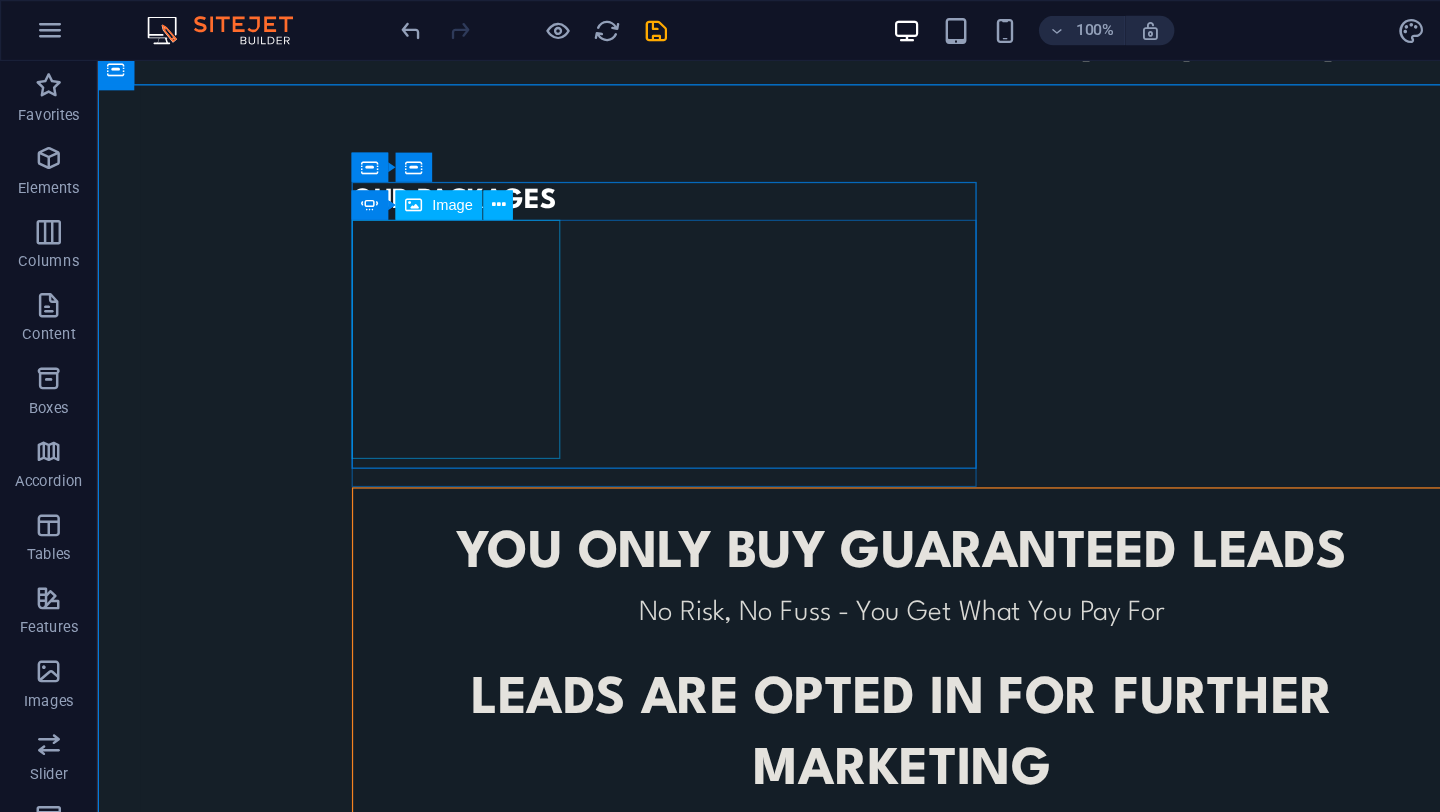 click at bounding box center [-294, 1109] 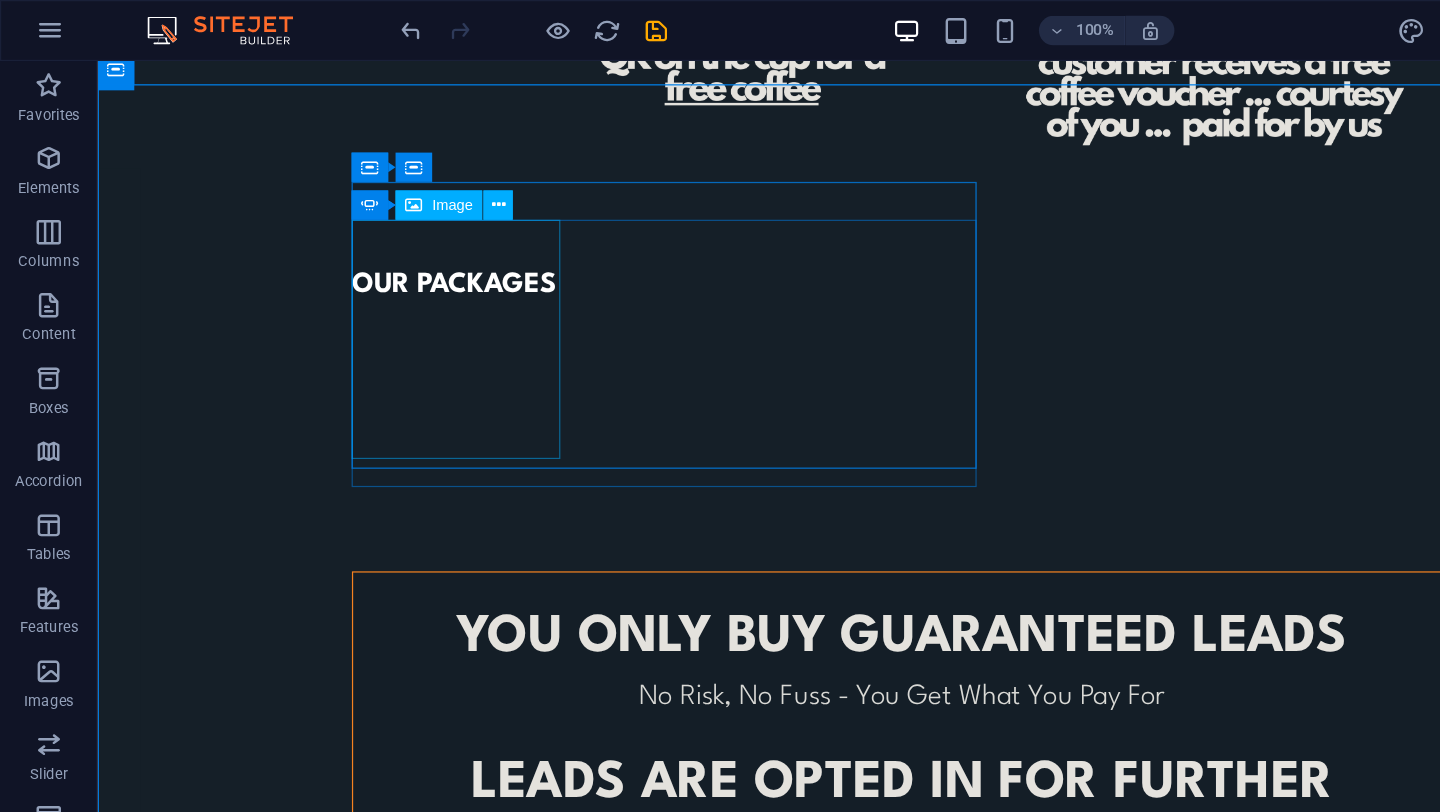 select on "px" 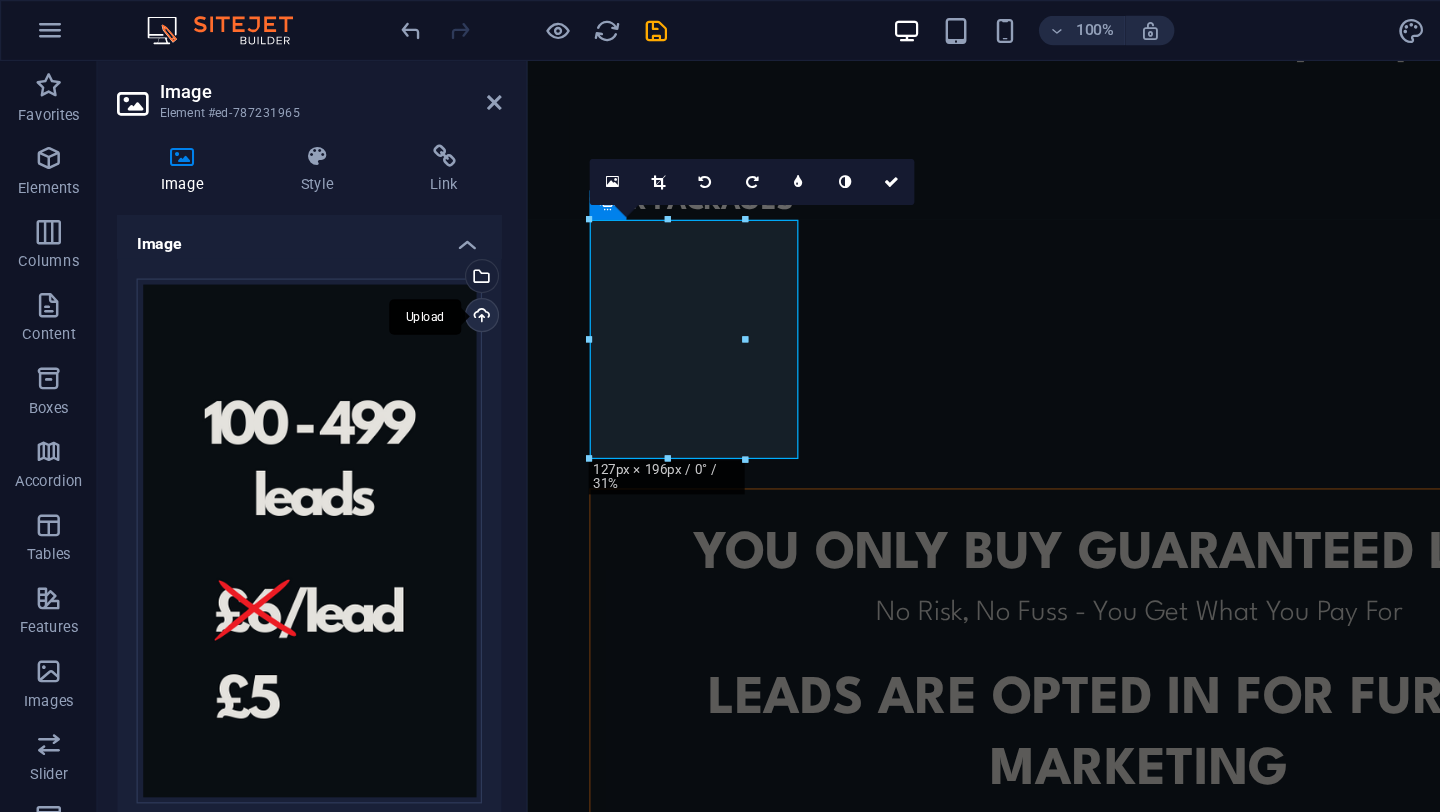 click on "Upload" at bounding box center (393, 260) 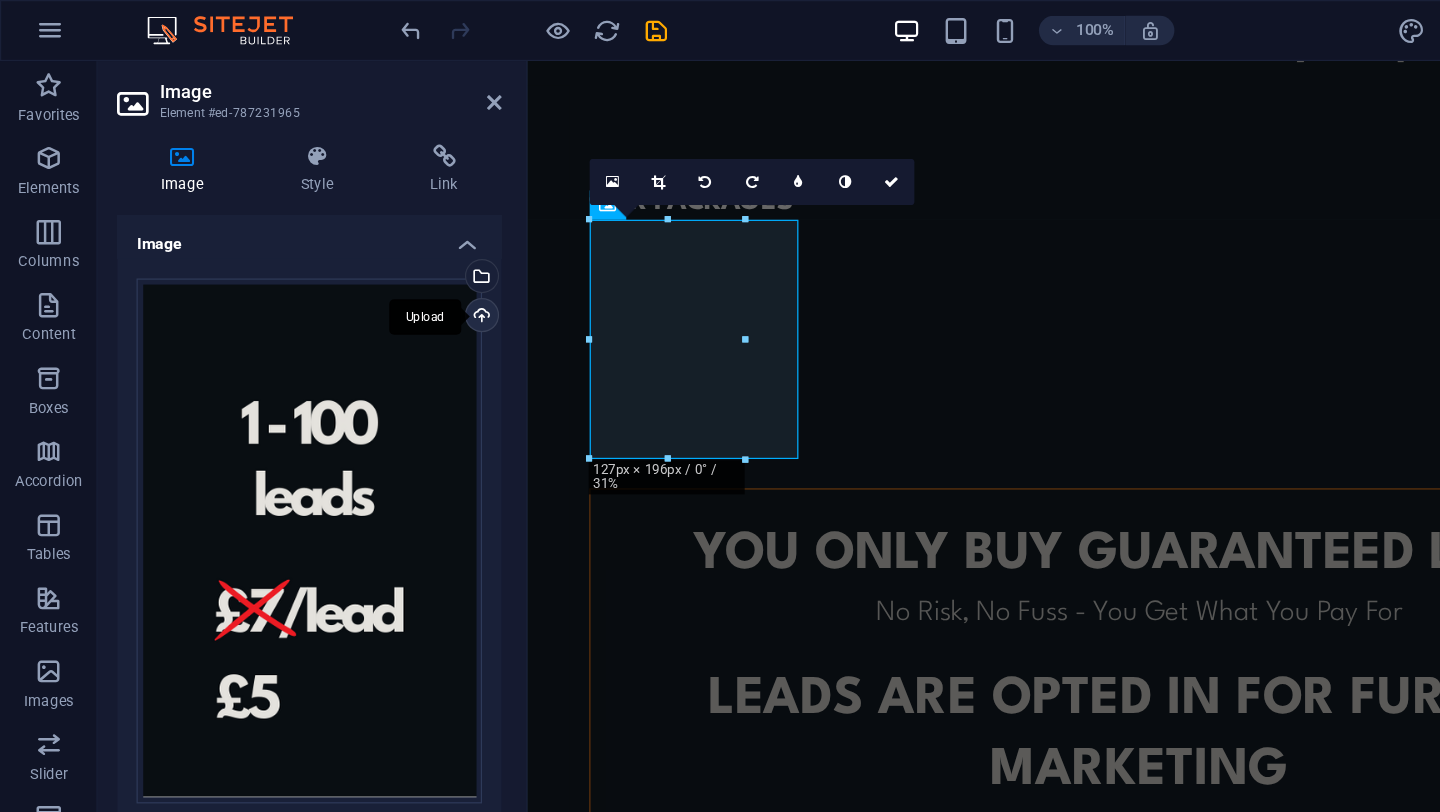 click on "Upload" at bounding box center (393, 260) 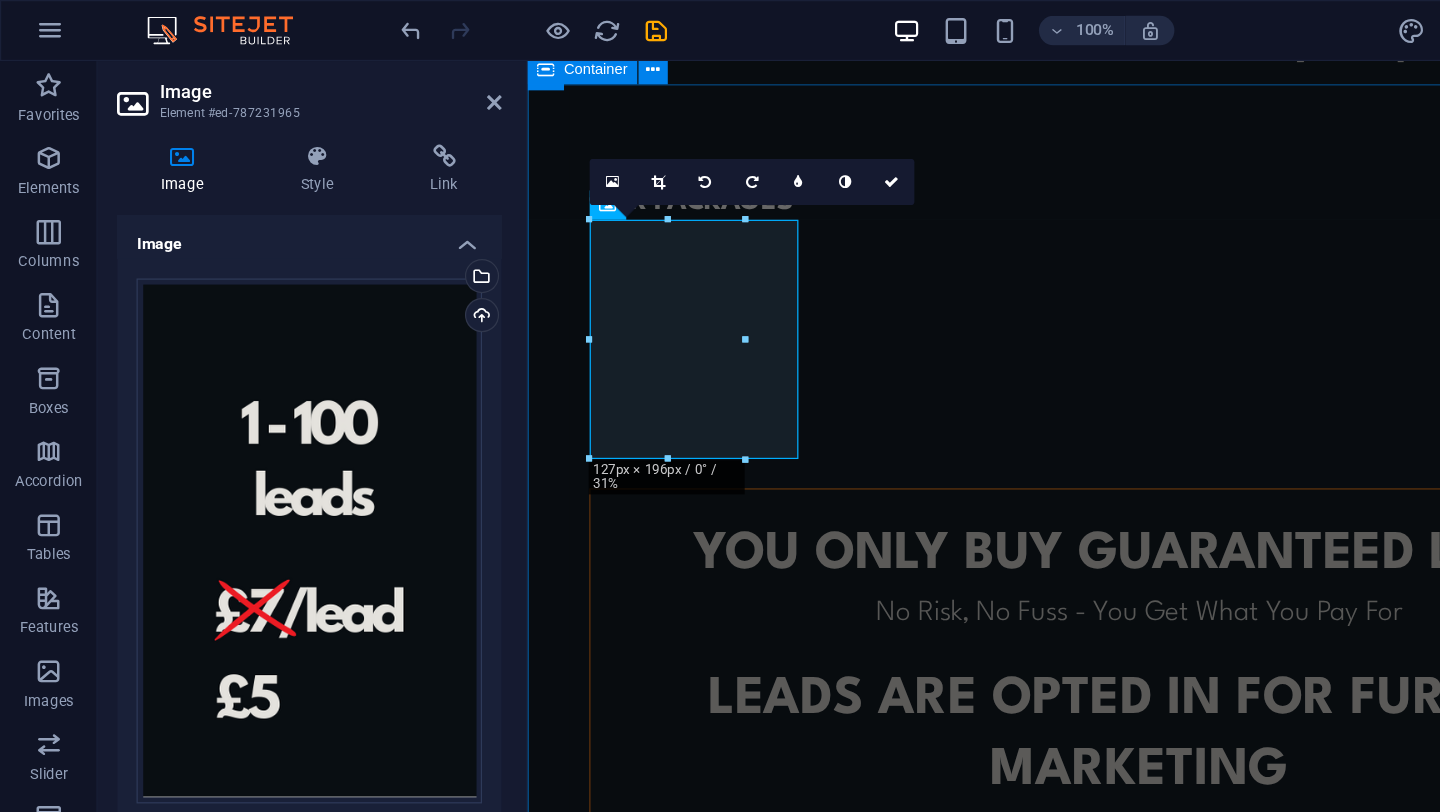 click on "OUR PACKAGES YOU ONLY BUY GUARANTEED LEADS No Risk, No Fuss - You Get What You Pay For leads ARE opted in for further marketing After Filling Your Tailored Research Form Leads Opt-In To Be Contacted Further No minimum orders To Cater For All Business Sizes or To Trial Before You Commit CONTACT US TO FIND OUT MORE © Code -  Legal notice  |  Privacy" at bounding box center (1031, 580) 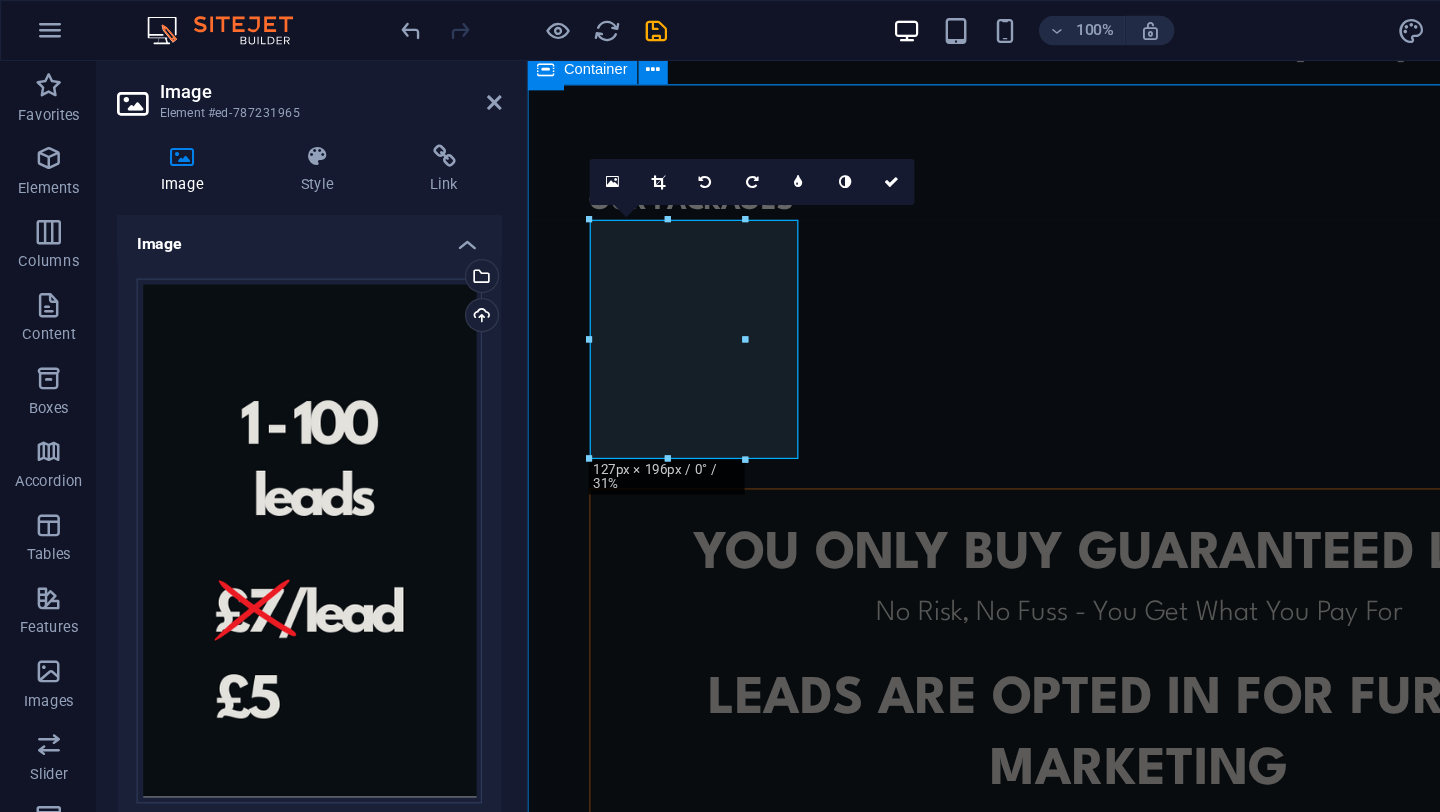 scroll, scrollTop: 1224, scrollLeft: 0, axis: vertical 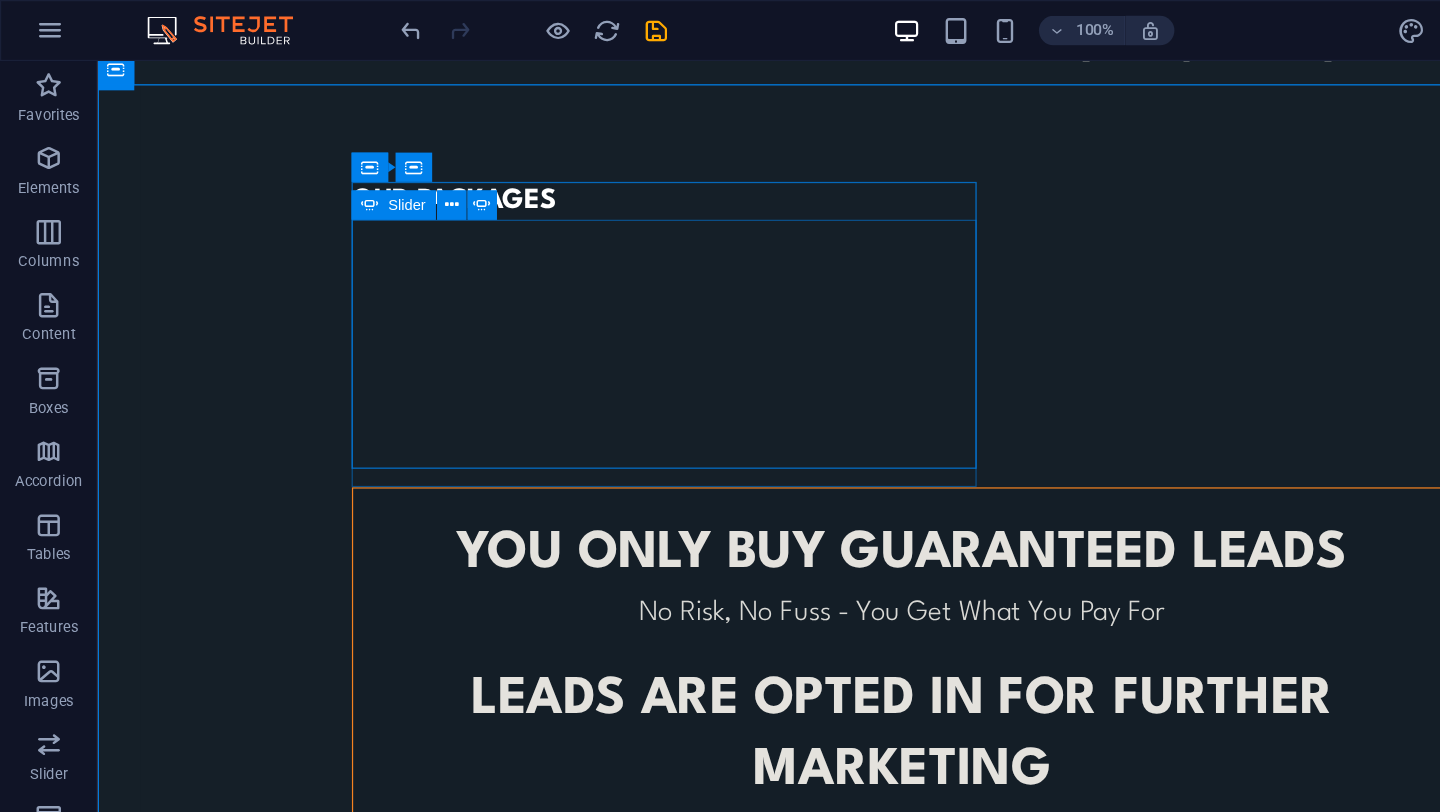 click at bounding box center (305, 206) 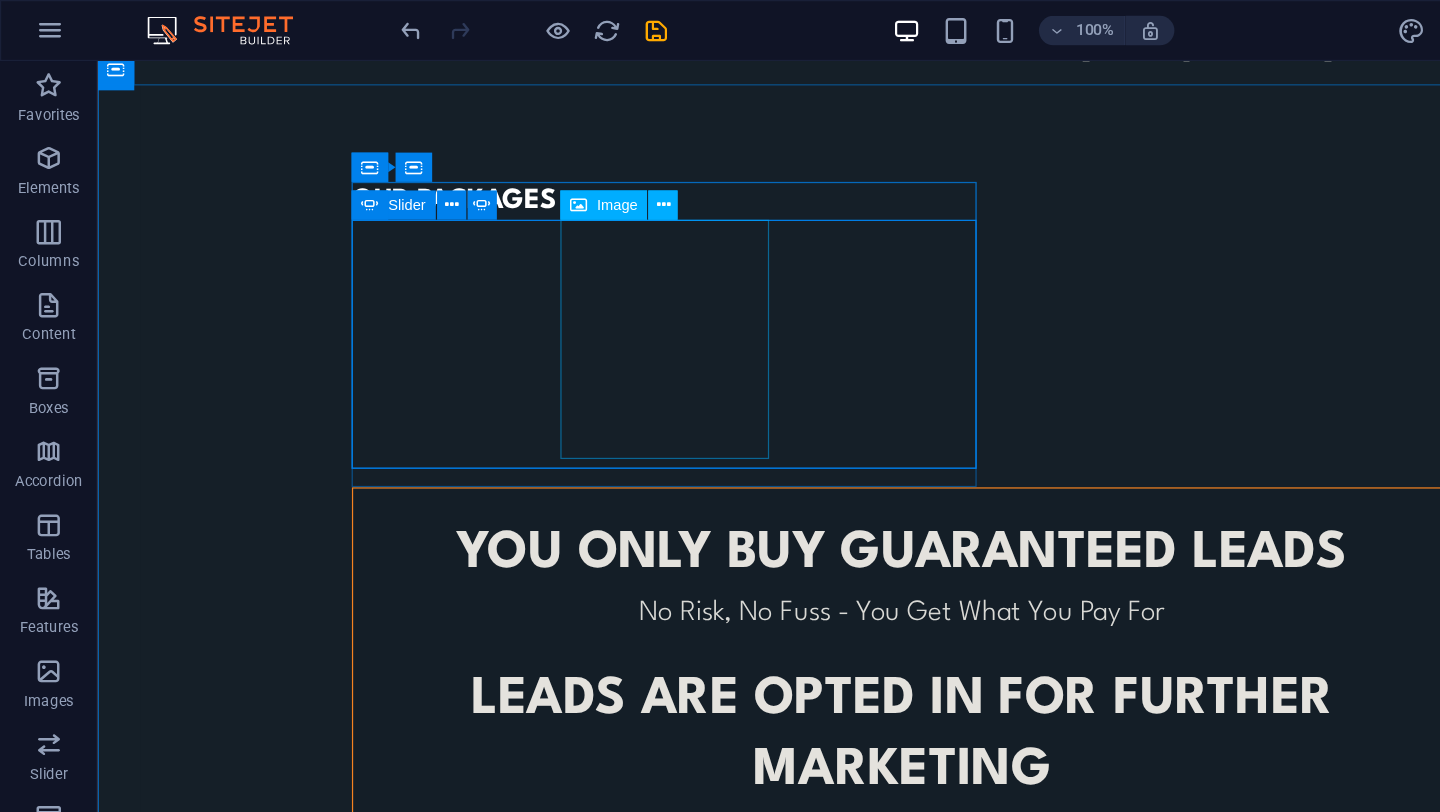 click at bounding box center (-123, 1109) 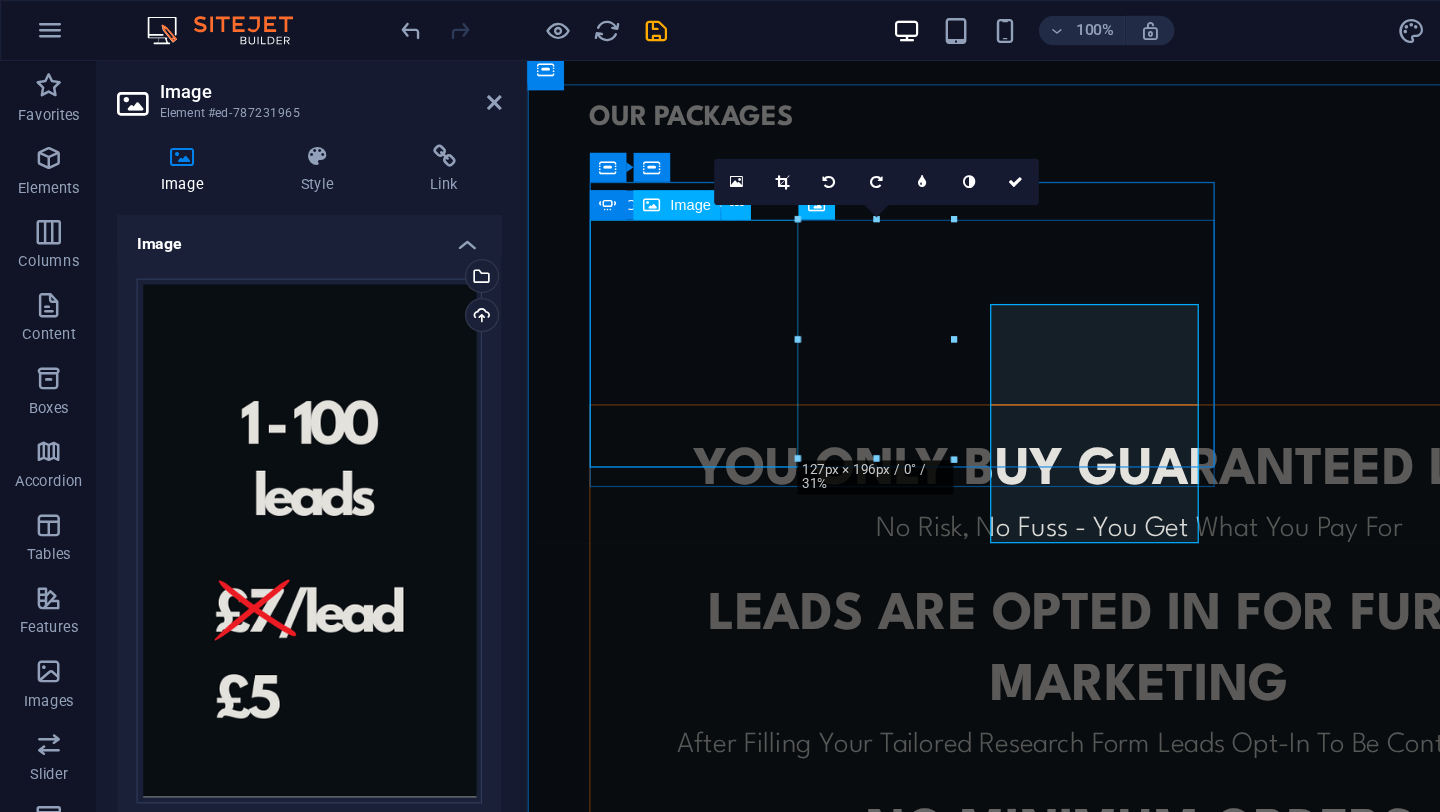 scroll, scrollTop: 1155, scrollLeft: 0, axis: vertical 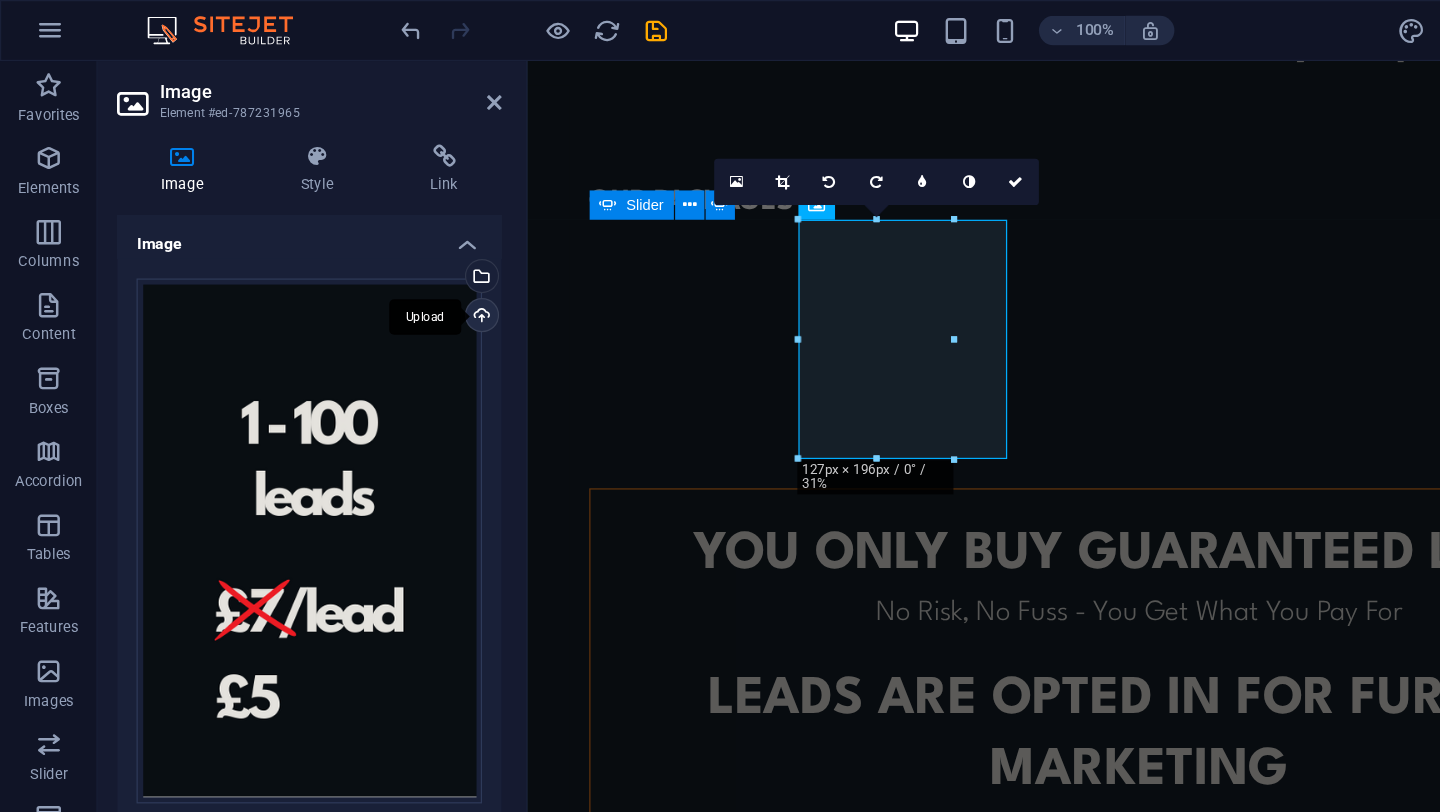 click on "Upload" at bounding box center [393, 260] 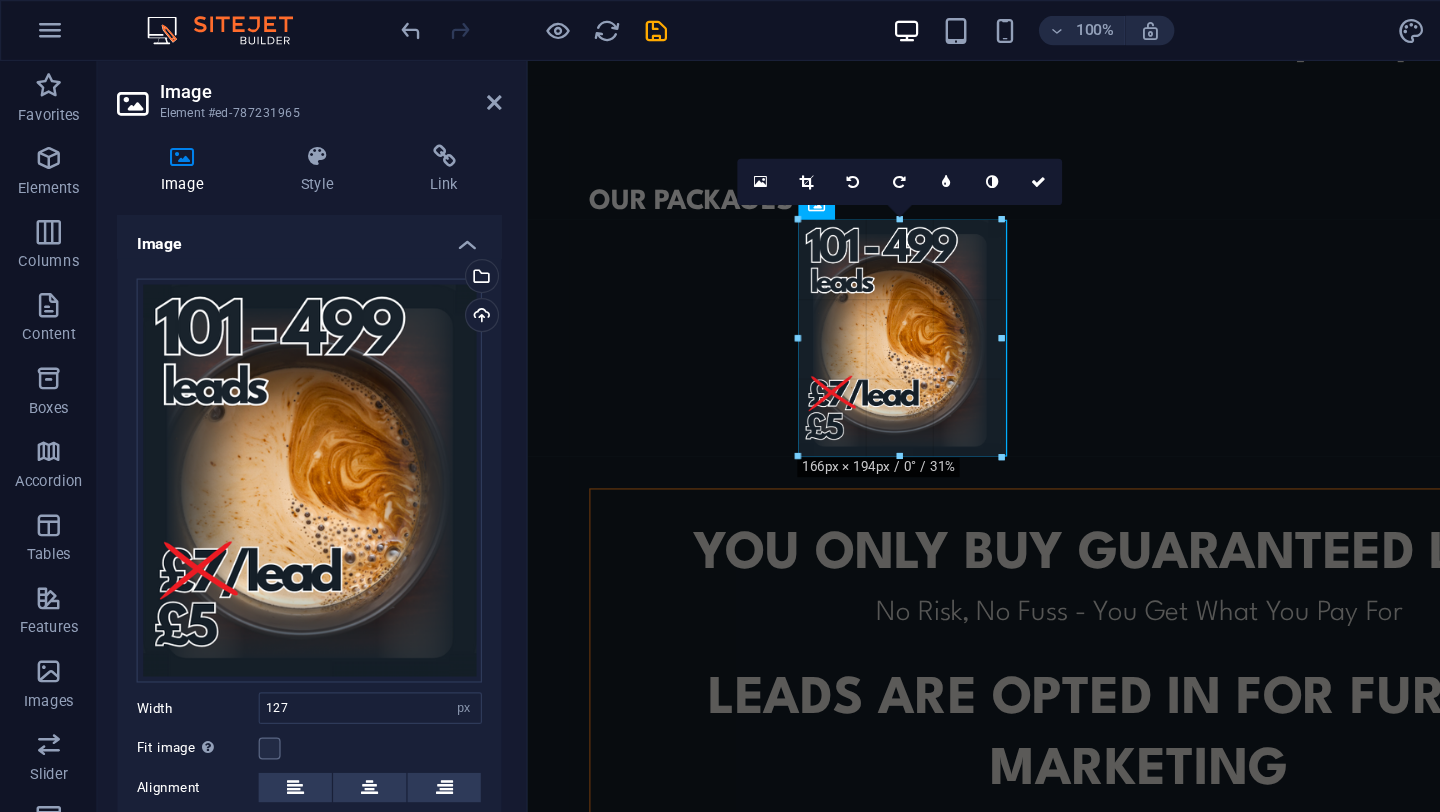 drag, startPoint x: 780, startPoint y: 329, endPoint x: 816, endPoint y: 367, distance: 52.34501 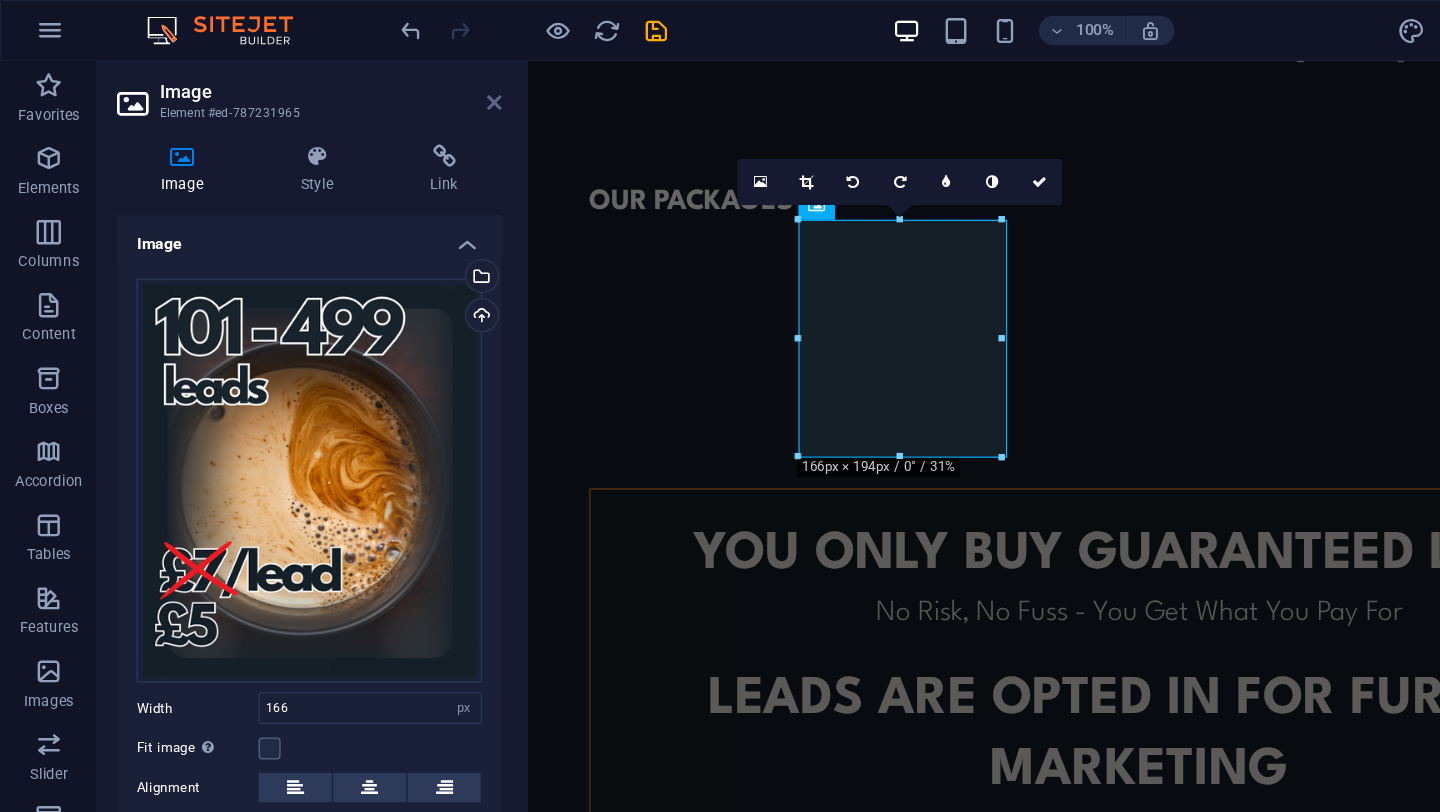 click at bounding box center [405, 84] 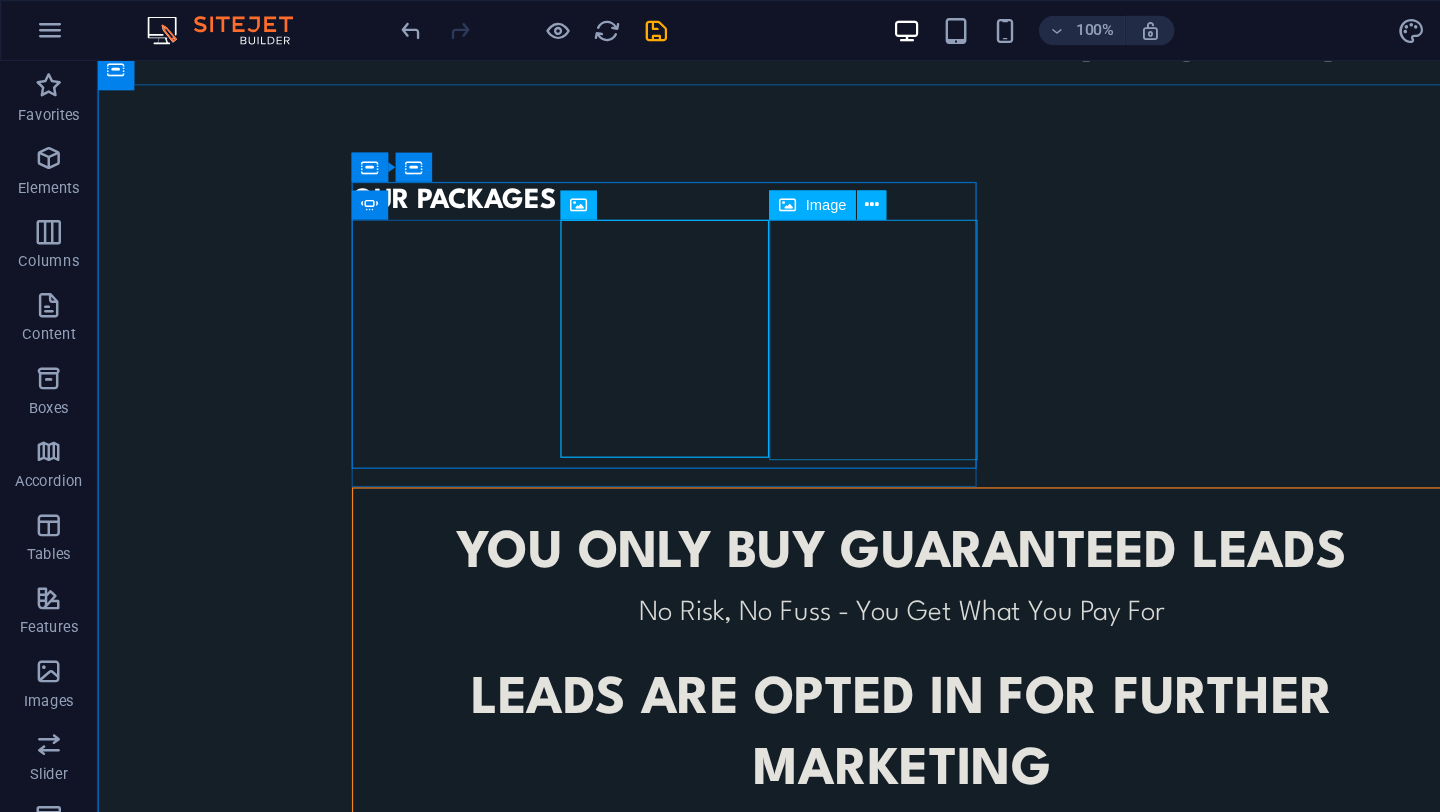 click on "OUR PACKAGES YOU ONLY BUY GUARANTEED LEADS No Risk, No Fuss - You Get What You Pay For leads ARE opted in for further marketing After Filling Your Tailored Research Form Leads Opt-In To Be Contacted Further No minimum orders To Cater For All Business Sizes or To Trial Before You Commit CONTACT US TO FIND OUT MORE © Code -  Legal notice  |  Privacy" at bounding box center (777, 579) 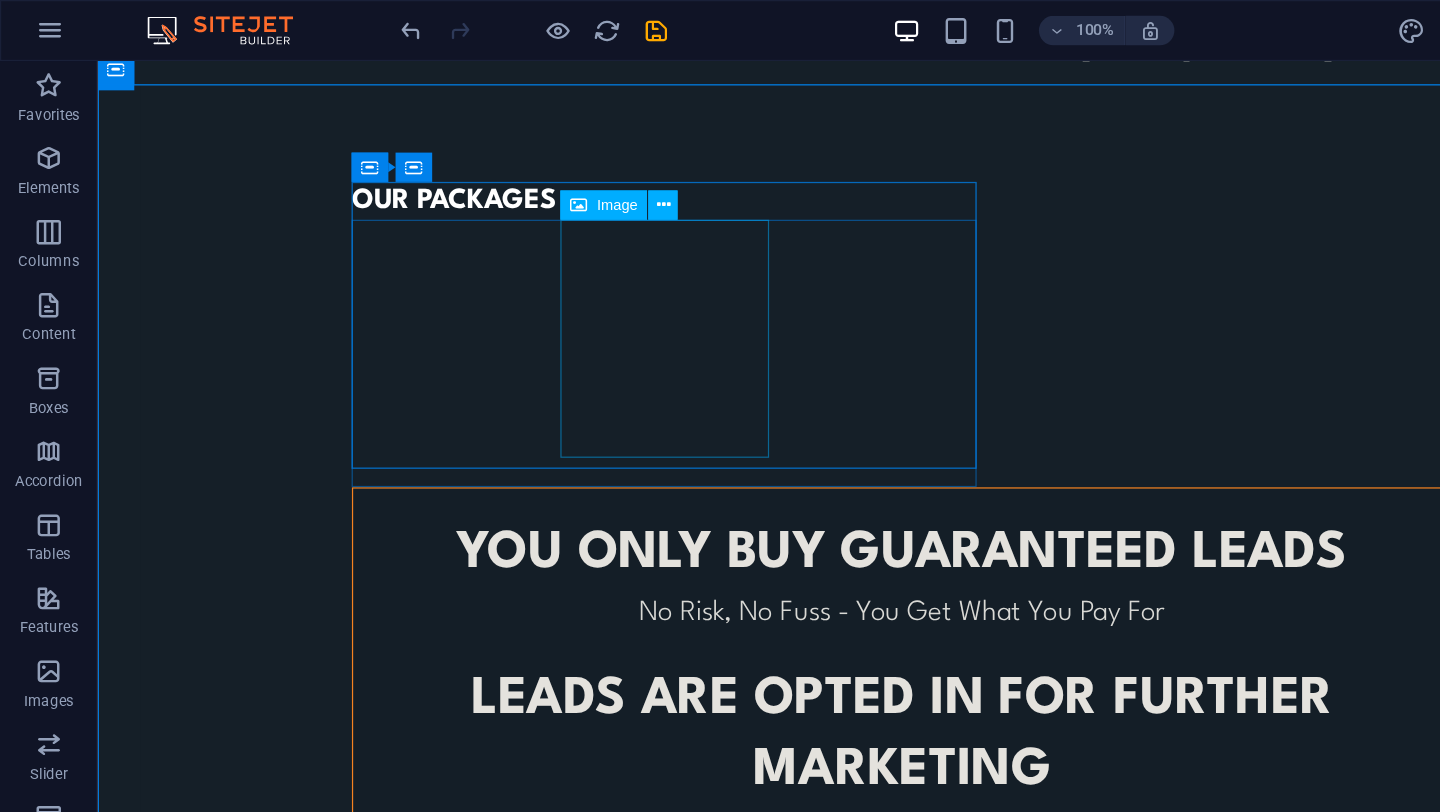click at bounding box center [-123, 1106] 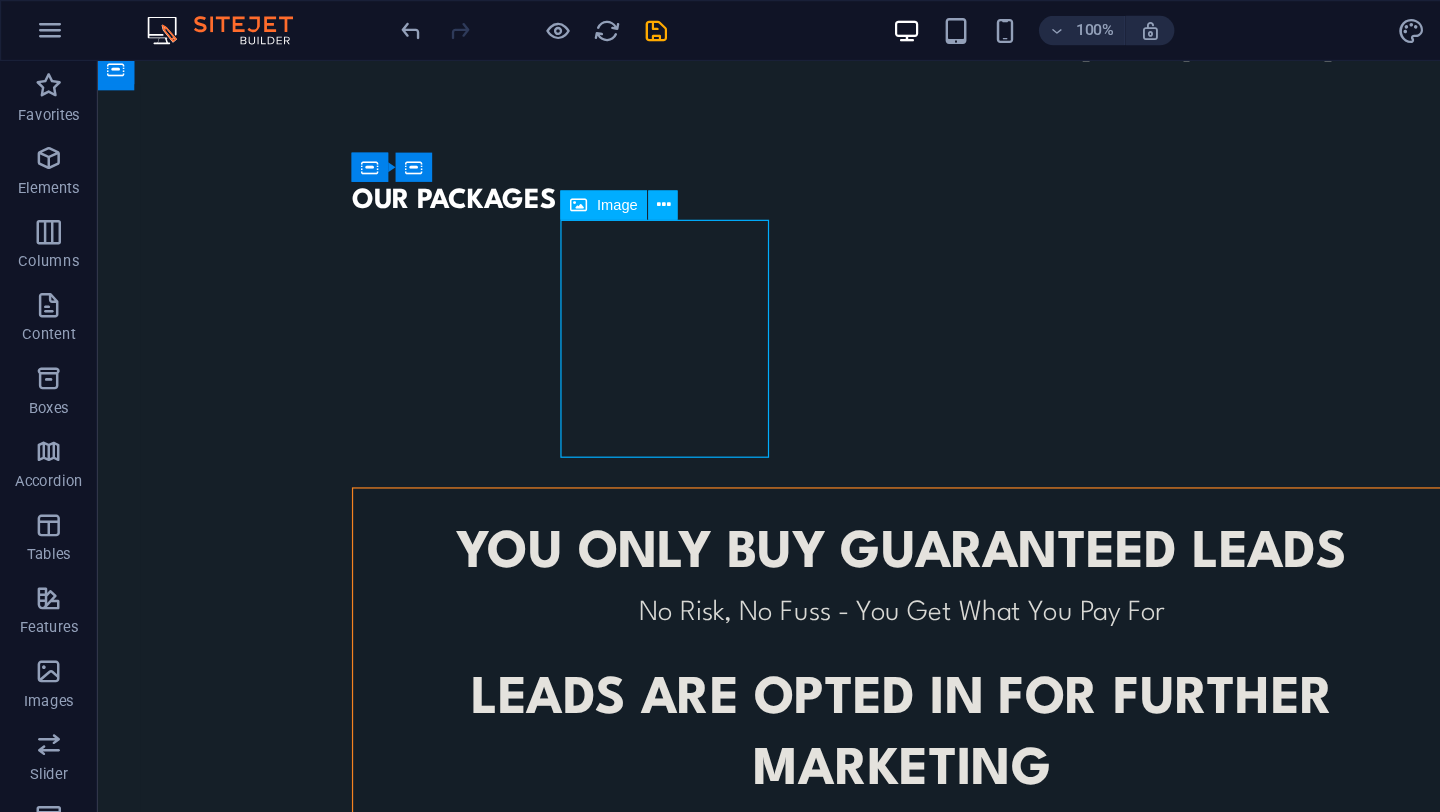 click at bounding box center (-123, 1106) 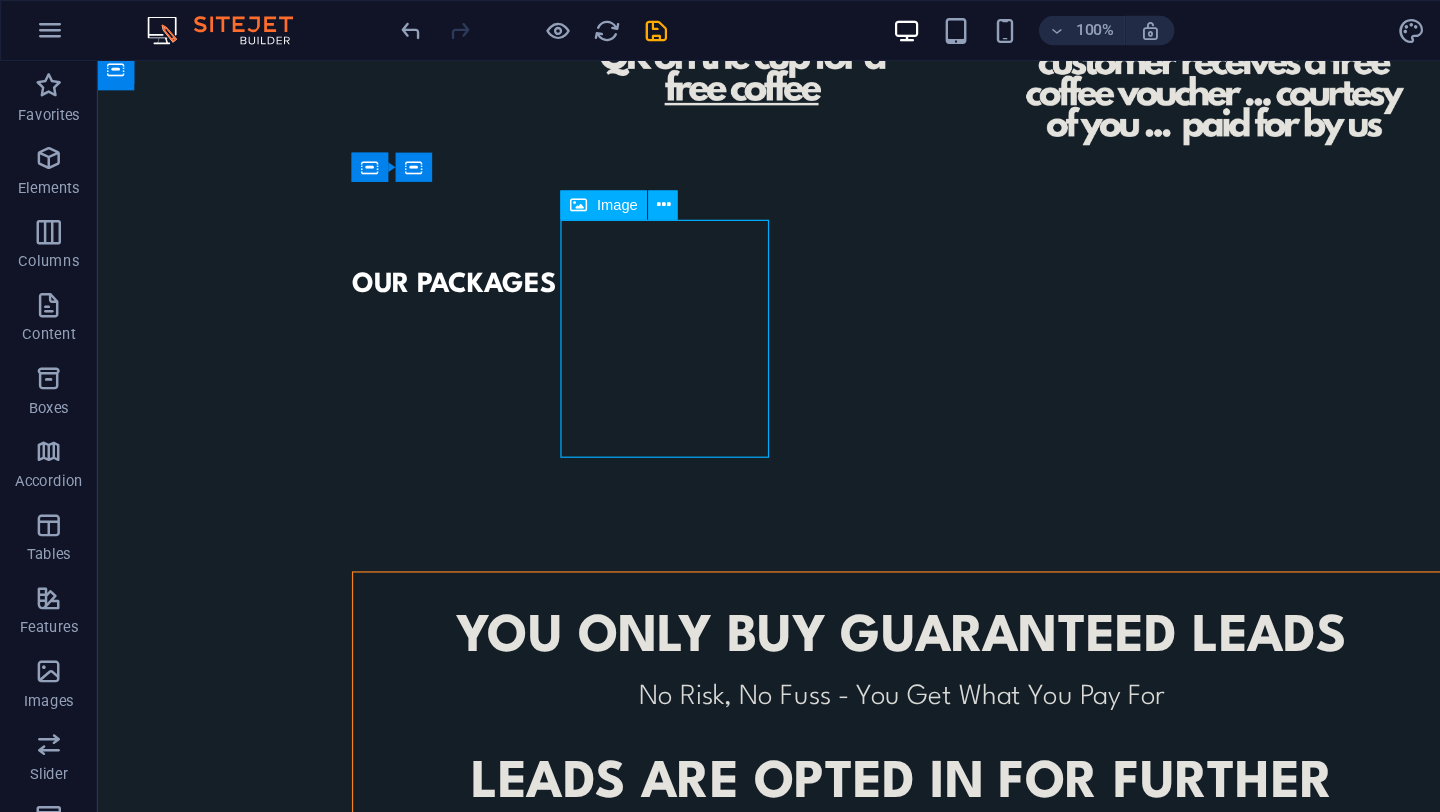 select on "px" 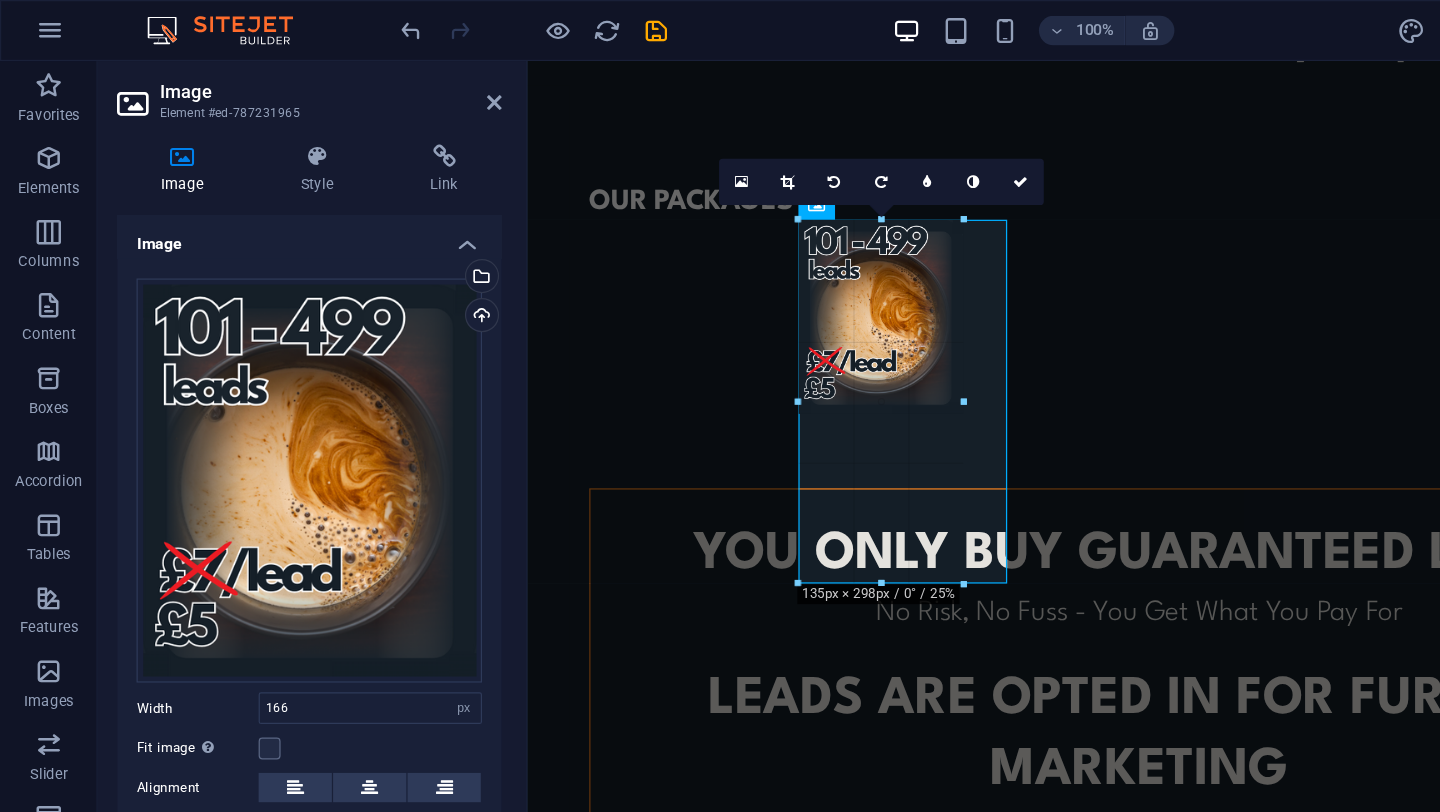 drag, startPoint x: 818, startPoint y: 377, endPoint x: 788, endPoint y: 369, distance: 31.04835 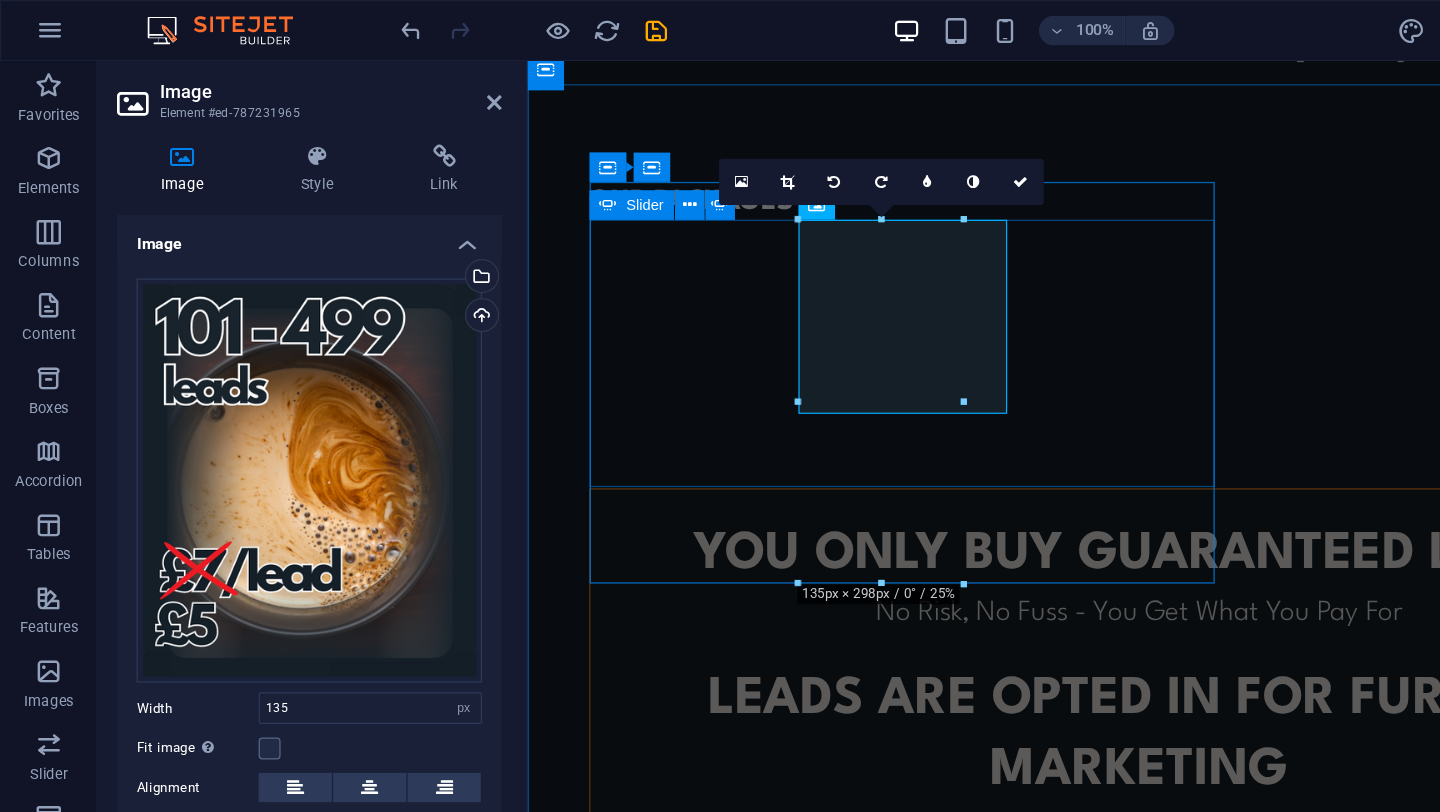 click at bounding box center [834, 1291] 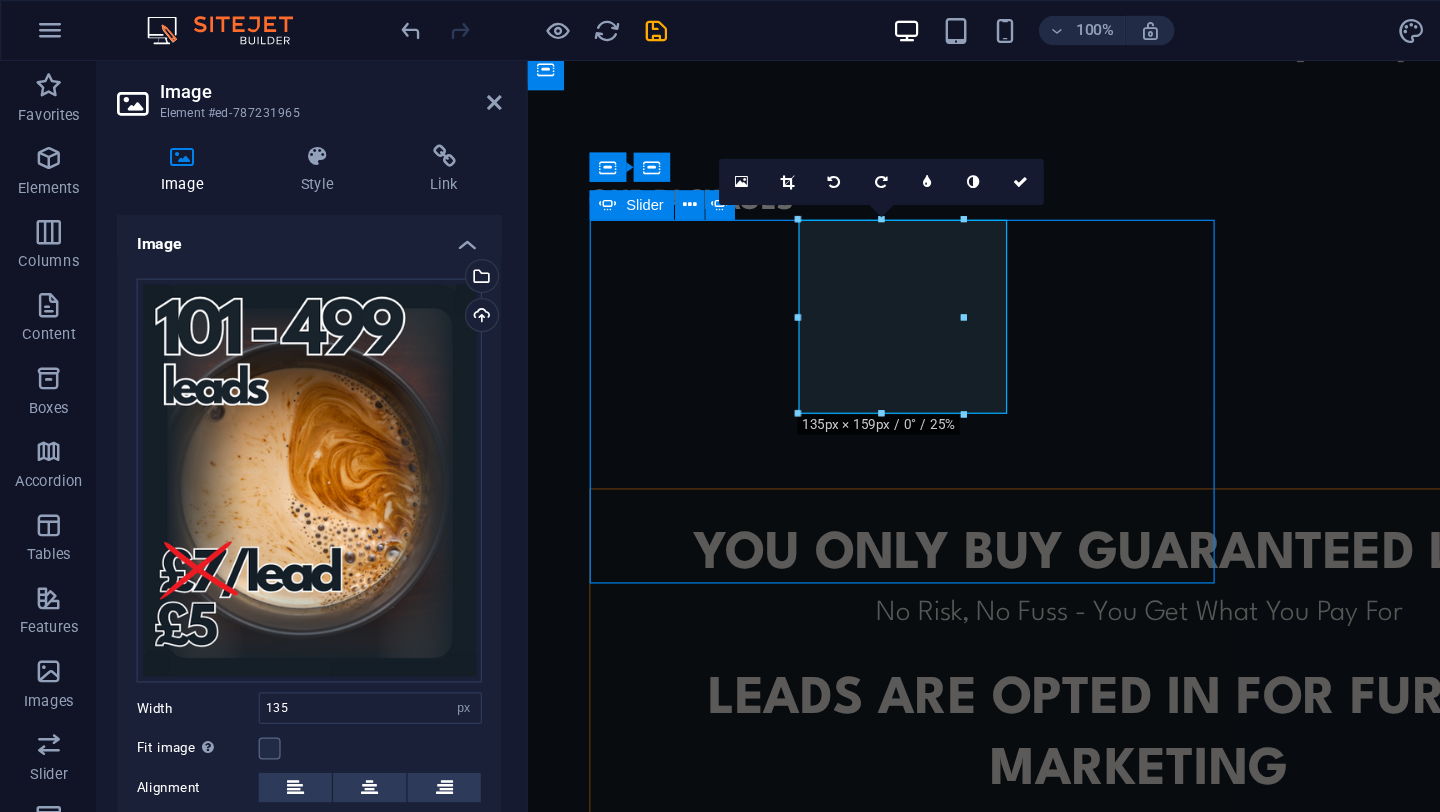 scroll, scrollTop: 1224, scrollLeft: 0, axis: vertical 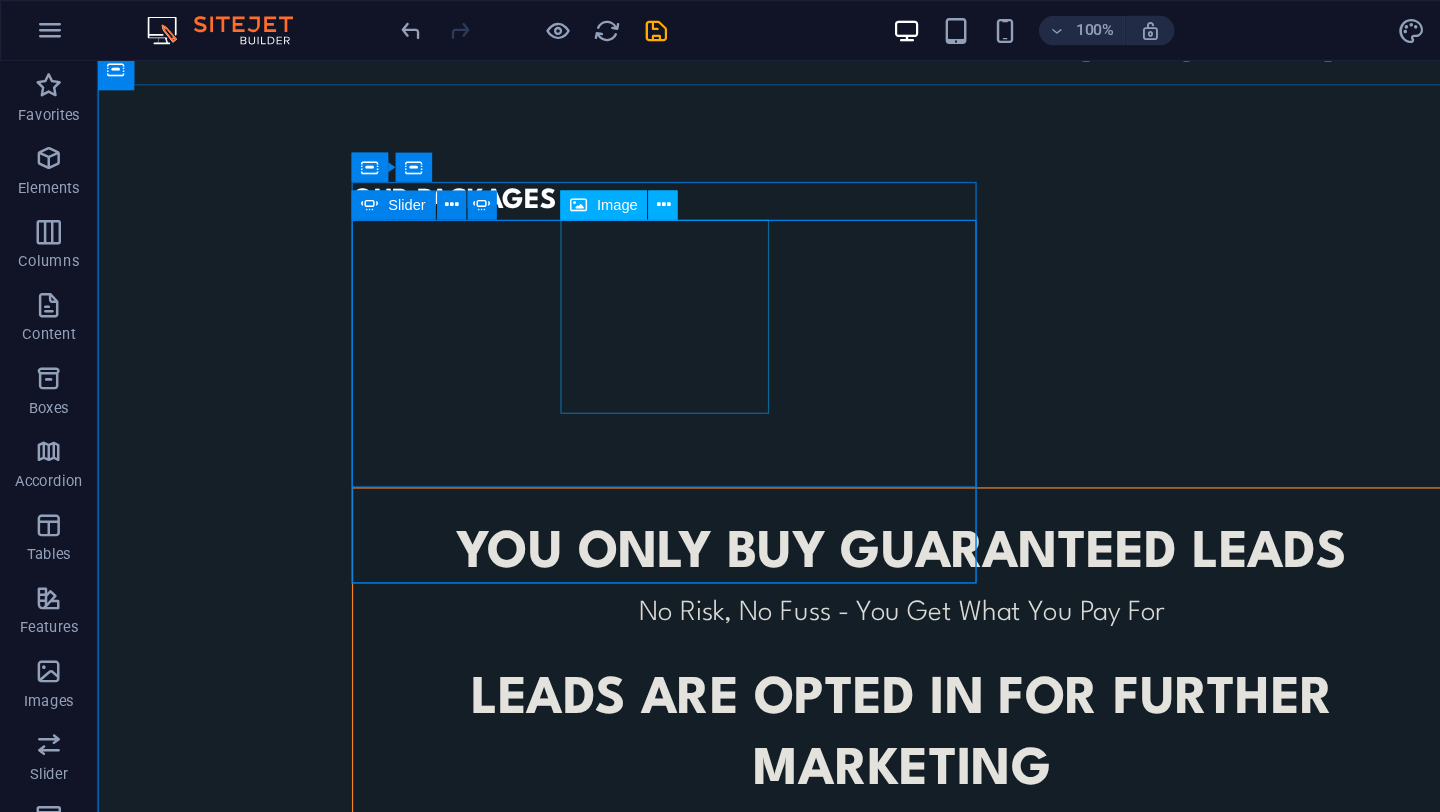 click at bounding box center [-123, 1192] 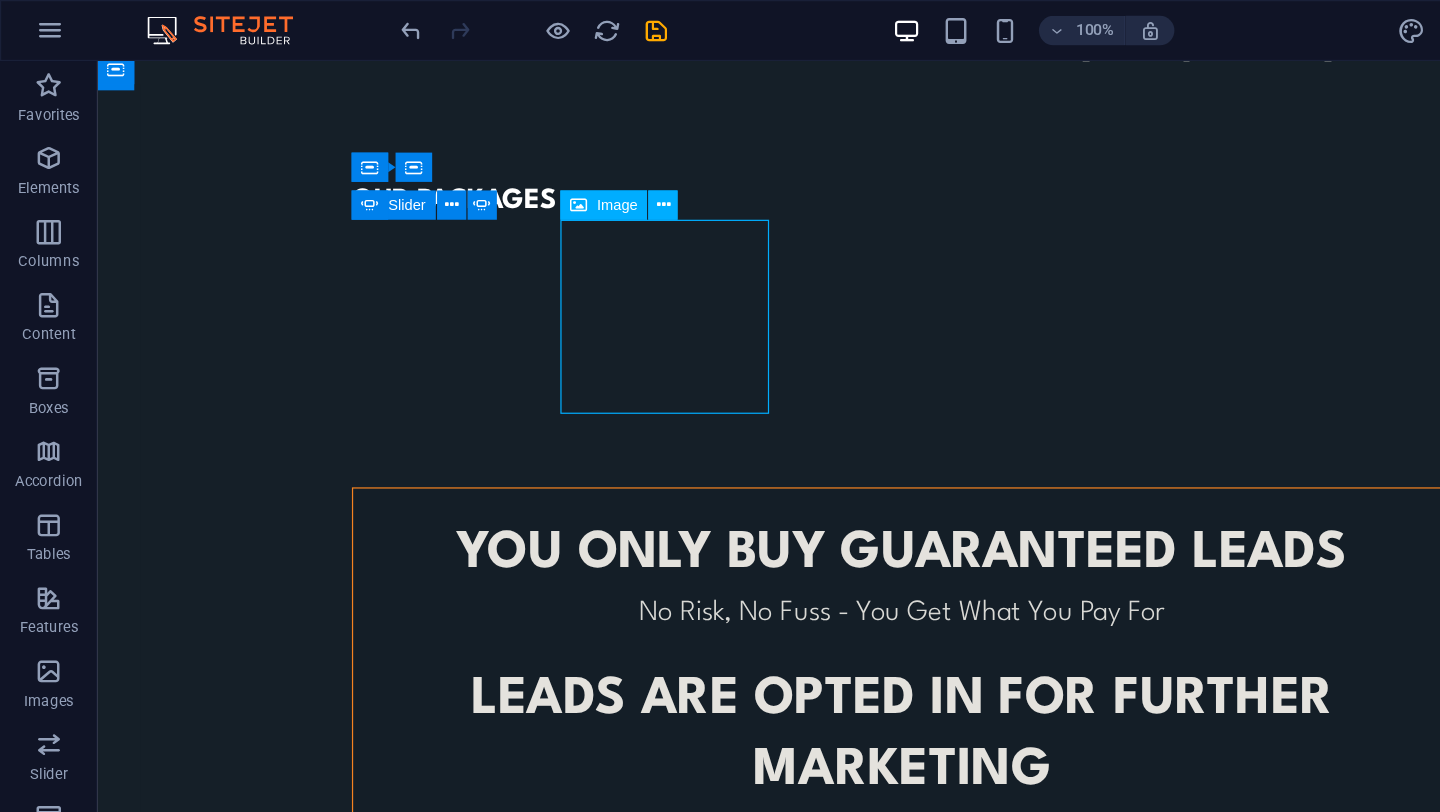 click at bounding box center (-123, 1192) 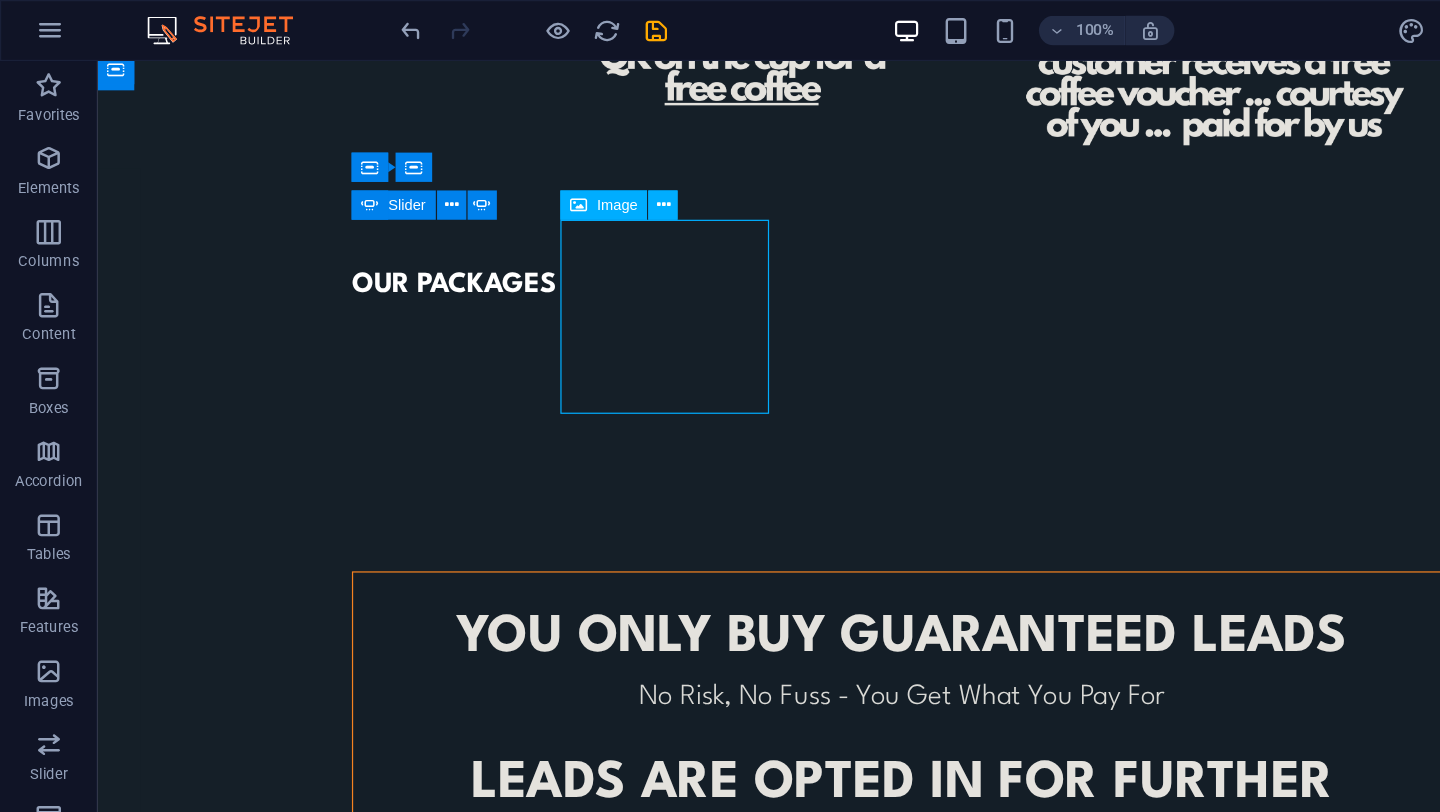 select on "px" 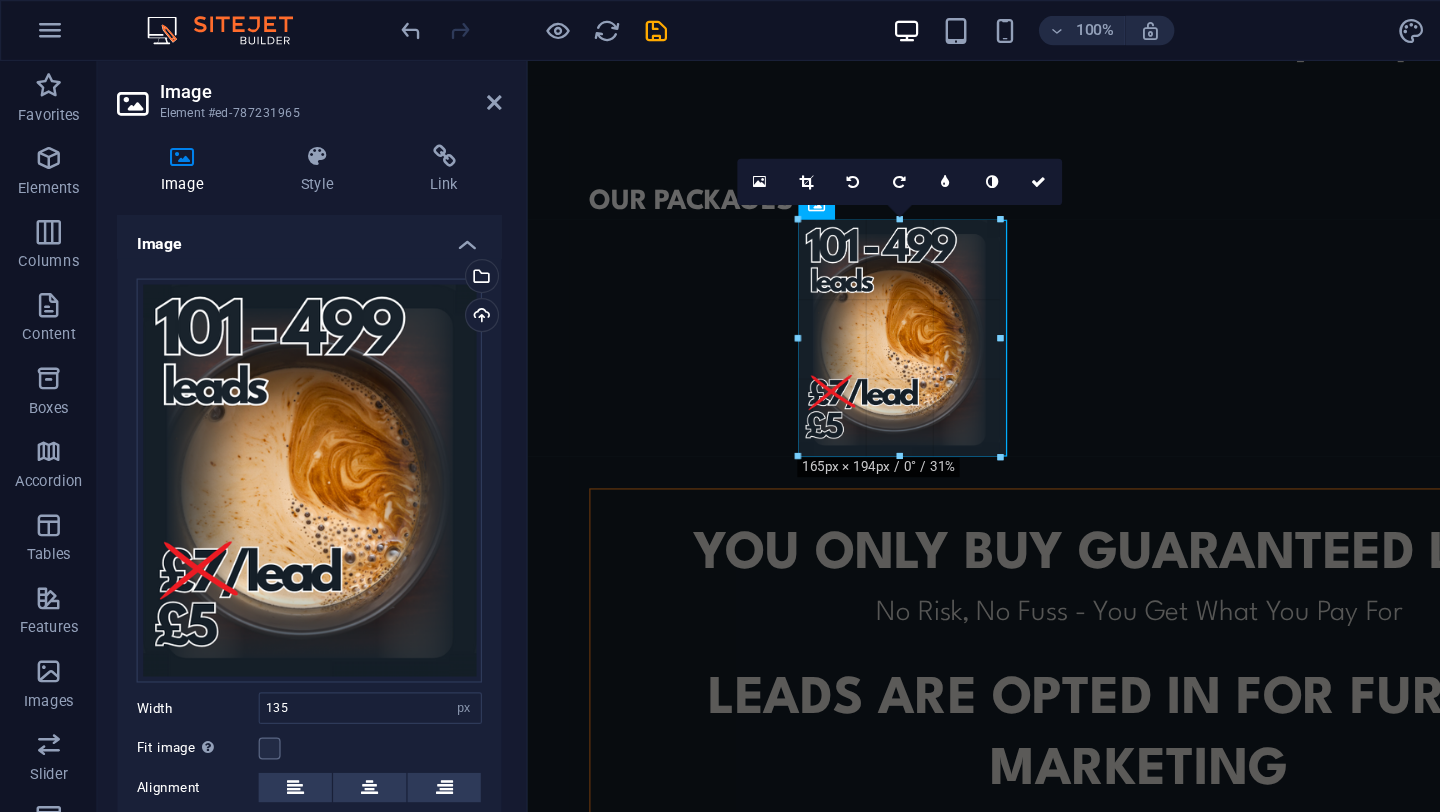 drag, startPoint x: 788, startPoint y: 342, endPoint x: 820, endPoint y: 374, distance: 45.254833 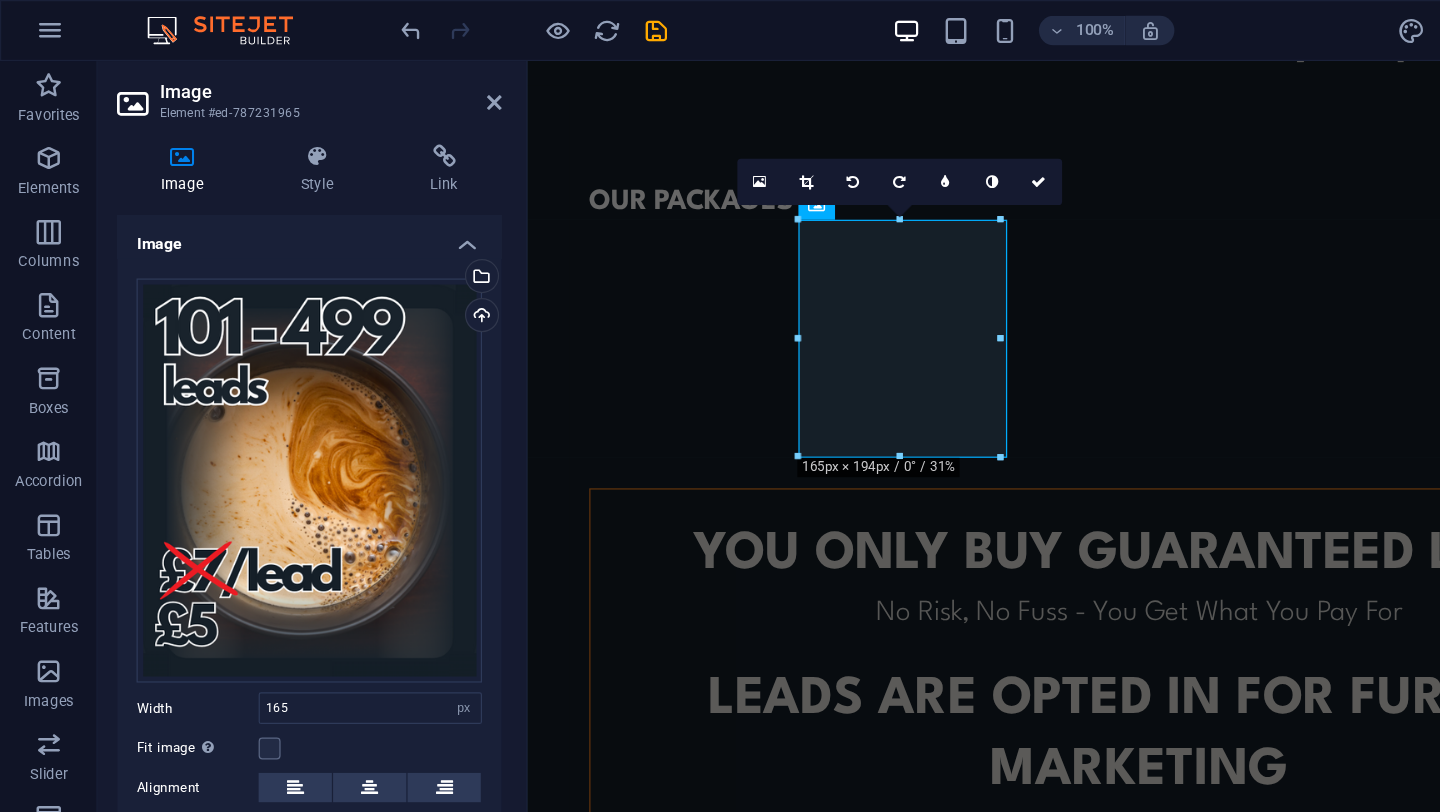 click at bounding box center (150, 1301) 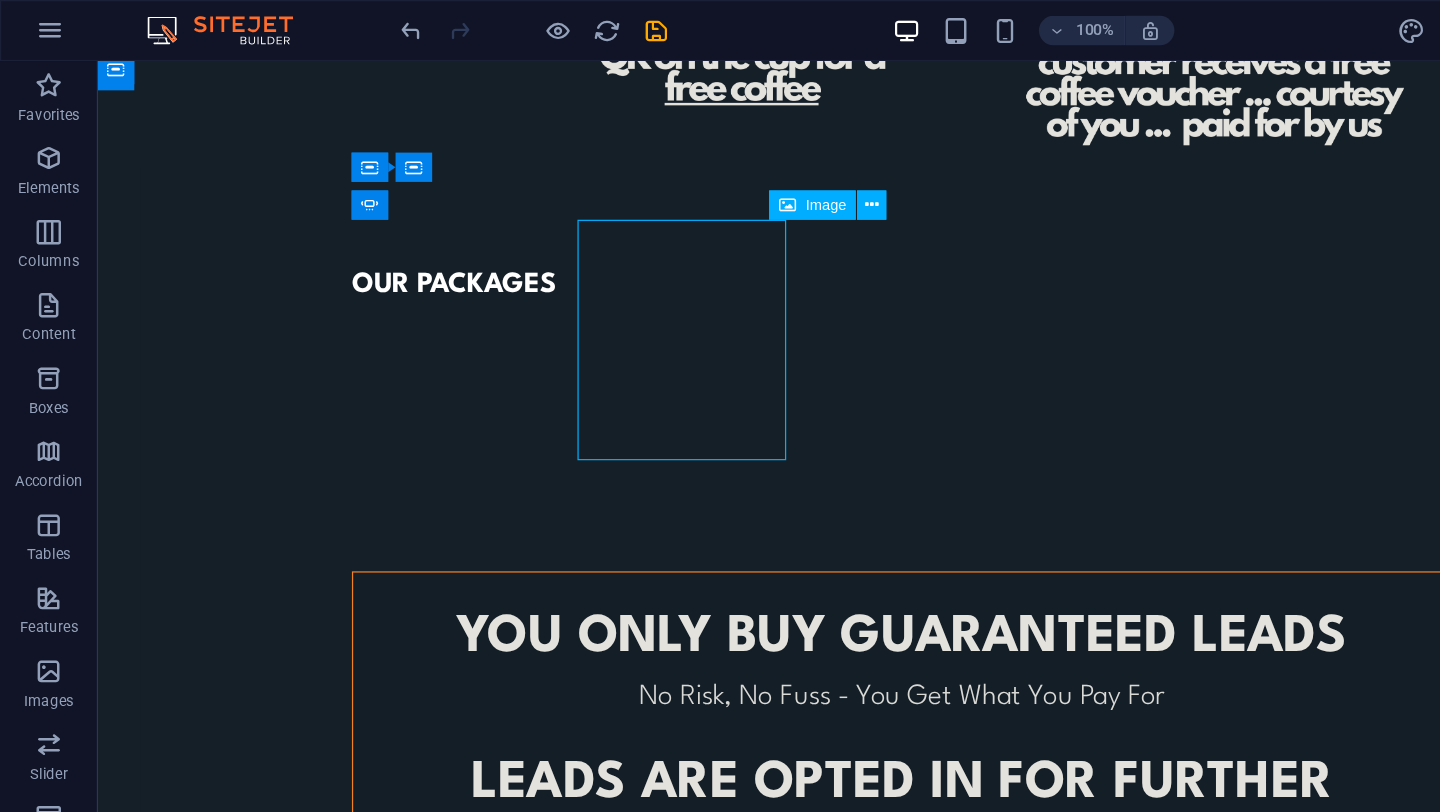 scroll, scrollTop: 1224, scrollLeft: 0, axis: vertical 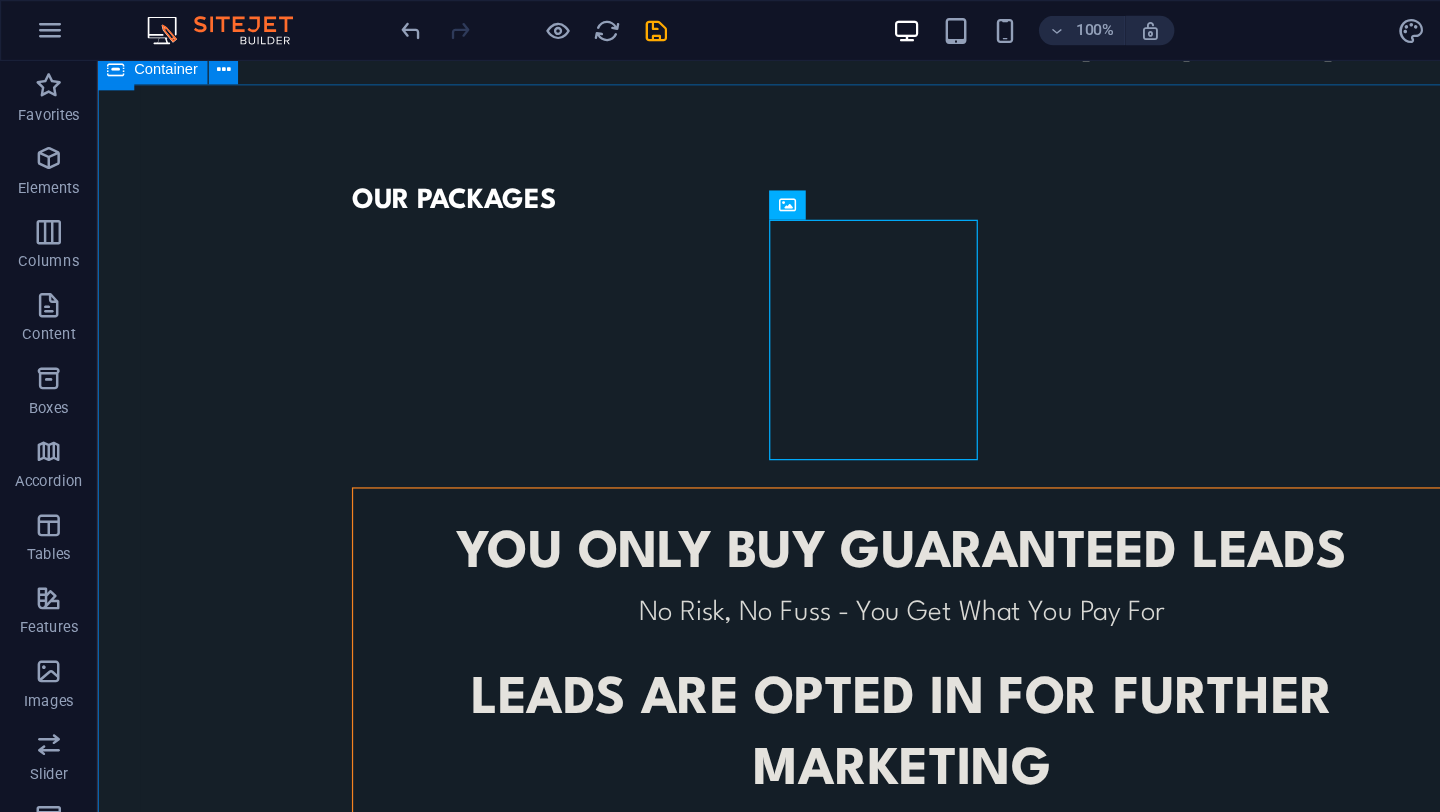 click on "OUR PACKAGES YOU ONLY BUY GUARANTEED LEADS No Risk, No Fuss - You Get What You Pay For leads ARE opted in for further marketing After Filling Your Tailored Research Form Leads Opt-In To Be Contacted Further No minimum orders To Cater For All Business Sizes or To Trial Before You Commit CONTACT US TO FIND OUT MORE © Code -  Legal notice  |  Privacy" at bounding box center [777, 579] 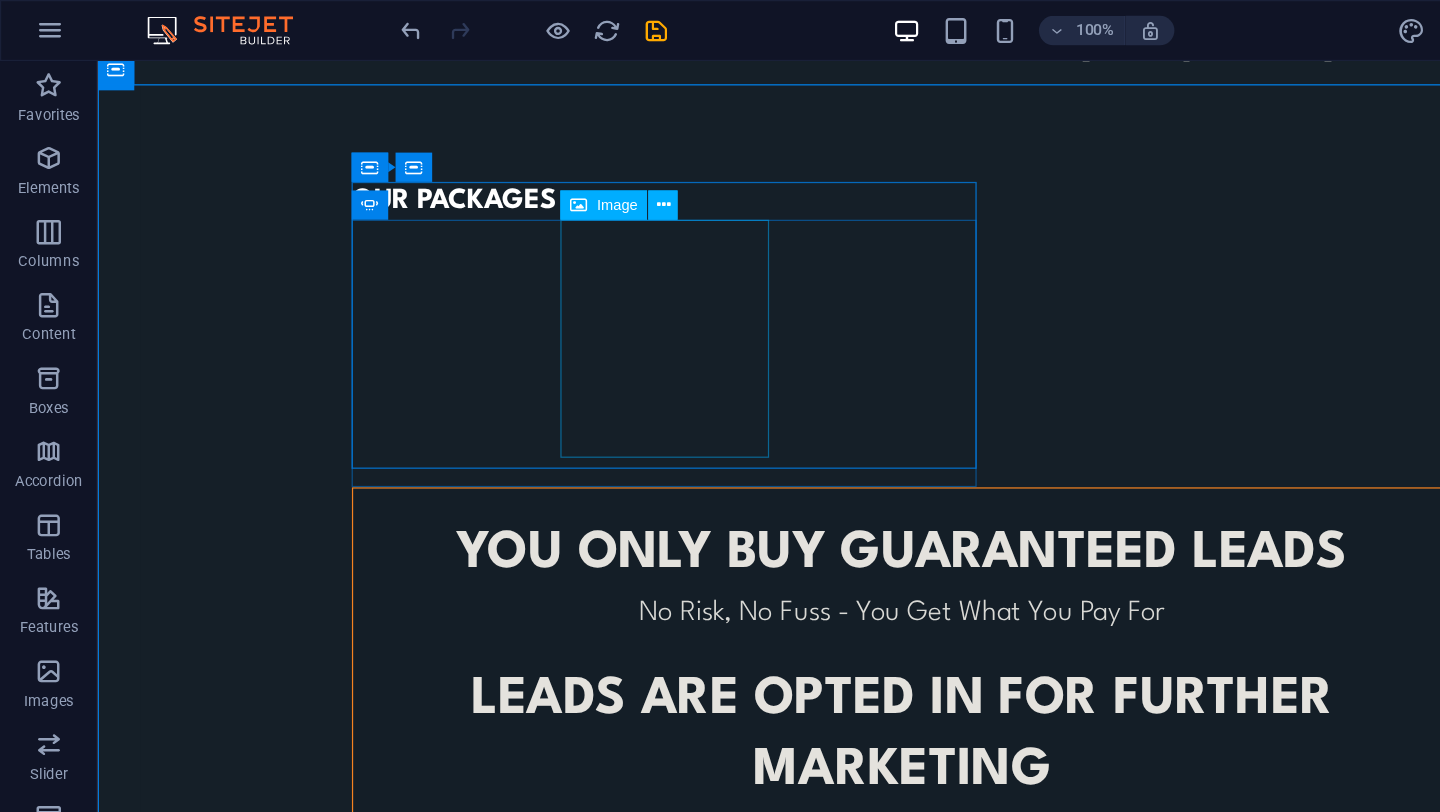 click at bounding box center (-123, 1106) 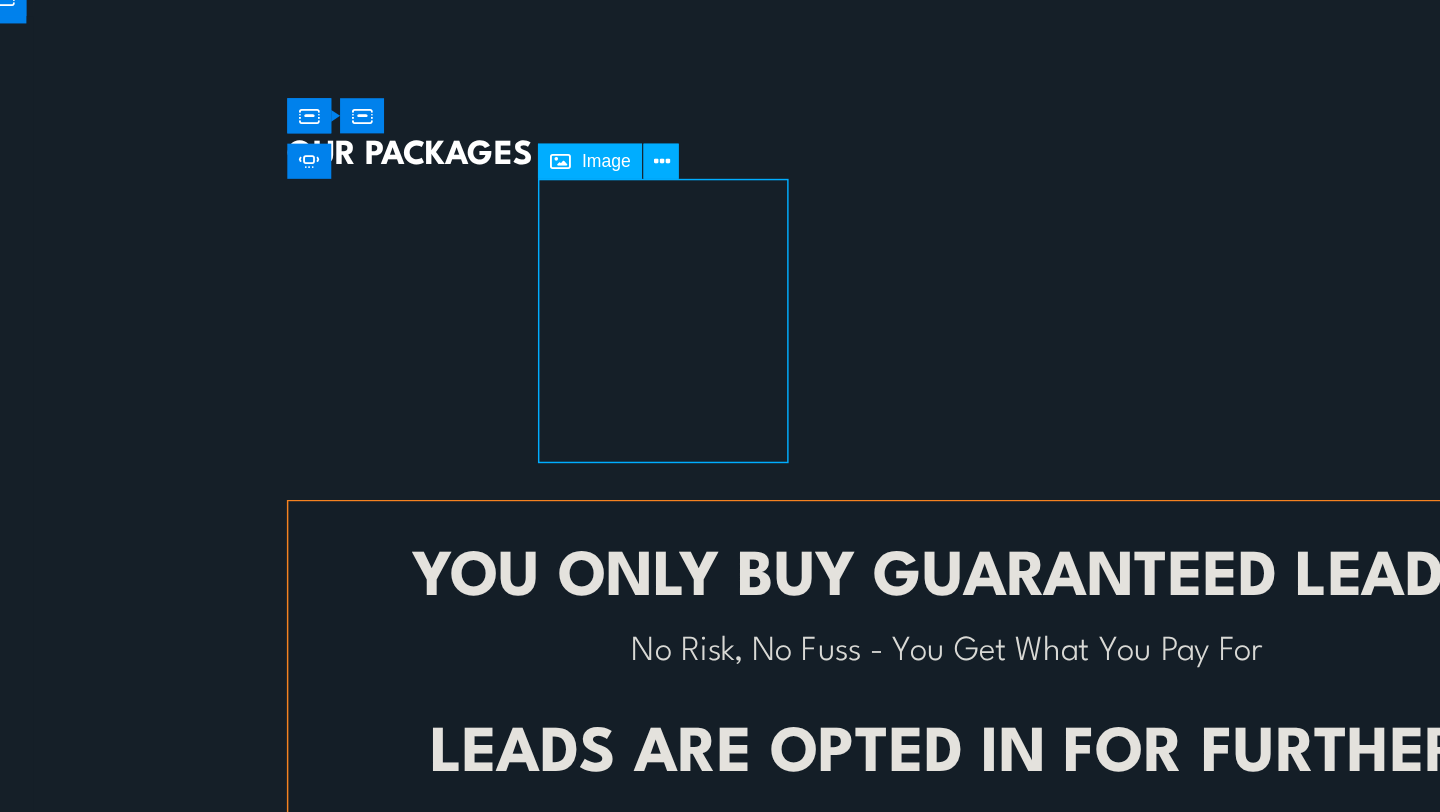 click at bounding box center [-237, 1034] 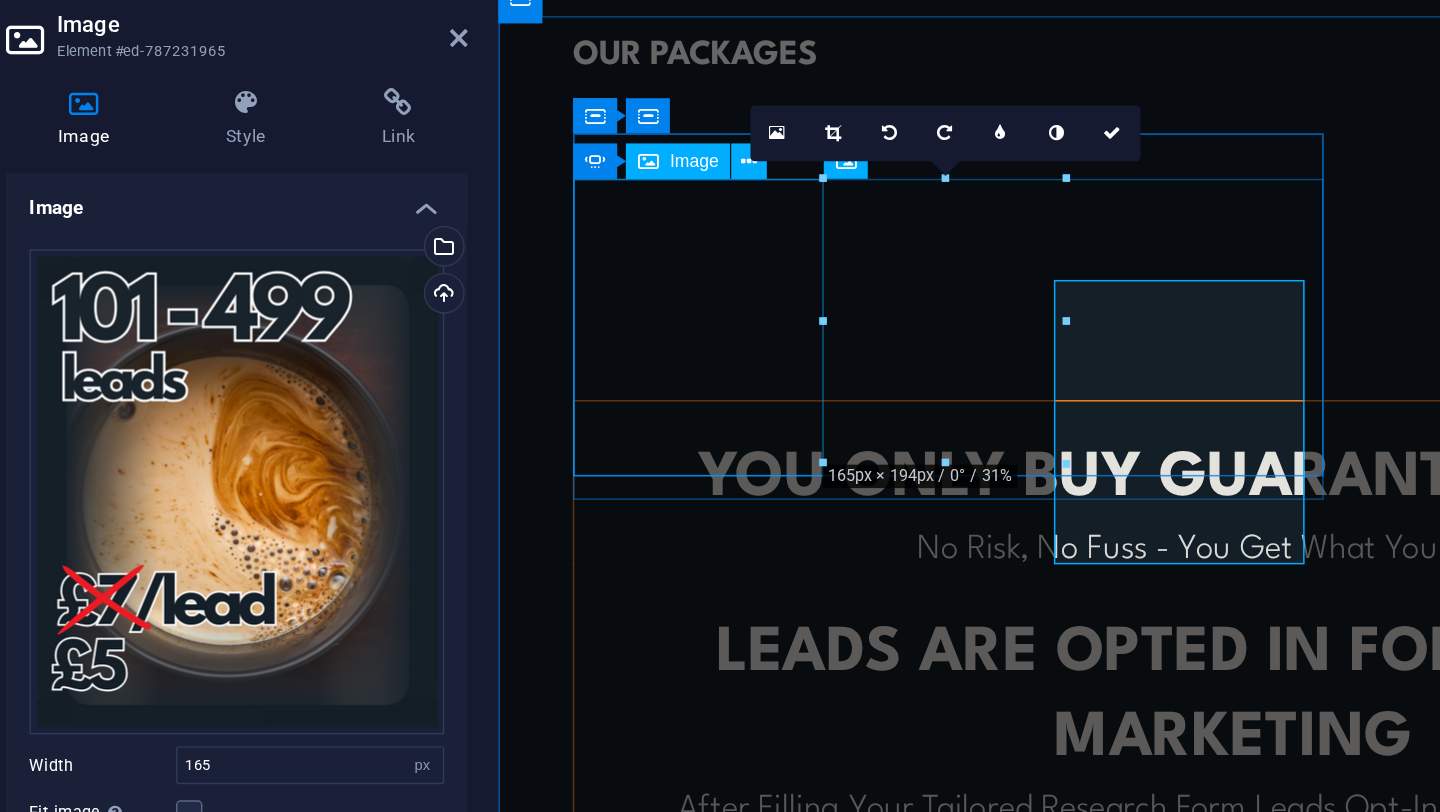 scroll, scrollTop: 1155, scrollLeft: 0, axis: vertical 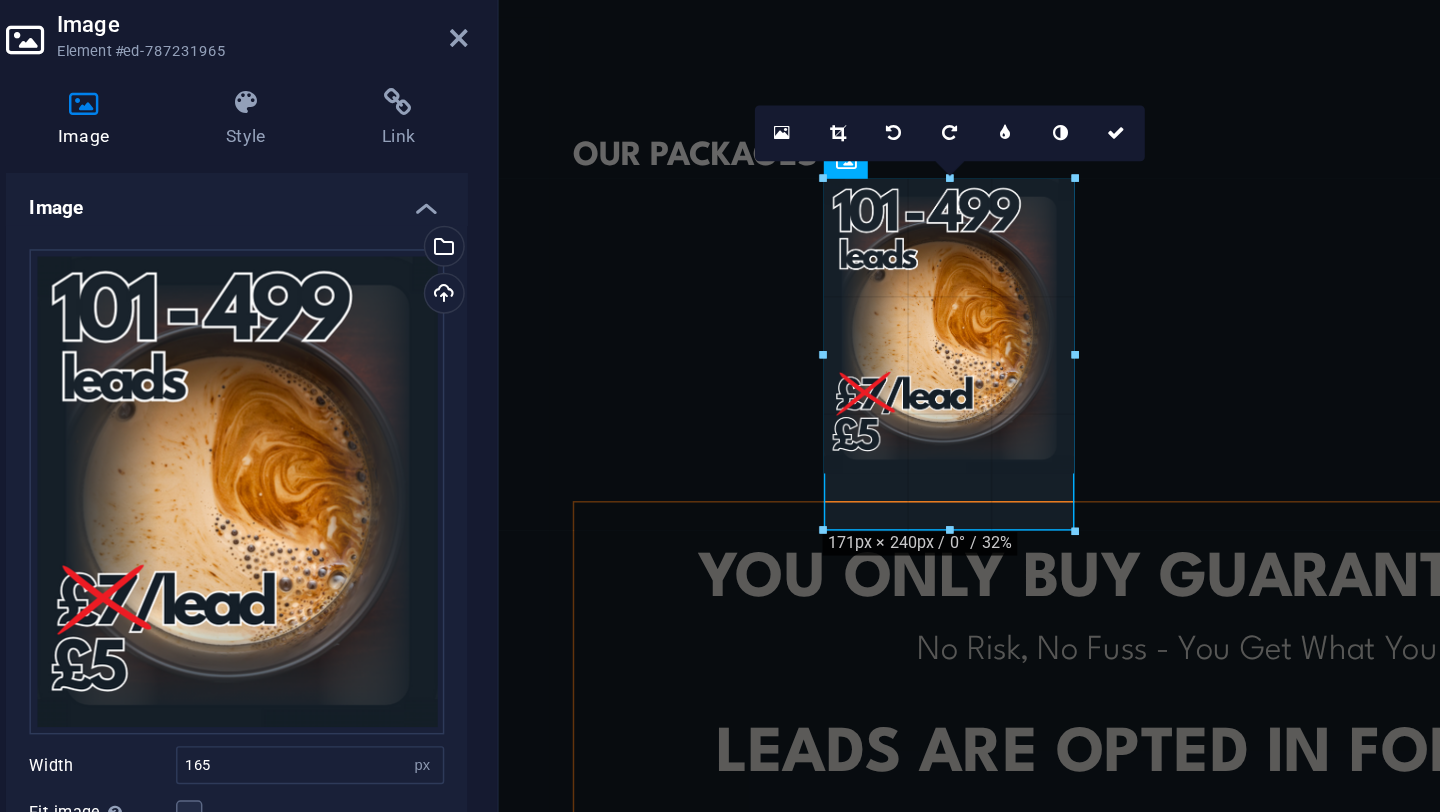 drag, startPoint x: 820, startPoint y: 374, endPoint x: 827, endPoint y: 385, distance: 13.038404 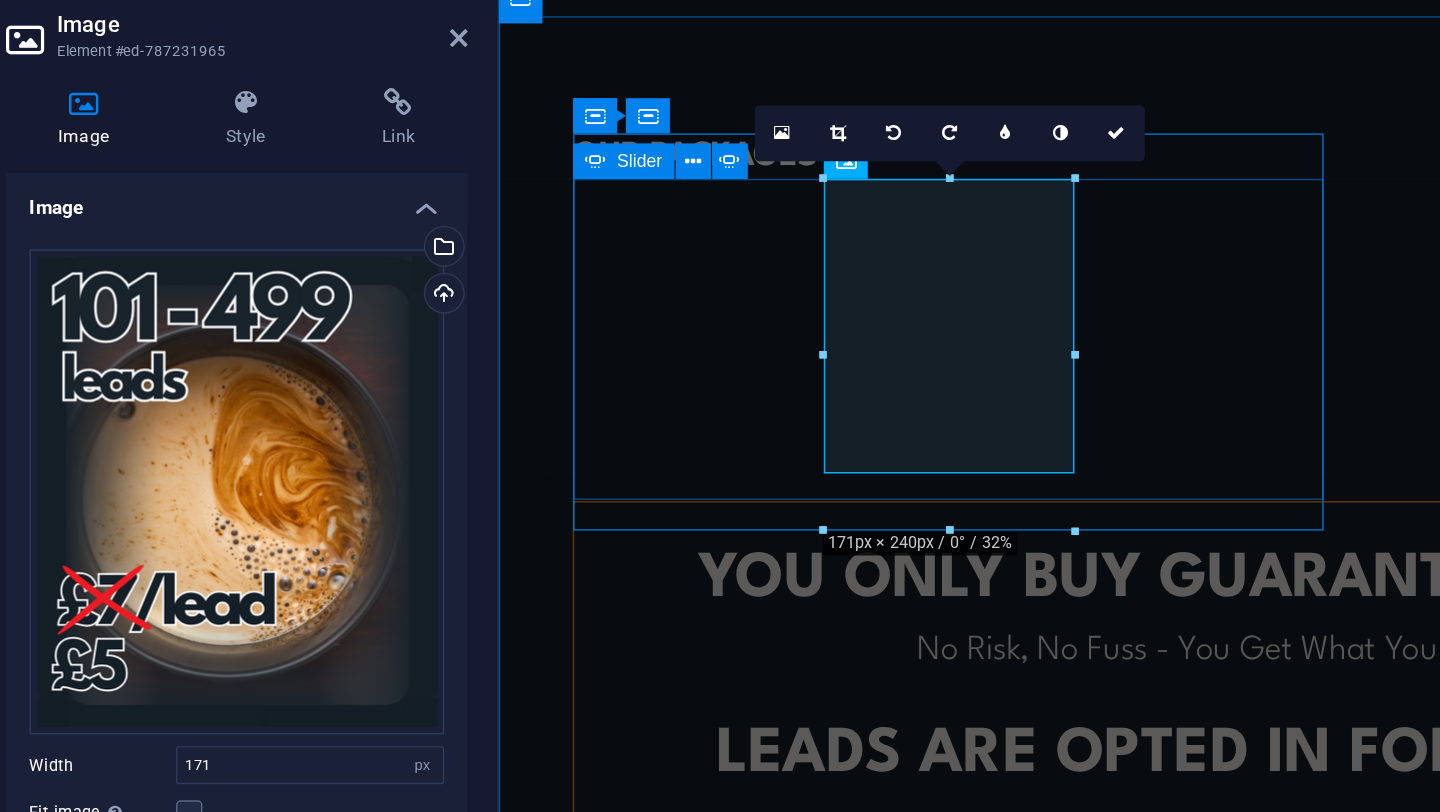 click at bounding box center [805, 1182] 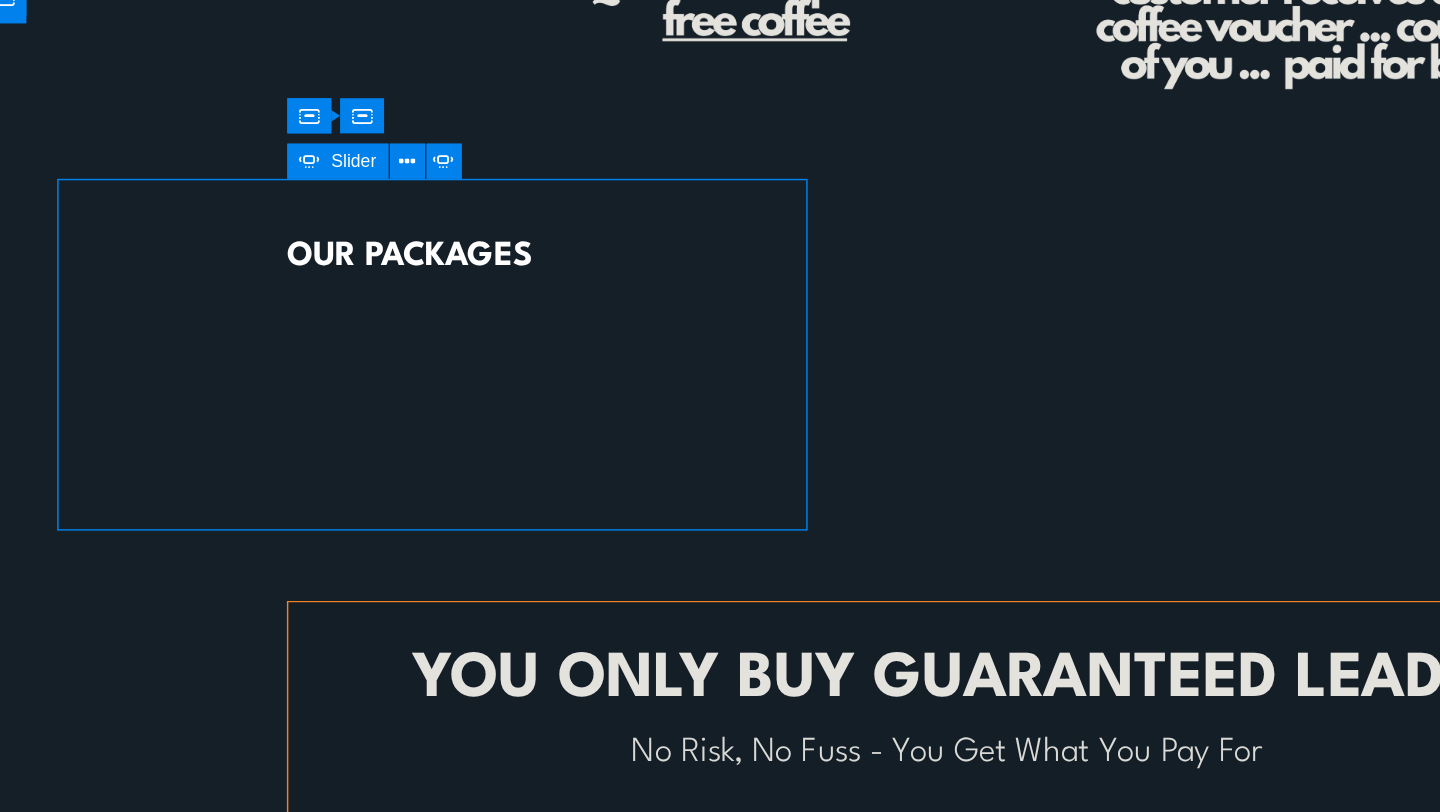scroll, scrollTop: 1224, scrollLeft: 0, axis: vertical 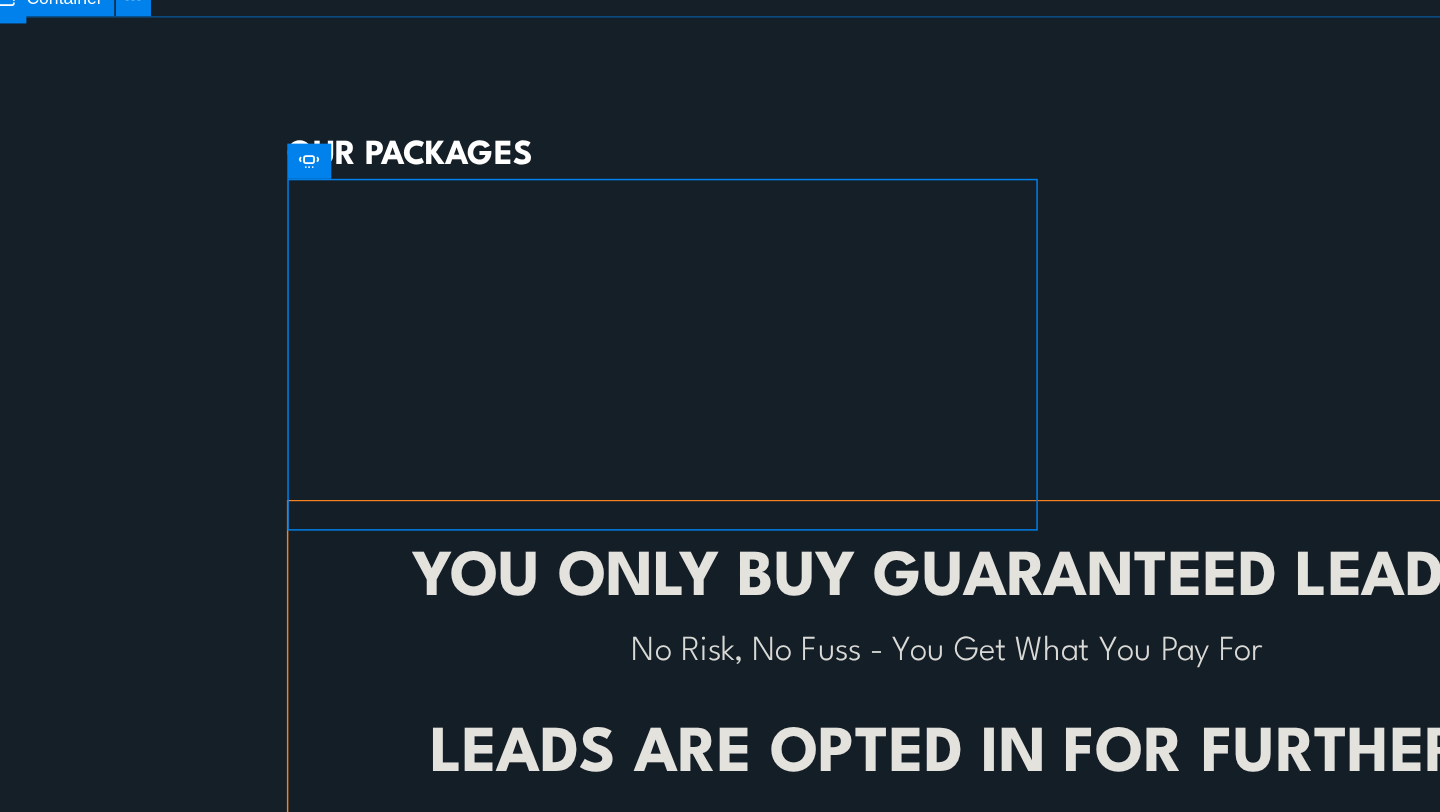 click on "OUR PACKAGES YOU ONLY BUY GUARANTEED LEADS No Risk, No Fuss - You Get What You Pay For leads ARE opted in for further marketing After Filling Your Tailored Research Form Leads Opt-In To Be Contacted Further No minimum orders To Cater For All Business Sizes or To Trial Before You Commit CONTACT US TO FIND OUT MORE © Code -  Legal notice  |  Privacy" at bounding box center [663, 507] 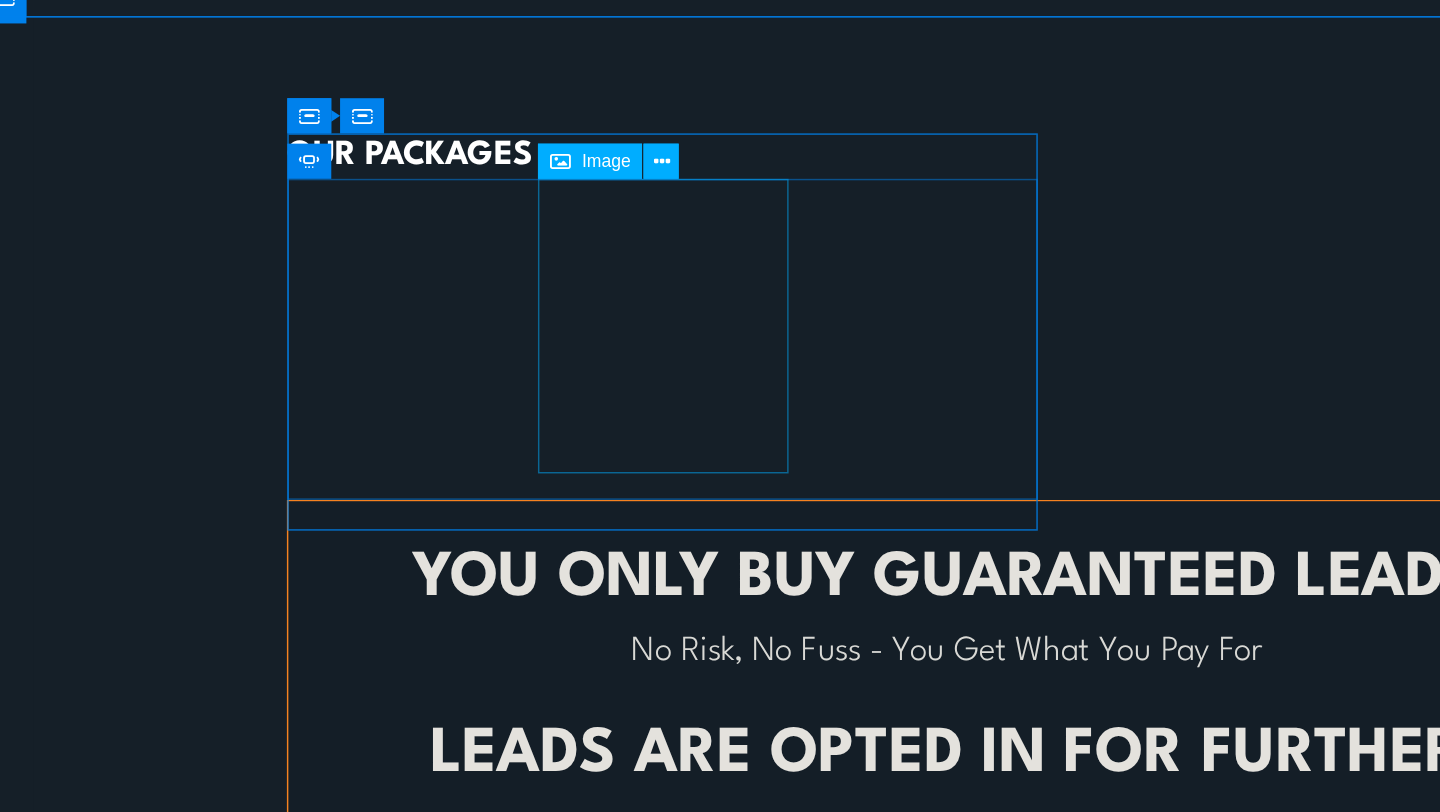 click at bounding box center [-237, 1083] 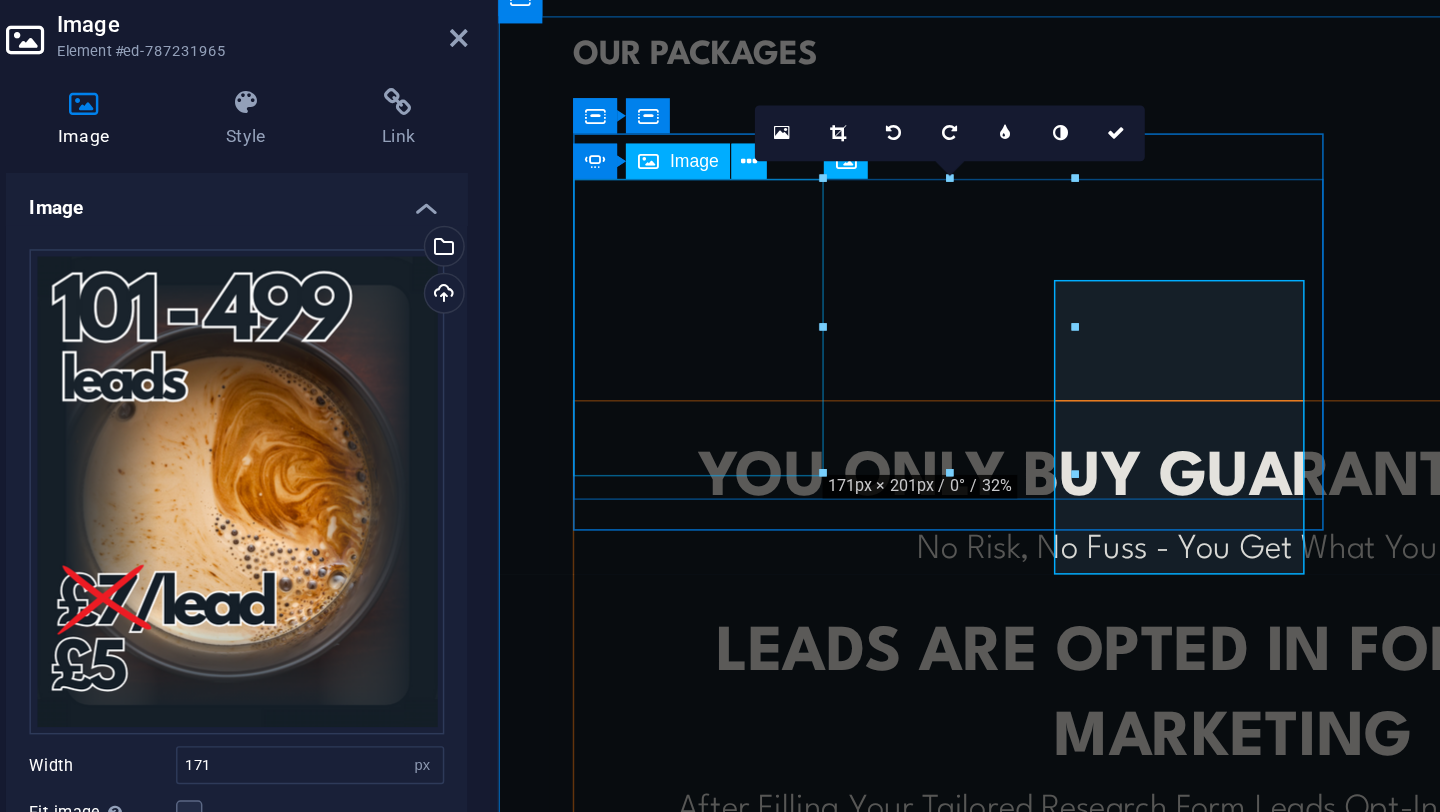 scroll, scrollTop: 1155, scrollLeft: 0, axis: vertical 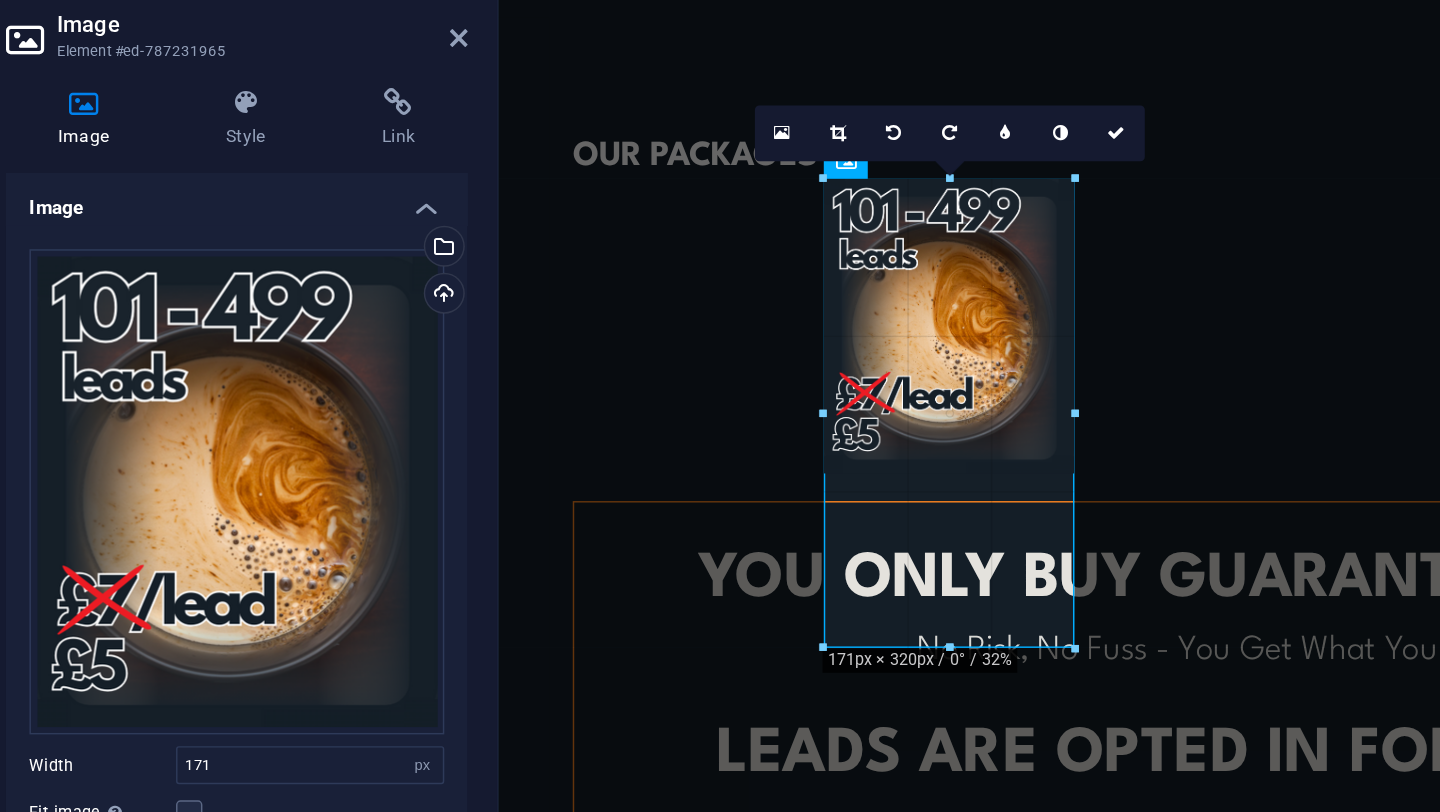 click on "Container   Preset   Container   H2   Container   Container   Preset   Preset   Container   Preset   Container   Preset   Preset   Container   Preset   Container   Logo   Banner   Banner   Container   Button   Container   Image   Image   Spacer   H2   Text   Preset   Container   Spacer   Spacer   Container   Spacer   Text   Container   Image 180 170 160 150 140 130 120 110 100 90 80 70 60 50 40 30 20 10 0 -10 -20 -30 -40 -50 -60 -70 -80 -90 -100 -110 -120 -130 -140 -150 -160 -170 NaNpx × NaNpx / 0° / 0% 0   Image   Container   Image   Icon   Image   Image   Container   Placeholder   Container   Container   H3   Slider   Placeholder   Spacer   Placeholder   Placeholder   Slider   Image   Image   Image   Placeholder   Image   Image   Container   Container   Image   Slider   Image   Container   Container   H3   Image   Slider   Image   Image 180 170 160 150 140 130 120 110 100 90 80 70 60 50 40 30 20 10 0 -10 -20 -30 -40 -50 -60 -70 -80 -90 -100 -110 -120 -130 -140 -150 -160 -170 16:10 16:9" at bounding box center [936, -162] 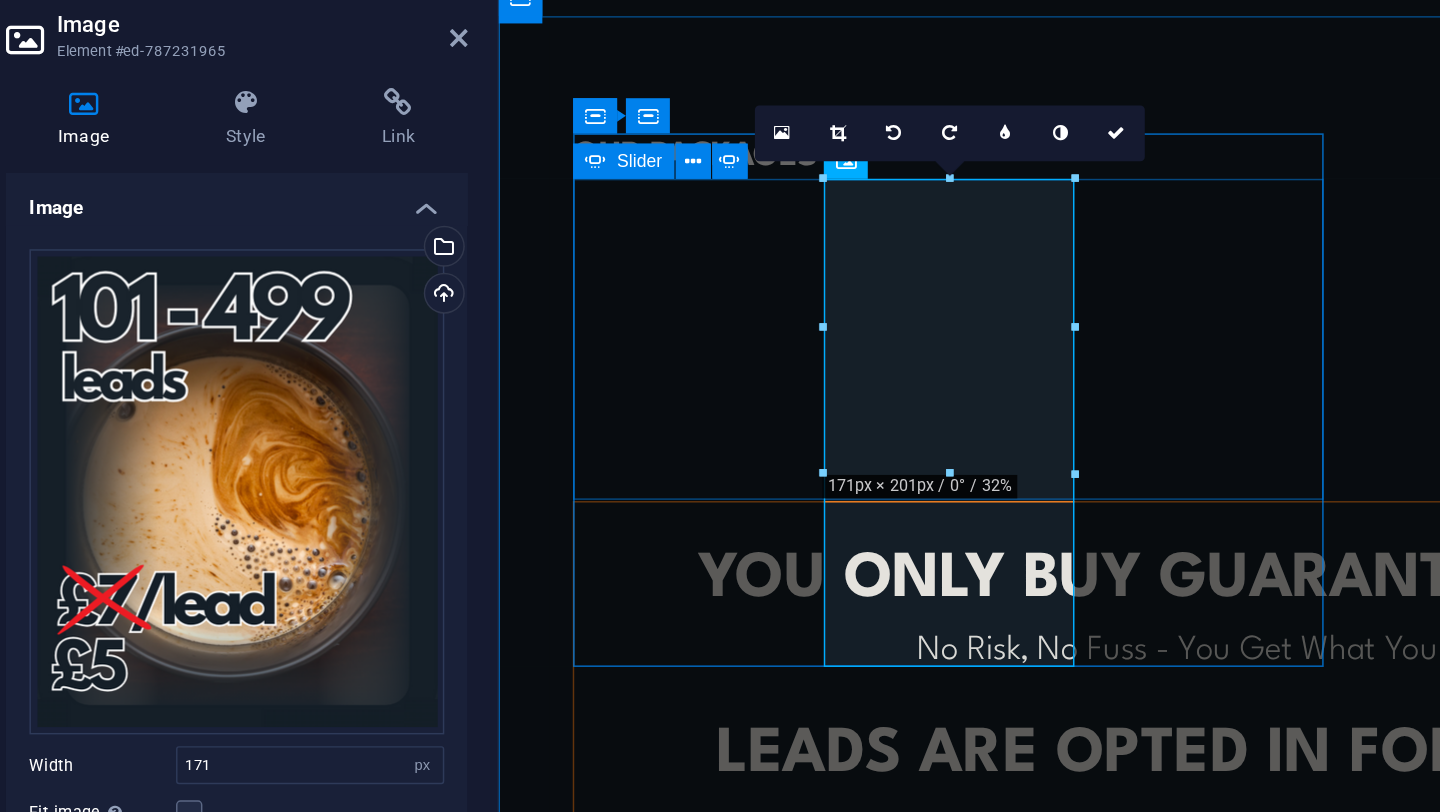 click at bounding box center [805, 1248] 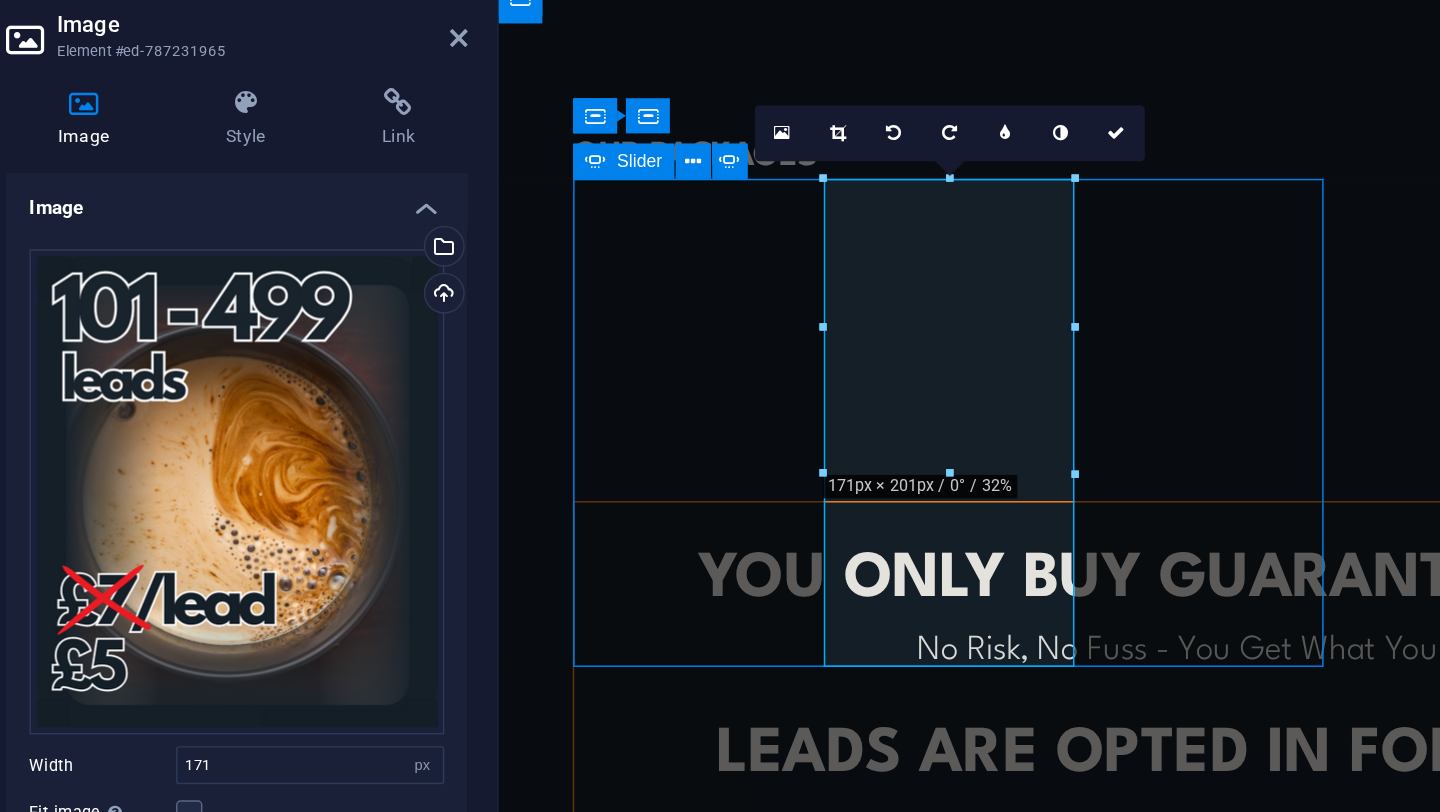 scroll, scrollTop: 1224, scrollLeft: 0, axis: vertical 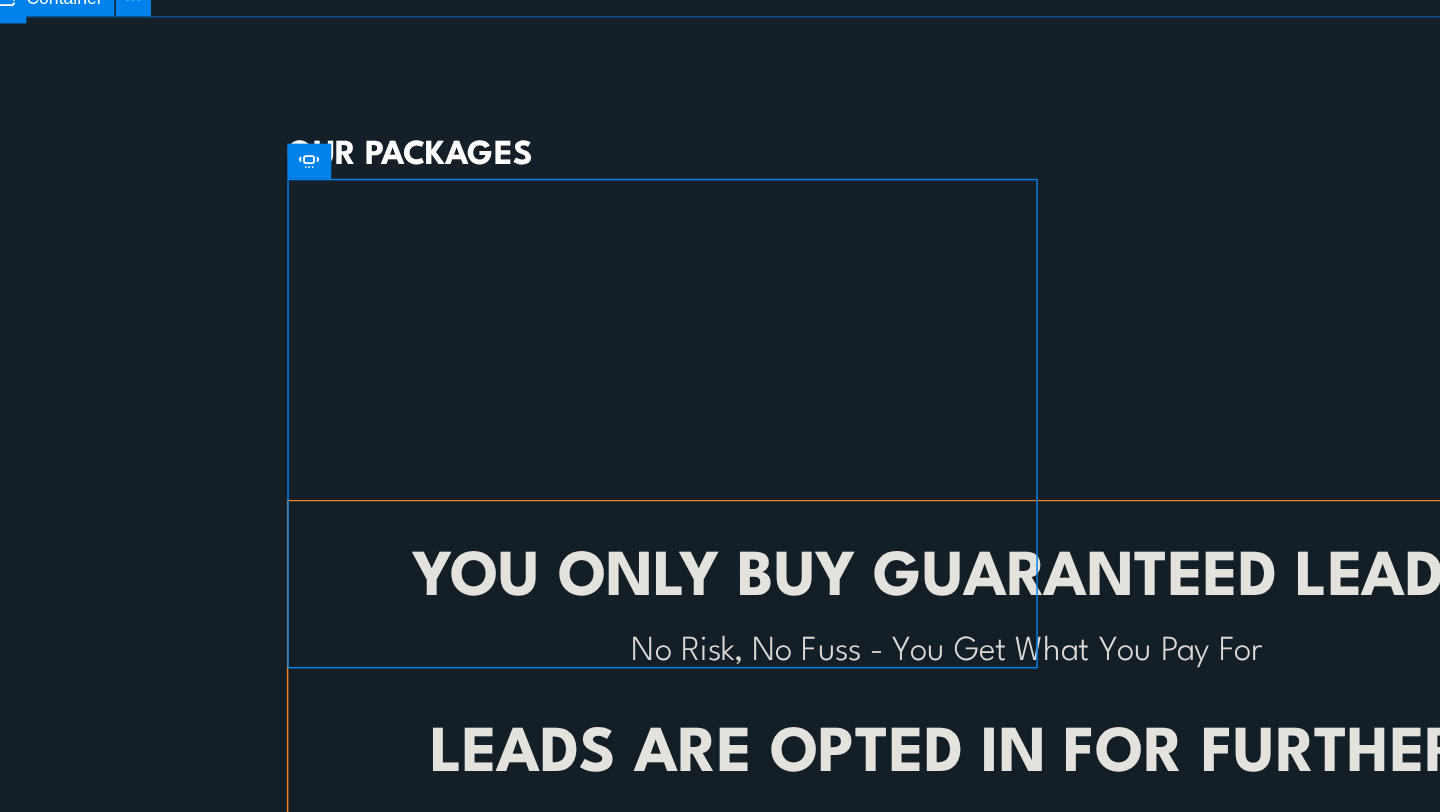 click on "OUR PACKAGES YOU ONLY BUY GUARANTEED LEADS No Risk, No Fuss - You Get What You Pay For leads ARE opted in for further marketing After Filling Your Tailored Research Form Leads Opt-In To Be Contacted Further No minimum orders To Cater For All Business Sizes or To Trial Before You Commit CONTACT US TO FIND OUT MORE © Code -  Legal notice  |  Privacy" at bounding box center [663, 507] 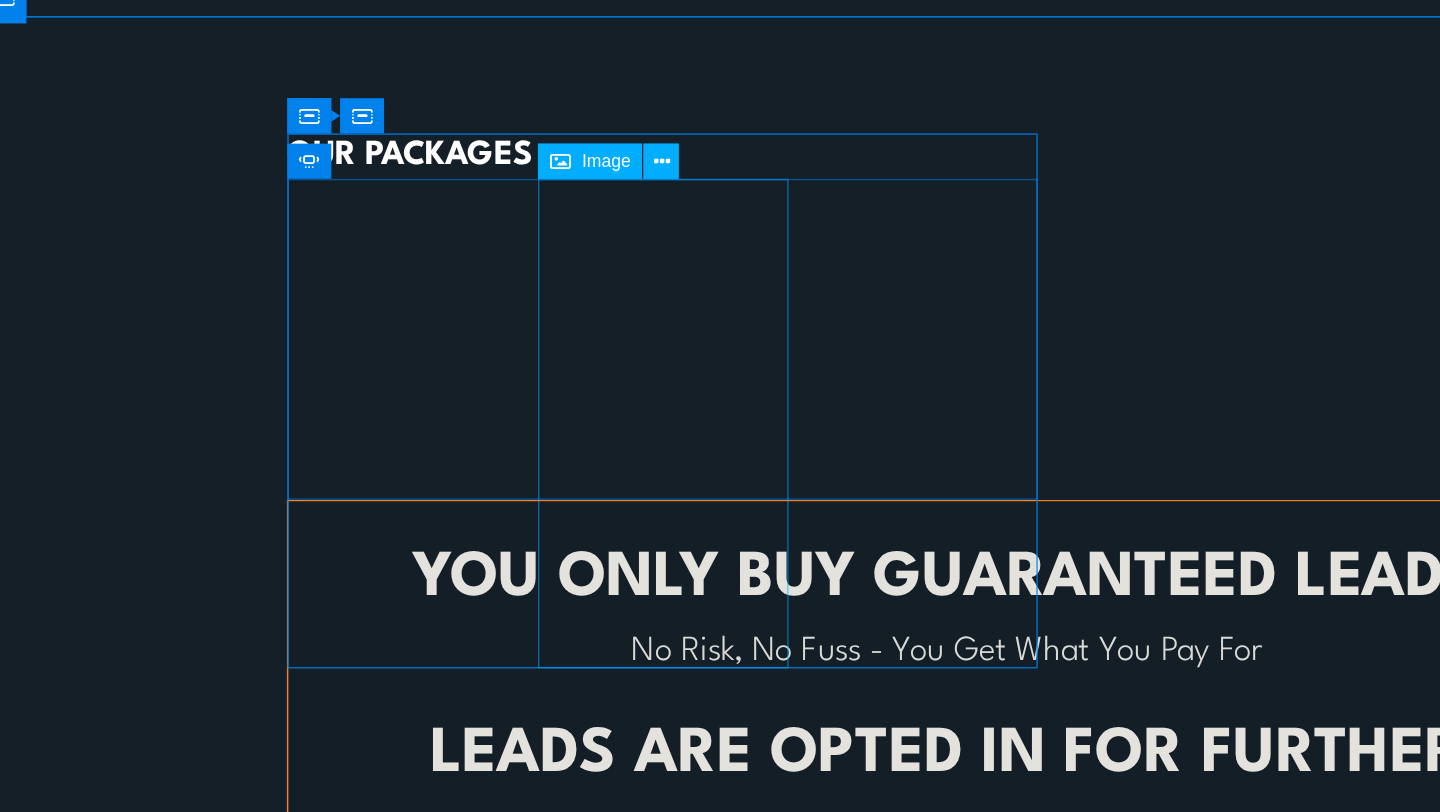 click at bounding box center (-237, 1149) 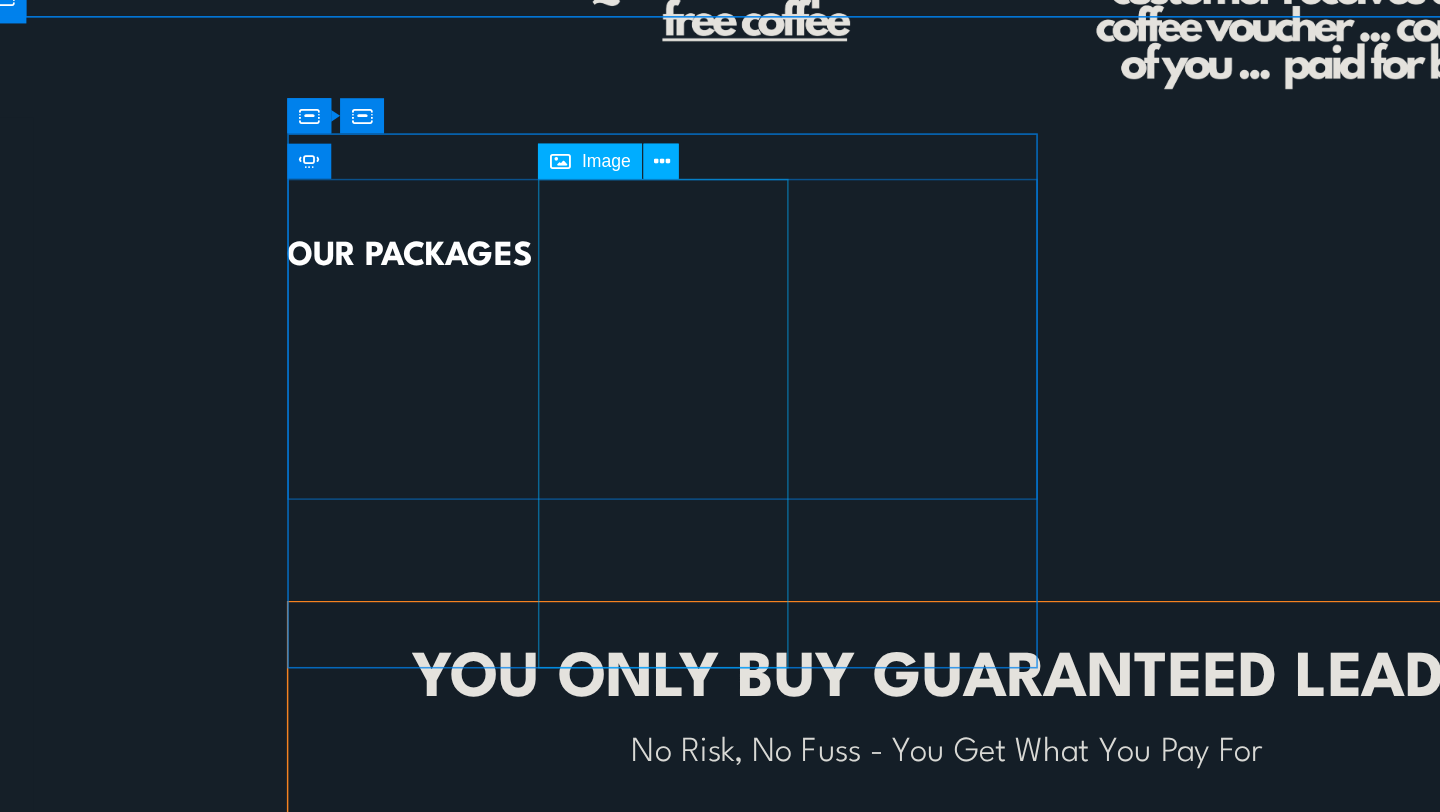select on "px" 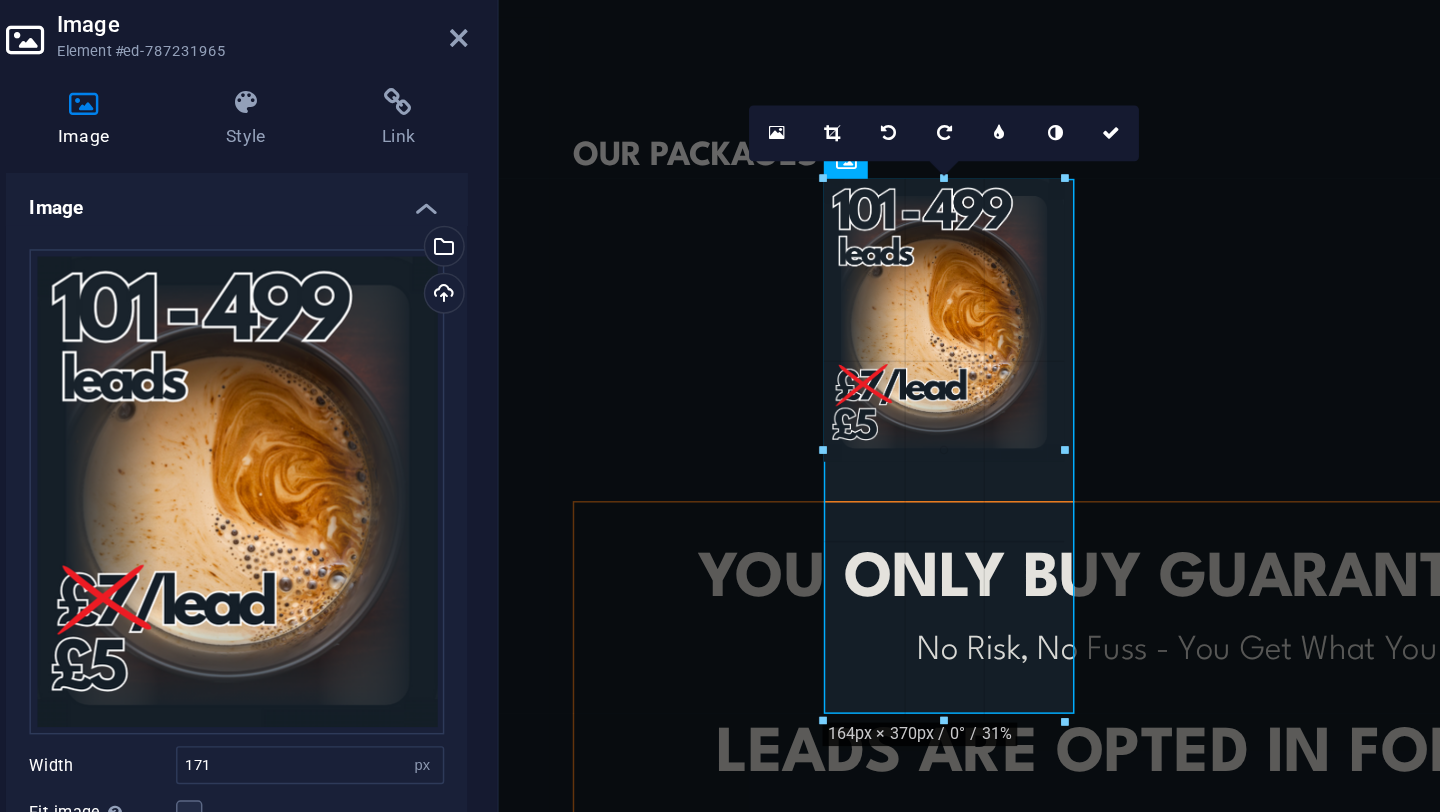 drag, startPoint x: 653, startPoint y: 511, endPoint x: 670, endPoint y: 355, distance: 156.92355 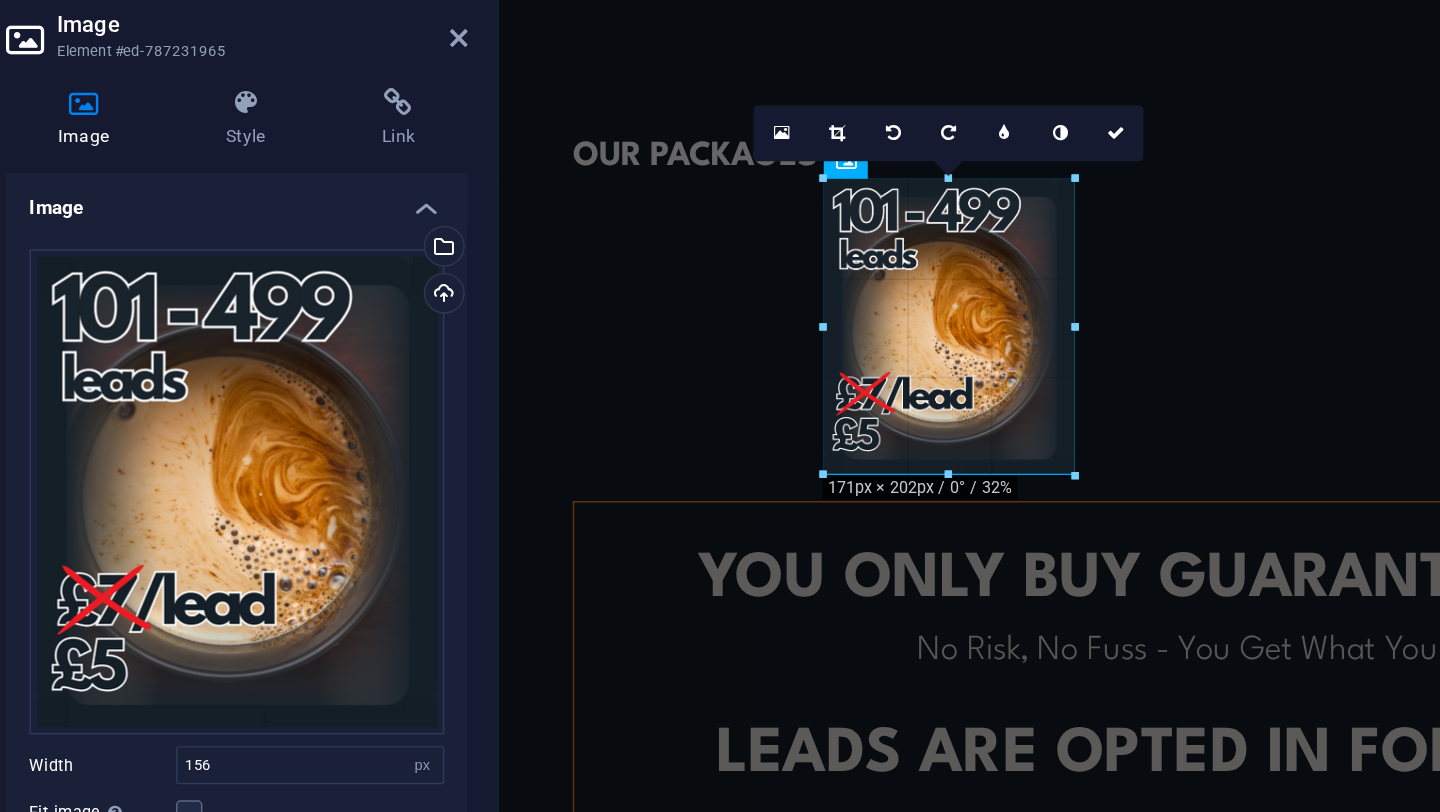 drag, startPoint x: 809, startPoint y: 359, endPoint x: 817, endPoint y: 370, distance: 13.601471 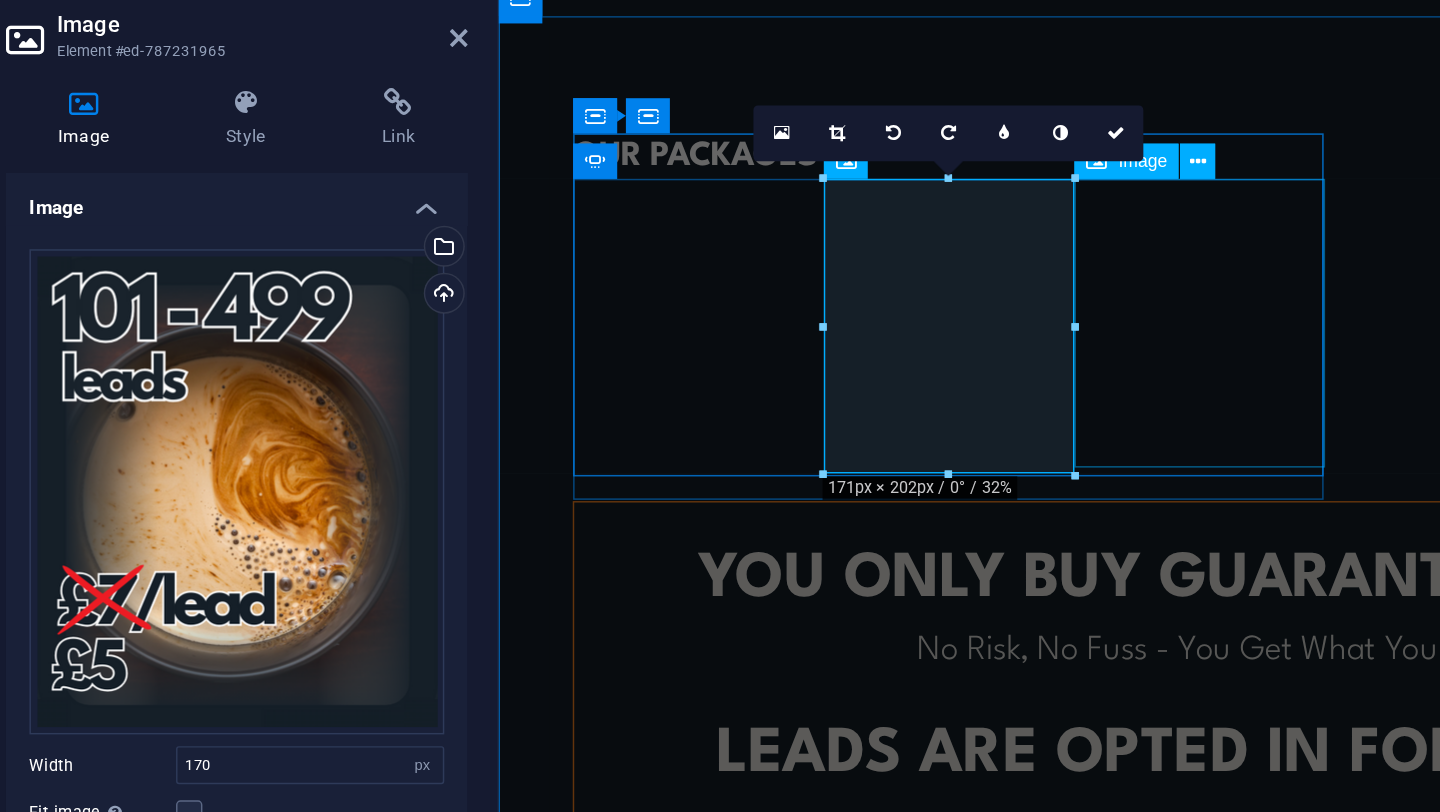 click at bounding box center (121, 1243) 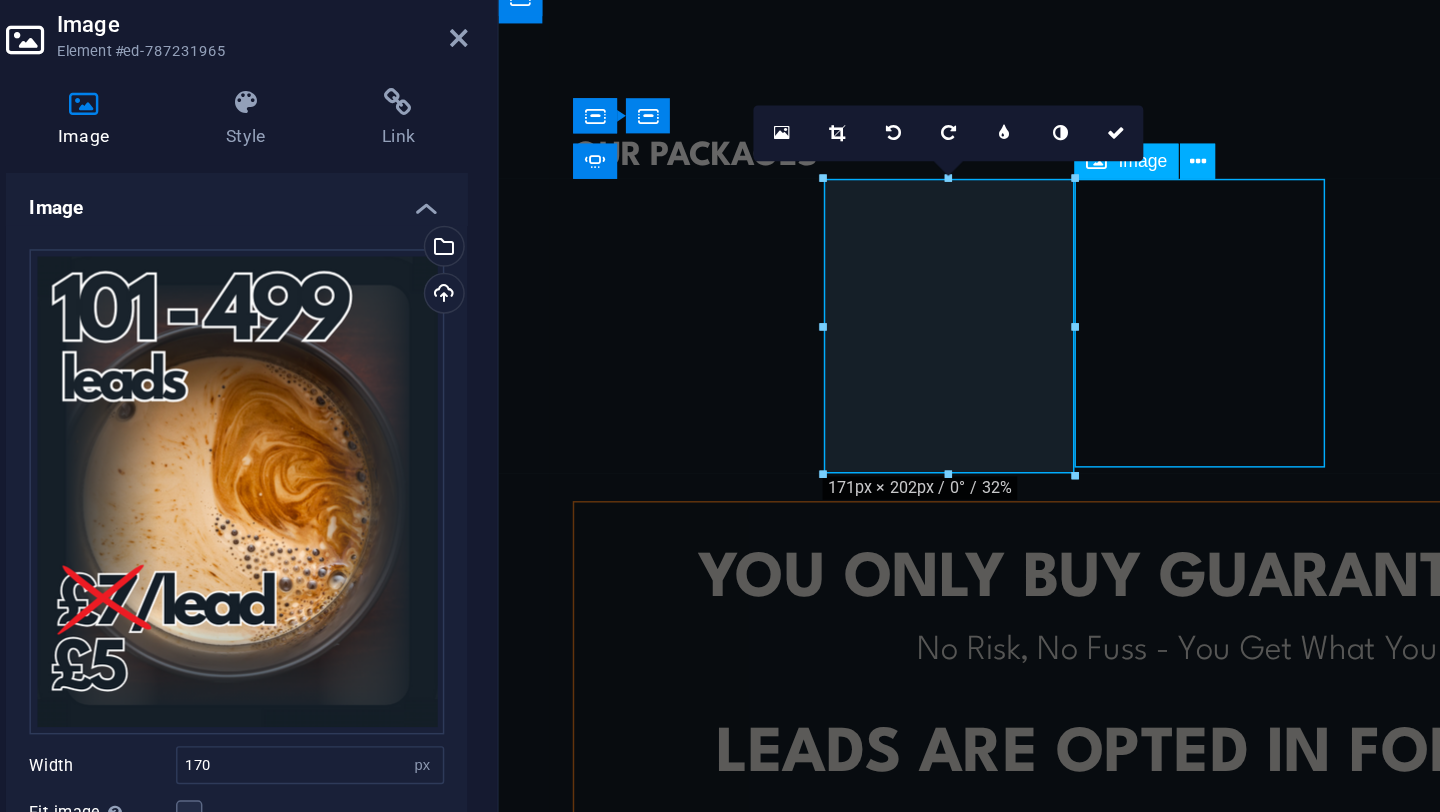 scroll, scrollTop: 1224, scrollLeft: 0, axis: vertical 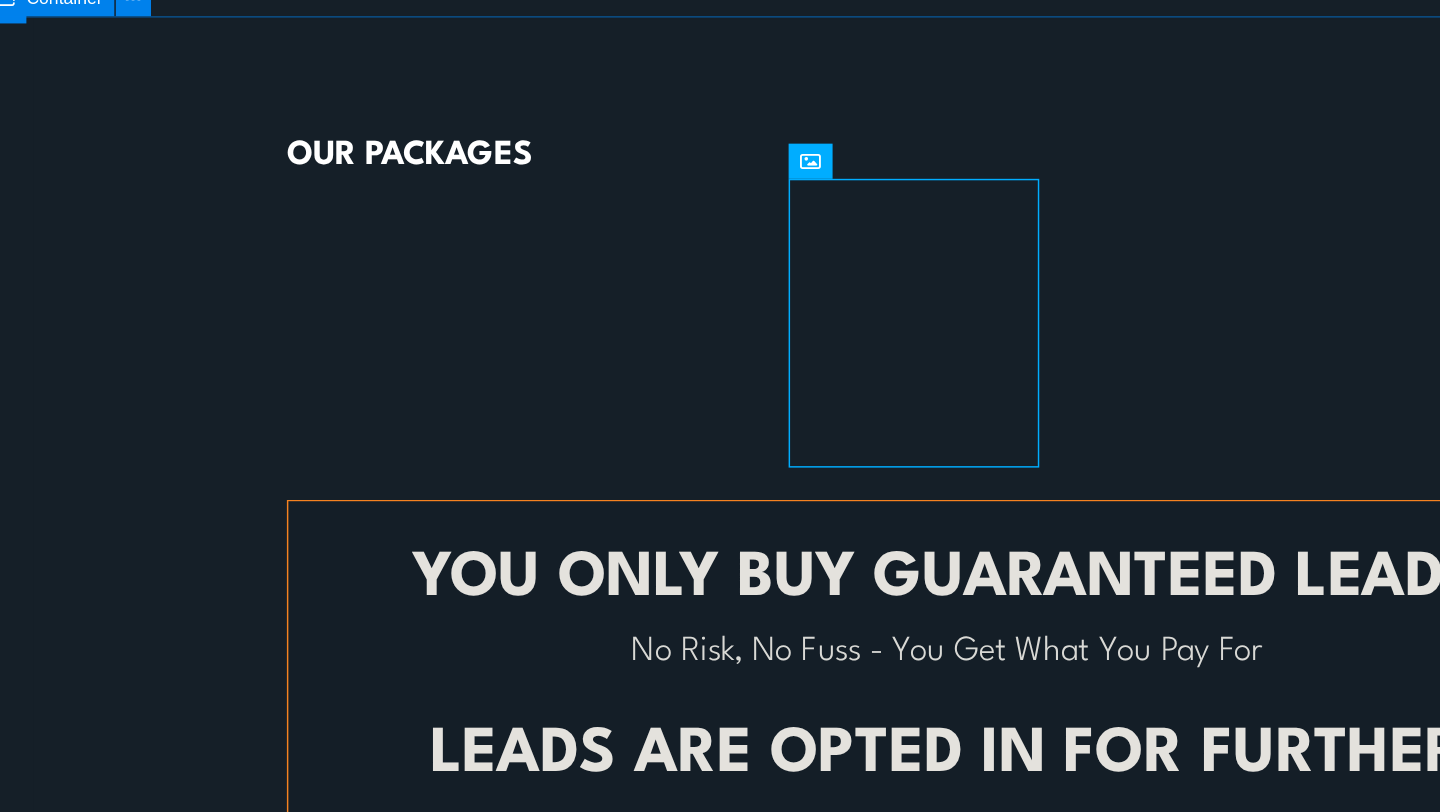 click on "YOU ONLY BUY GUARANTEED LEADS No Risk, No Fuss - You Get What You Pay For leads ARE opted in for further marketing After Filling Your Tailored Research Form Leads Opt-In To Be Contacted Further No minimum orders To Cater For All Business Sizes or To Trial Before You Commit" at bounding box center (641, 559) 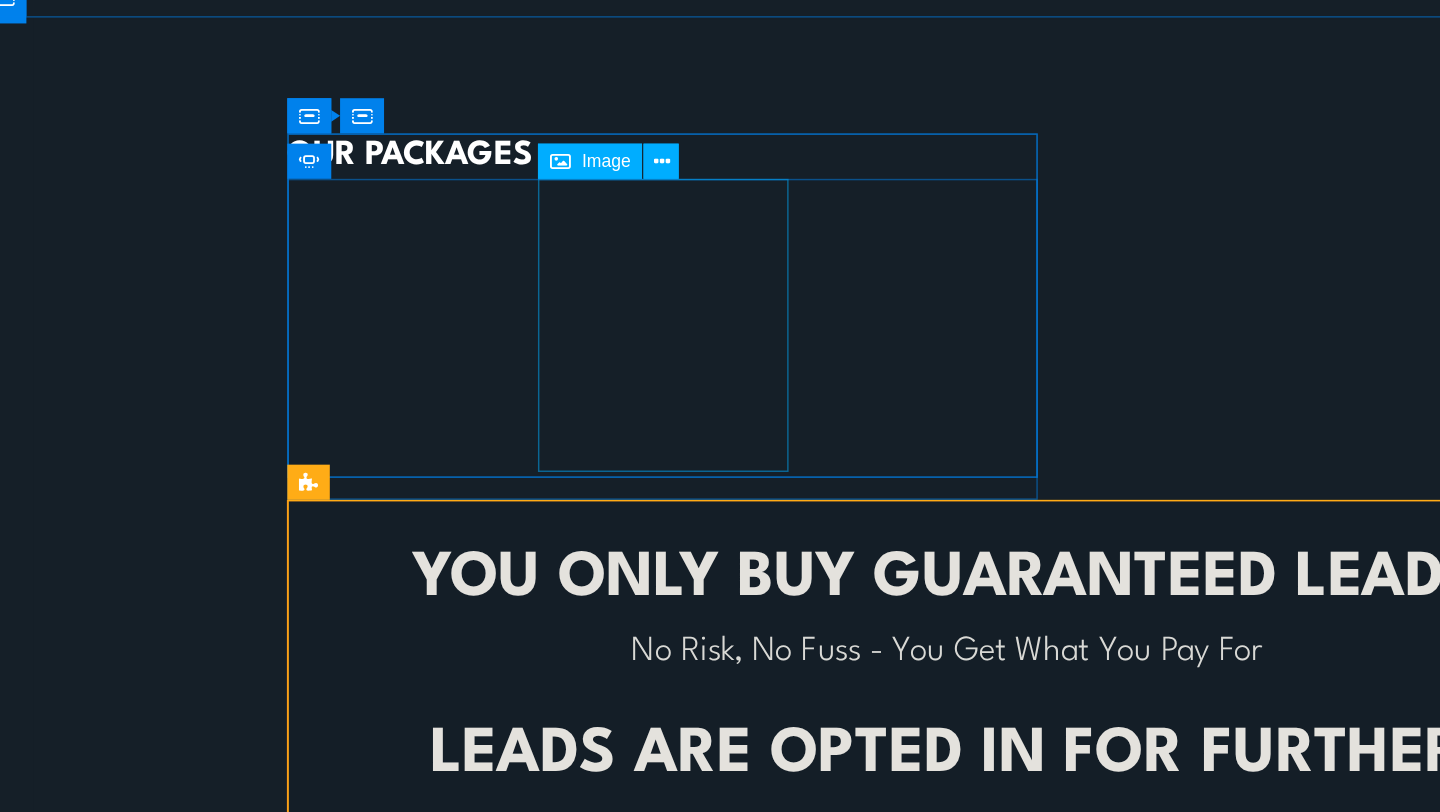 click at bounding box center [-237, 1045] 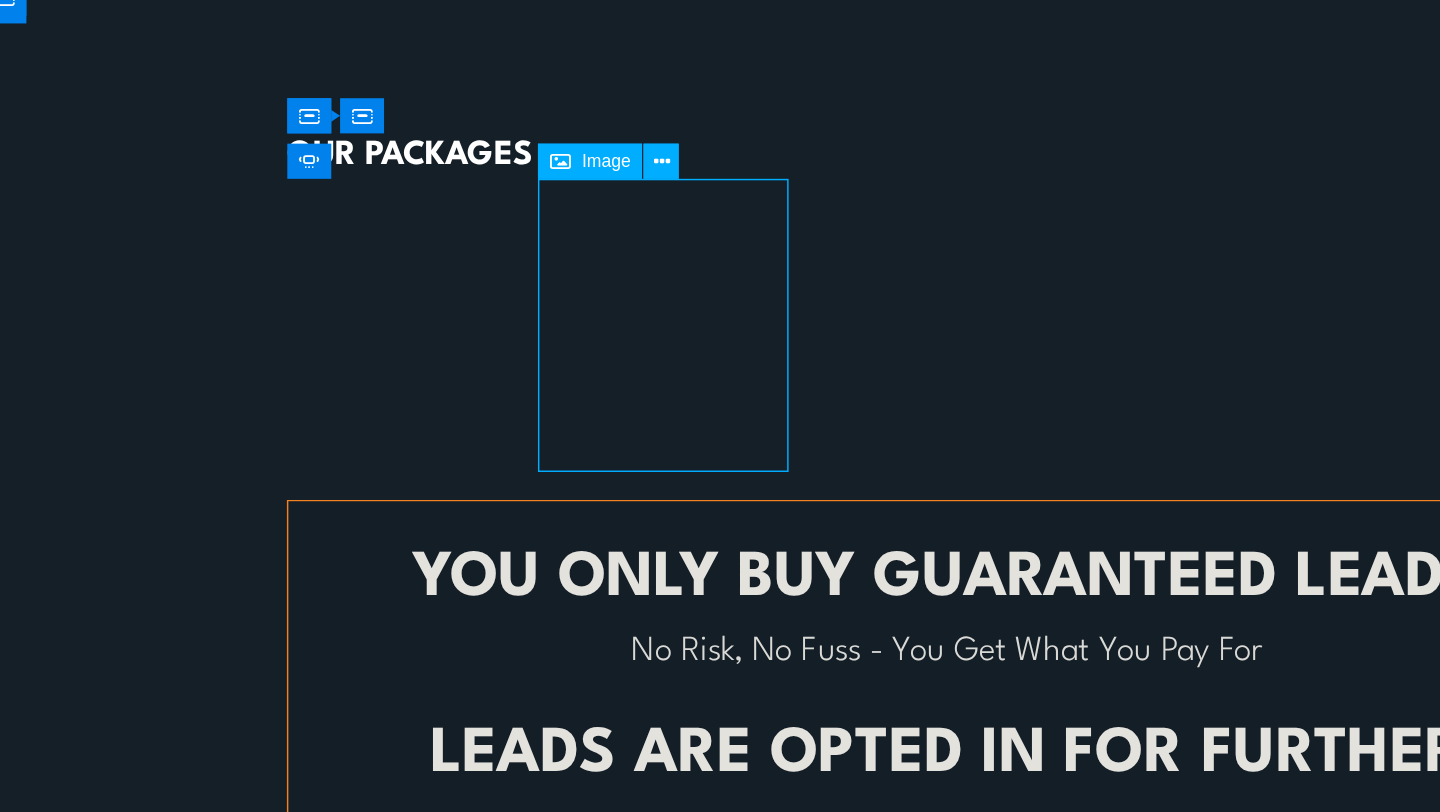 click at bounding box center [-237, 1045] 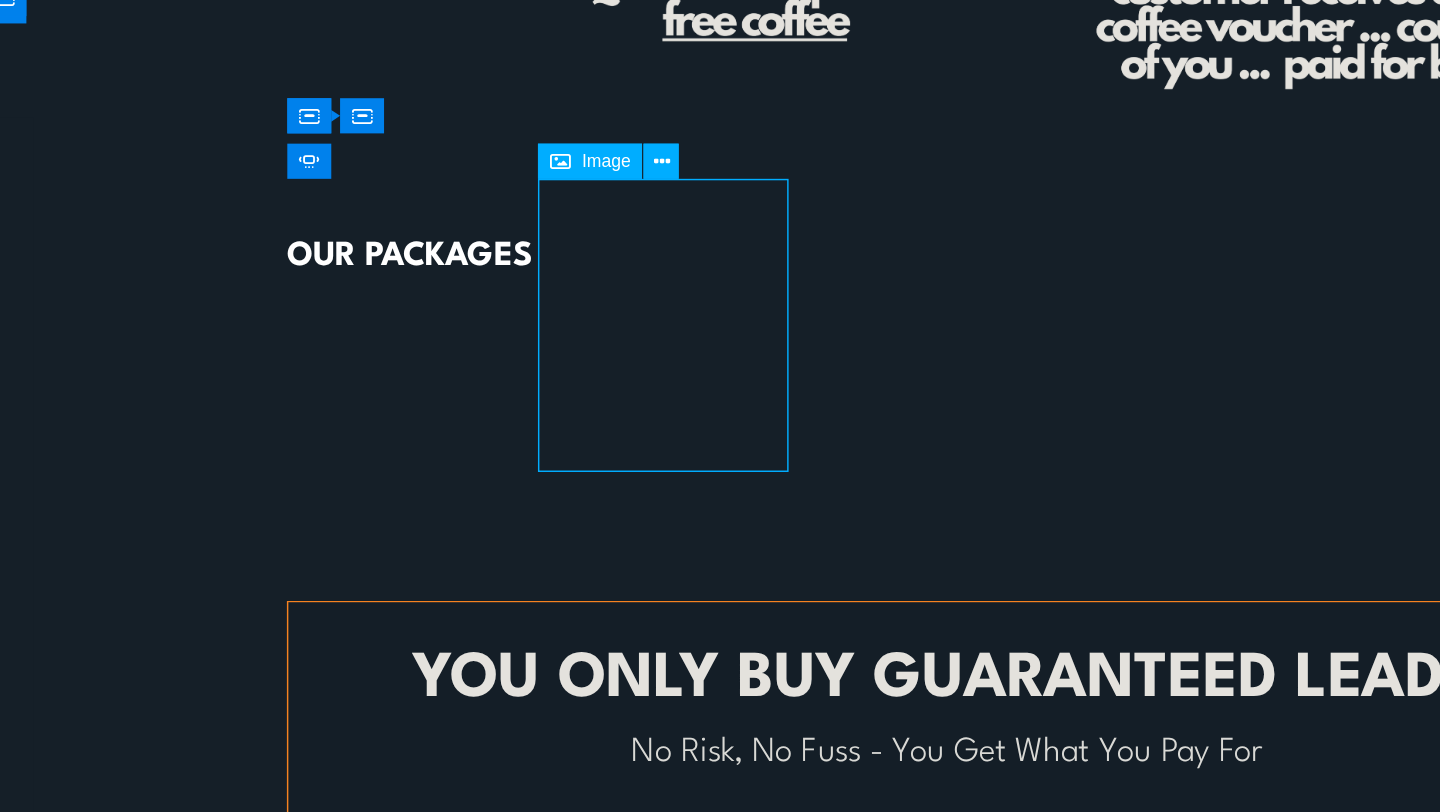 select on "px" 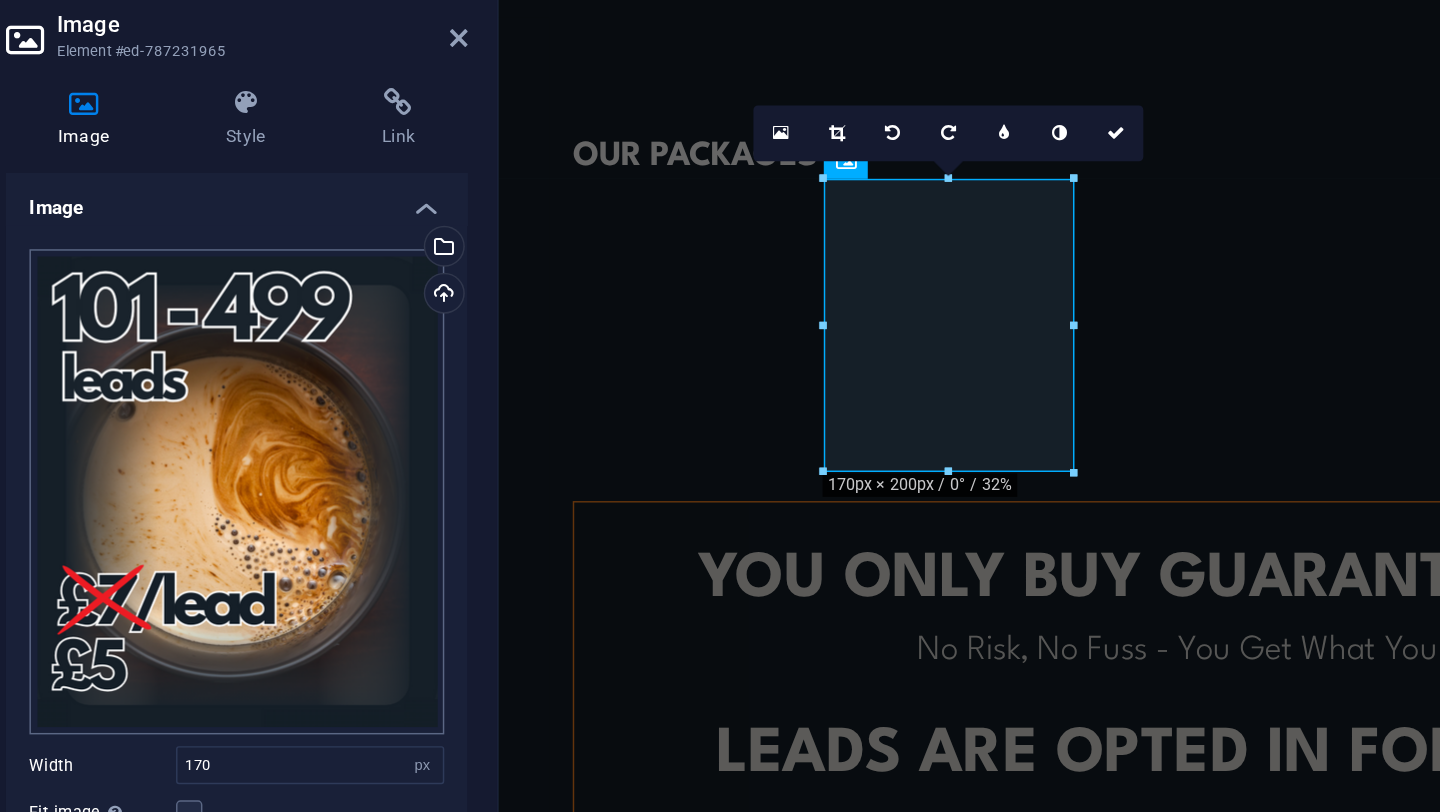 scroll, scrollTop: 105, scrollLeft: 0, axis: vertical 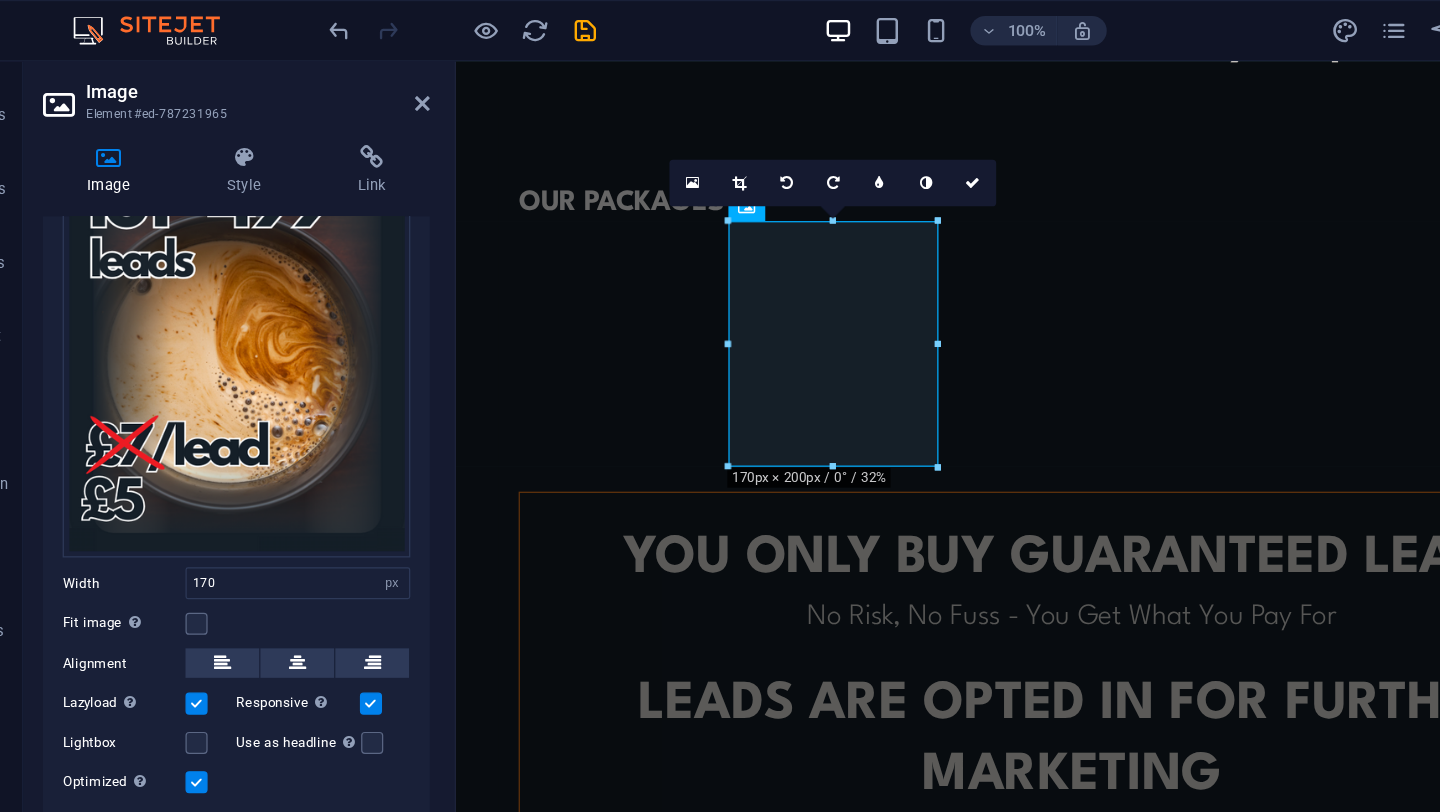 click at bounding box center [221, 637] 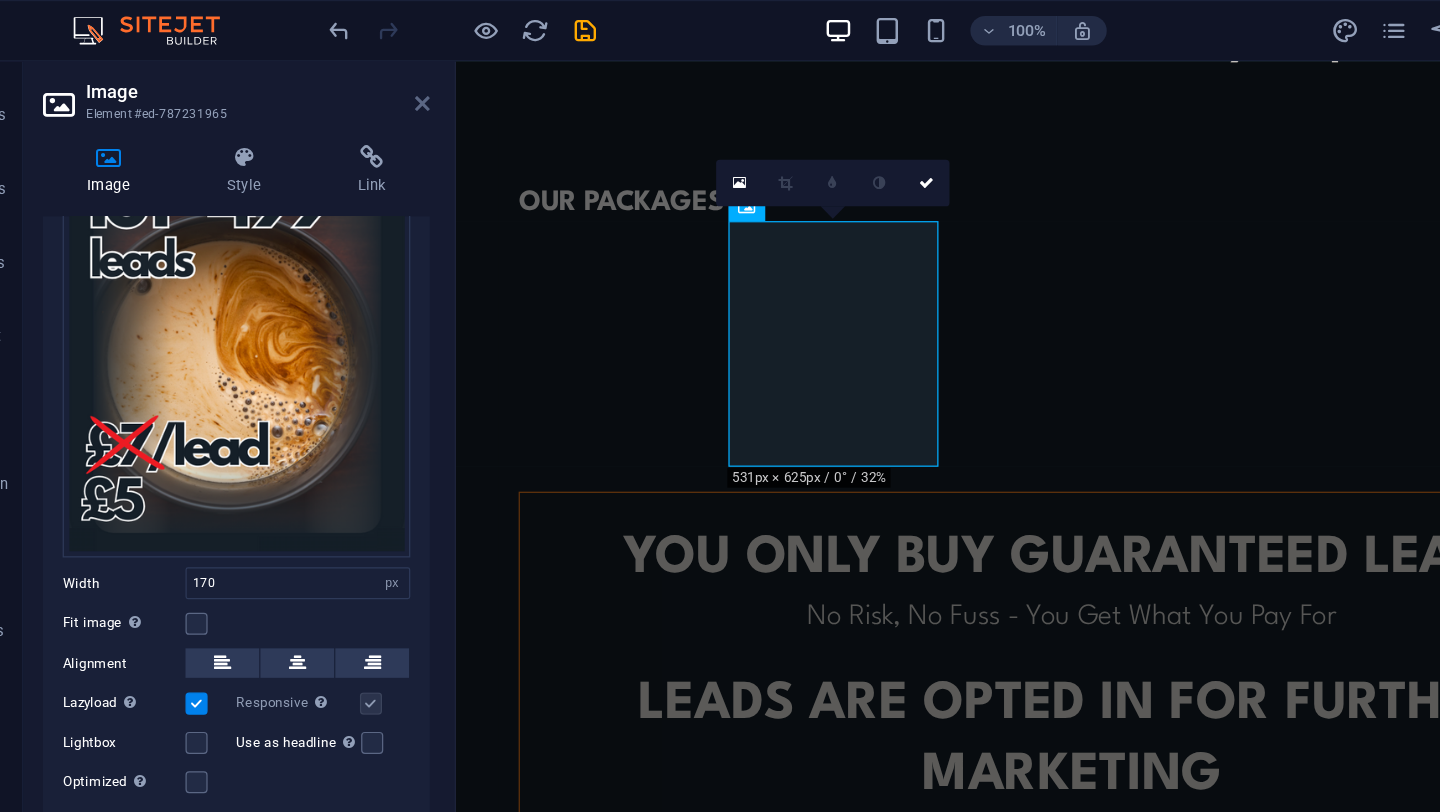 click at bounding box center [405, 84] 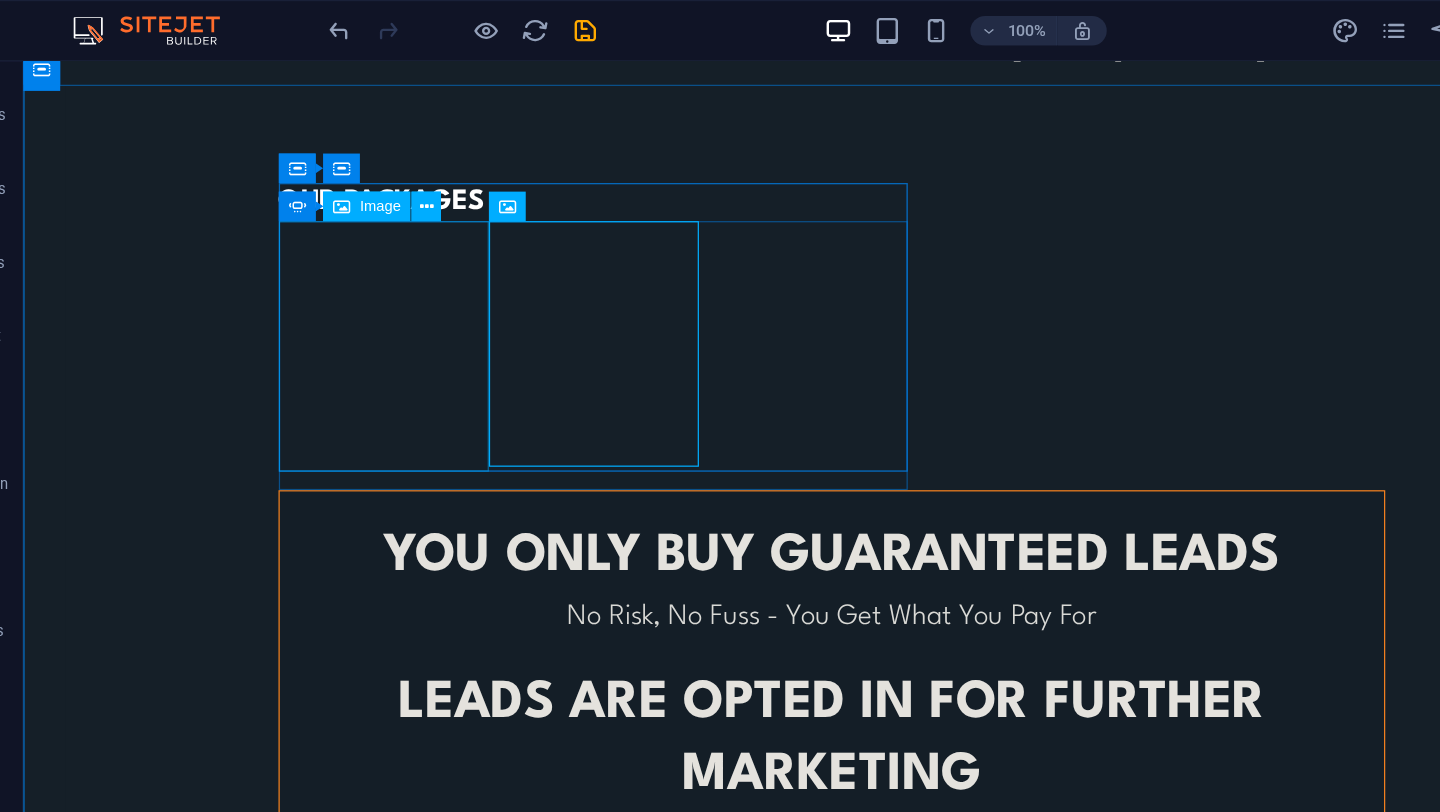 click at bounding box center [-197, 913] 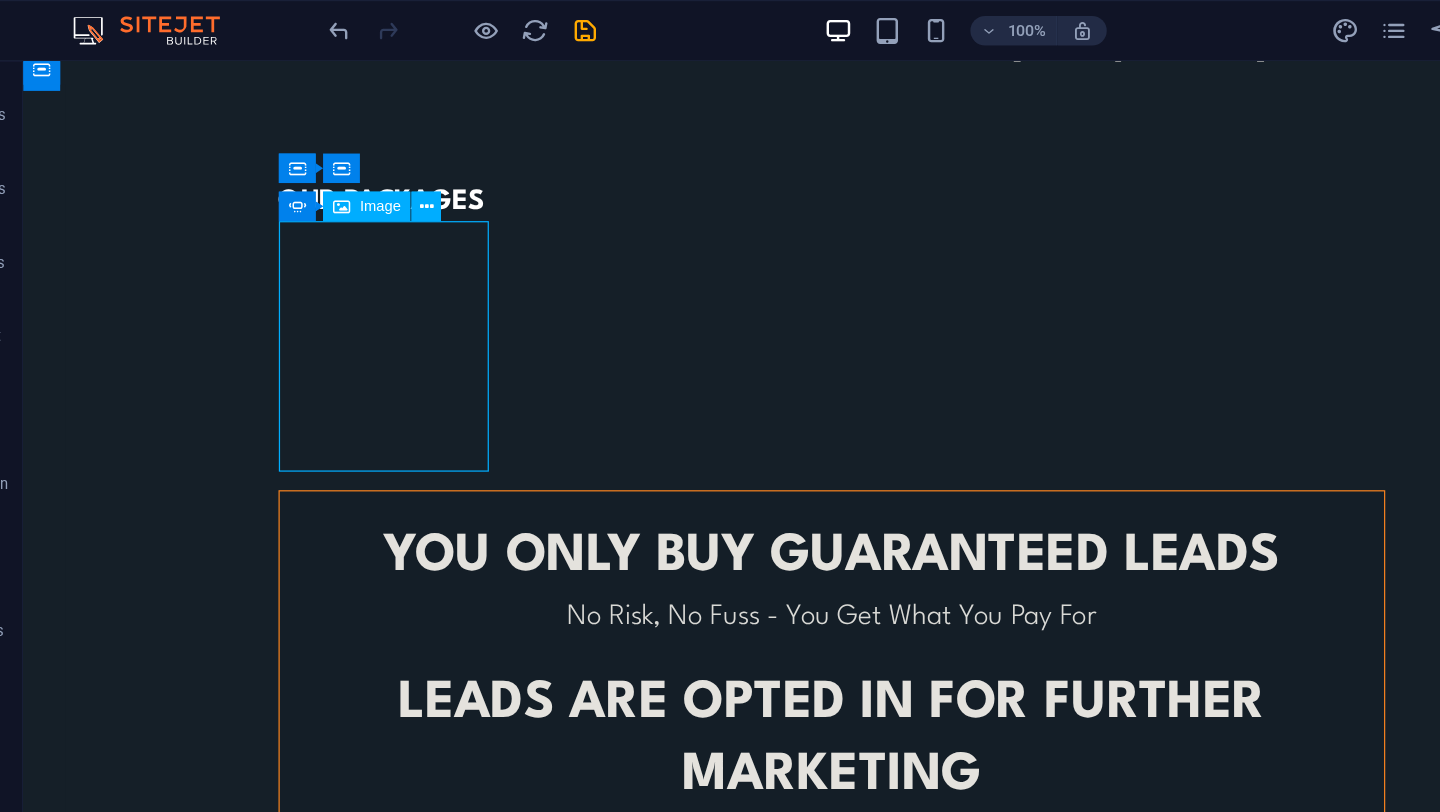click at bounding box center (-197, 913) 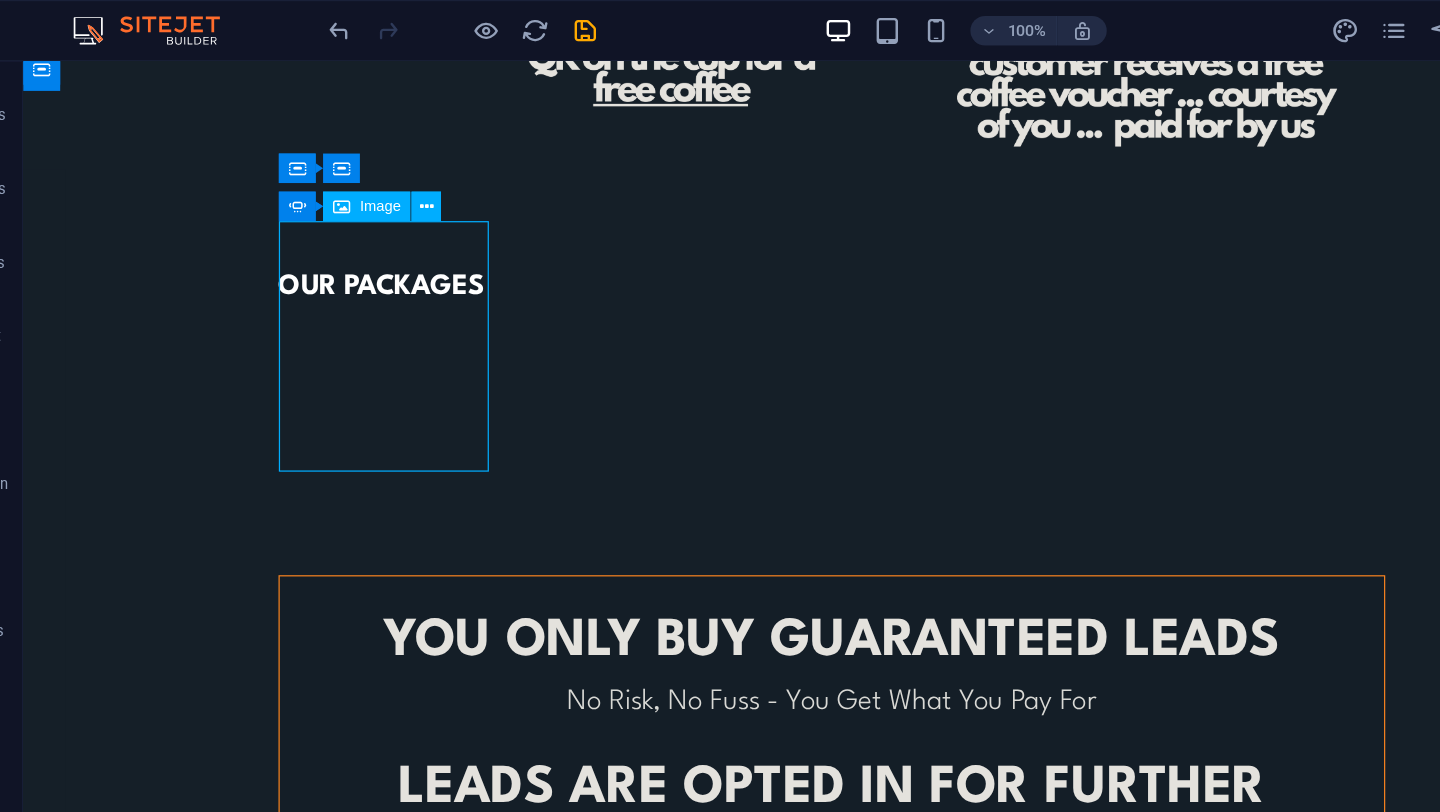 select on "px" 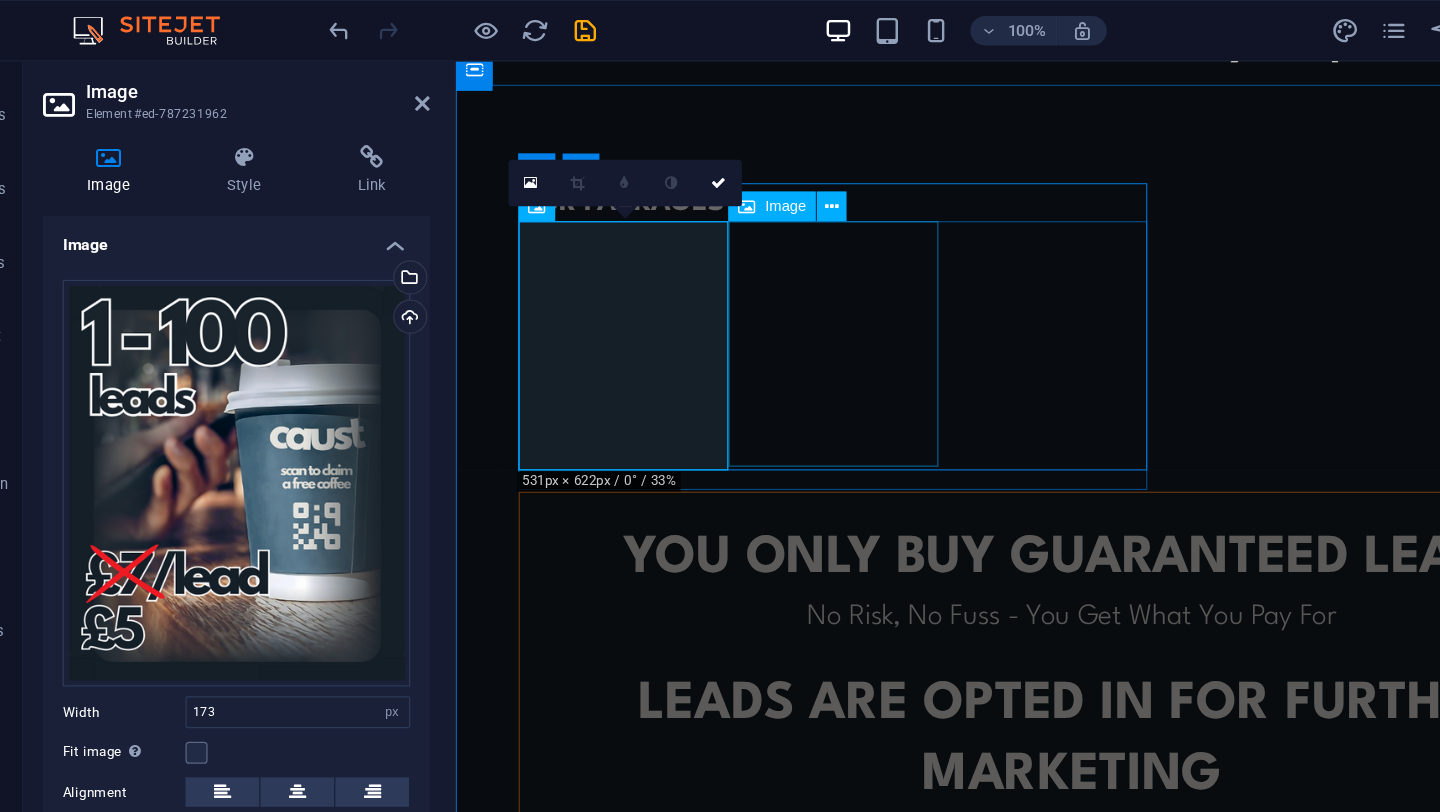 click at bounding box center [78, 1115] 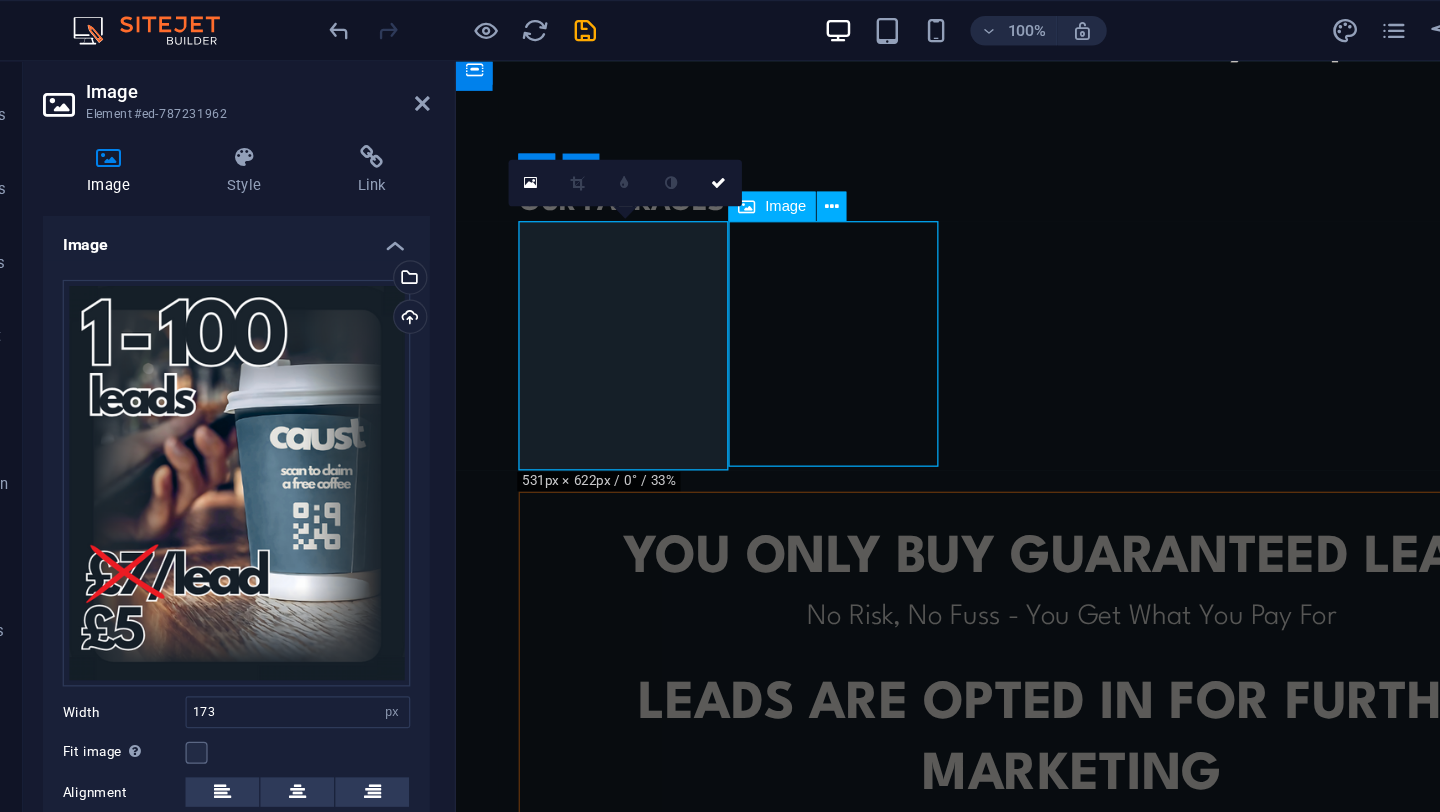 click at bounding box center (78, 1115) 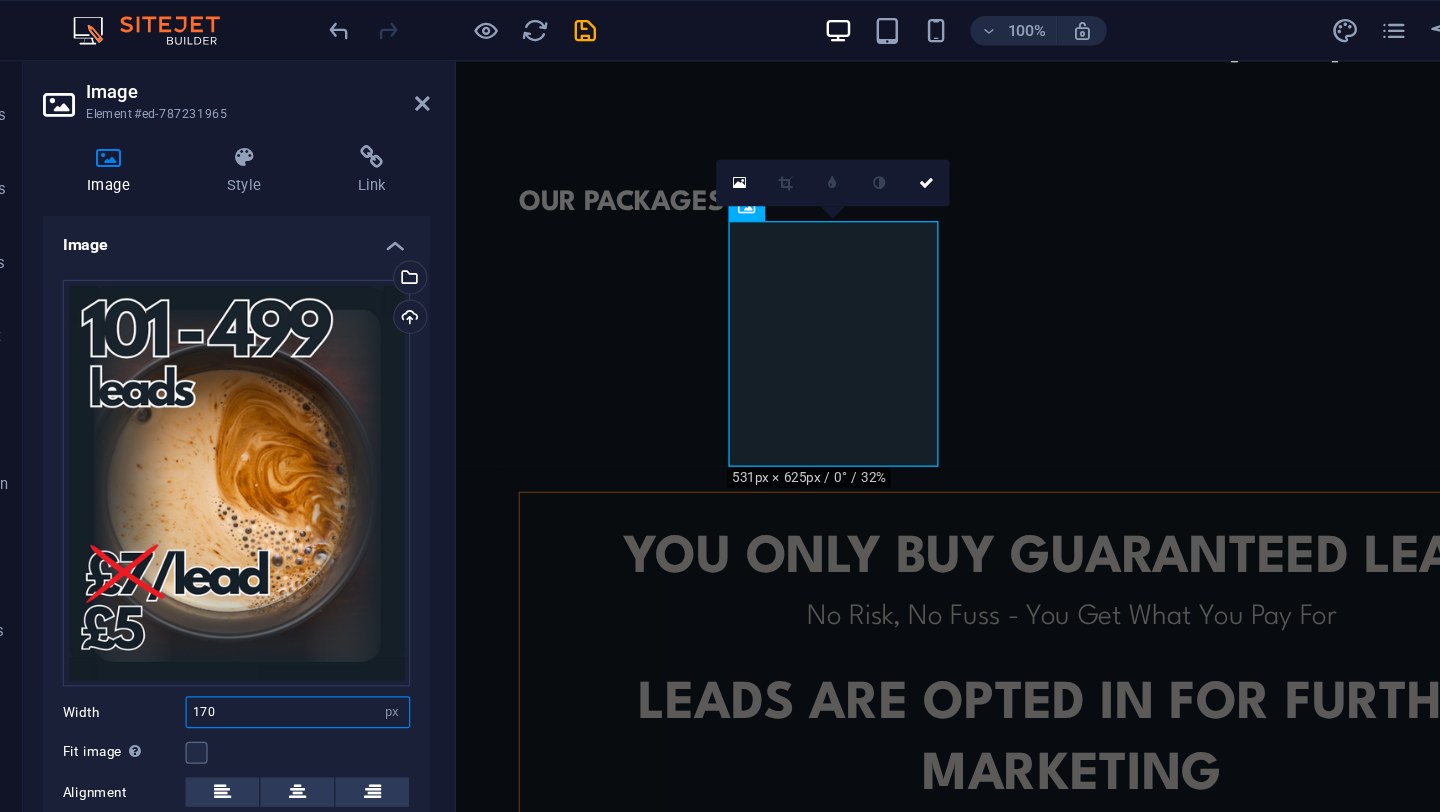 click on "170" at bounding box center [303, 580] 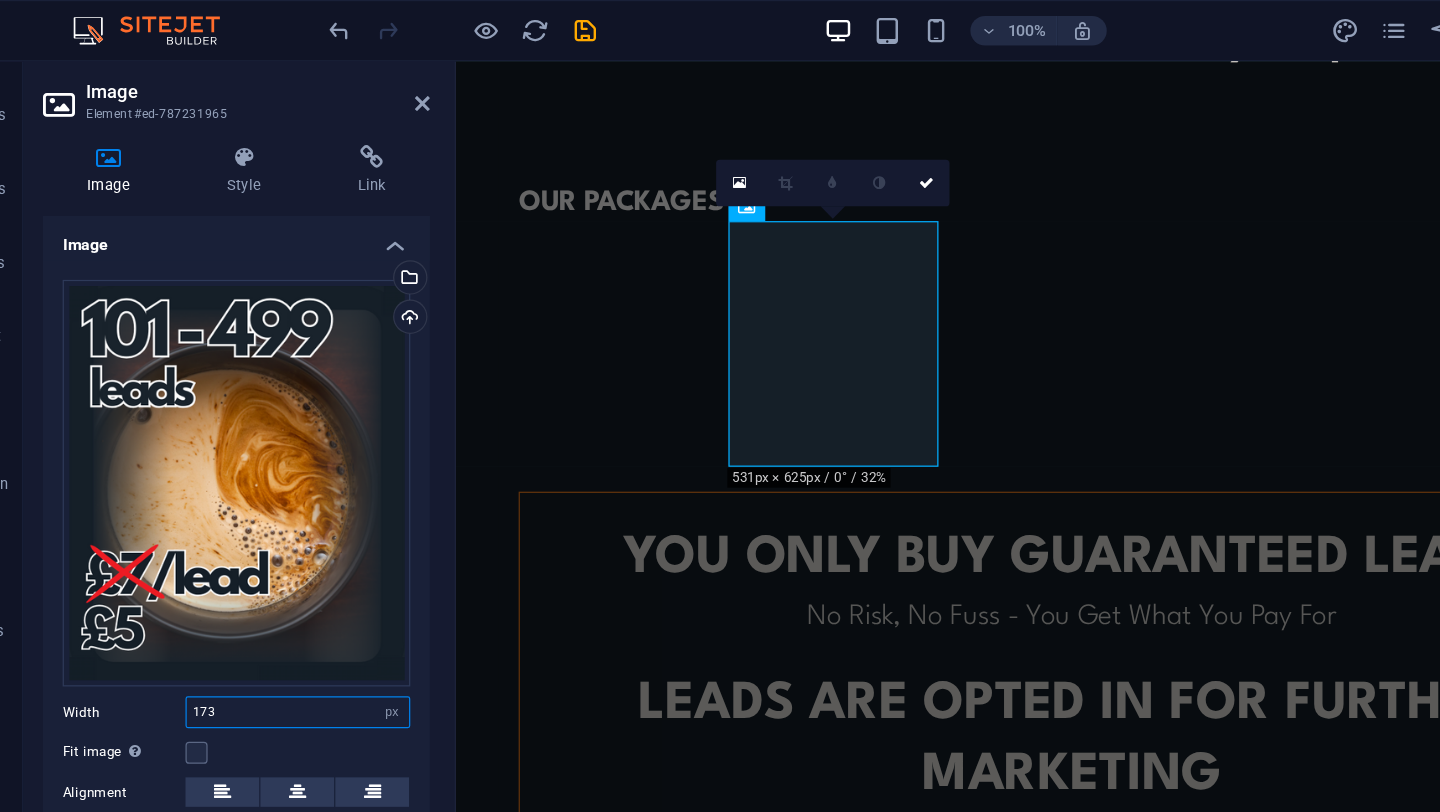 type on "173" 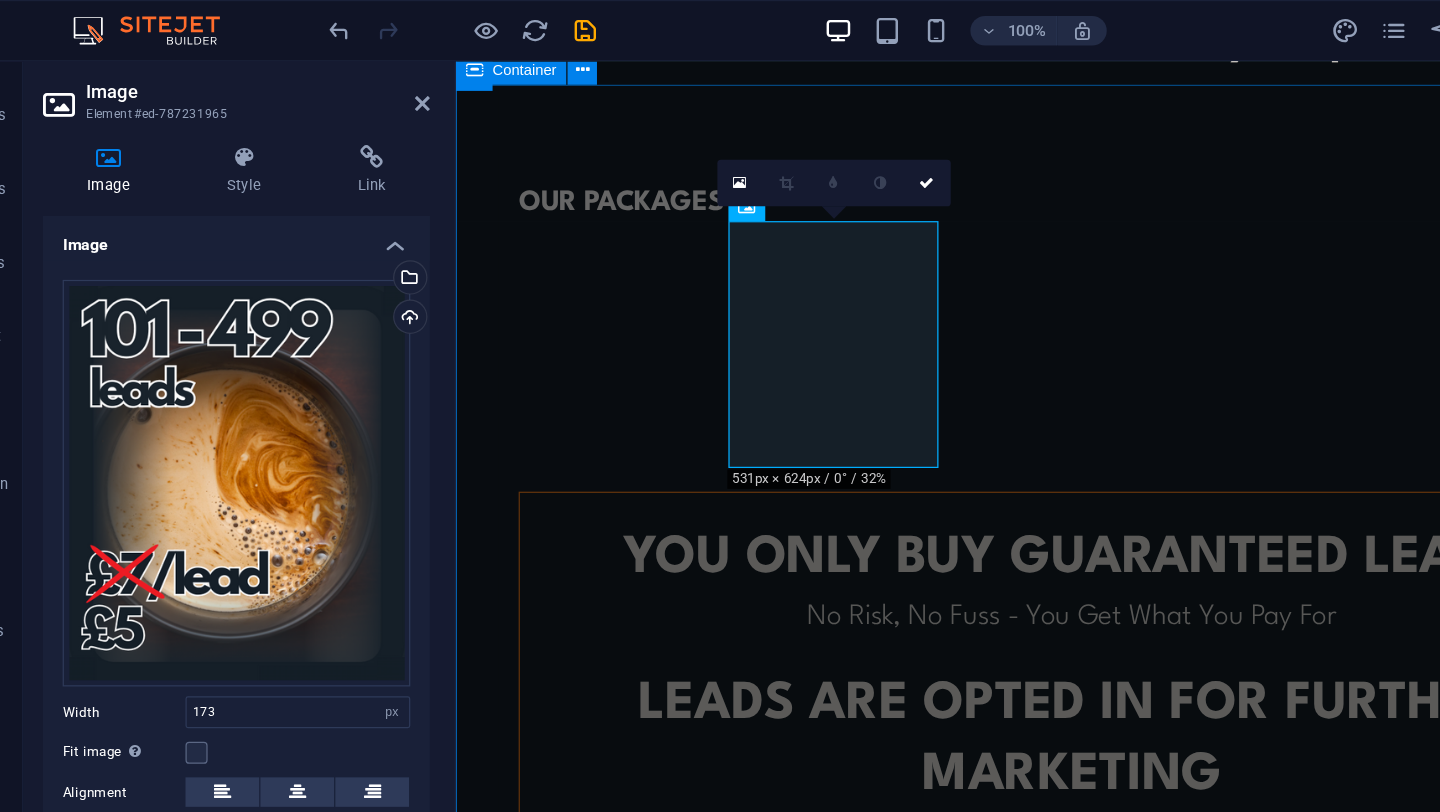 click on "OUR PACKAGES YOU ONLY BUY GUARANTEED LEADS No Risk, No Fuss - You Get What You Pay For leads ARE opted in for further marketing After Filling Your Tailored Research Form Leads Opt-In To Be Contacted Further No minimum orders To Cater For All Business Sizes or To Trial Before You Commit CONTACT US TO FIND OUT MORE © Code -  Legal notice  |  Privacy" at bounding box center (959, 580) 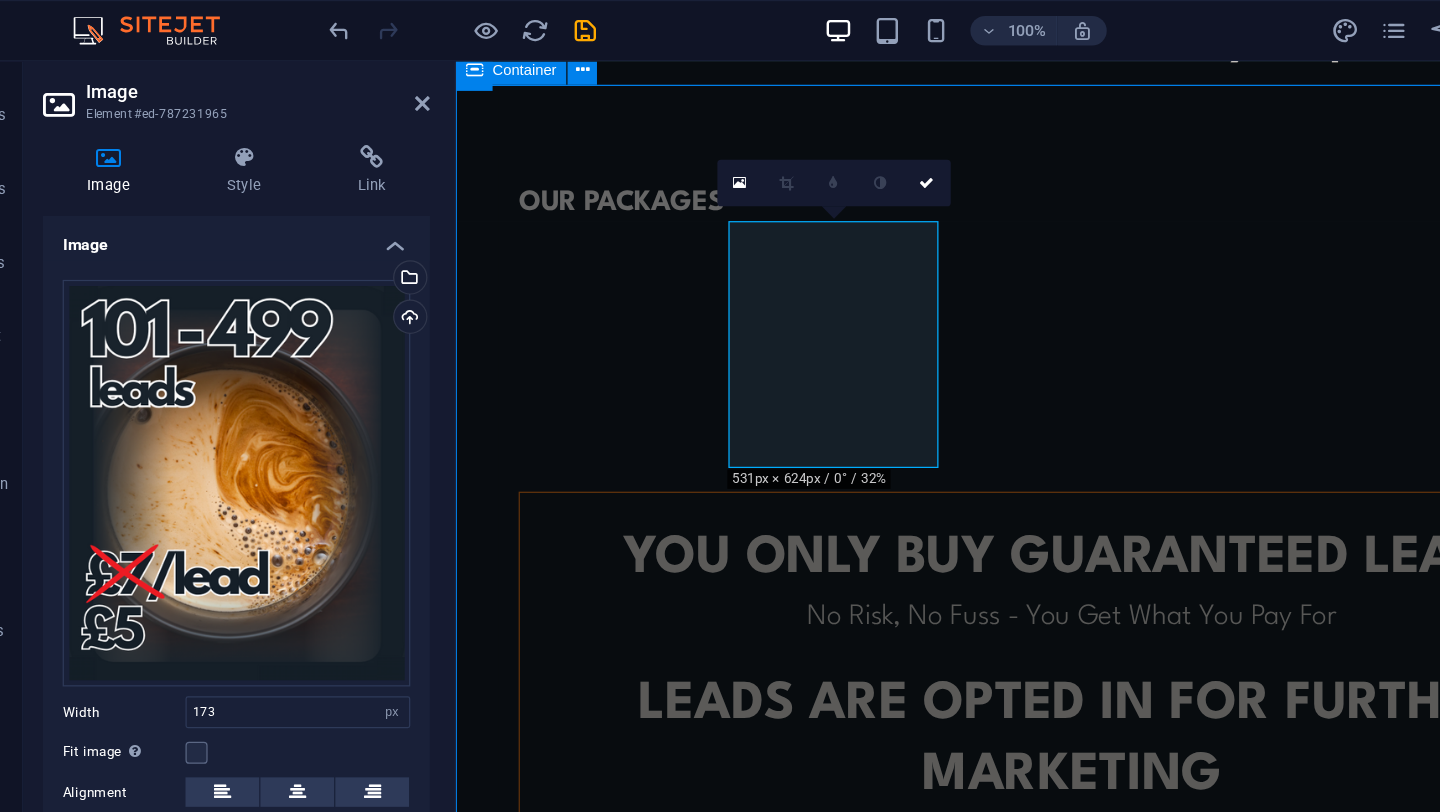scroll, scrollTop: 1224, scrollLeft: 0, axis: vertical 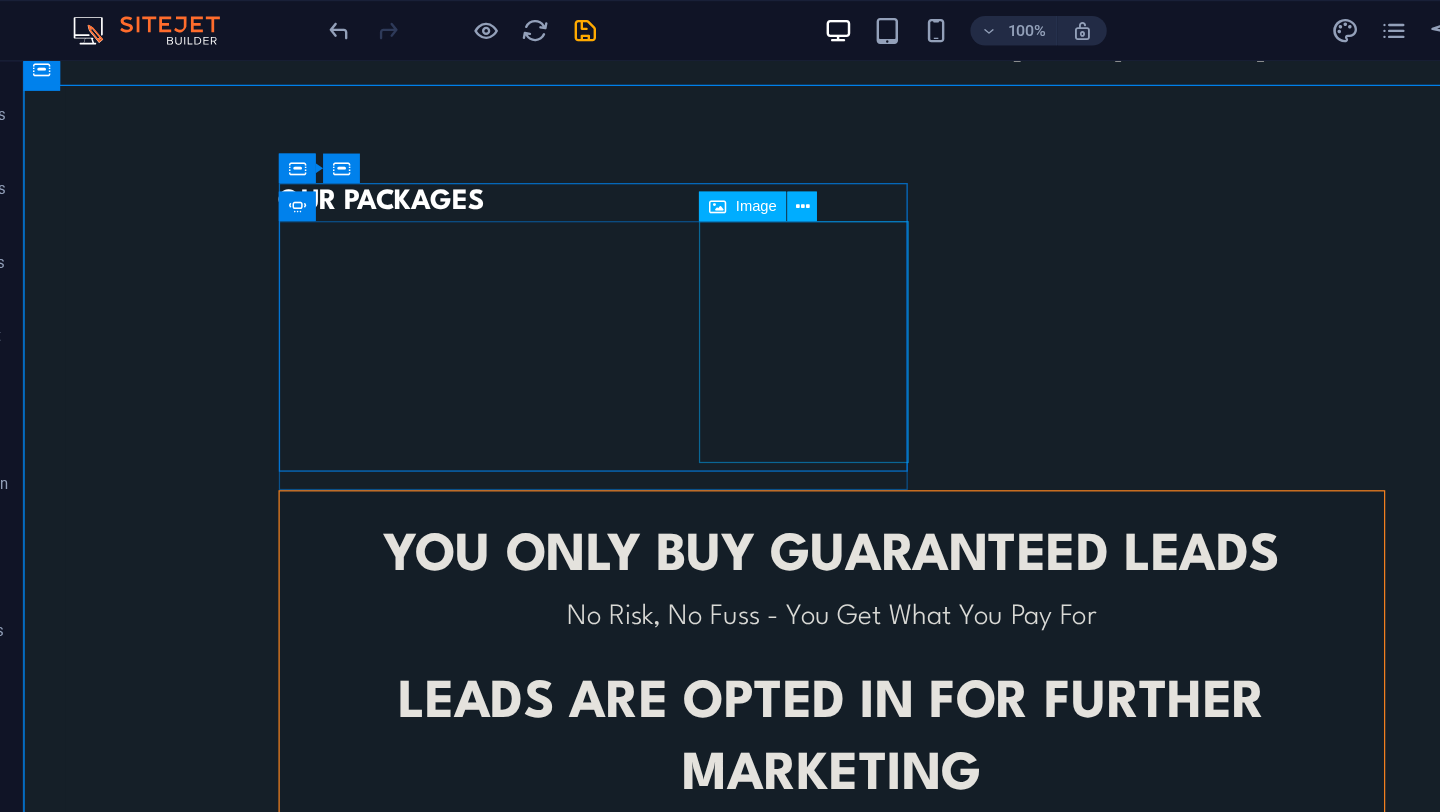 click at bounding box center [-197, 1320] 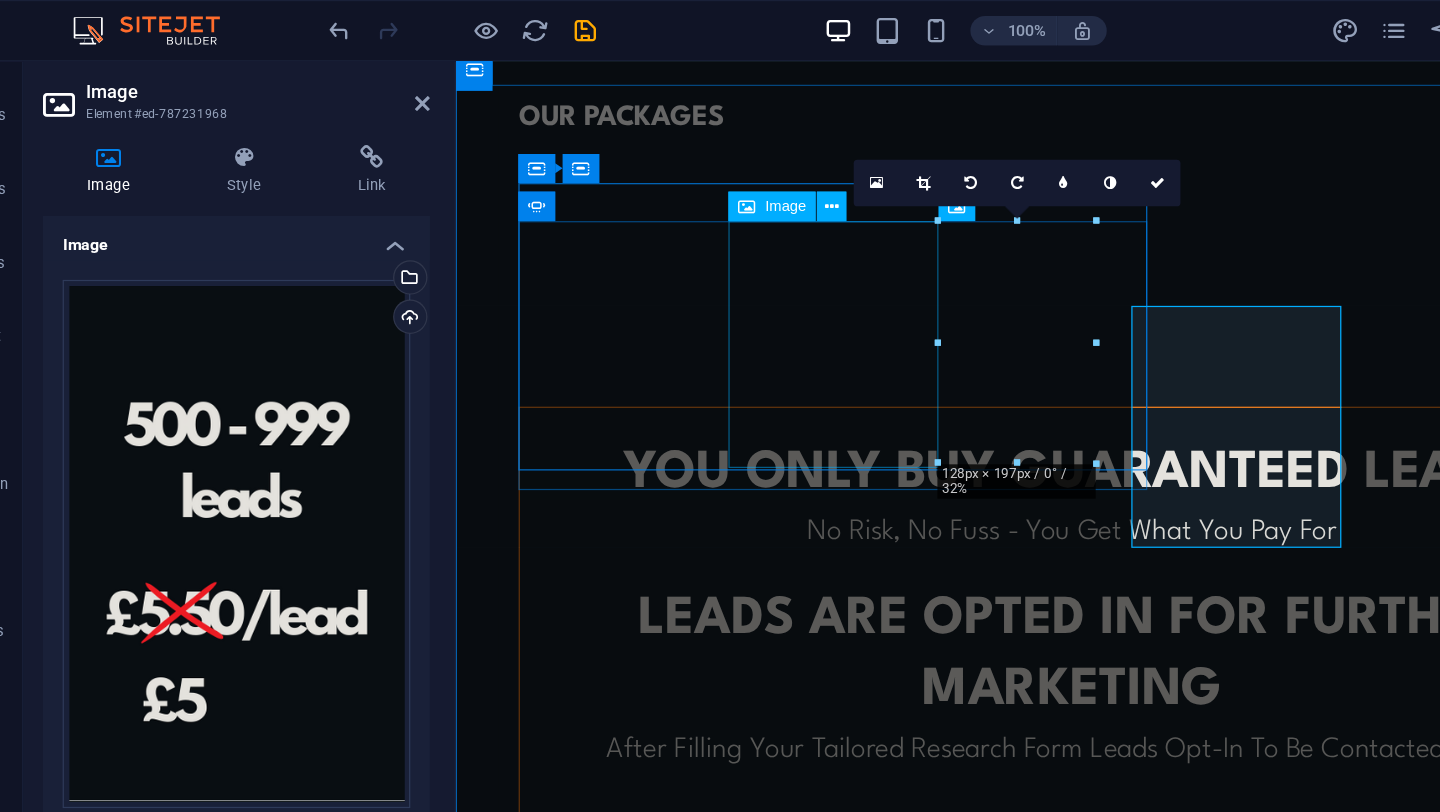 scroll, scrollTop: 1155, scrollLeft: 0, axis: vertical 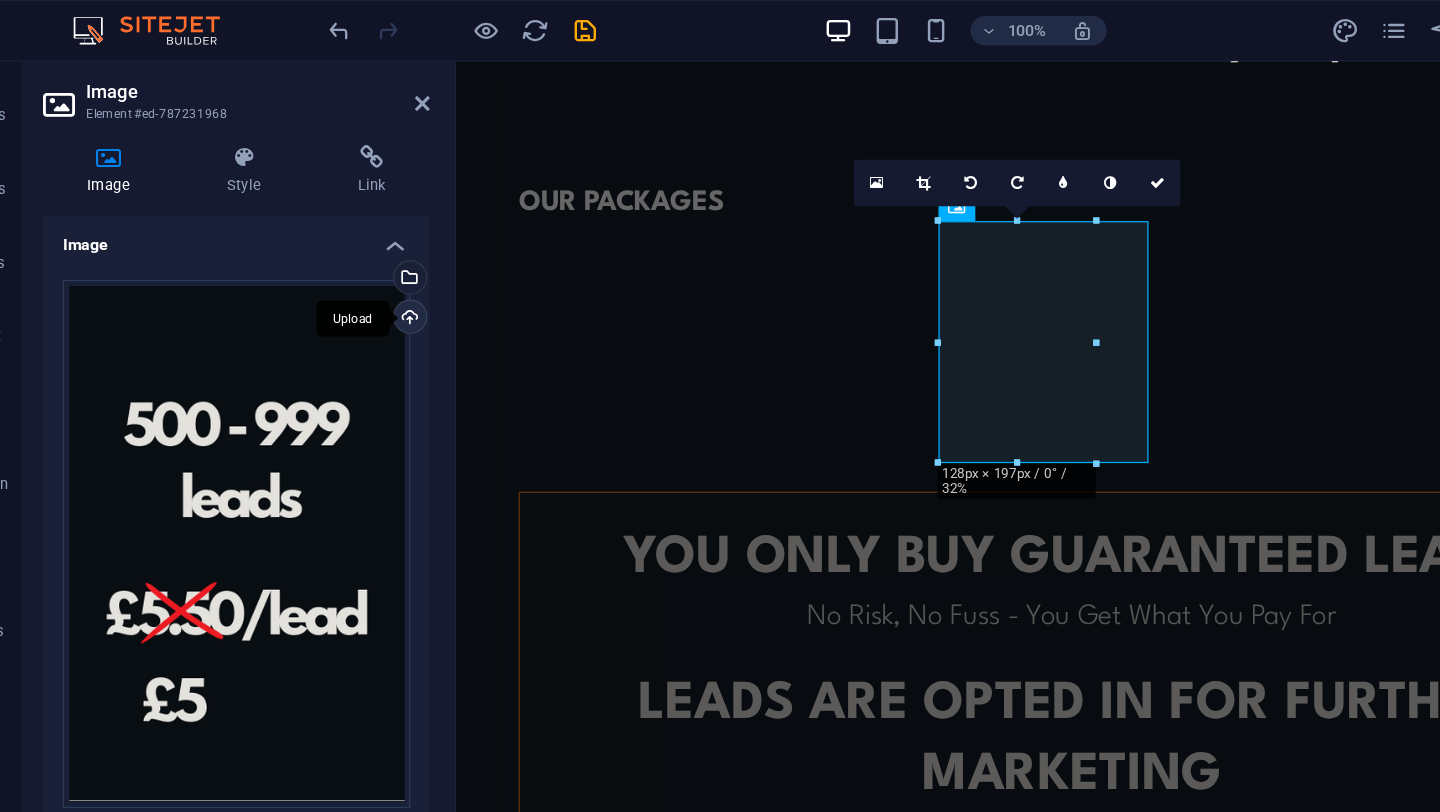 click on "Upload" at bounding box center (393, 260) 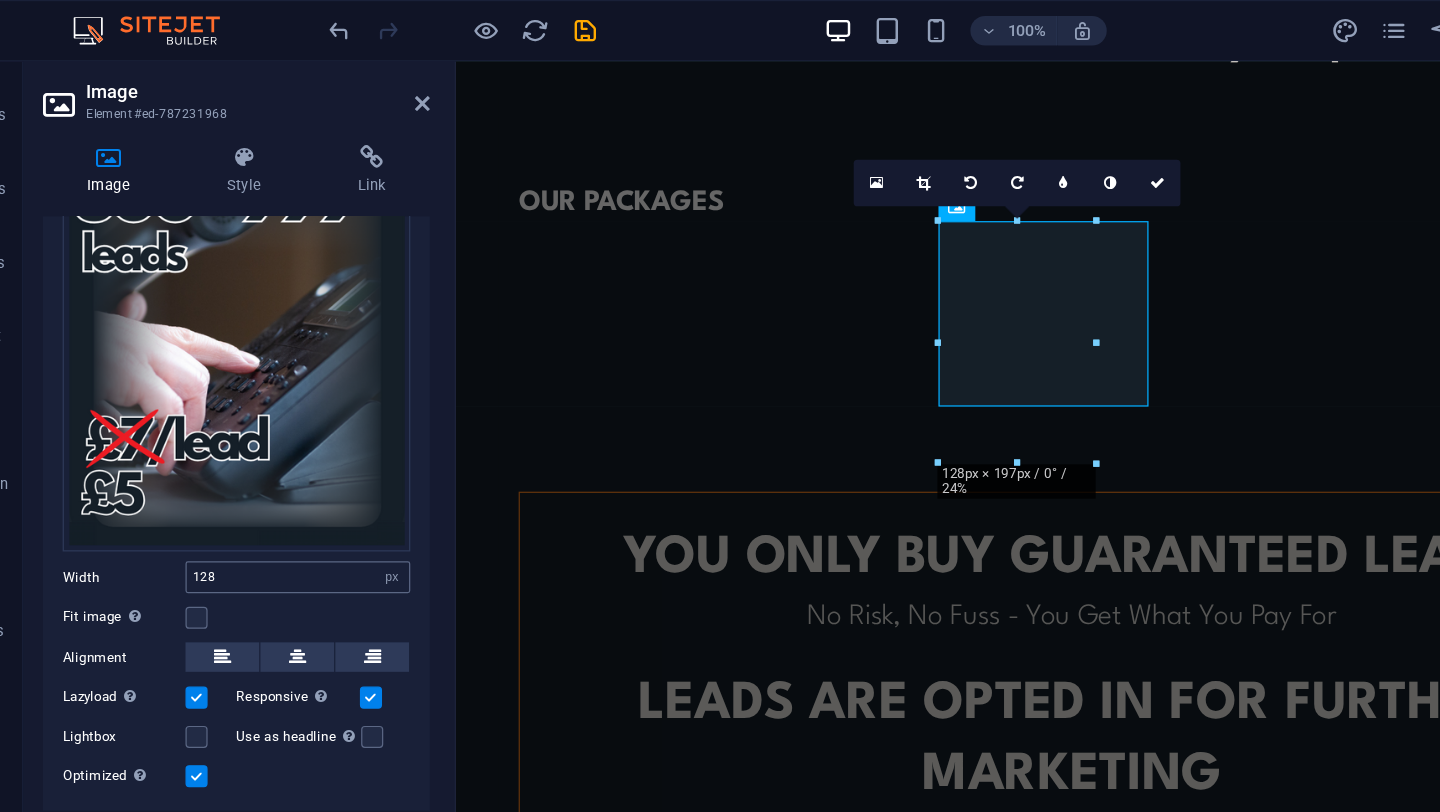 scroll, scrollTop: 105, scrollLeft: 0, axis: vertical 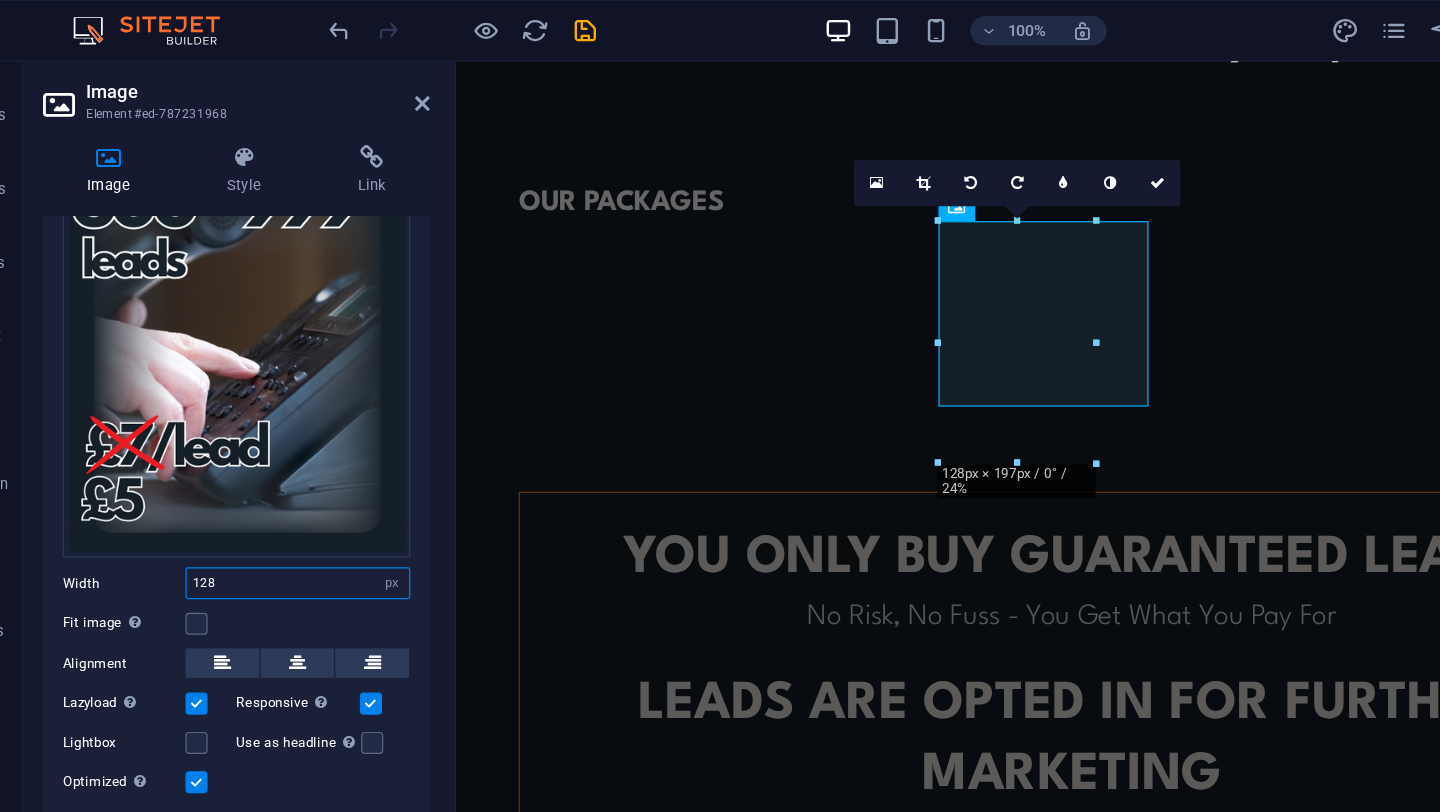 click on "128" at bounding box center [303, 475] 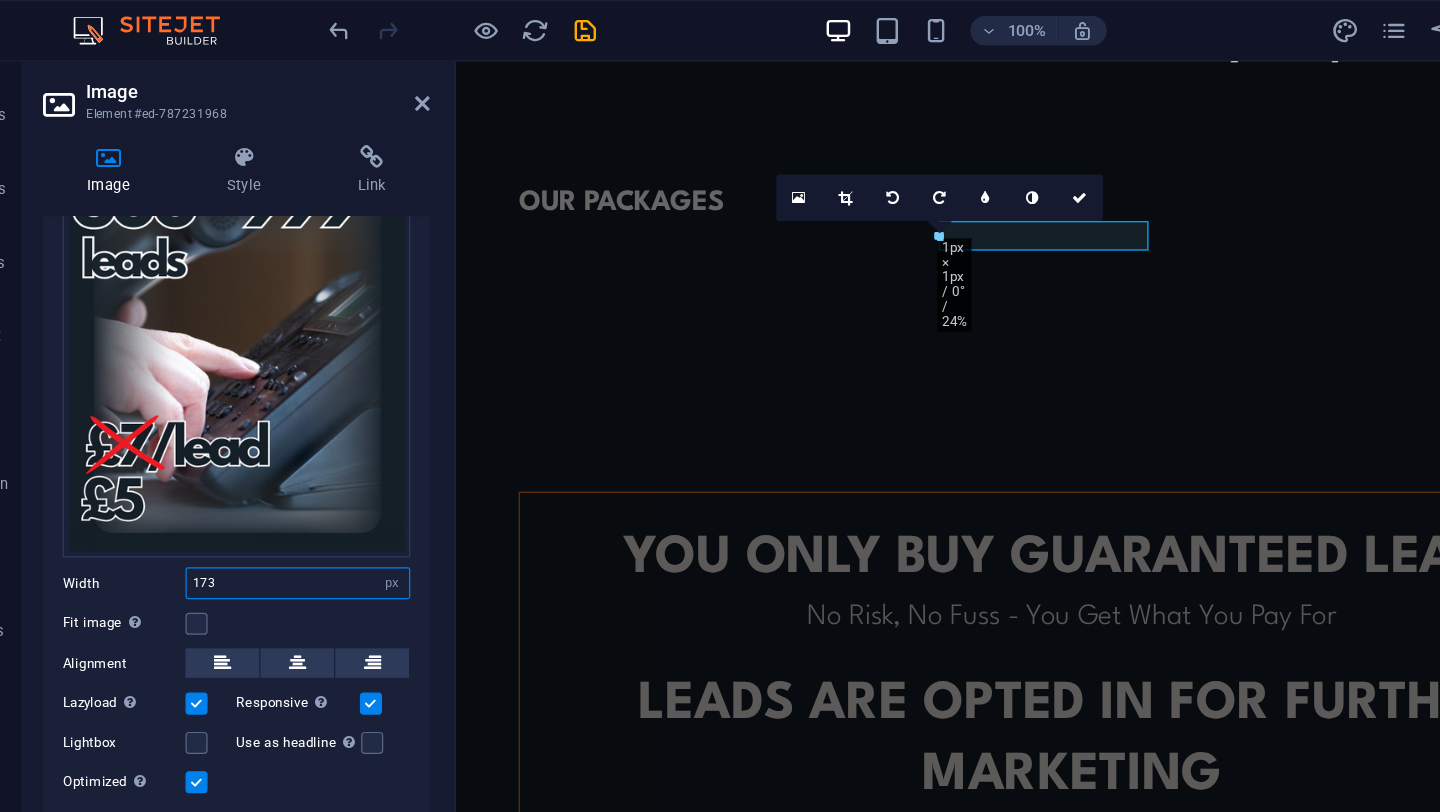 type on "173" 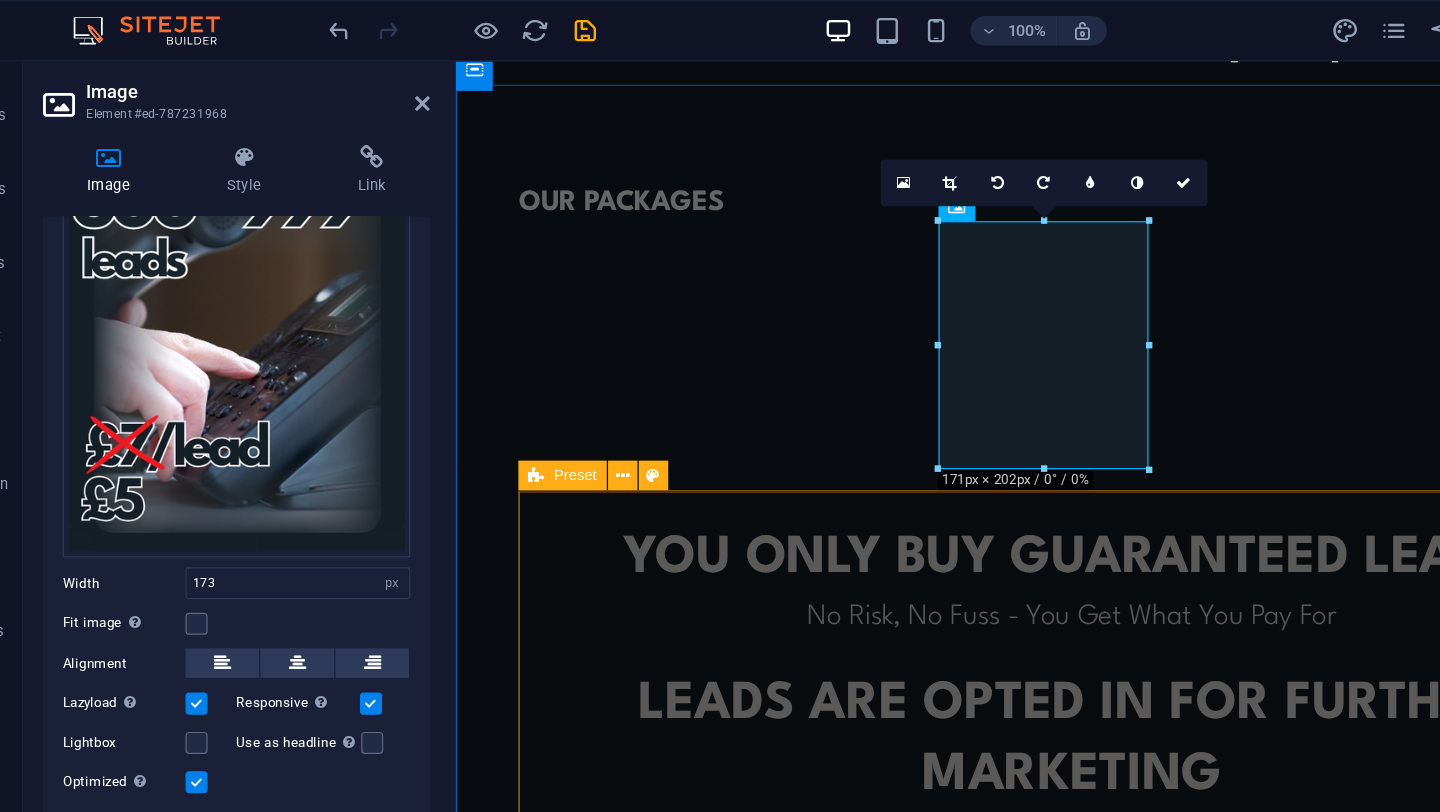 click on "YOU ONLY BUY GUARANTEED LEADS No Risk, No Fuss - You Get What You Pay For leads ARE opted in for further marketing After Filling Your Tailored Research Form Leads Opt-In To Be Contacted Further No minimum orders To Cater For All Business Sizes or To Trial Before You Commit" at bounding box center [956, 632] 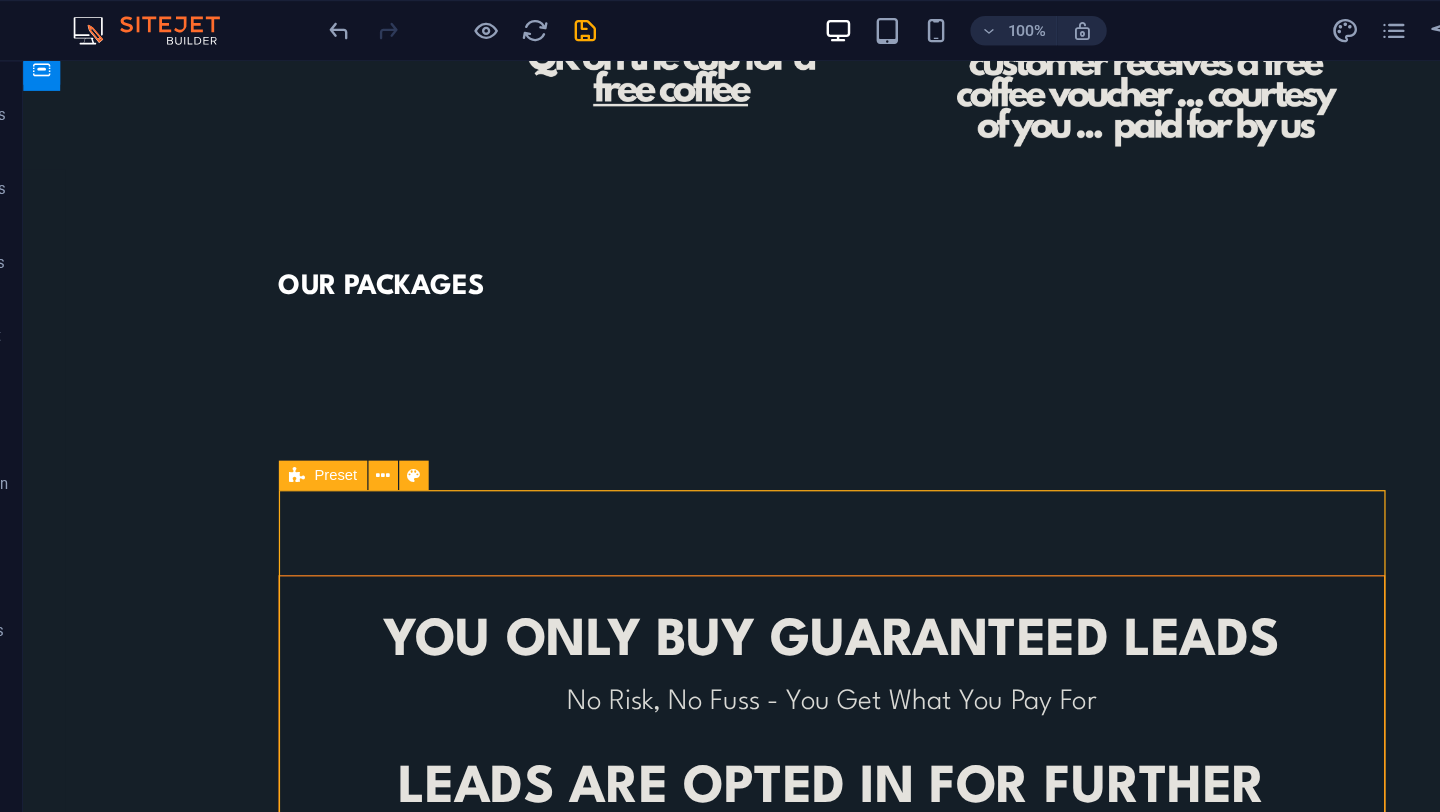 scroll, scrollTop: 1224, scrollLeft: 0, axis: vertical 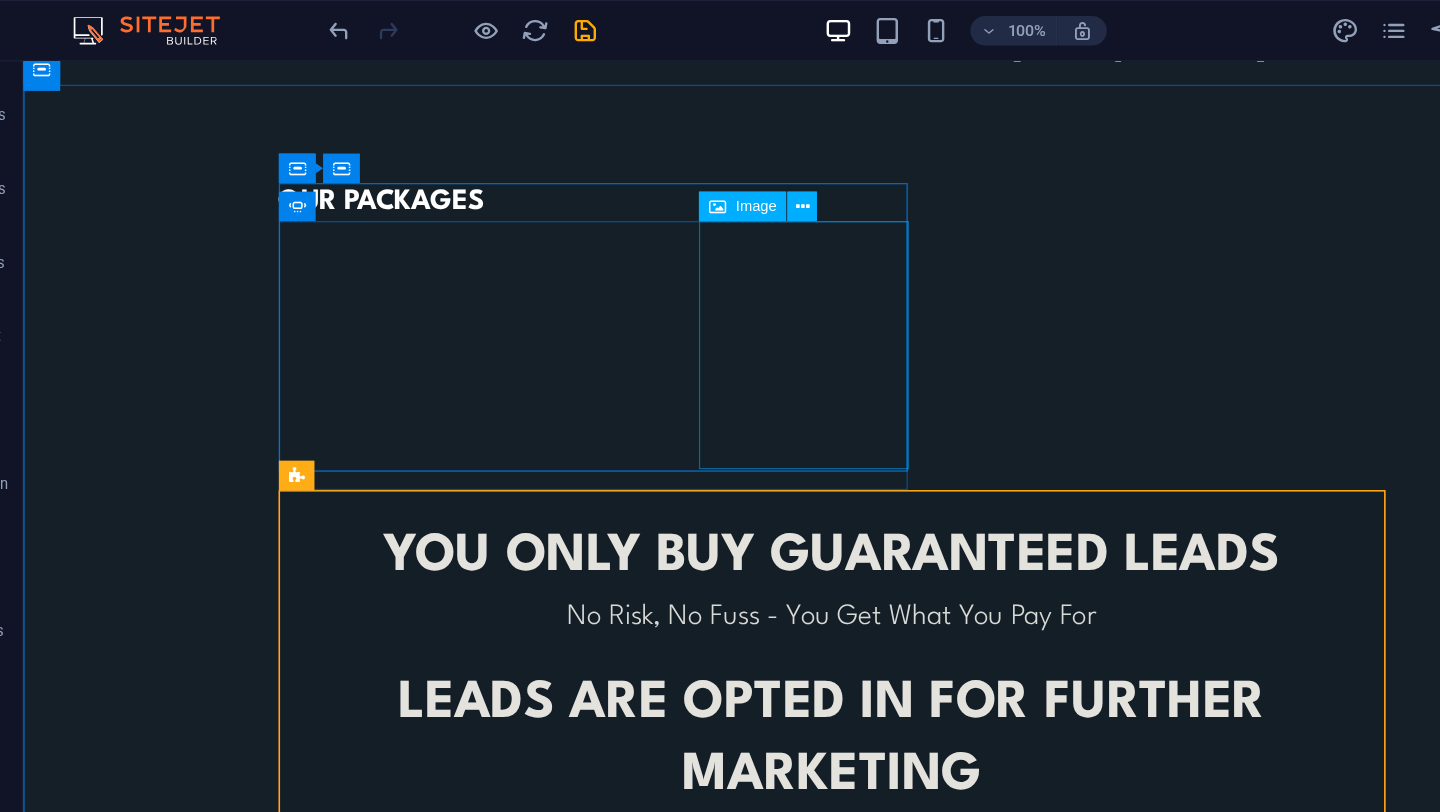 click at bounding box center (-197, 1331) 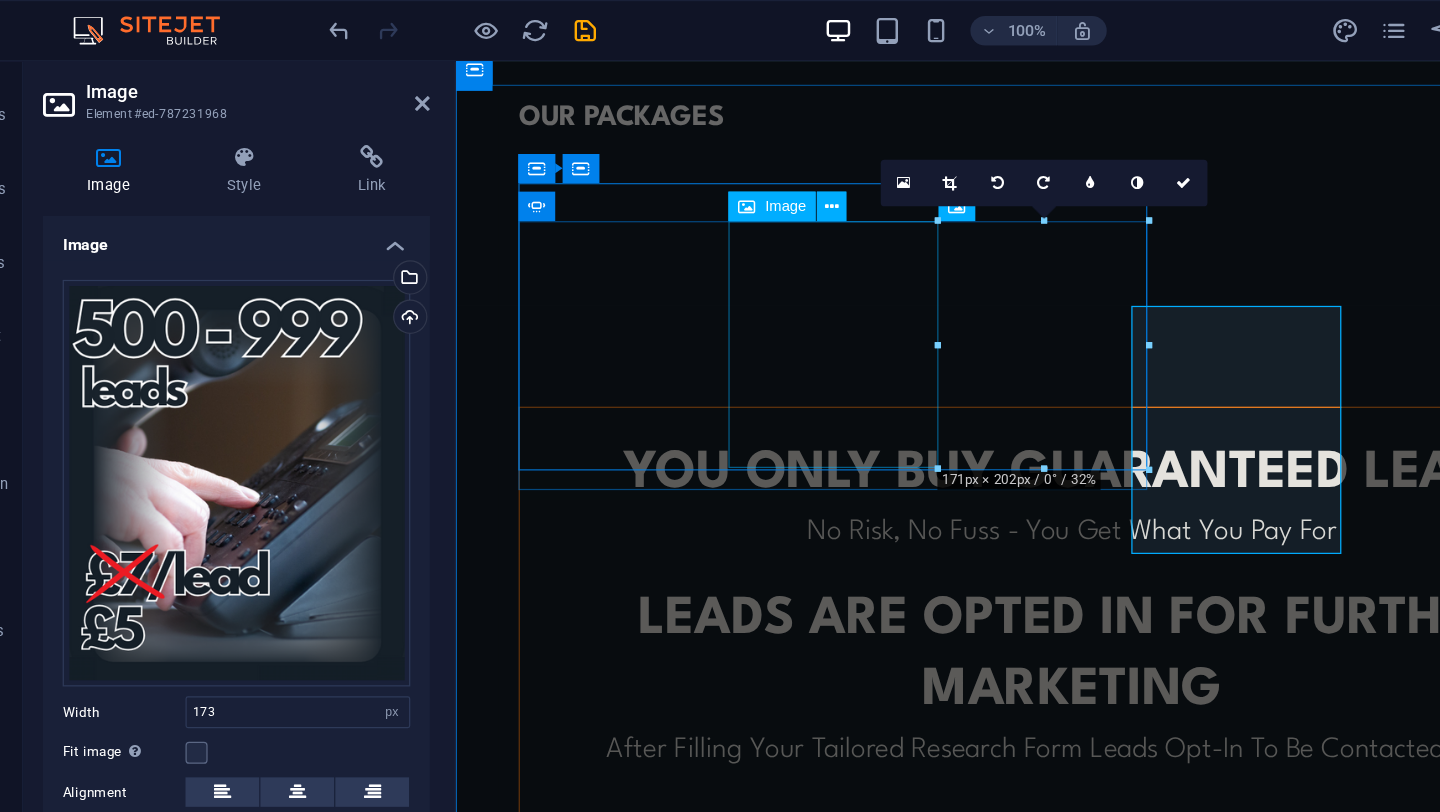 scroll, scrollTop: 1155, scrollLeft: 0, axis: vertical 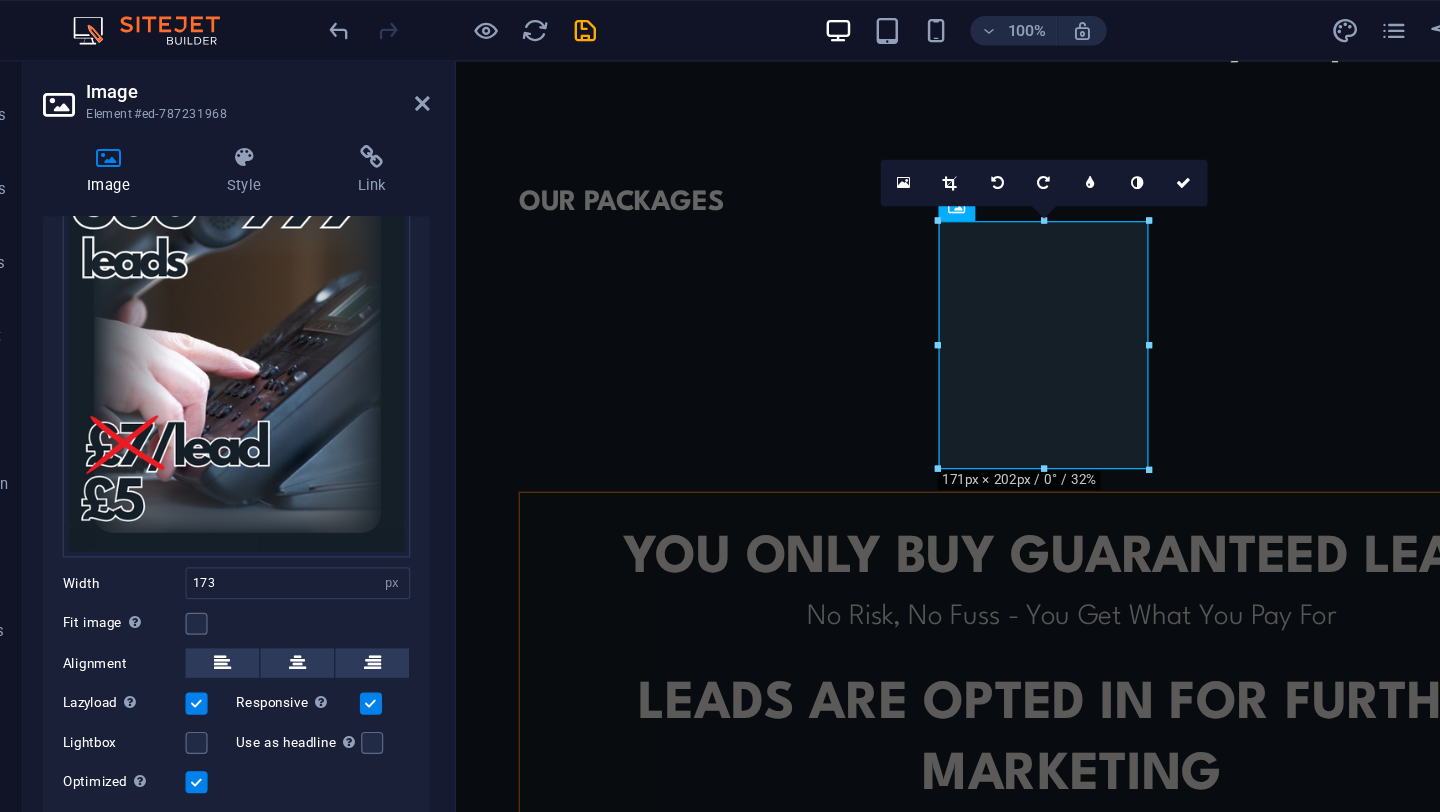 click at bounding box center [221, 637] 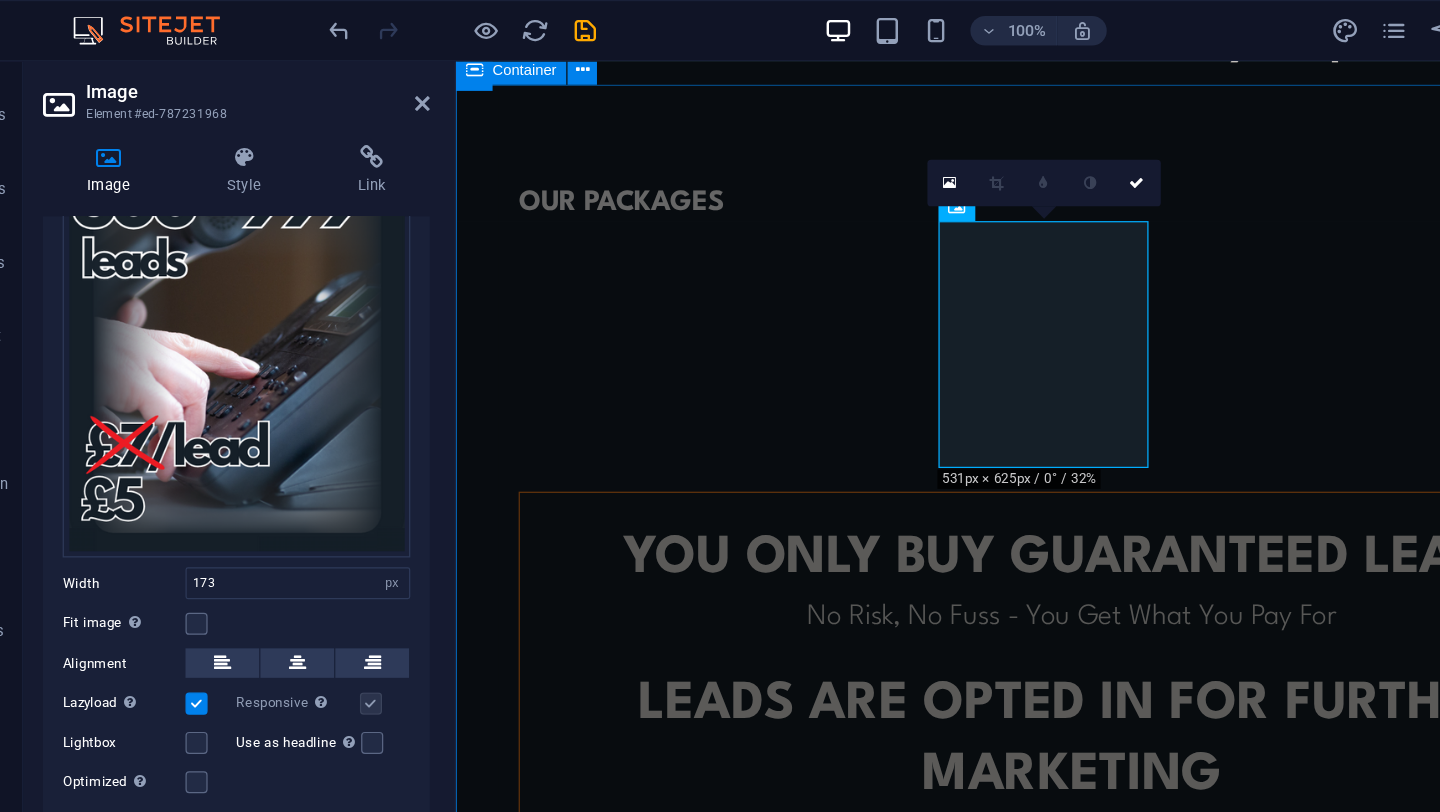 click on "OUR PACKAGES YOU ONLY BUY GUARANTEED LEADS No Risk, No Fuss - You Get What You Pay For leads ARE opted in for further marketing After Filling Your Tailored Research Form Leads Opt-In To Be Contacted Further No minimum orders To Cater For All Business Sizes or To Trial Before You Commit CONTACT US TO FIND OUT MORE © Code -  Legal notice  |  Privacy" at bounding box center [959, 580] 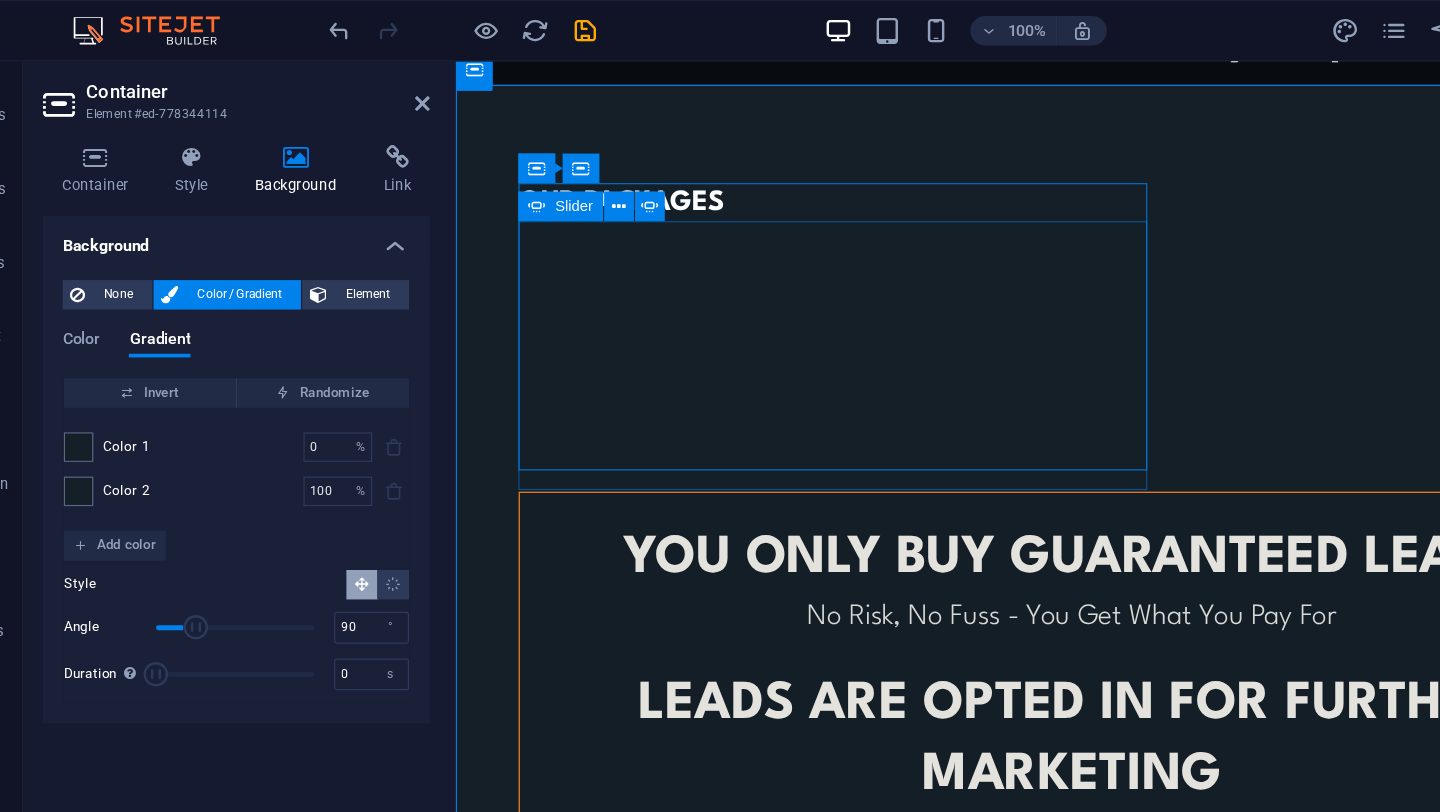 click at bounding box center [506, 2257] 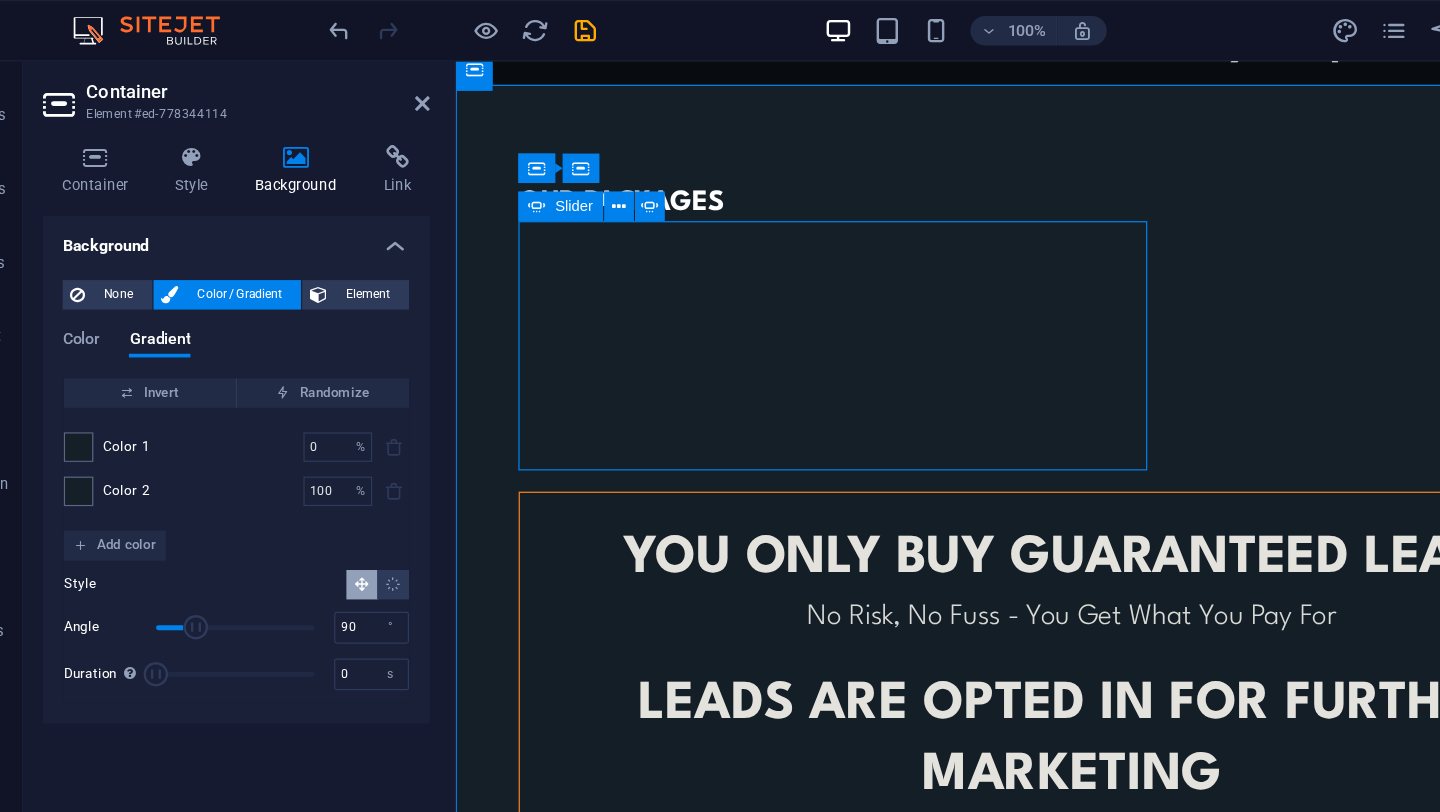 click at bounding box center [762, 1229] 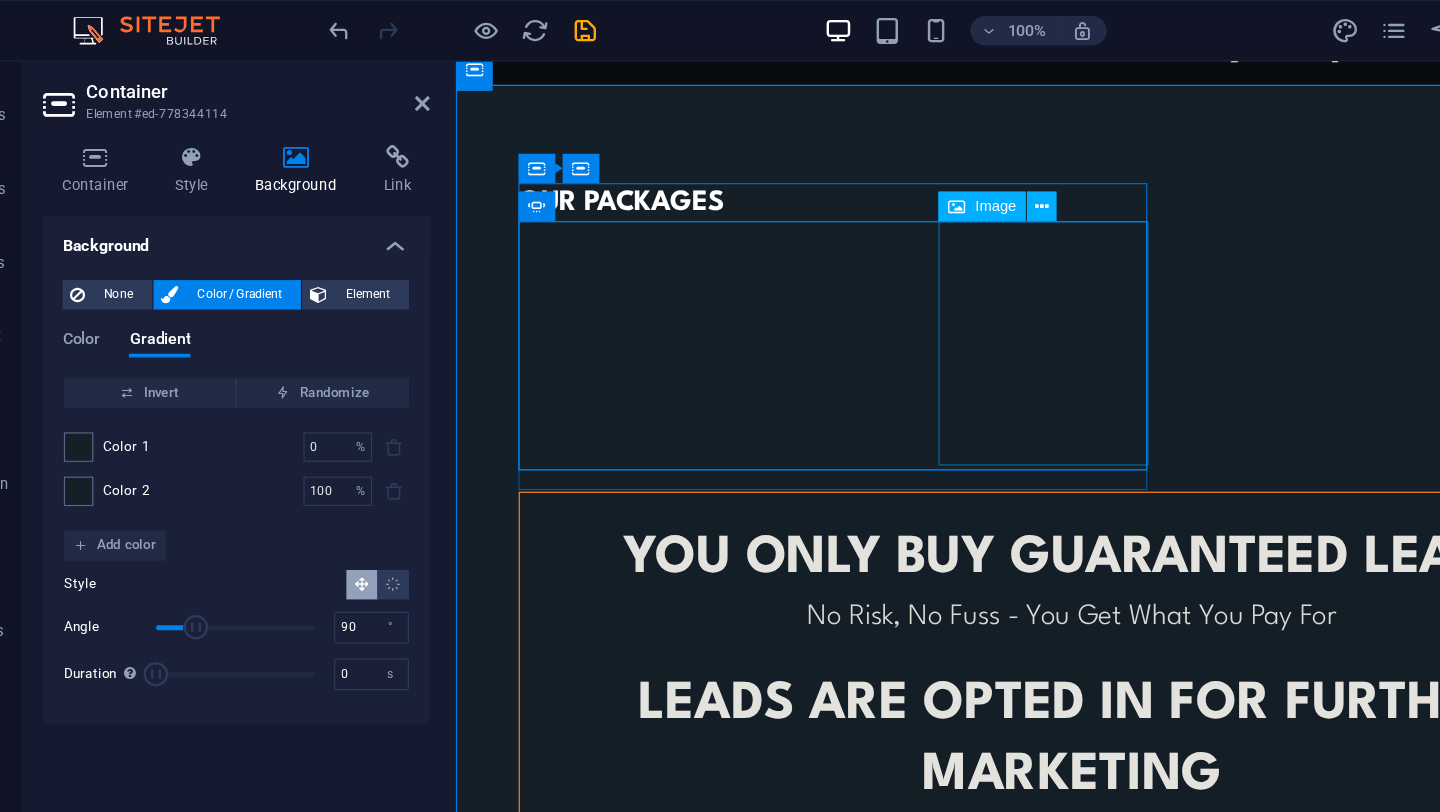 click at bounding box center [-93, 1531] 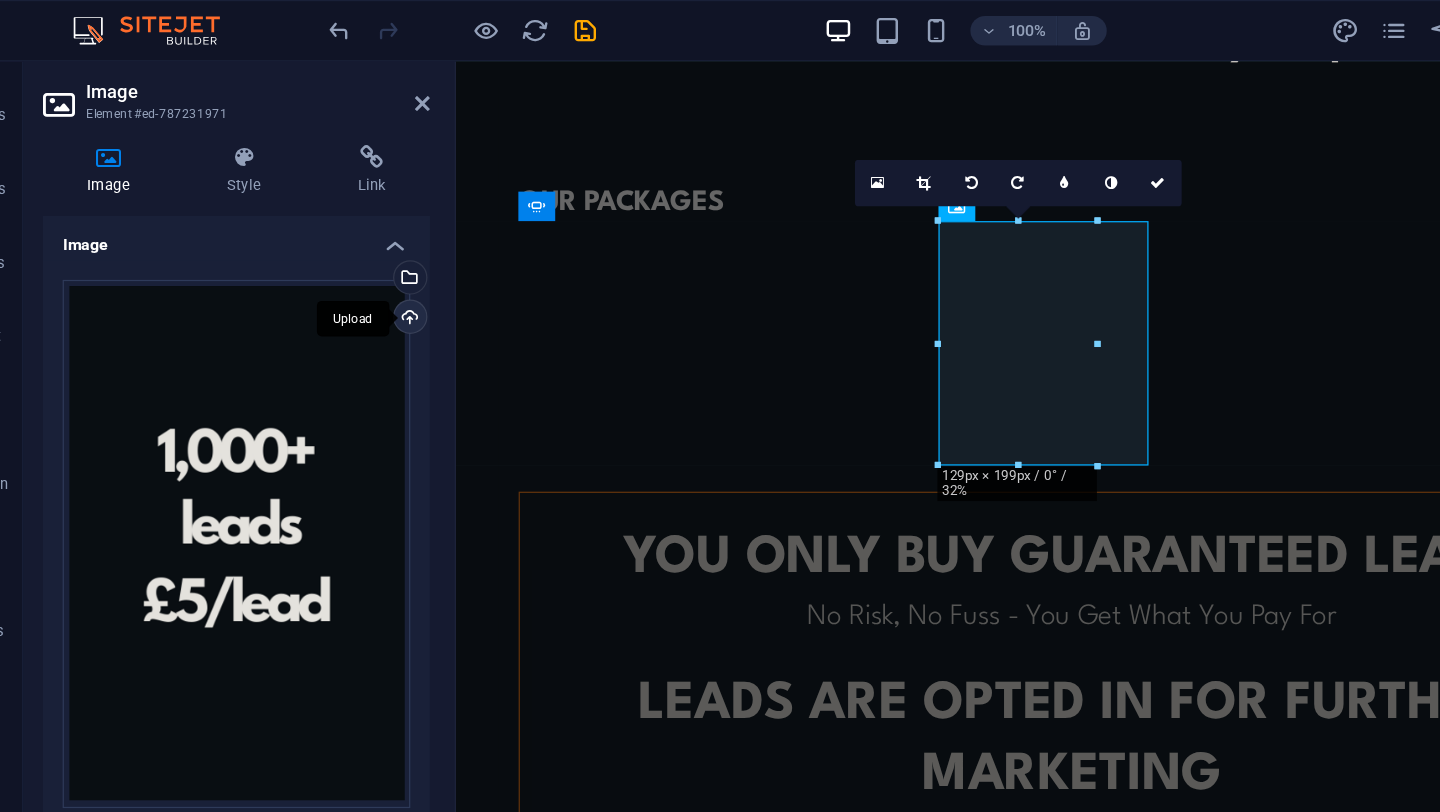 click on "Upload" at bounding box center [393, 260] 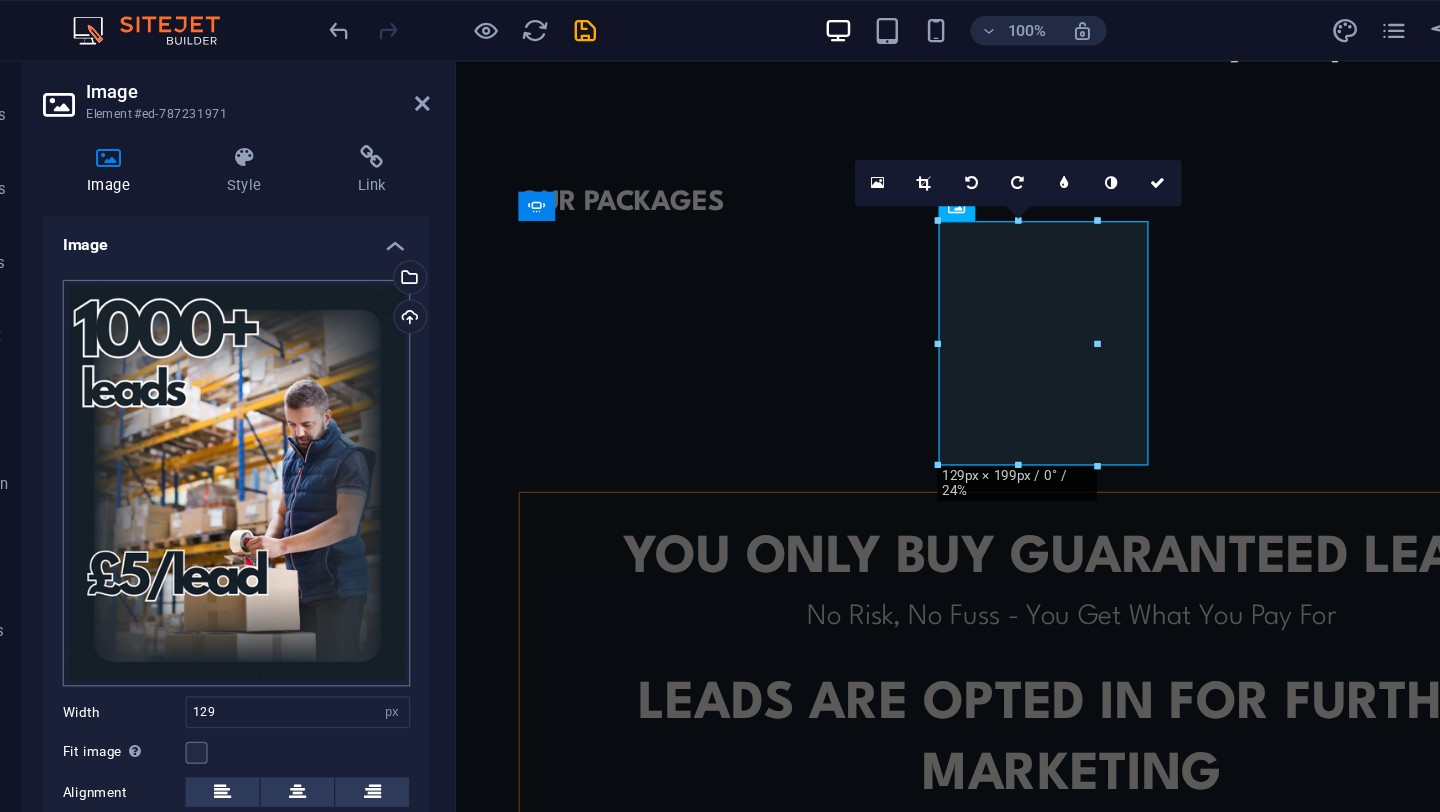 scroll, scrollTop: 203, scrollLeft: 0, axis: vertical 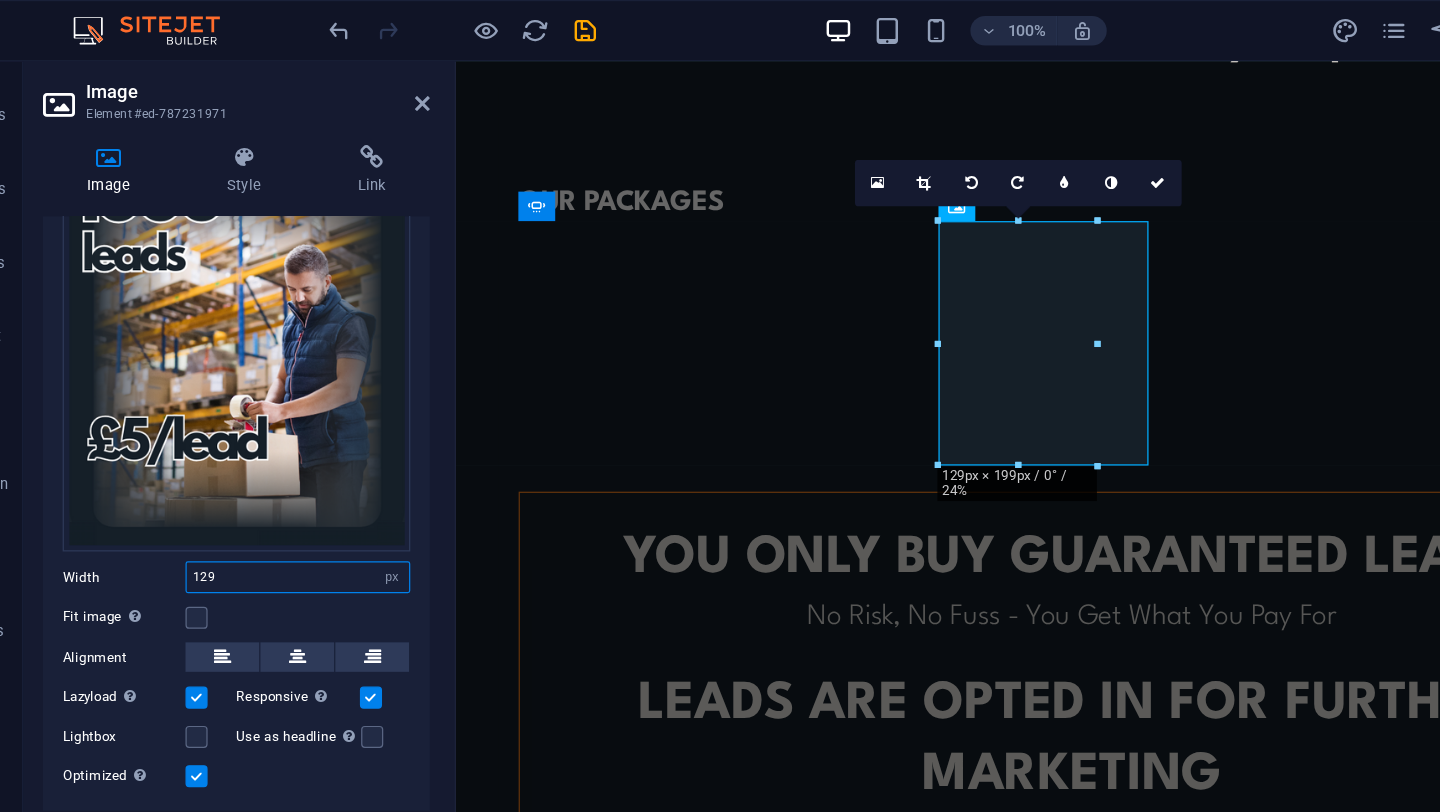 click on "129" at bounding box center [303, 470] 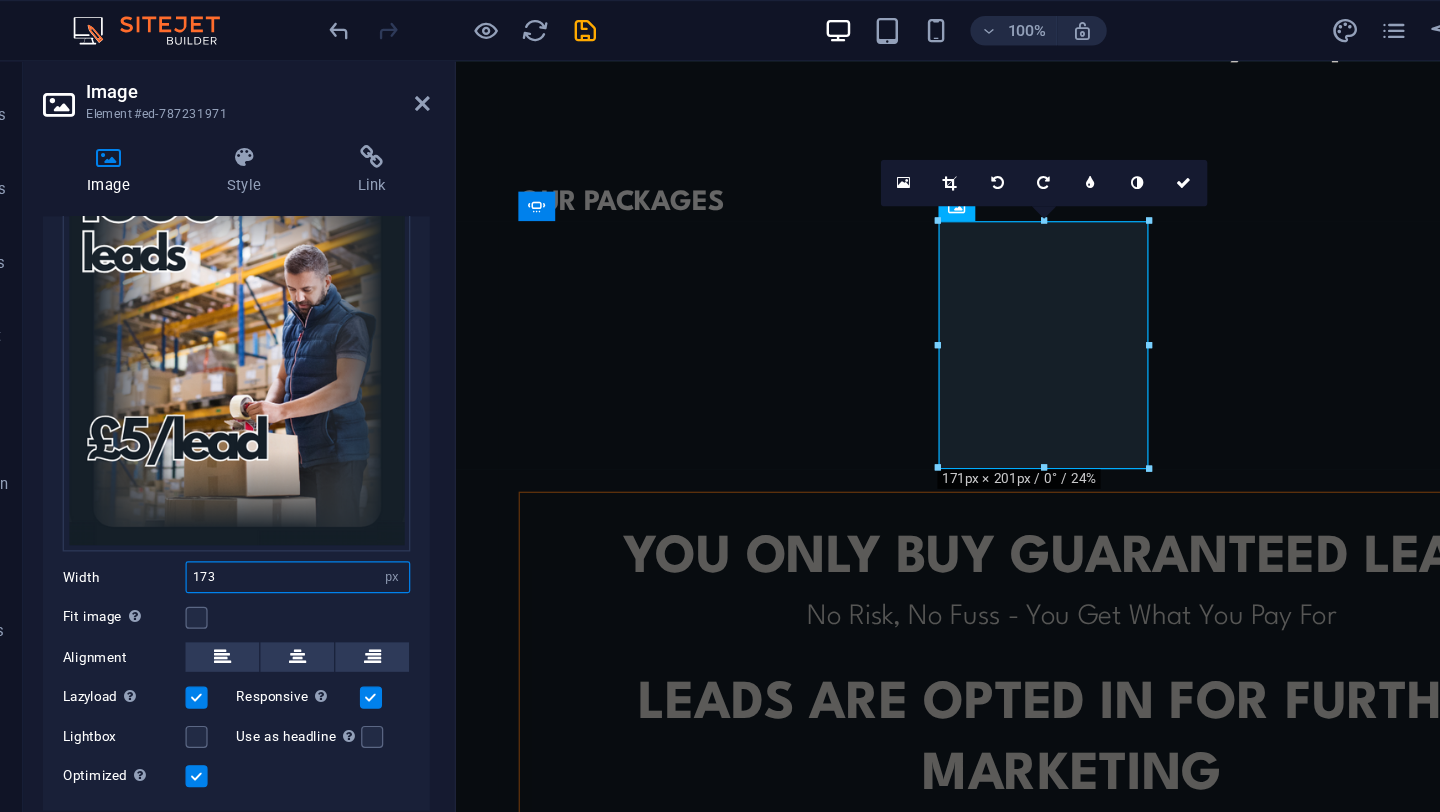 type on "173" 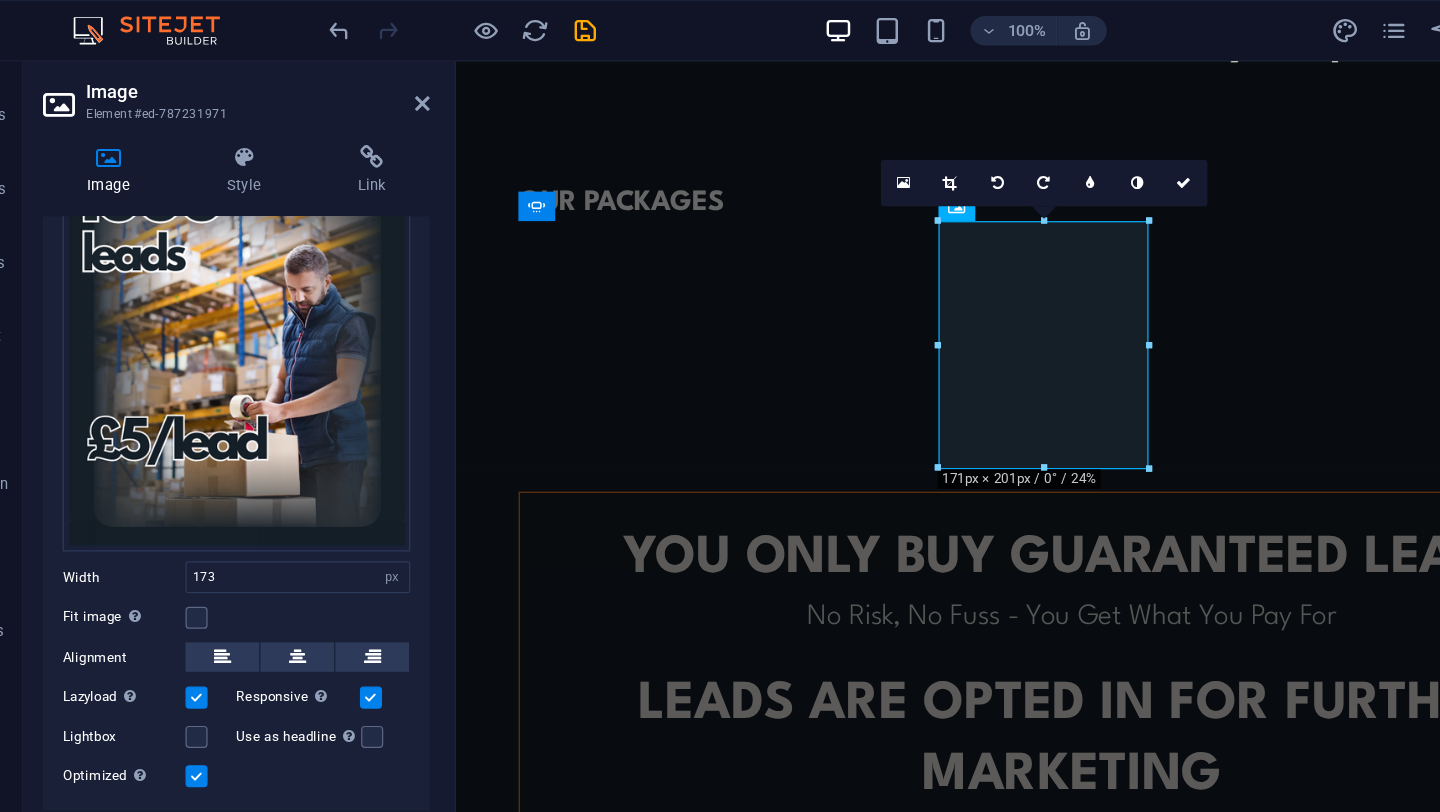 scroll, scrollTop: 105, scrollLeft: 0, axis: vertical 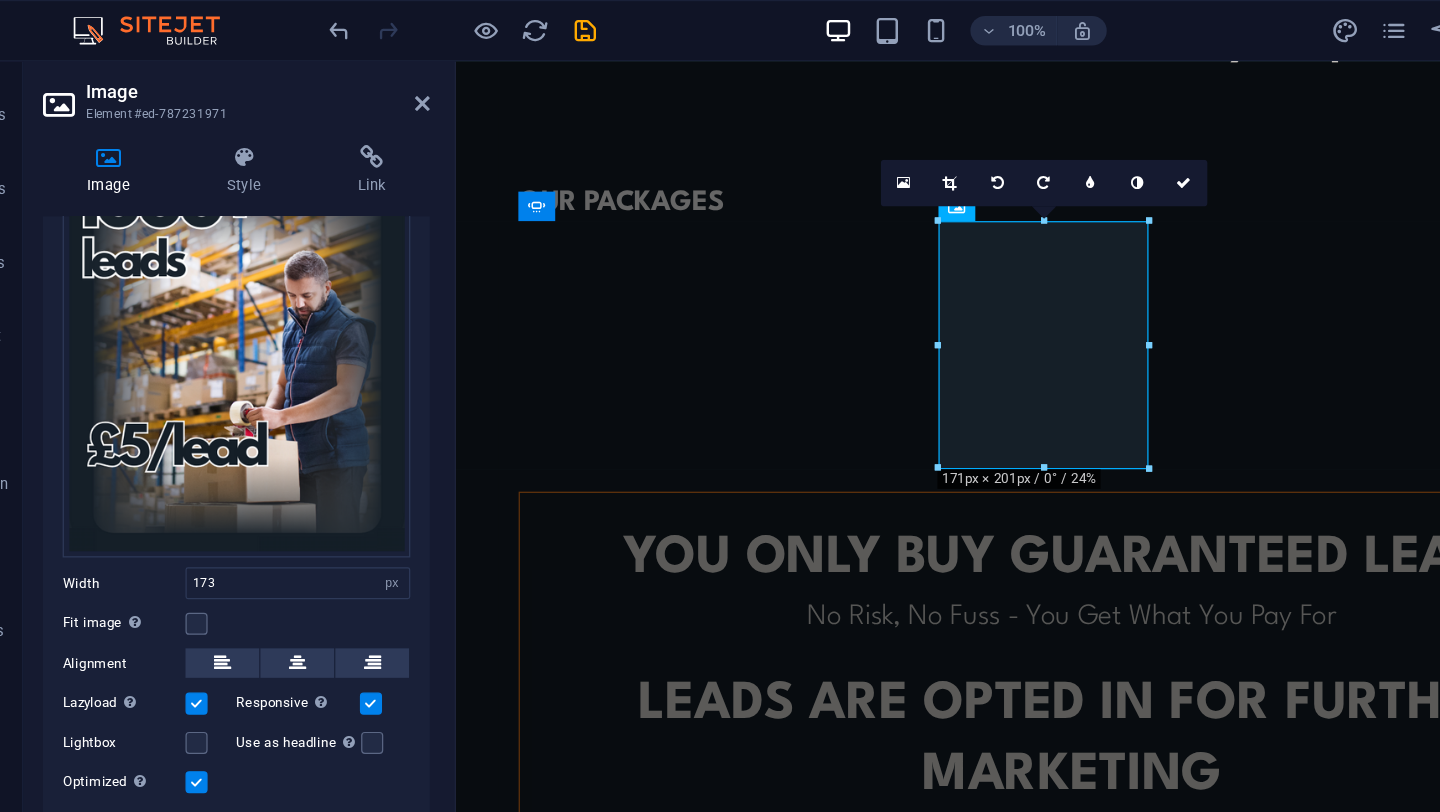click on "Width" at bounding box center (162, 475) 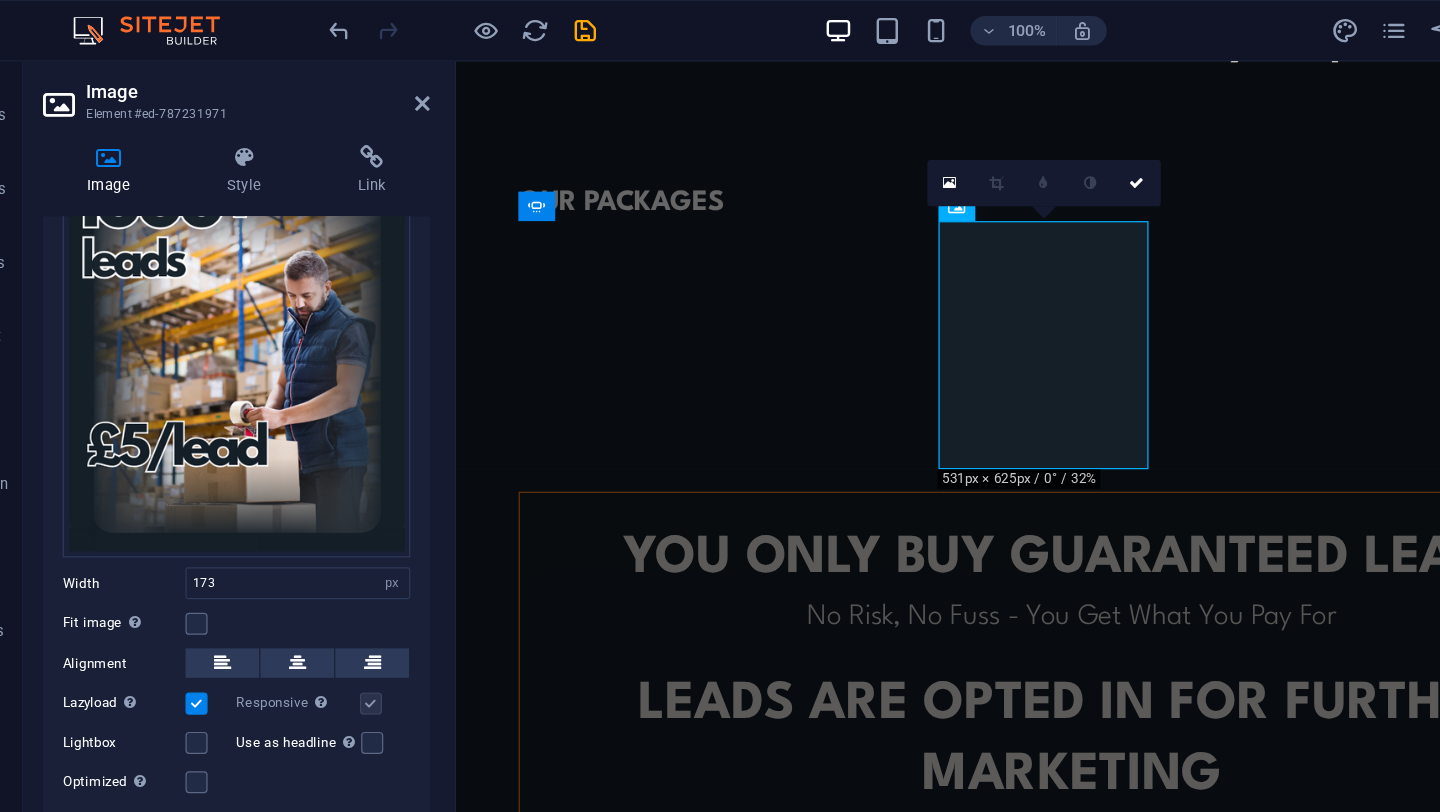 click at bounding box center [429, 415] 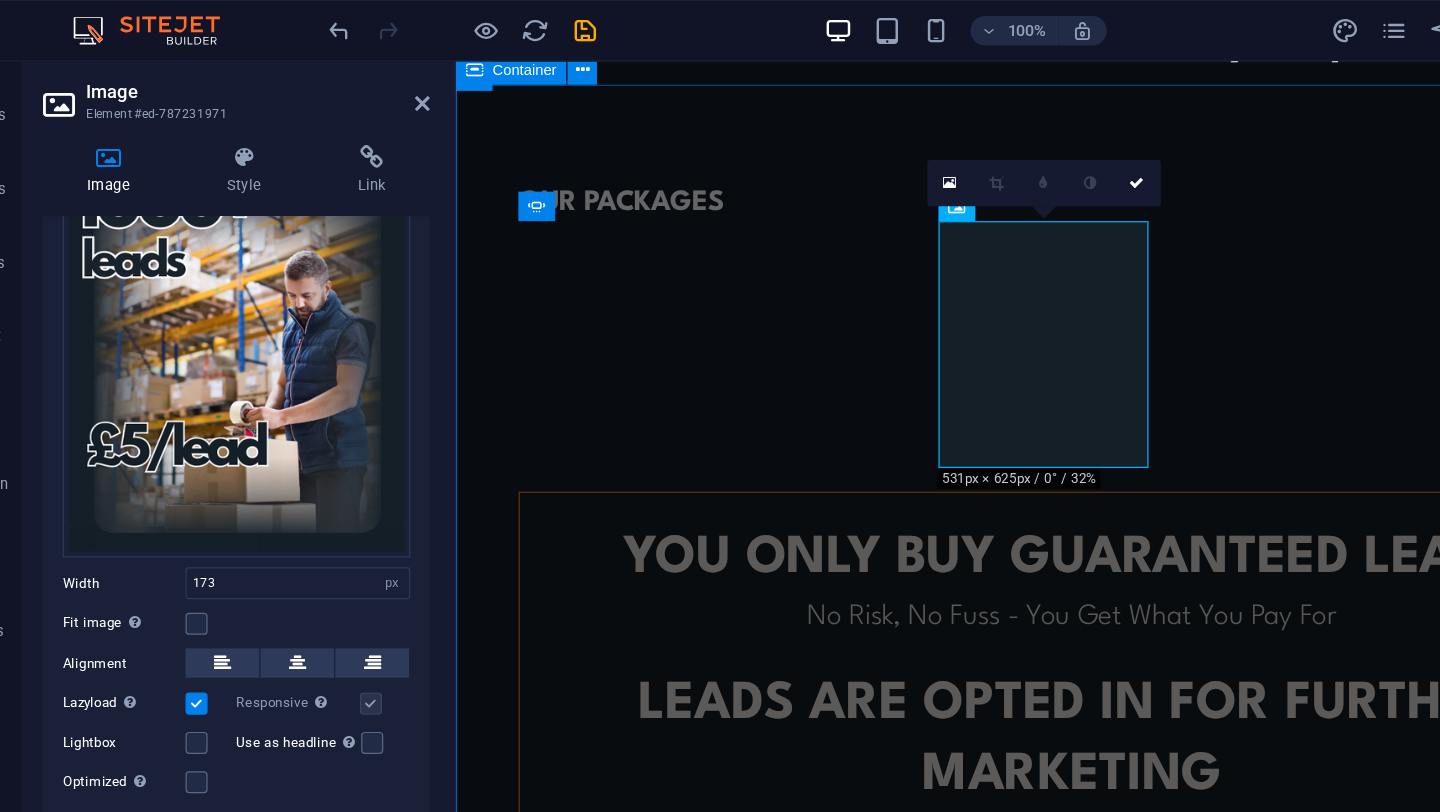 click on "OUR PACKAGES YOU ONLY BUY GUARANTEED LEADS No Risk, No Fuss - You Get What You Pay For leads ARE opted in for further marketing After Filling Your Tailored Research Form Leads Opt-In To Be Contacted Further No minimum orders To Cater For All Business Sizes or To Trial Before You Commit CONTACT US TO FIND OUT MORE © Code -  Legal notice  |  Privacy" at bounding box center [959, 580] 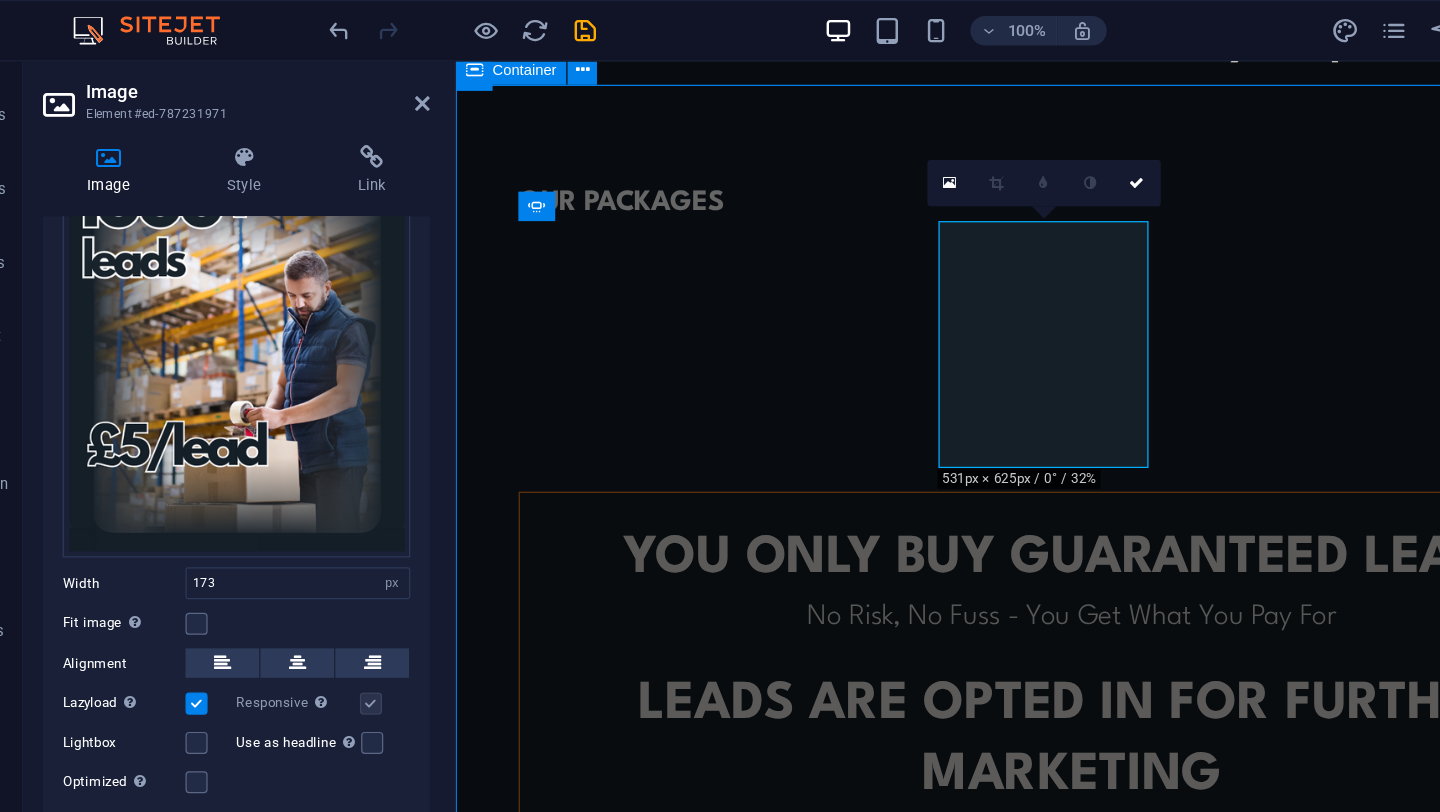 click on "OUR PACKAGES YOU ONLY BUY GUARANTEED LEADS No Risk, No Fuss - You Get What You Pay For leads ARE opted in for further marketing After Filling Your Tailored Research Form Leads Opt-In To Be Contacted Further No minimum orders To Cater For All Business Sizes or To Trial Before You Commit CONTACT US TO FIND OUT MORE © Code -  Legal notice  |  Privacy" at bounding box center [959, 580] 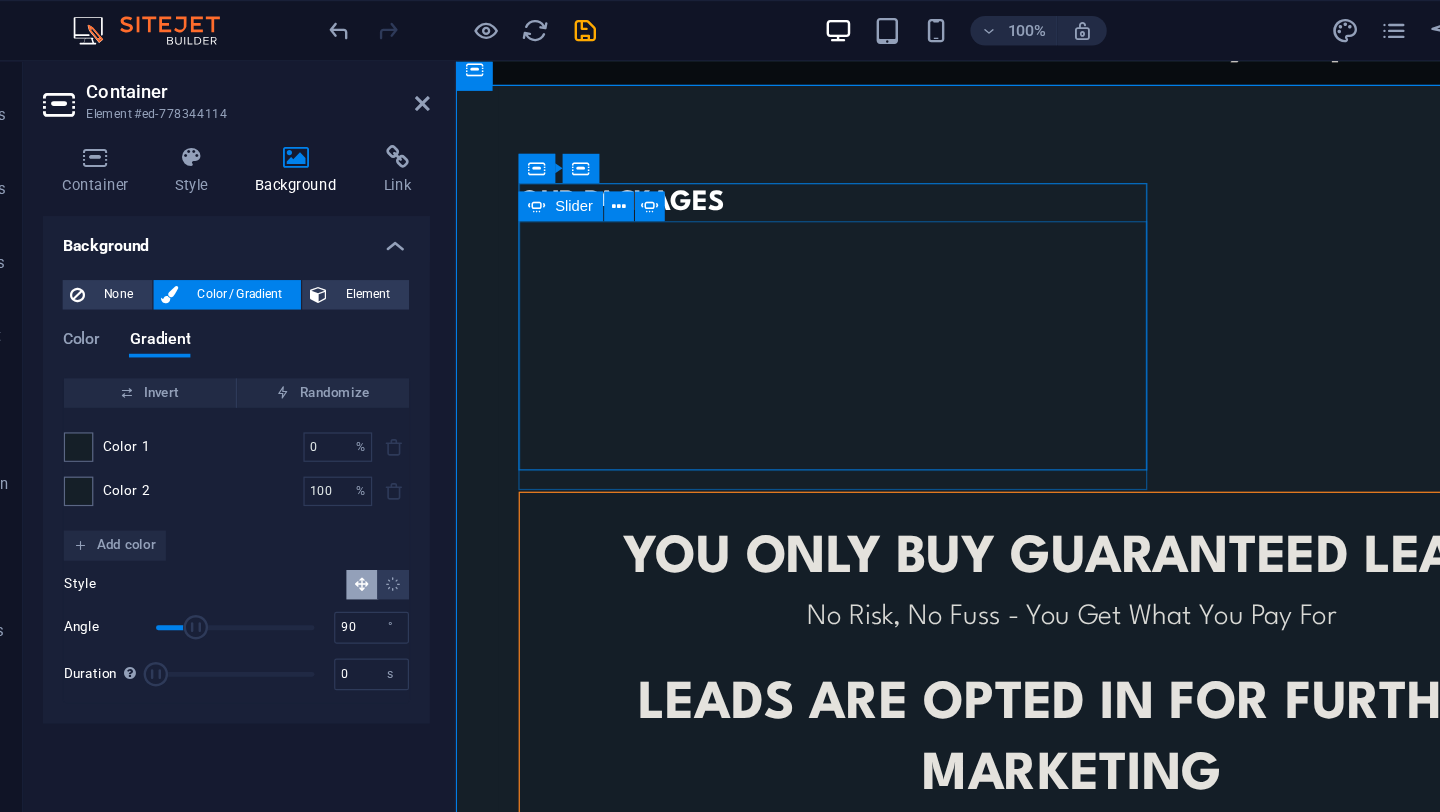 click at bounding box center [506, 2266] 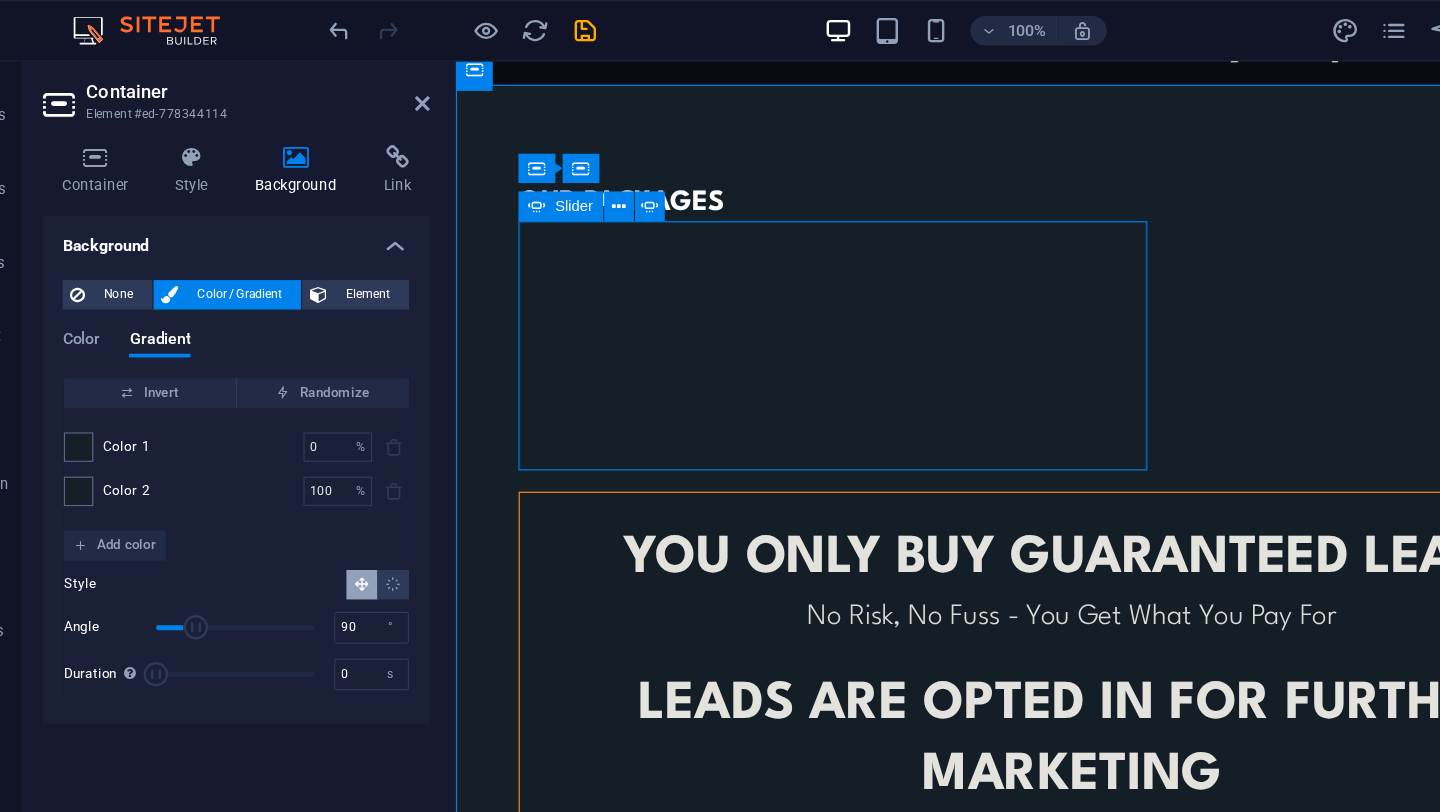 click at bounding box center [506, 2266] 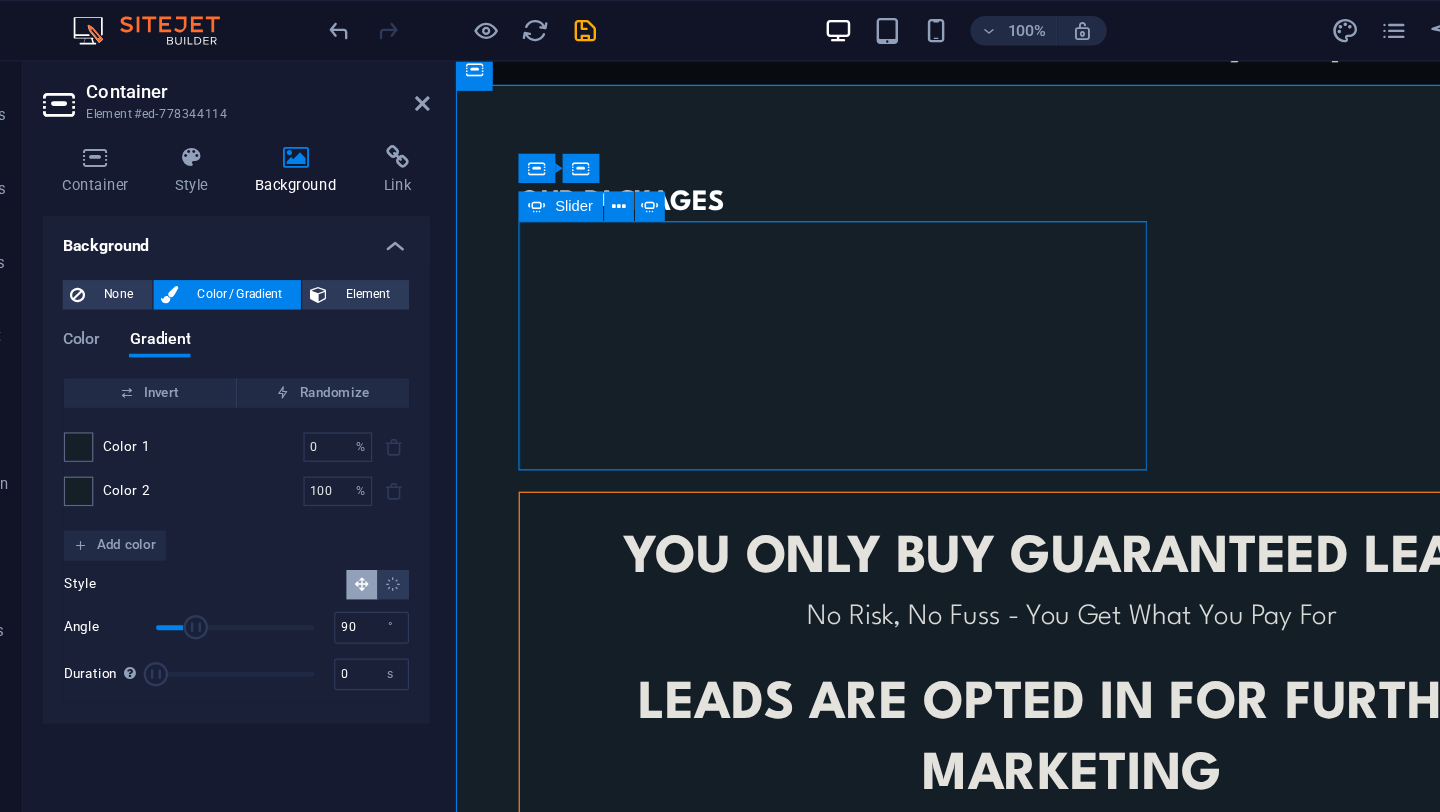 click at bounding box center (506, 2266) 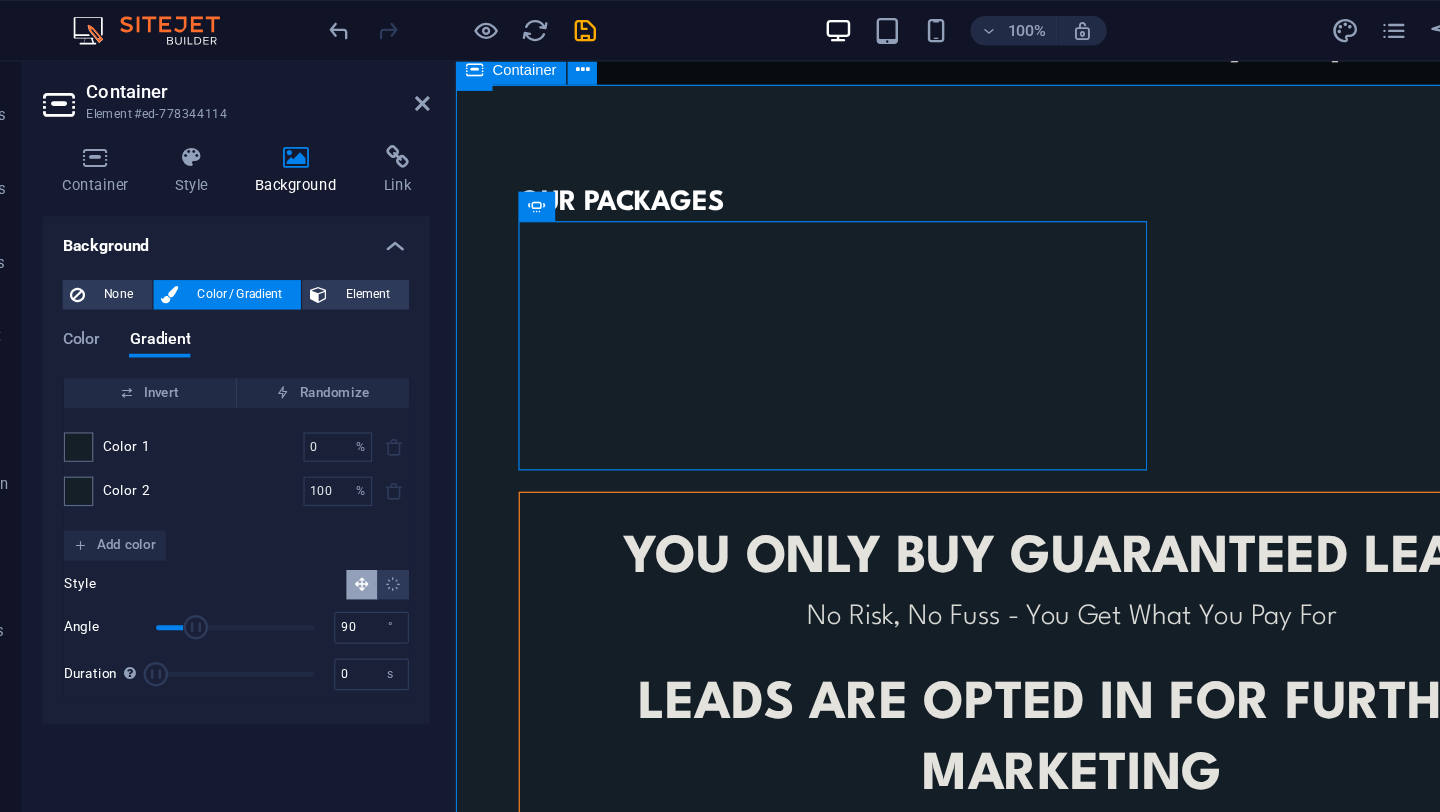 click on "OUR PACKAGES YOU ONLY BUY GUARANTEED LEADS No Risk, No Fuss - You Get What You Pay For leads ARE opted in for further marketing After Filling Your Tailored Research Form Leads Opt-In To Be Contacted Further No minimum orders To Cater For All Business Sizes or To Trial Before You Commit CONTACT US TO FIND OUT MORE © Code -  Legal notice  |  Privacy" at bounding box center (959, 580) 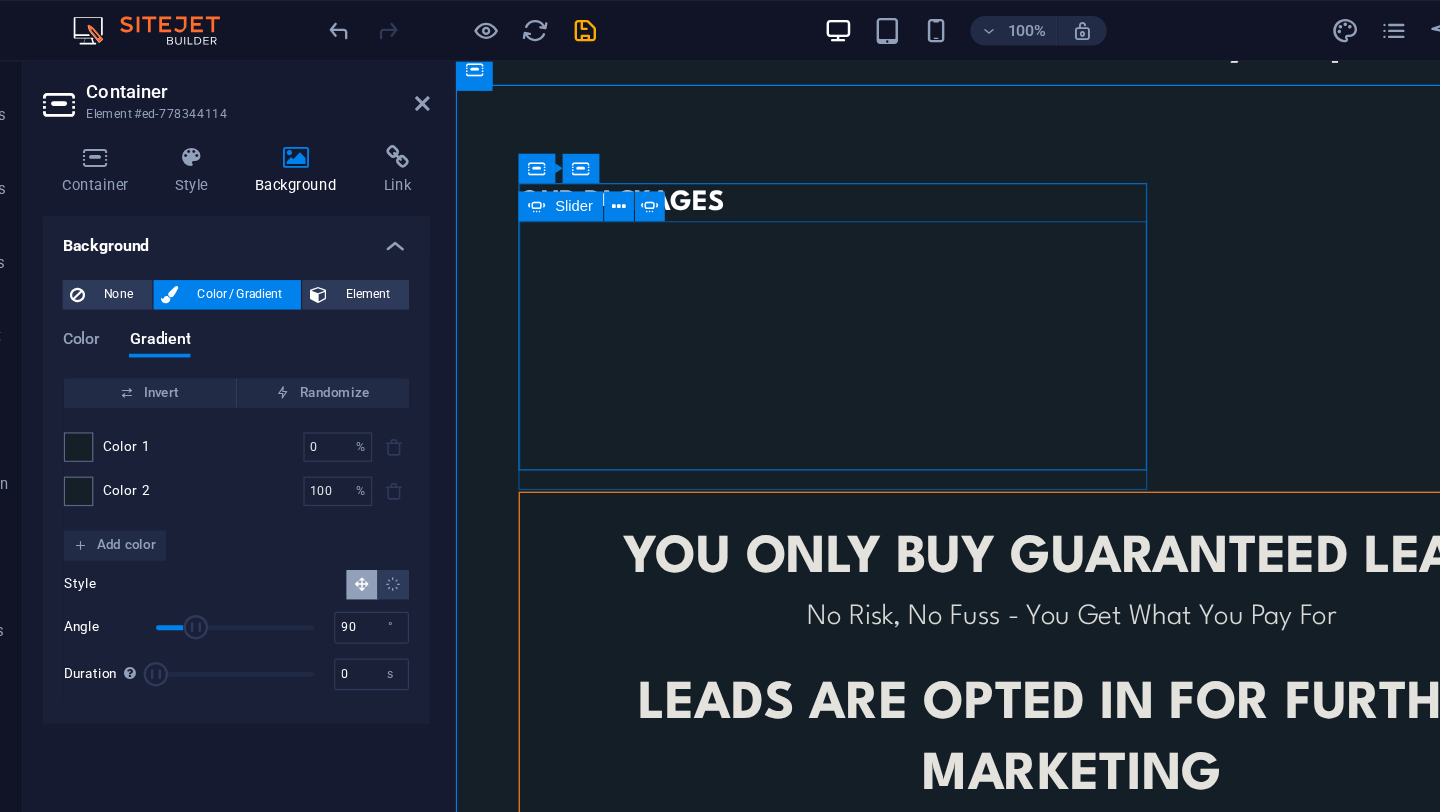click at bounding box center (506, 2266) 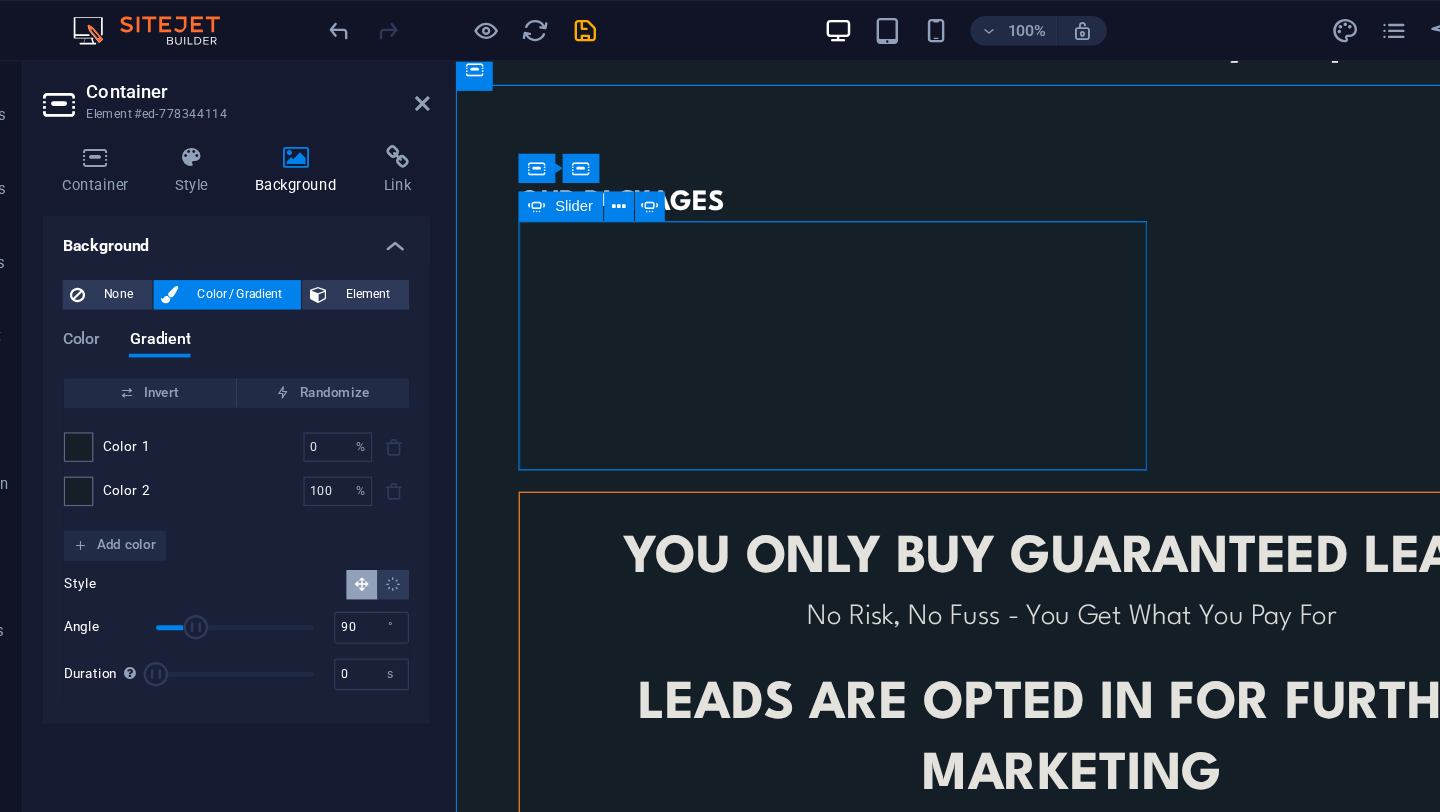 click at bounding box center [506, 2266] 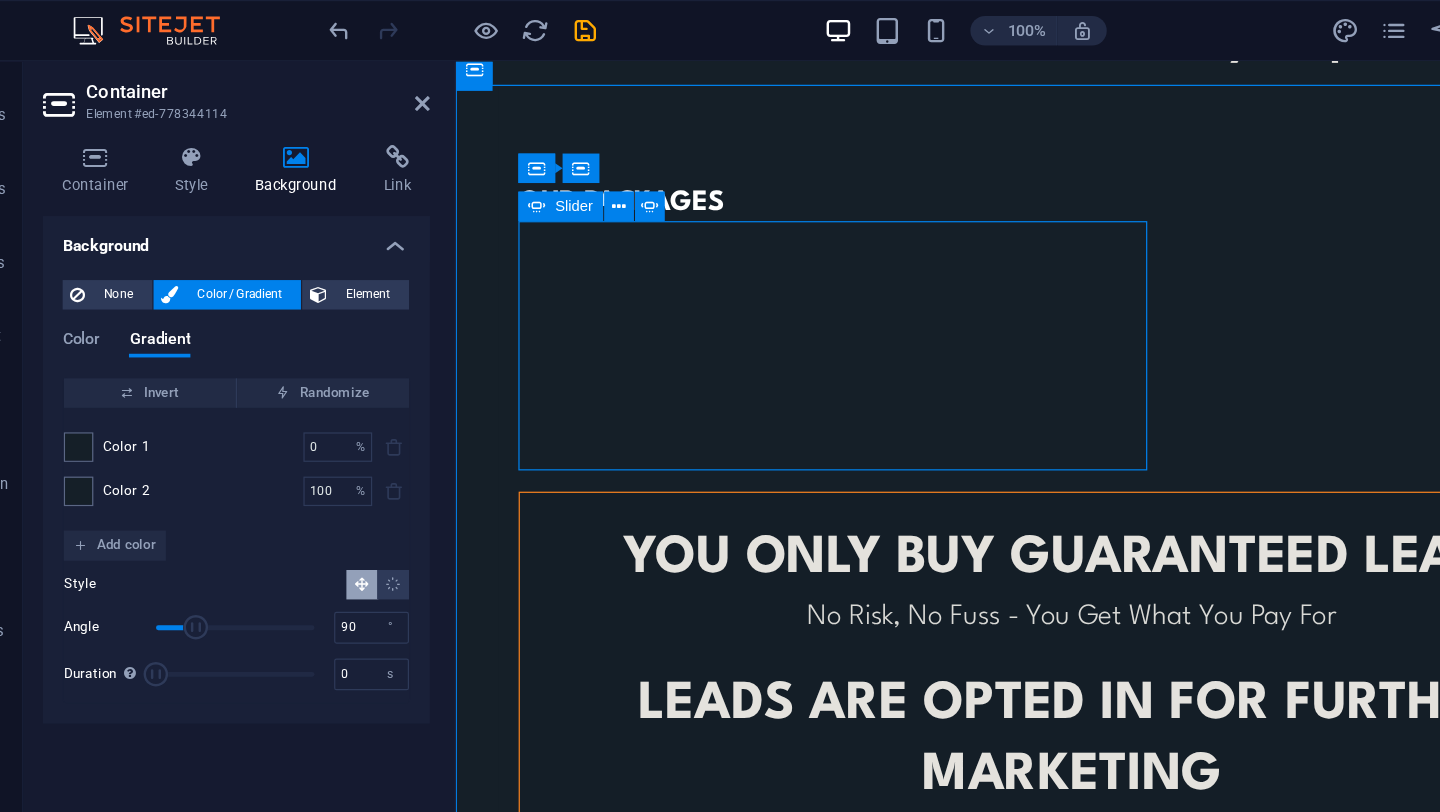 click at bounding box center (506, 2266) 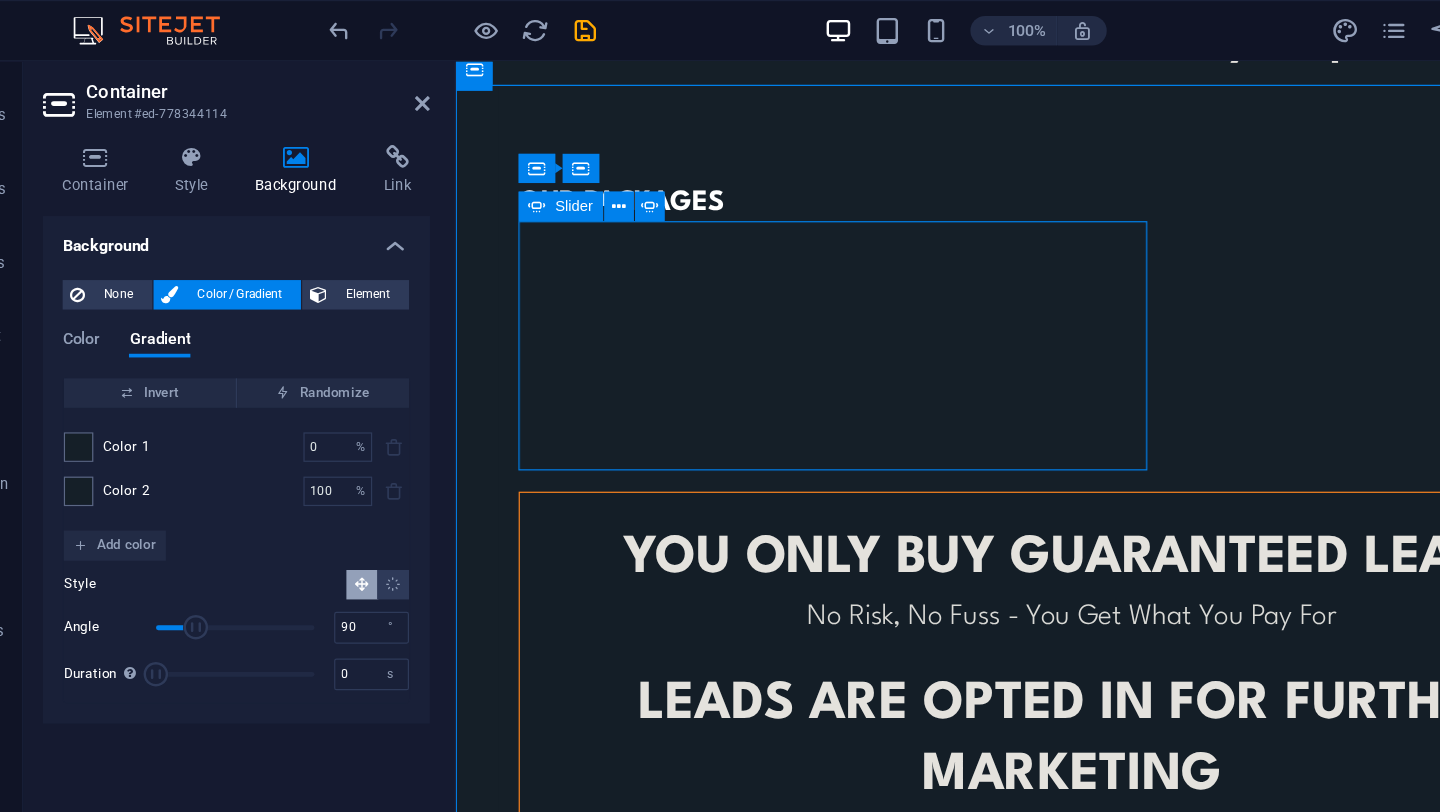 click at bounding box center (506, 2266) 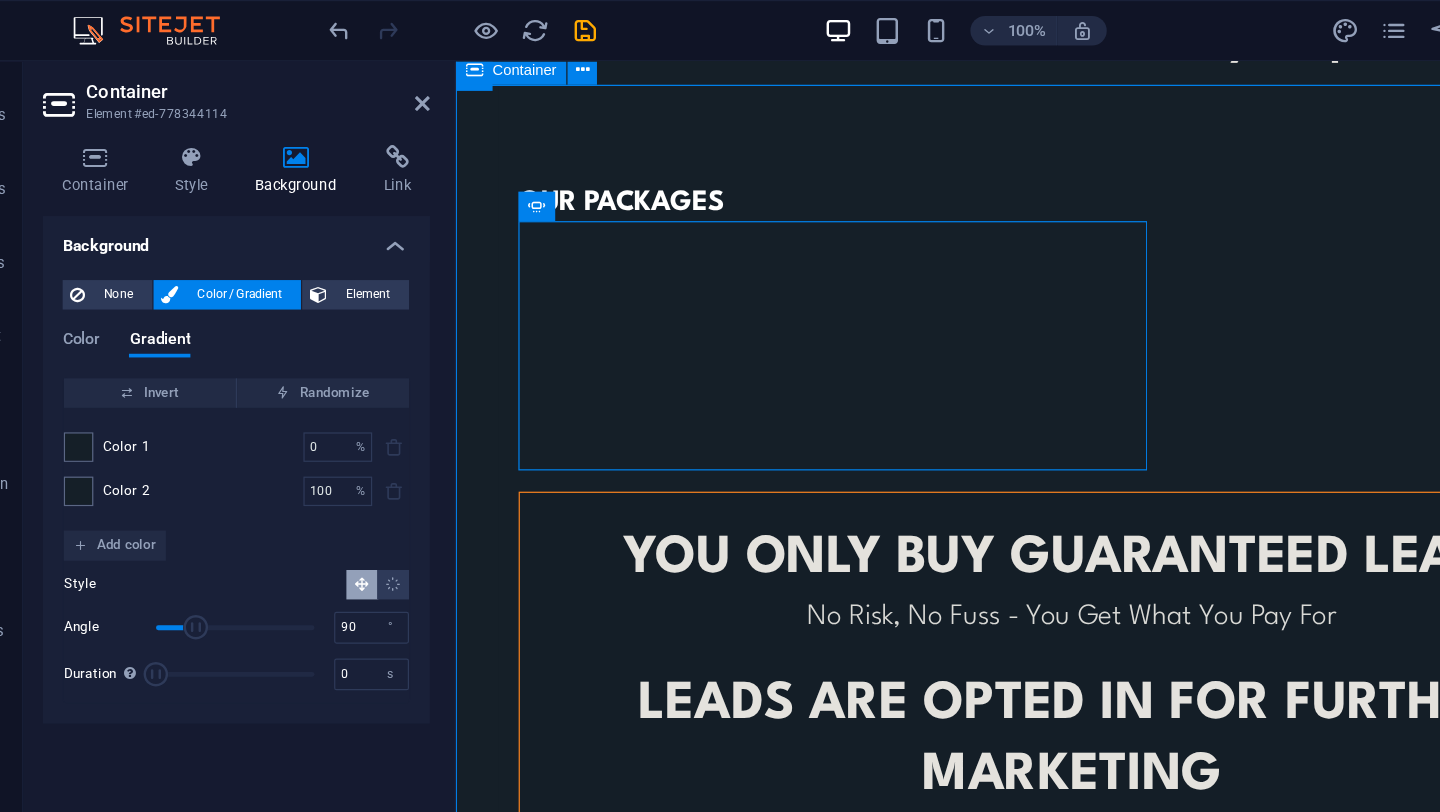 click on "OUR PACKAGES YOU ONLY BUY GUARANTEED LEADS No Risk, No Fuss - You Get What You Pay For leads ARE opted in for further marketing After Filling Your Tailored Research Form Leads Opt-In To Be Contacted Further No minimum orders To Cater For All Business Sizes or To Trial Before You Commit CONTACT US TO FIND OUT MORE © Code -  Legal notice  |  Privacy" at bounding box center (959, 580) 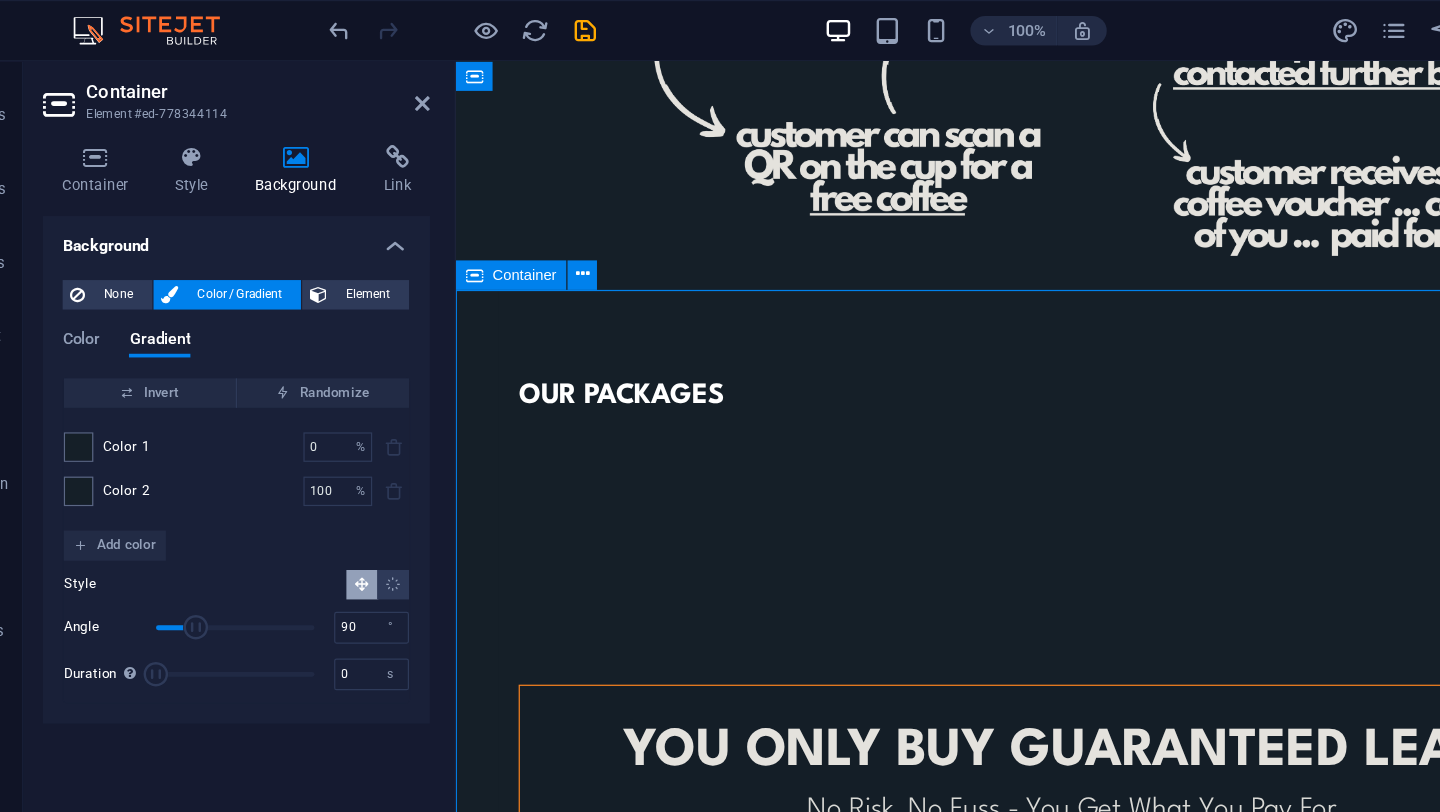 scroll, scrollTop: 1000, scrollLeft: 0, axis: vertical 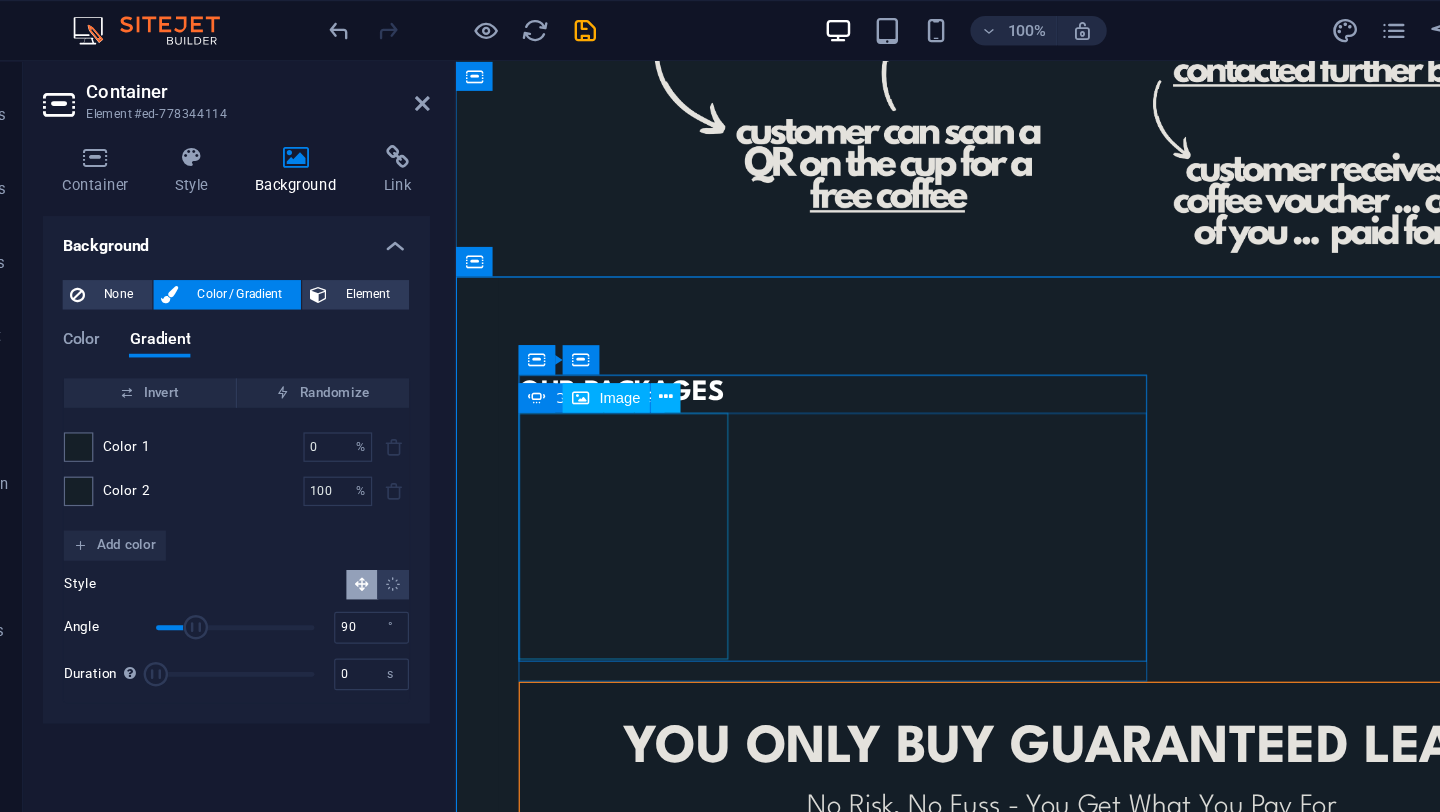 click on "Slider   Image" at bounding box center (555, 324) 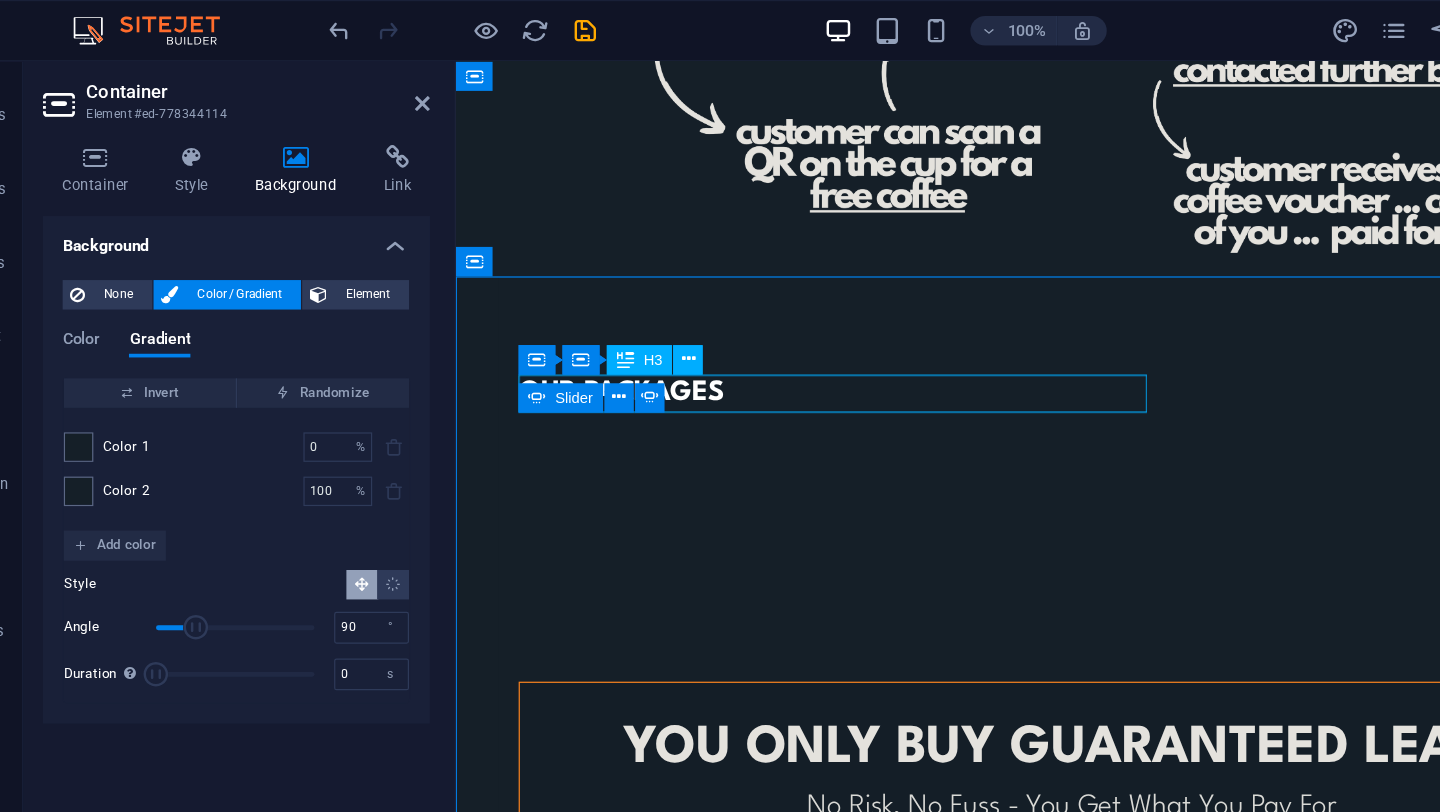 click on "OUR PACKAGES" at bounding box center [762, 331] 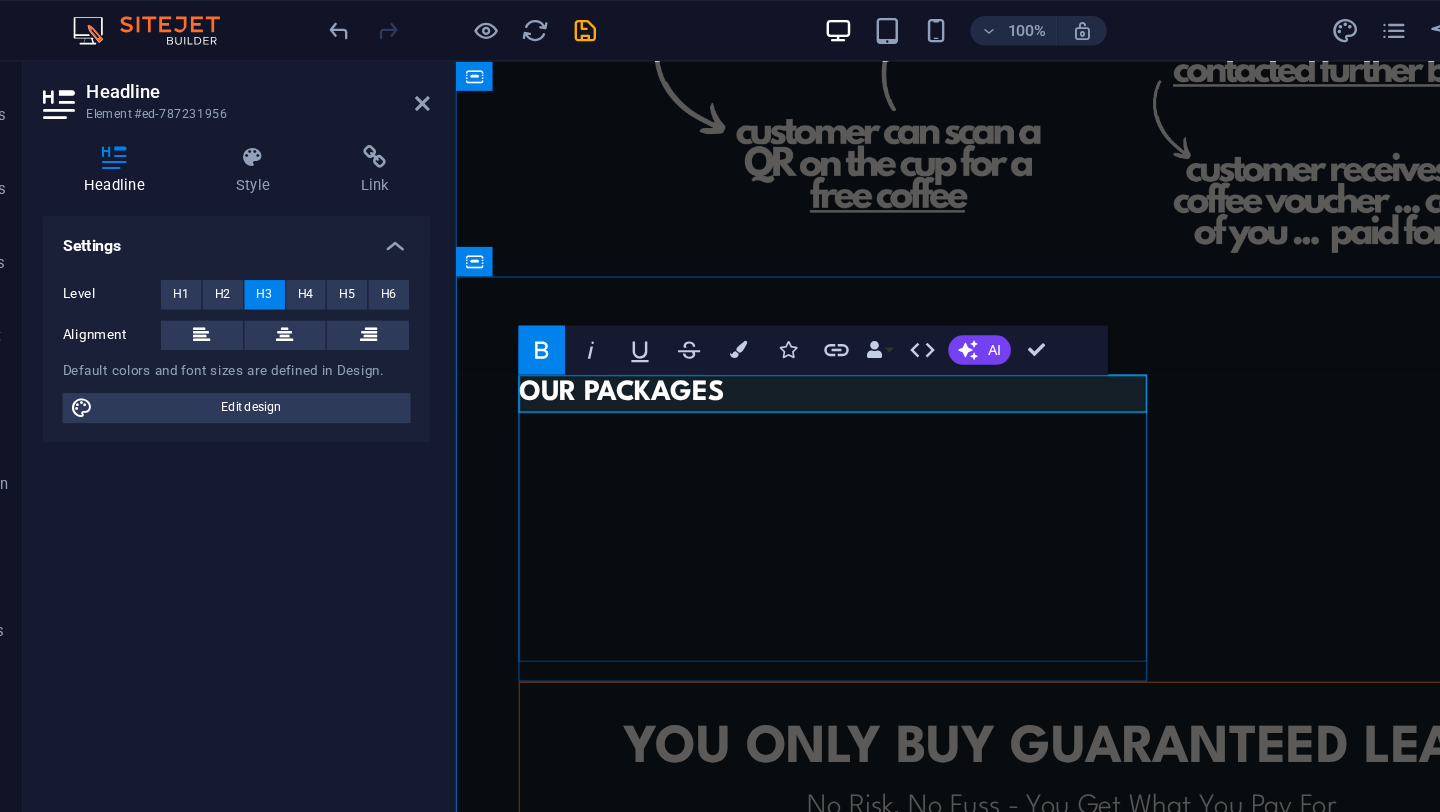 type 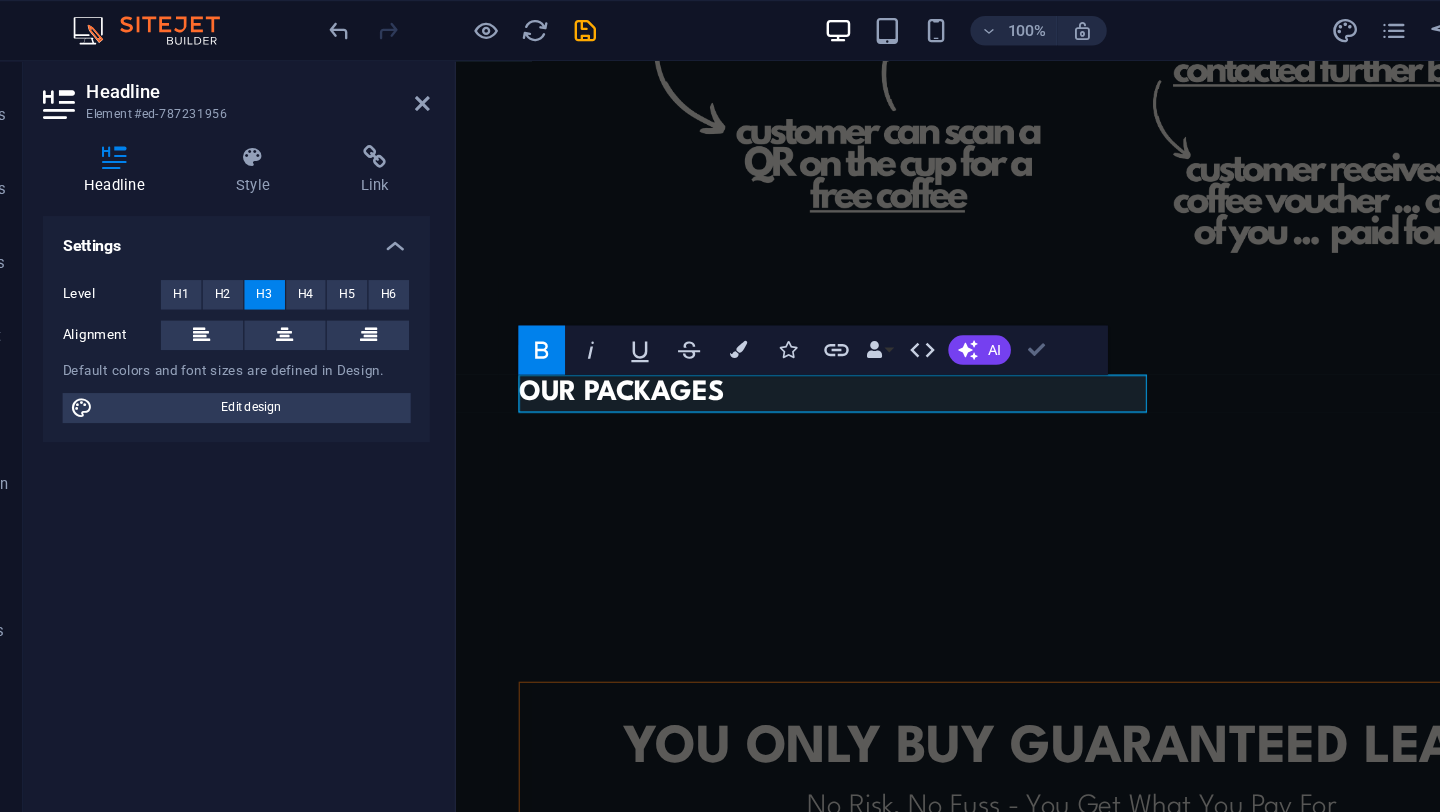 scroll, scrollTop: 1068, scrollLeft: 0, axis: vertical 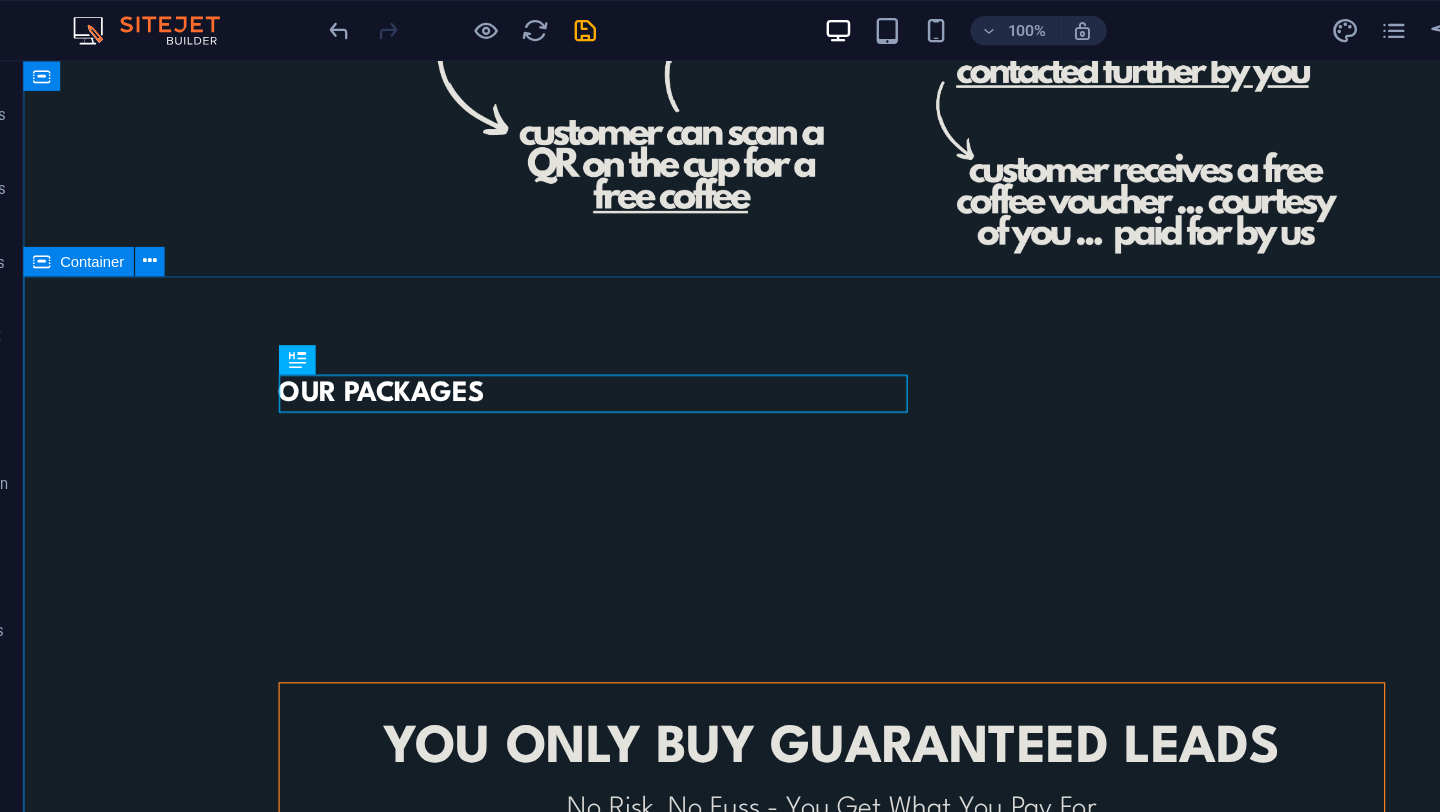click on "Our PACKAGES YOU ONLY BUY GUARANTEED LEADS No Risk, No Fuss - You Get What You Pay For leads ARE opted in for further marketing After Filling Your Tailored Research Form Leads Opt-In To Be Contacted Further No minimum orders To Cater For All Business Sizes or To Trial Before You Commit CONTACT US TO FIND OUT MORE © Code -  Legal notice  |  Privacy" at bounding box center [703, 735] 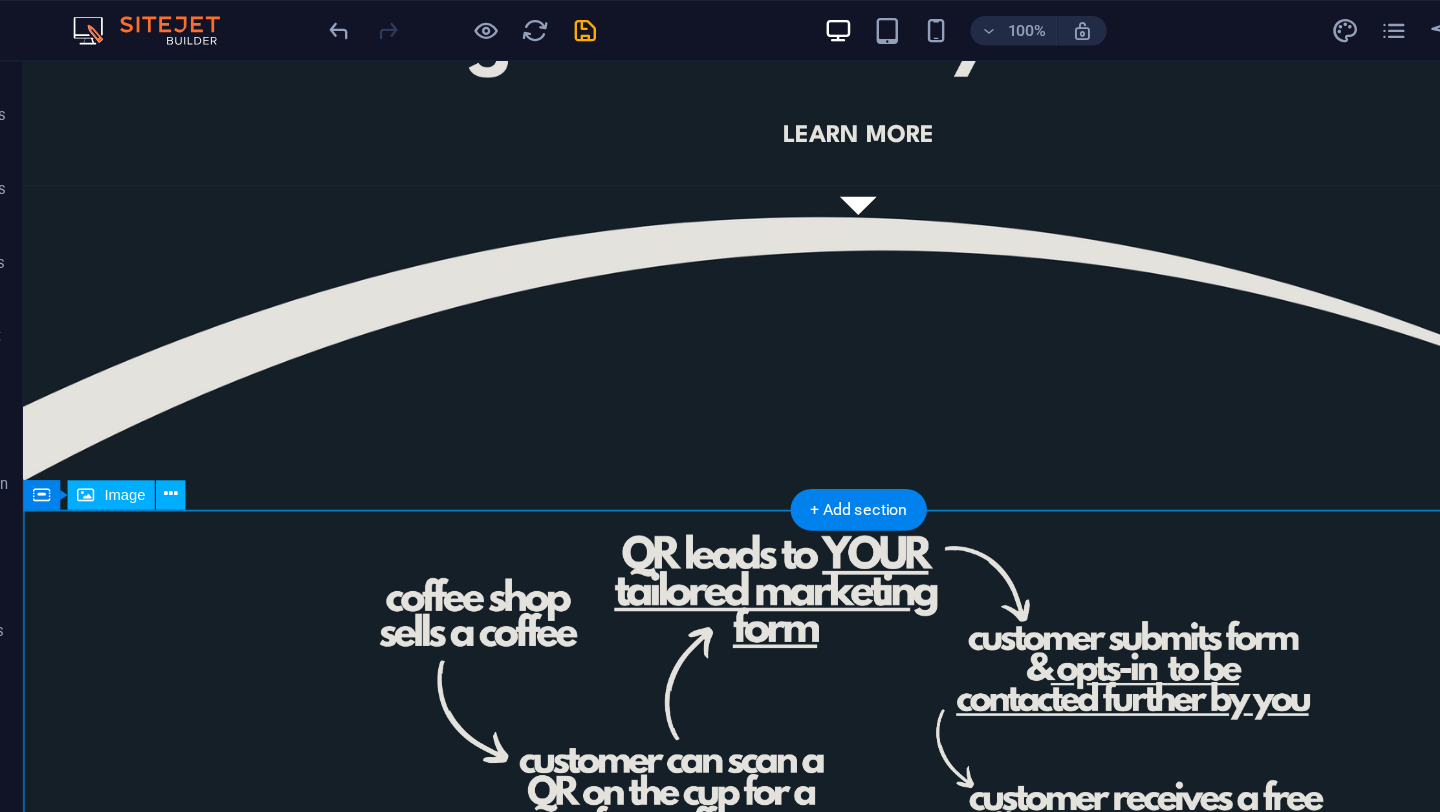 scroll, scrollTop: 553, scrollLeft: 0, axis: vertical 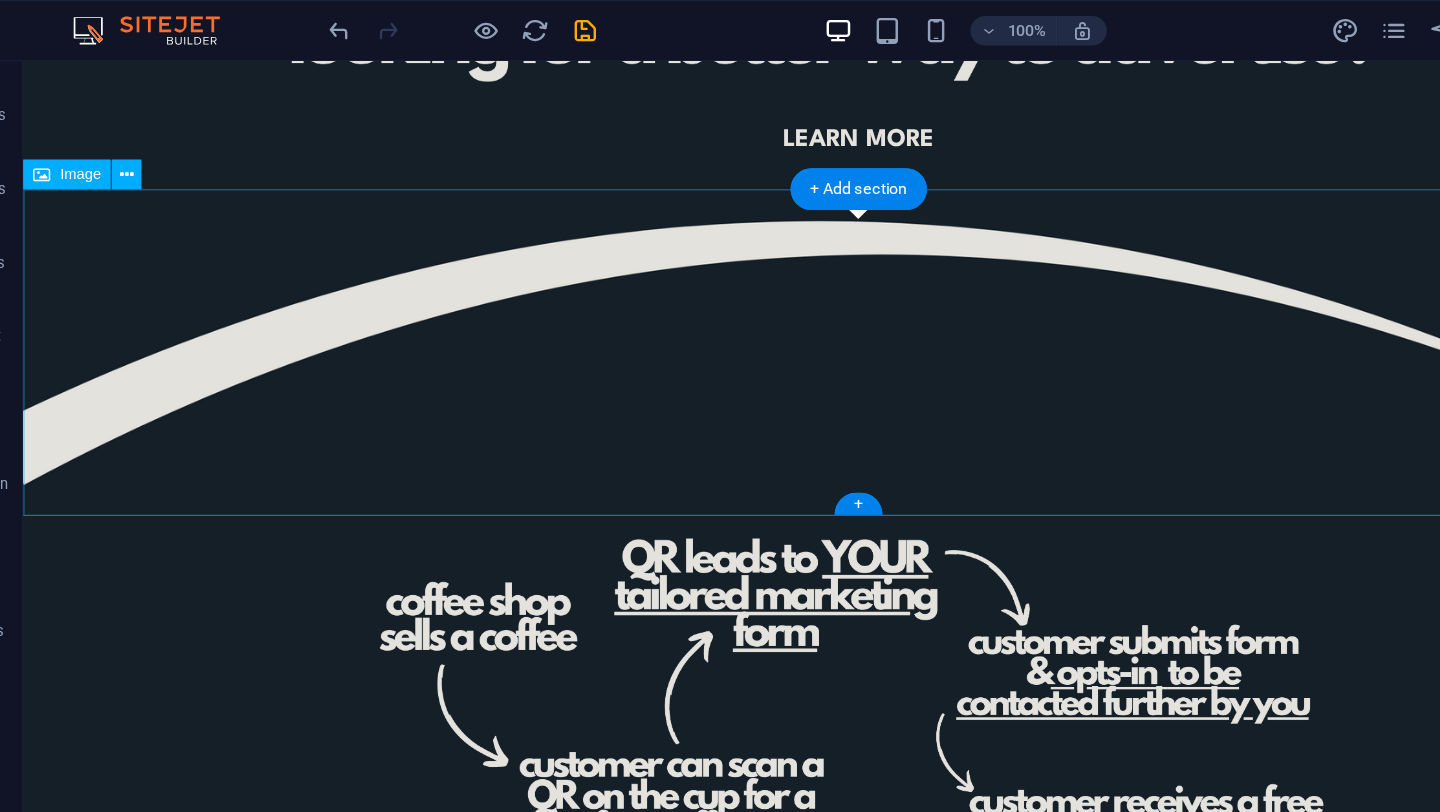 click at bounding box center [703, 298] 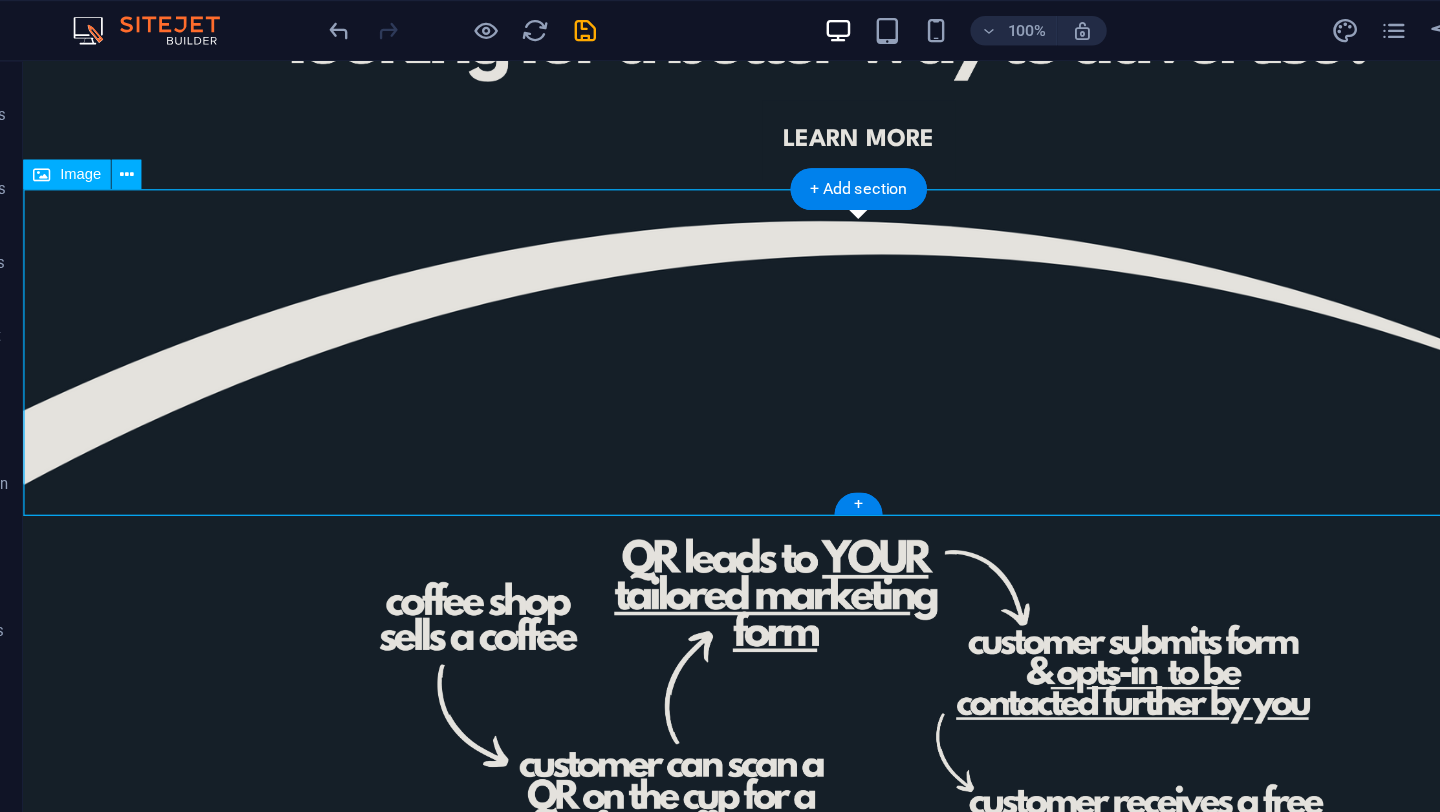 click at bounding box center (703, 298) 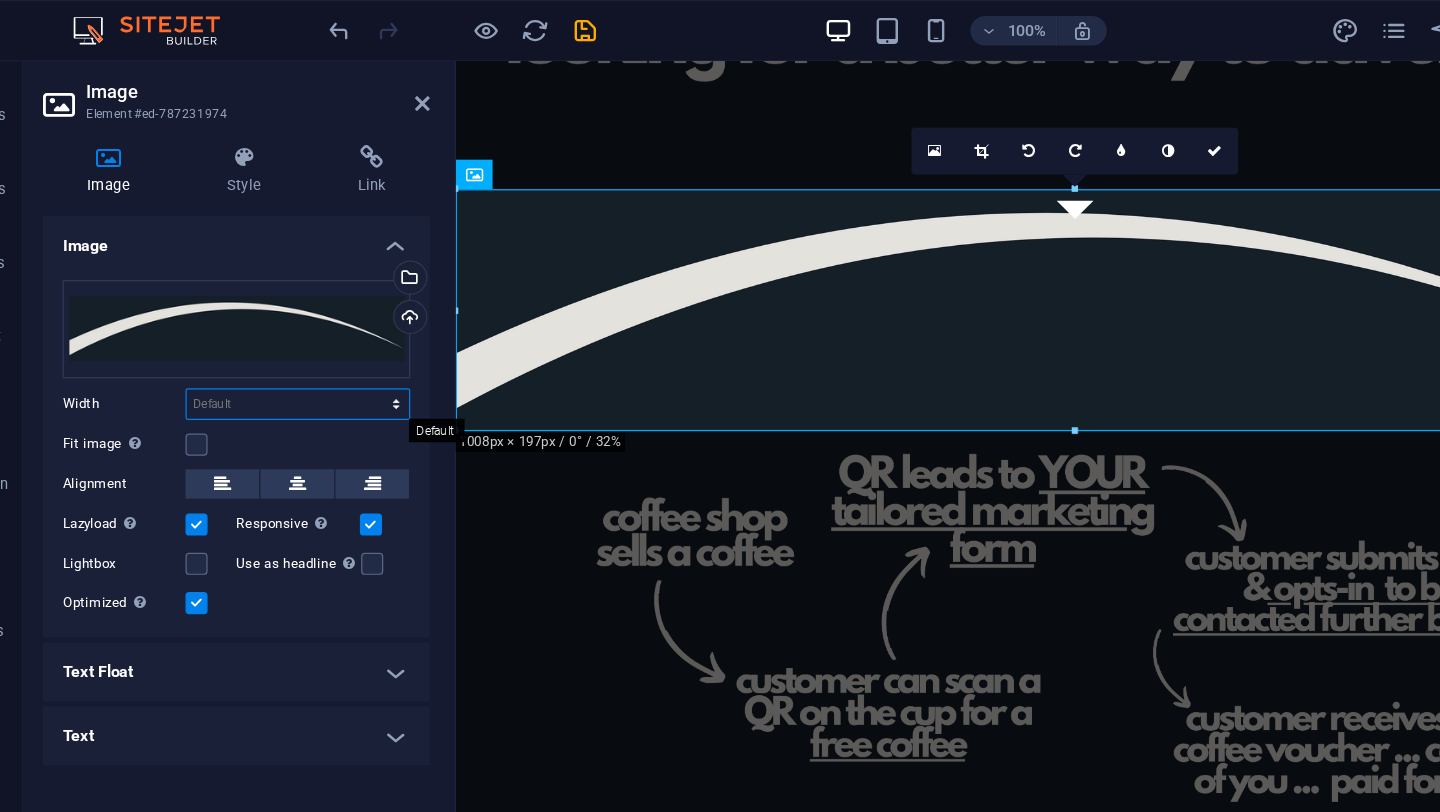 click on "Default auto px rem % em vh vw" at bounding box center [303, 329] 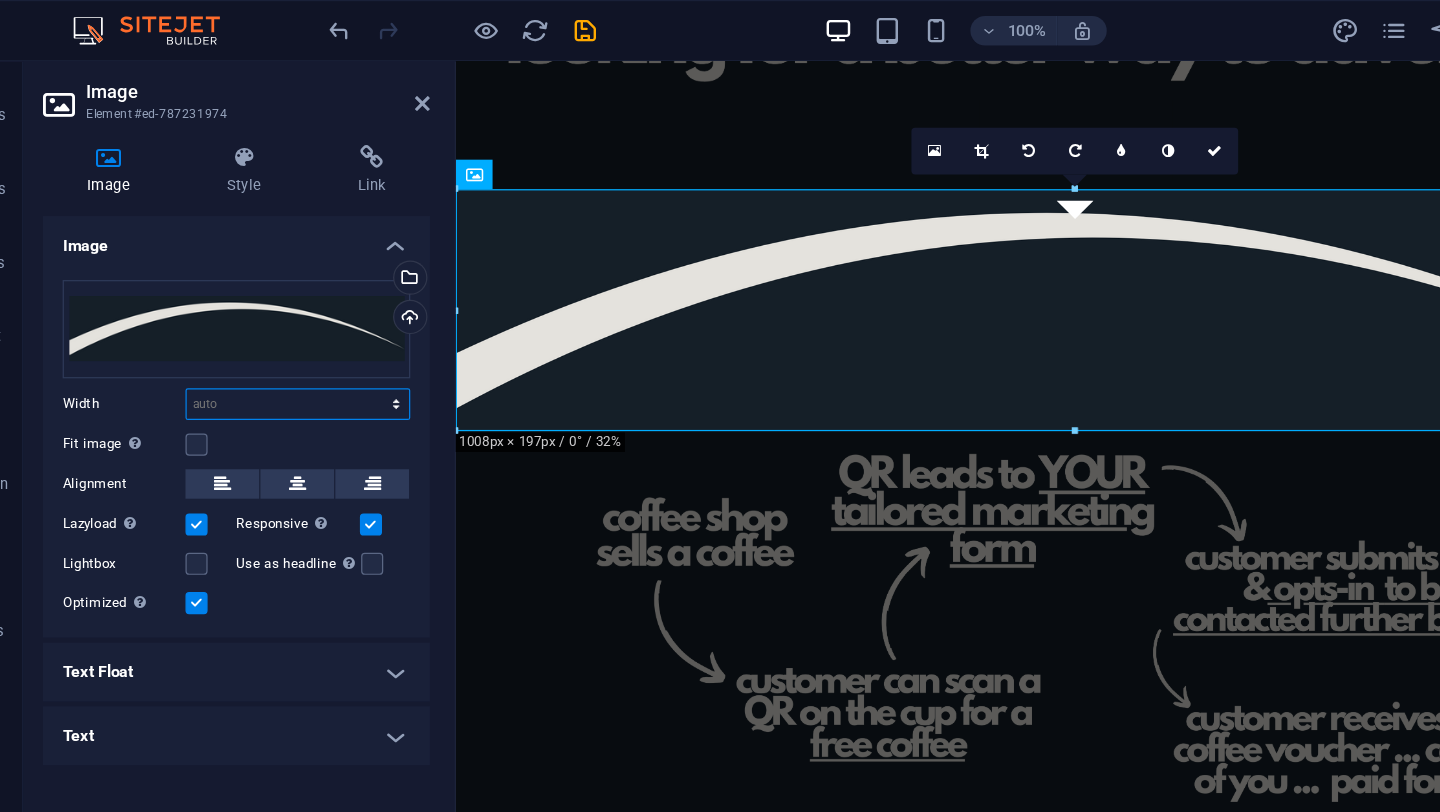 click on "Default auto px rem % em vh vw" at bounding box center [303, 329] 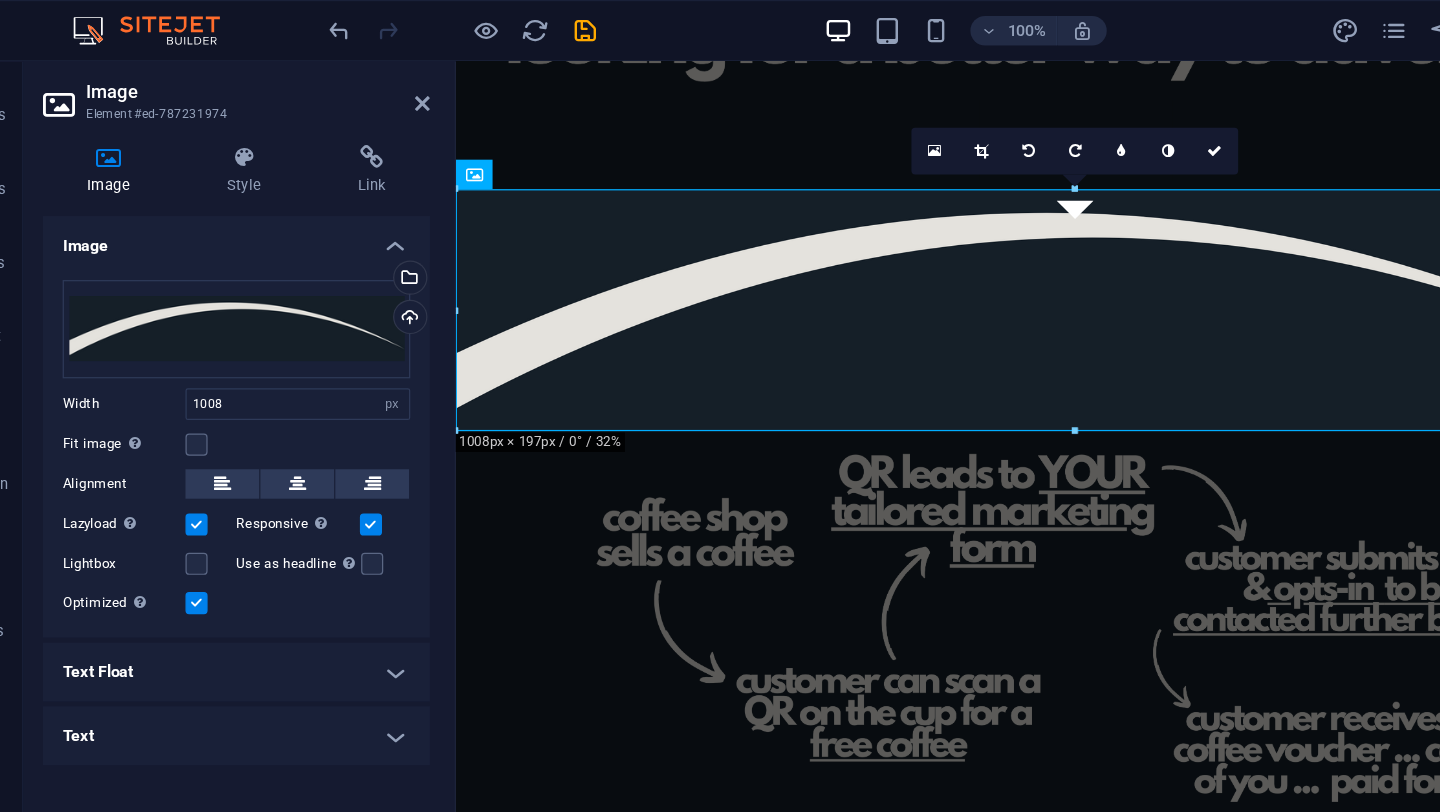 click on "Fit image Automatically fit image to a fixed width and height" at bounding box center [253, 362] 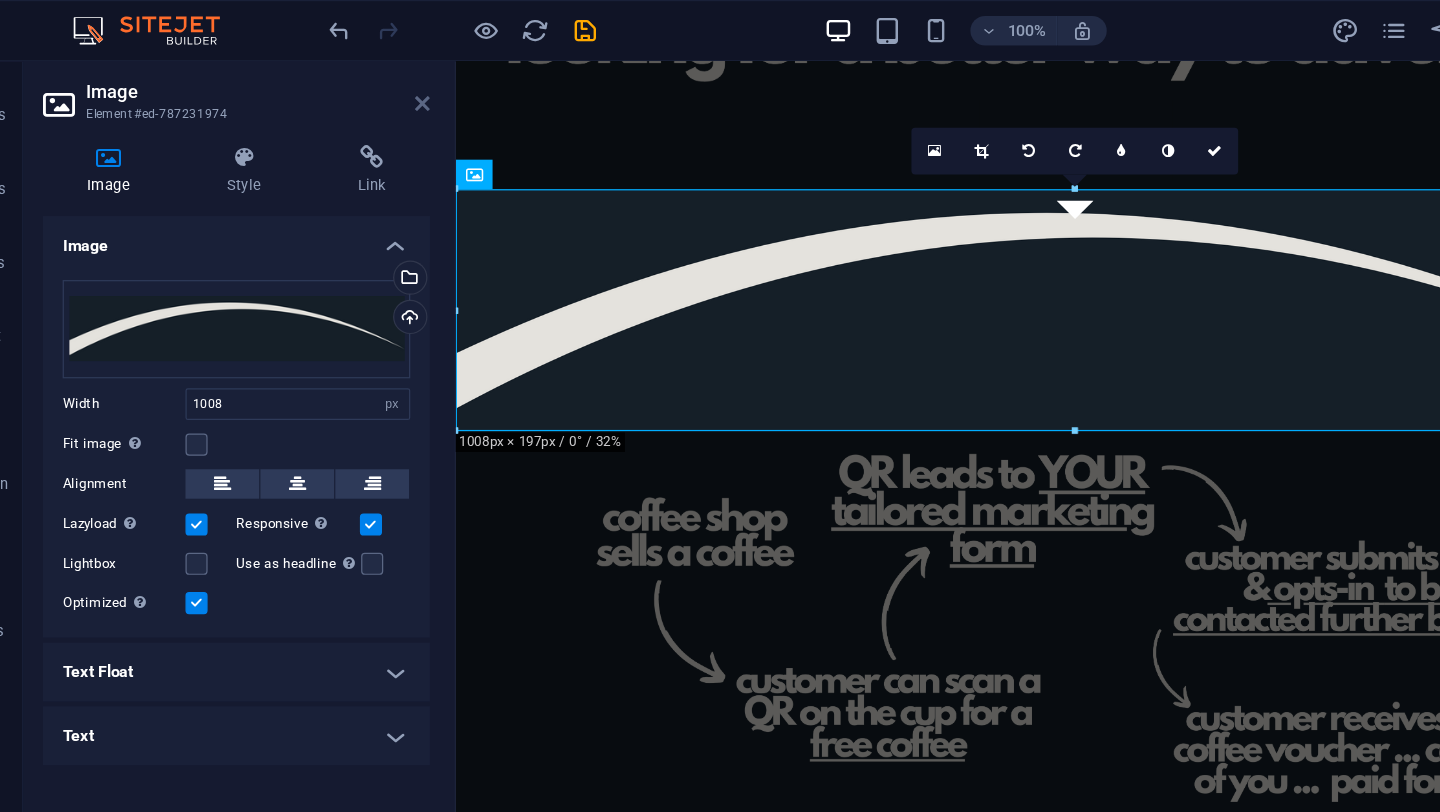 click at bounding box center (405, 84) 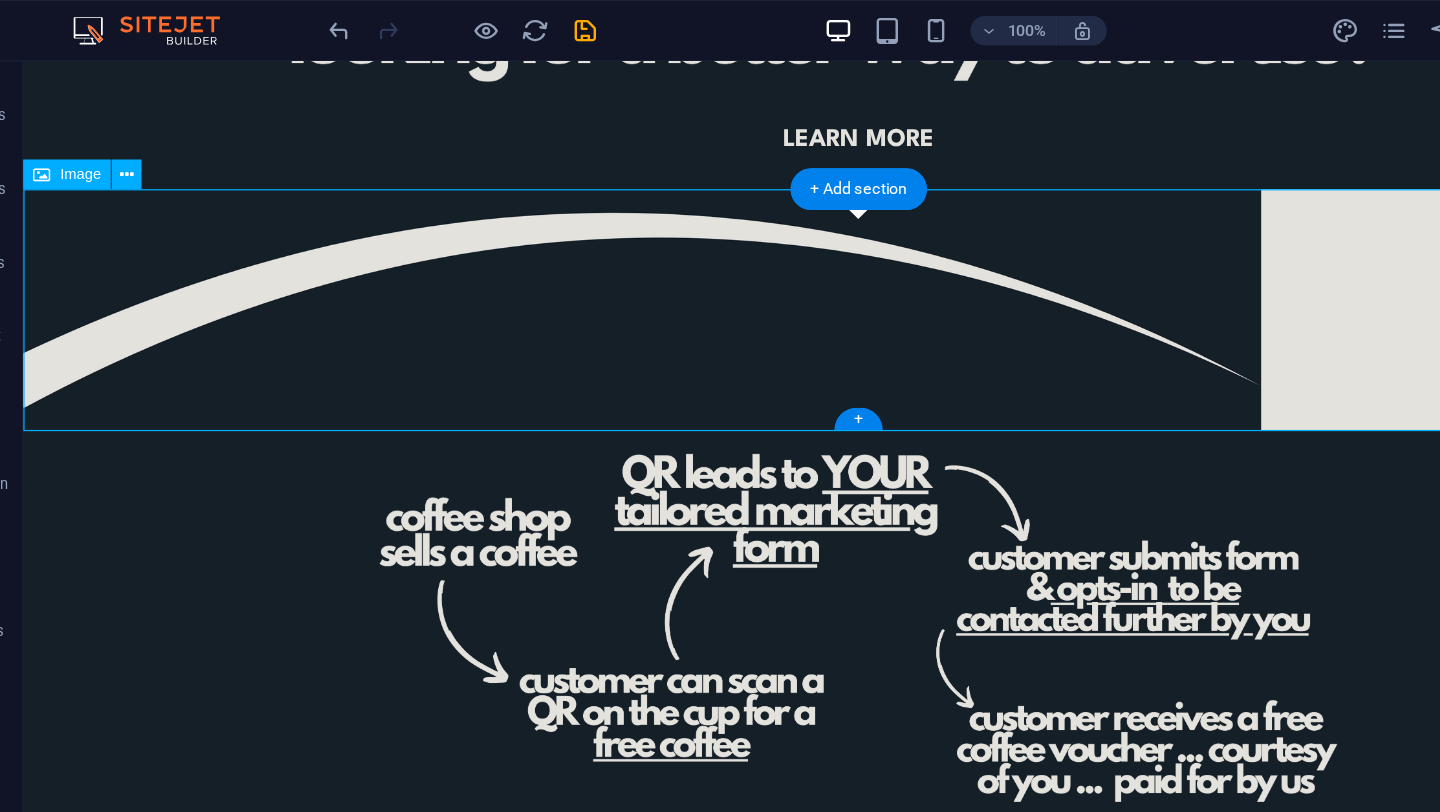 click at bounding box center (703, 263) 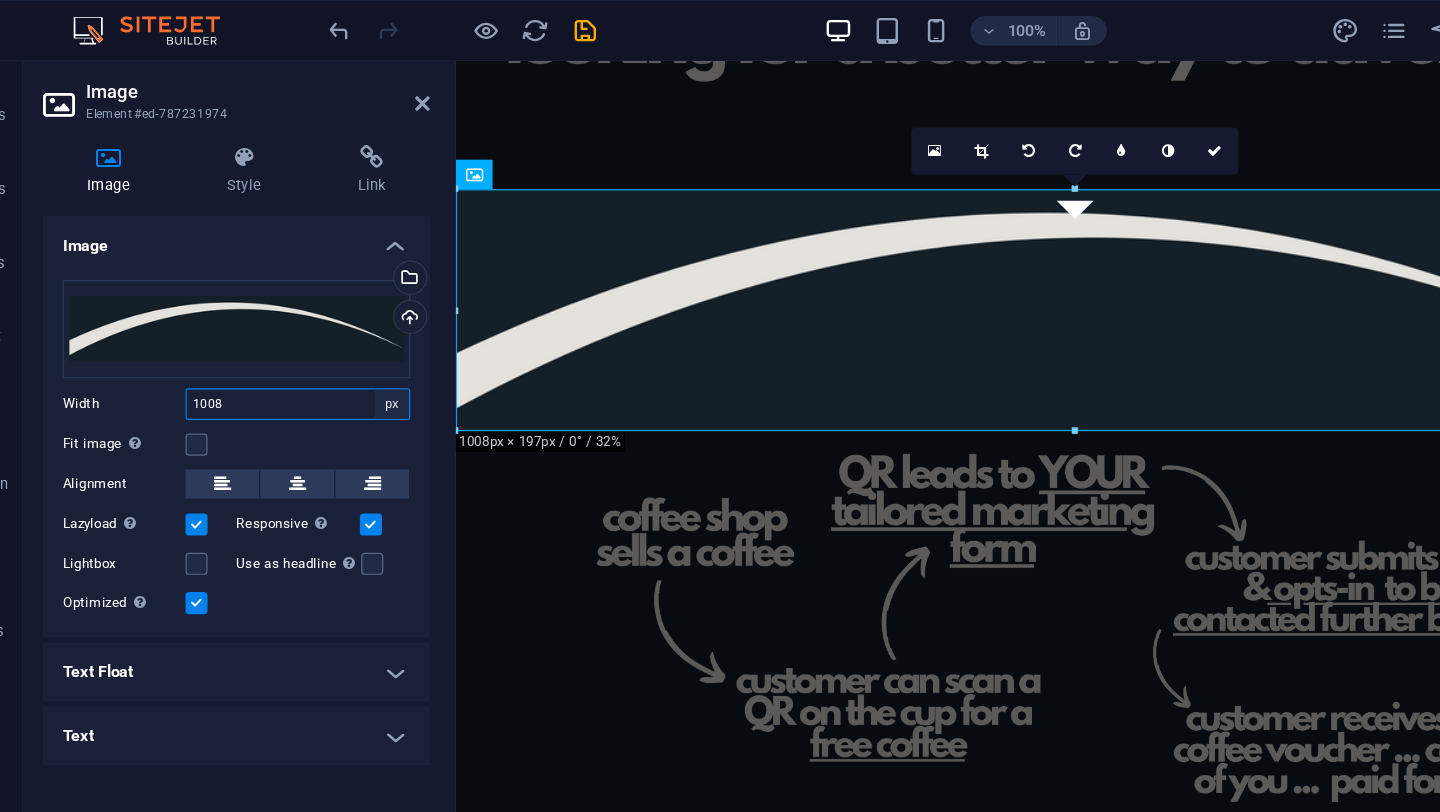 click on "Default auto px rem % em vh vw" at bounding box center [380, 329] 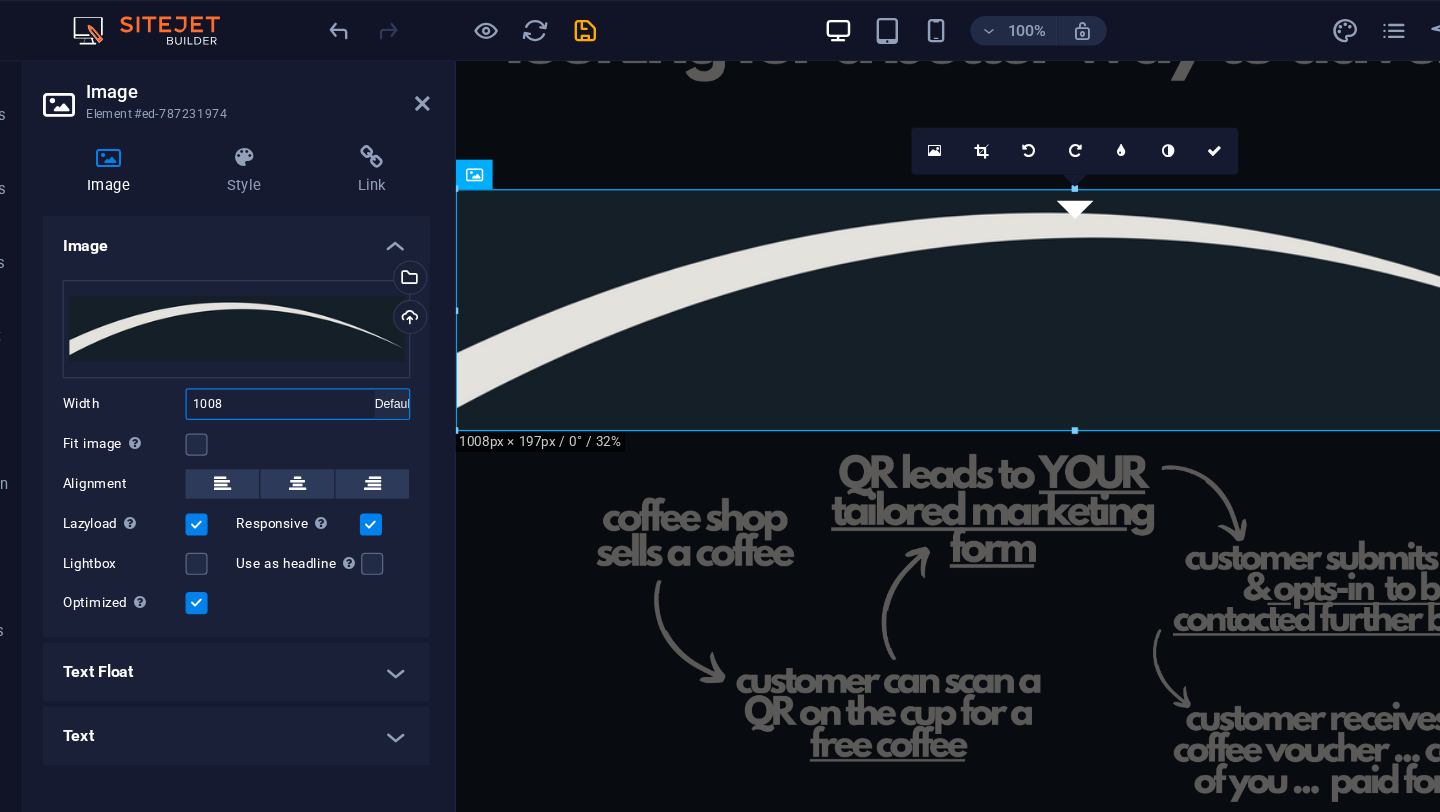select on "DISABLED_OPTION_VALUE" 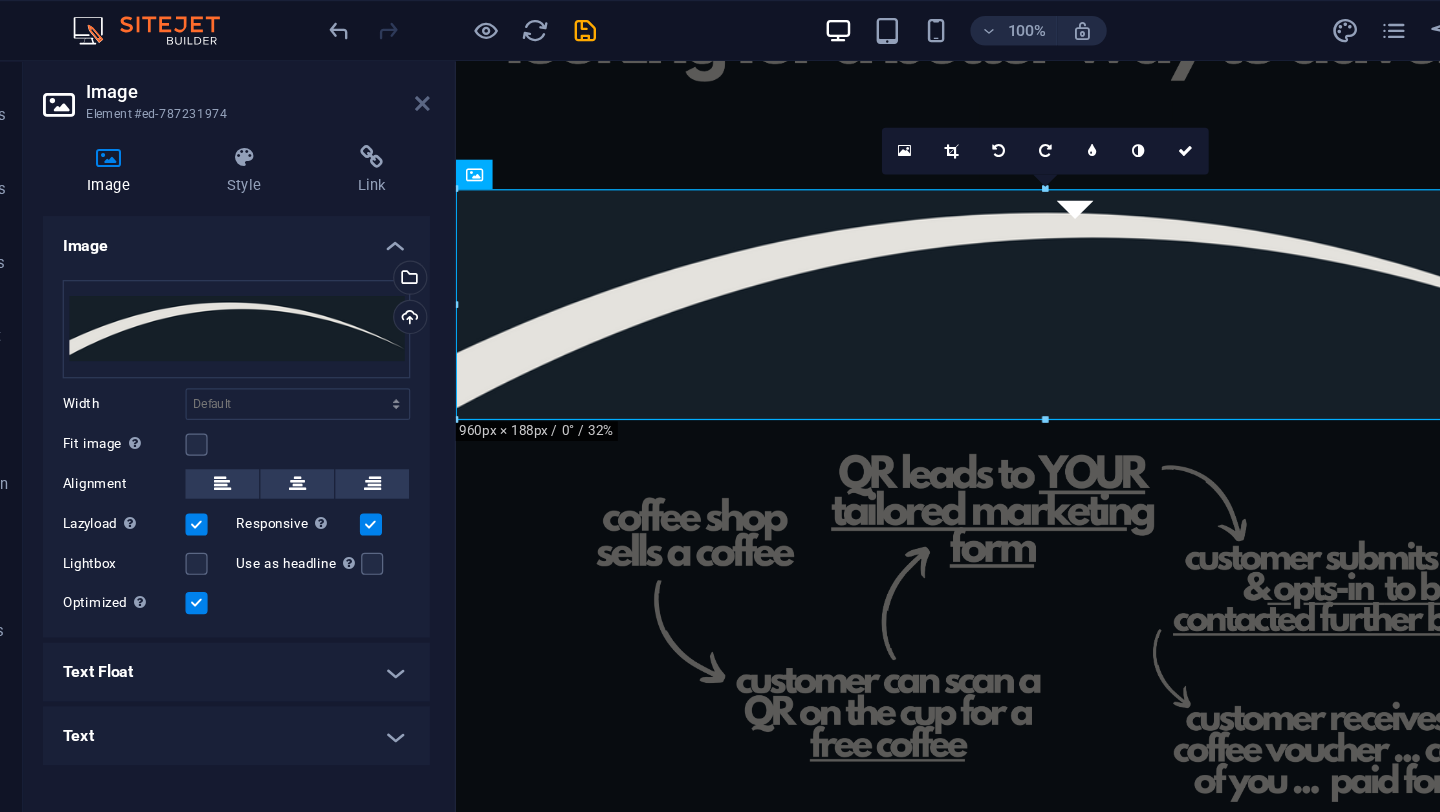 click at bounding box center (405, 84) 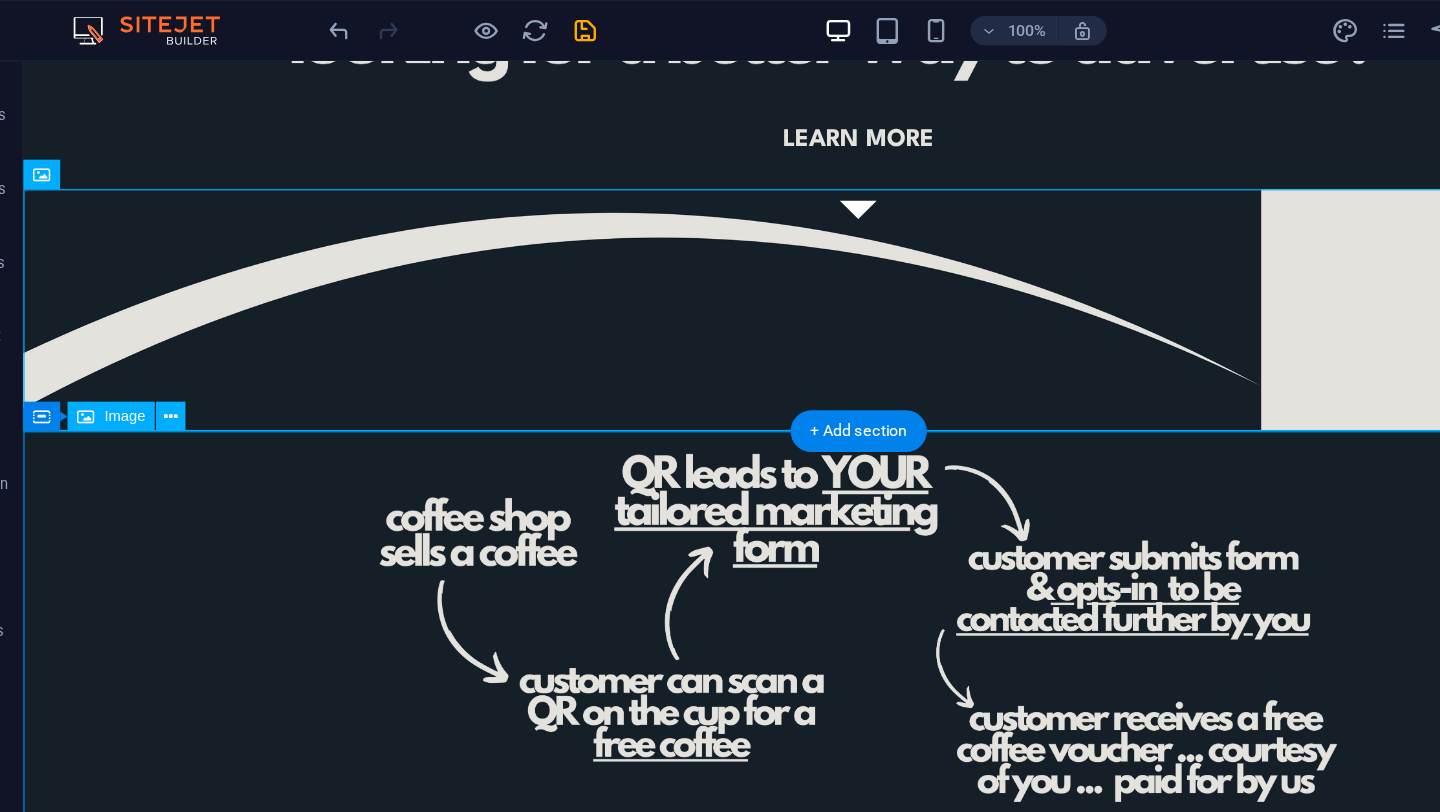 click at bounding box center (703, 522) 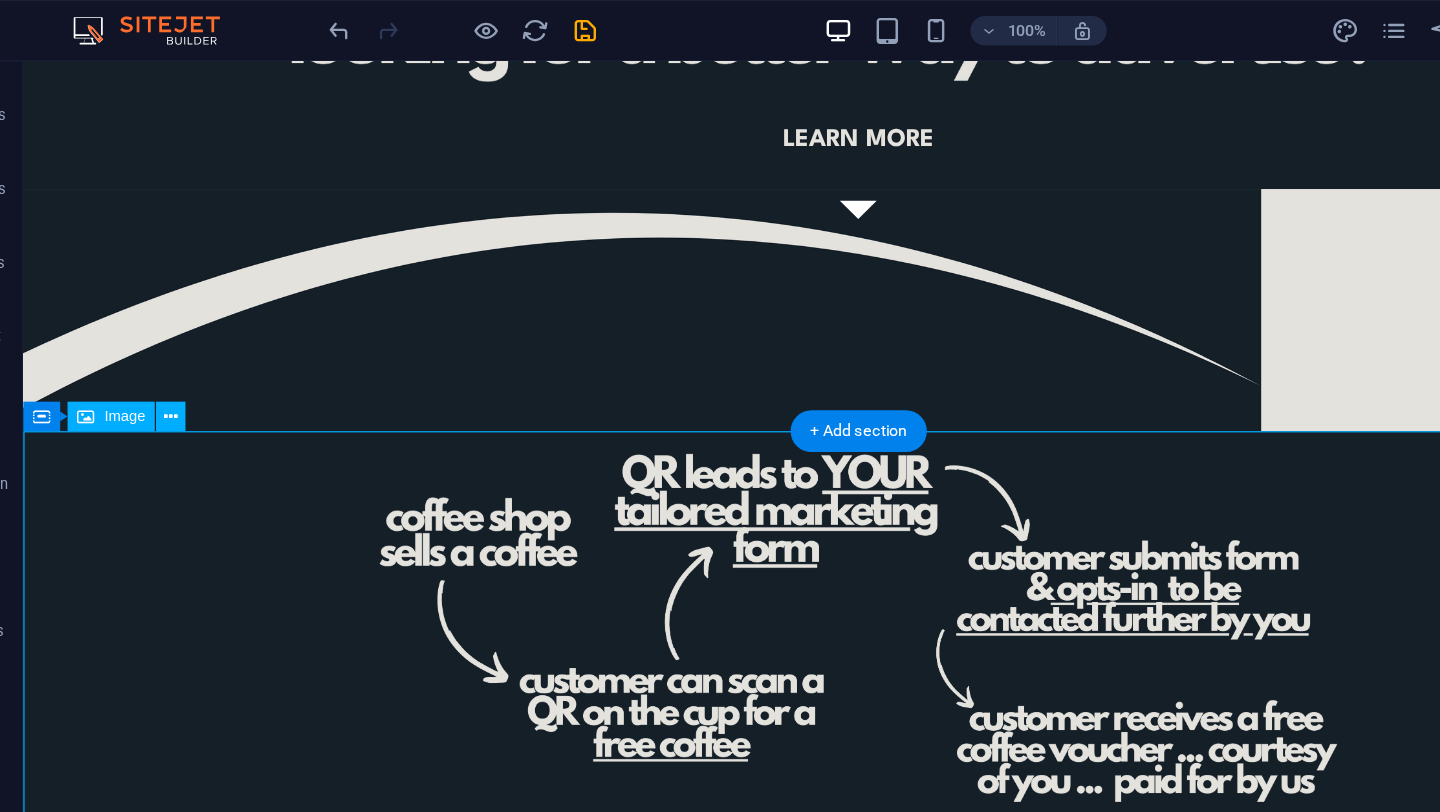 click at bounding box center (703, 522) 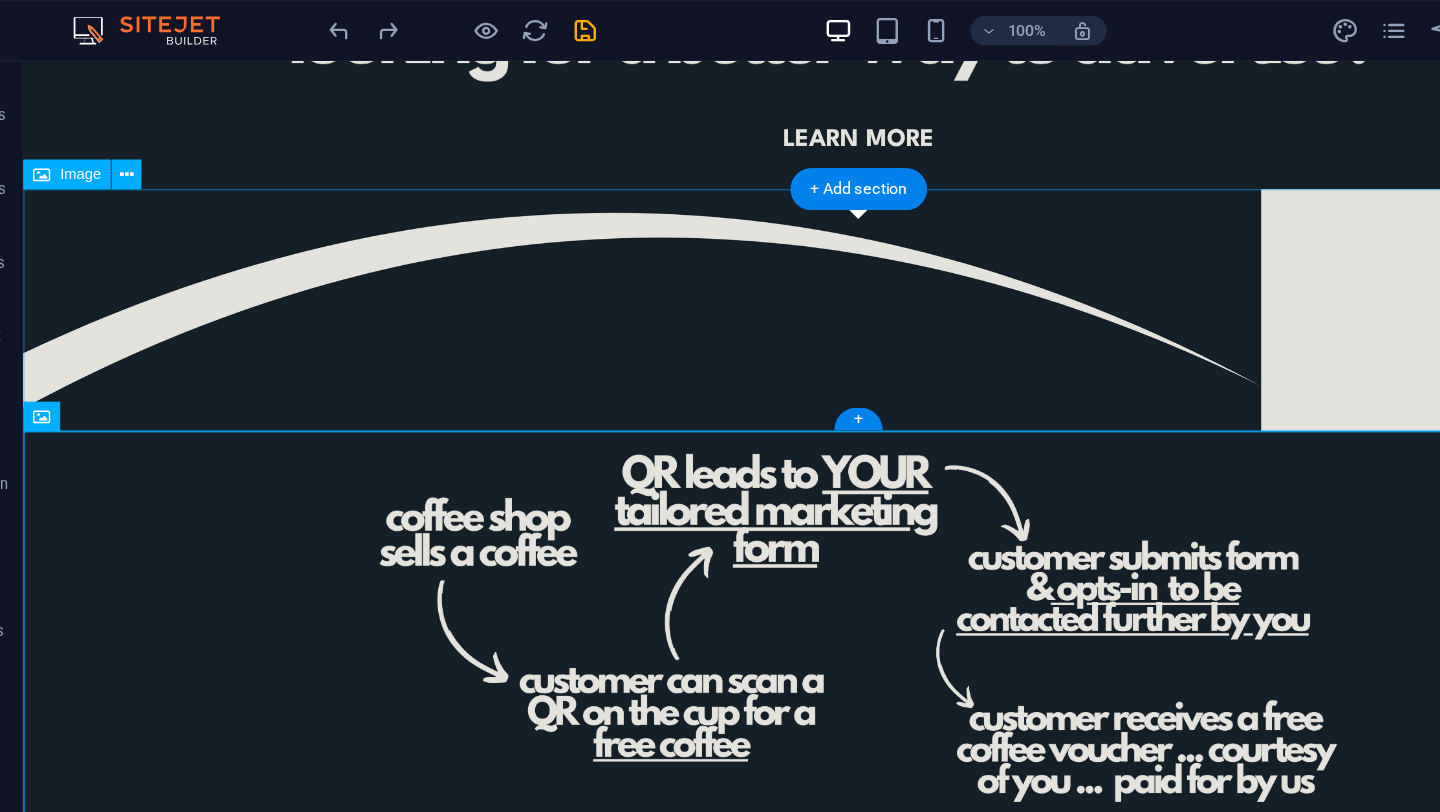 click at bounding box center (703, 263) 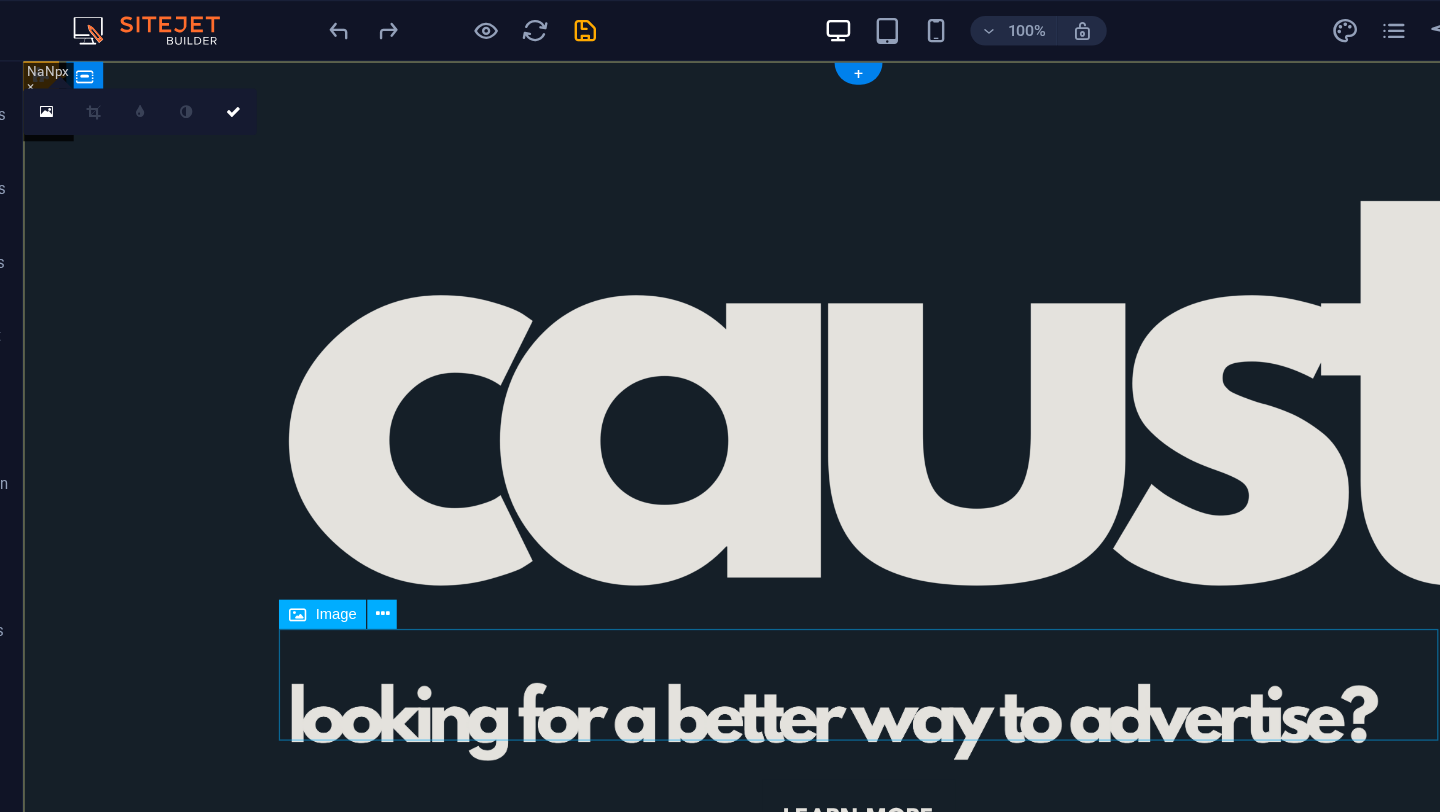 scroll, scrollTop: 393, scrollLeft: 0, axis: vertical 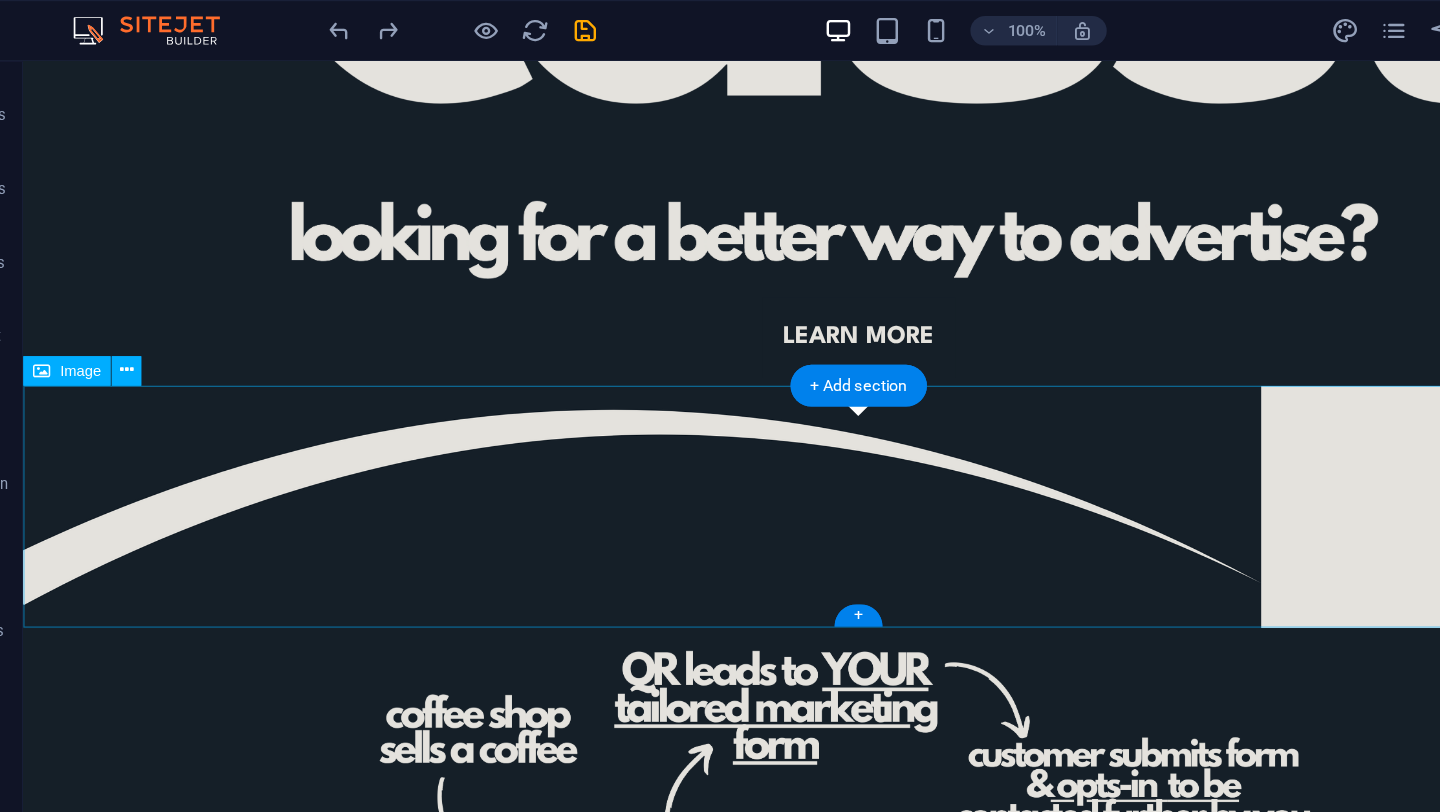 click at bounding box center (703, 423) 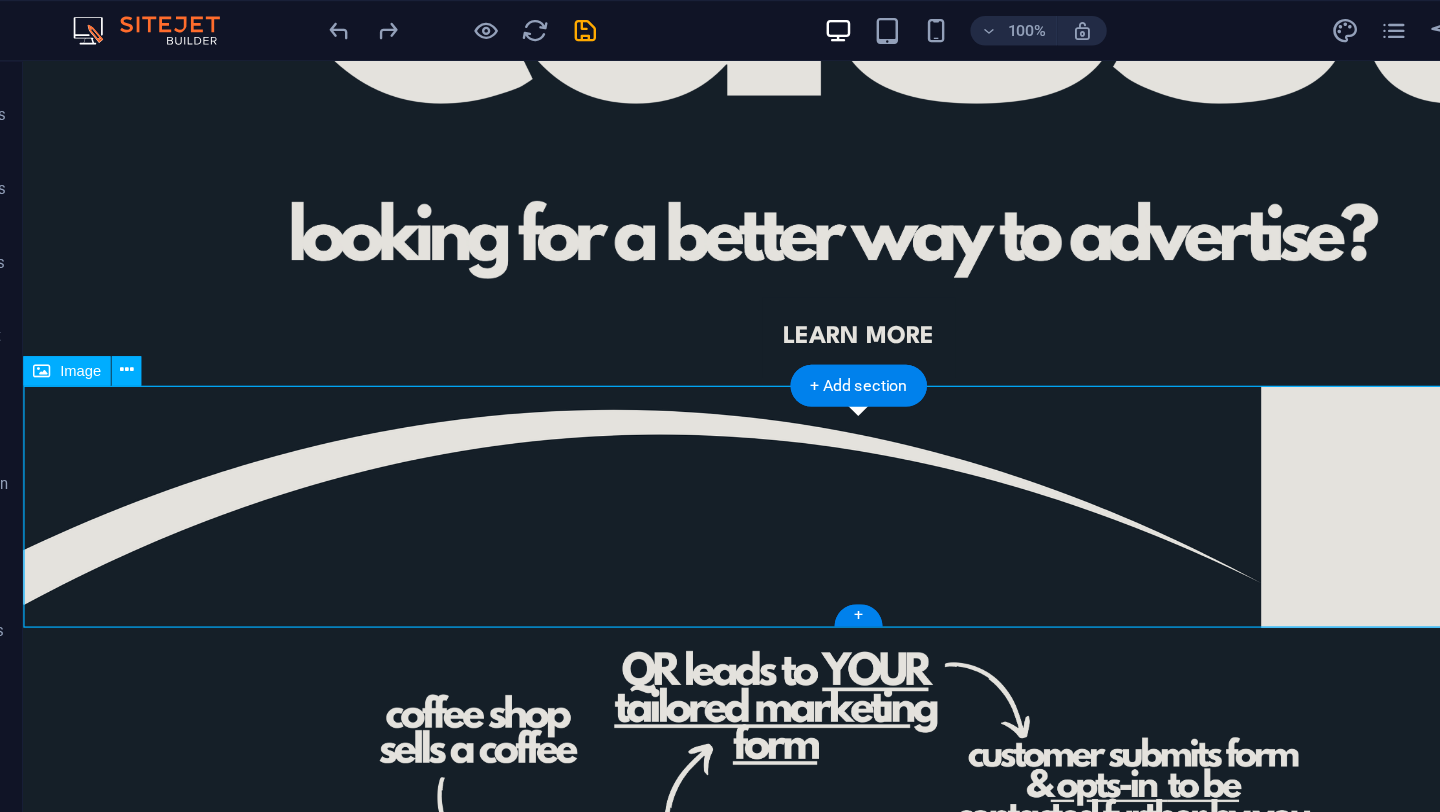 click at bounding box center (703, 423) 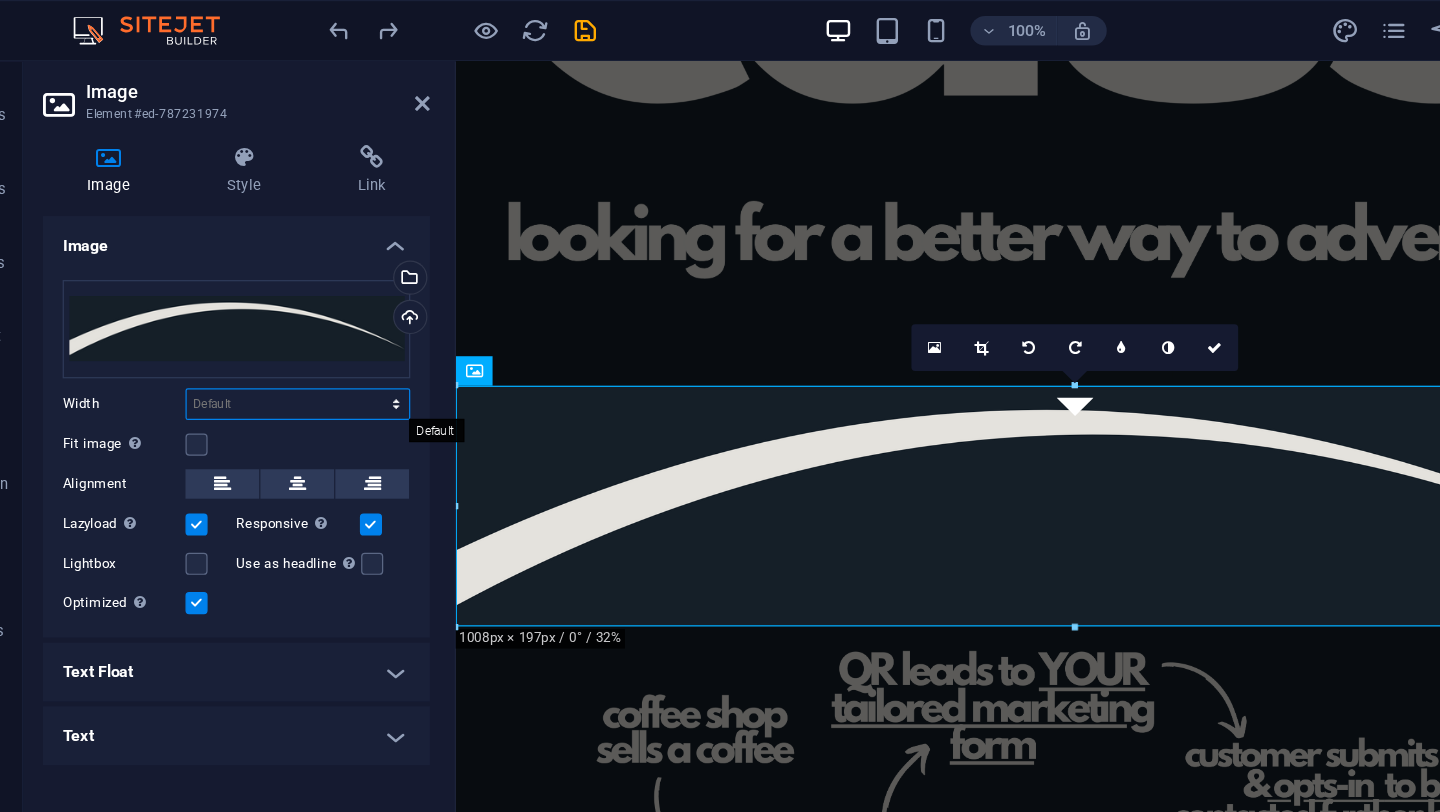 click on "Default auto px rem % em vh vw" at bounding box center (303, 329) 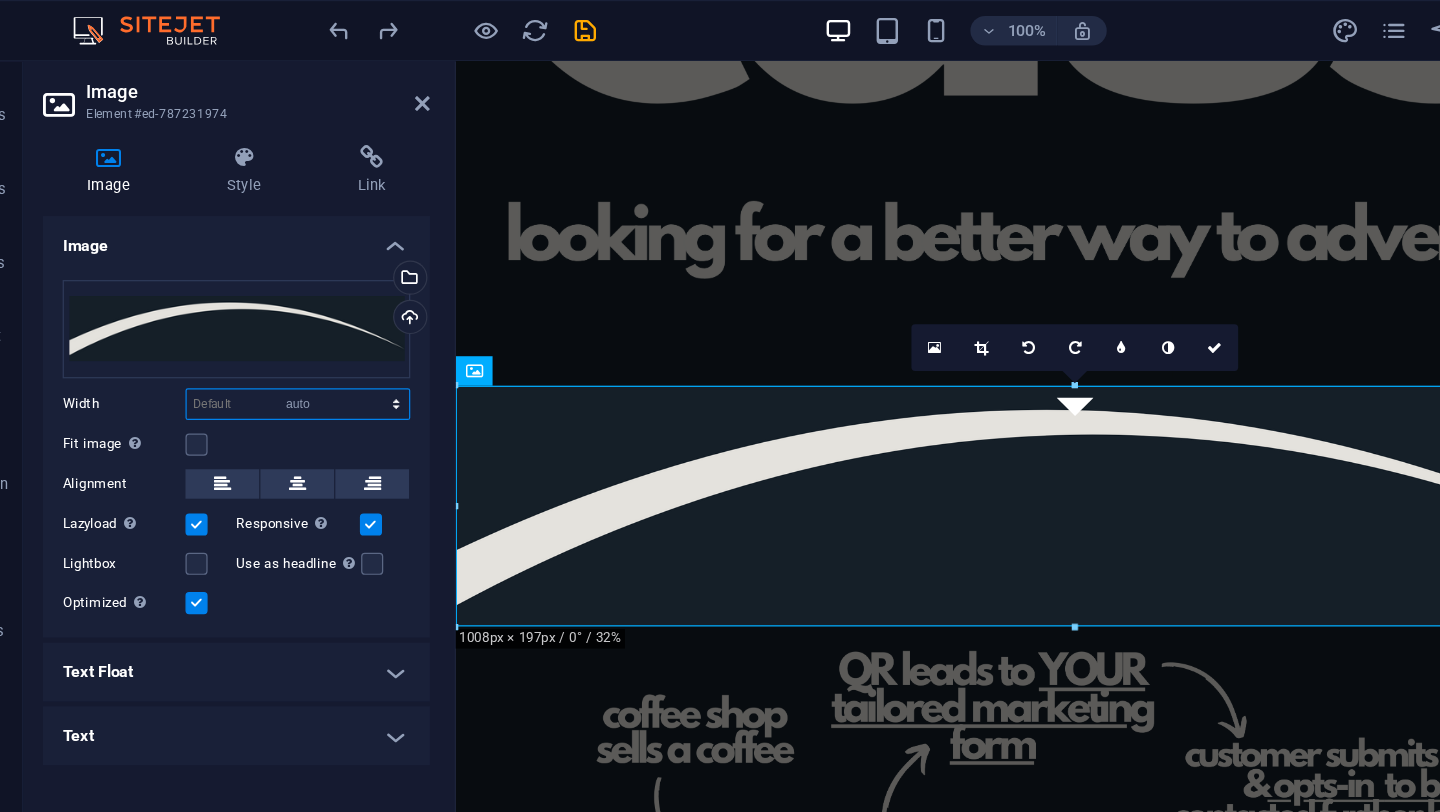 select on "DISABLED_OPTION_VALUE" 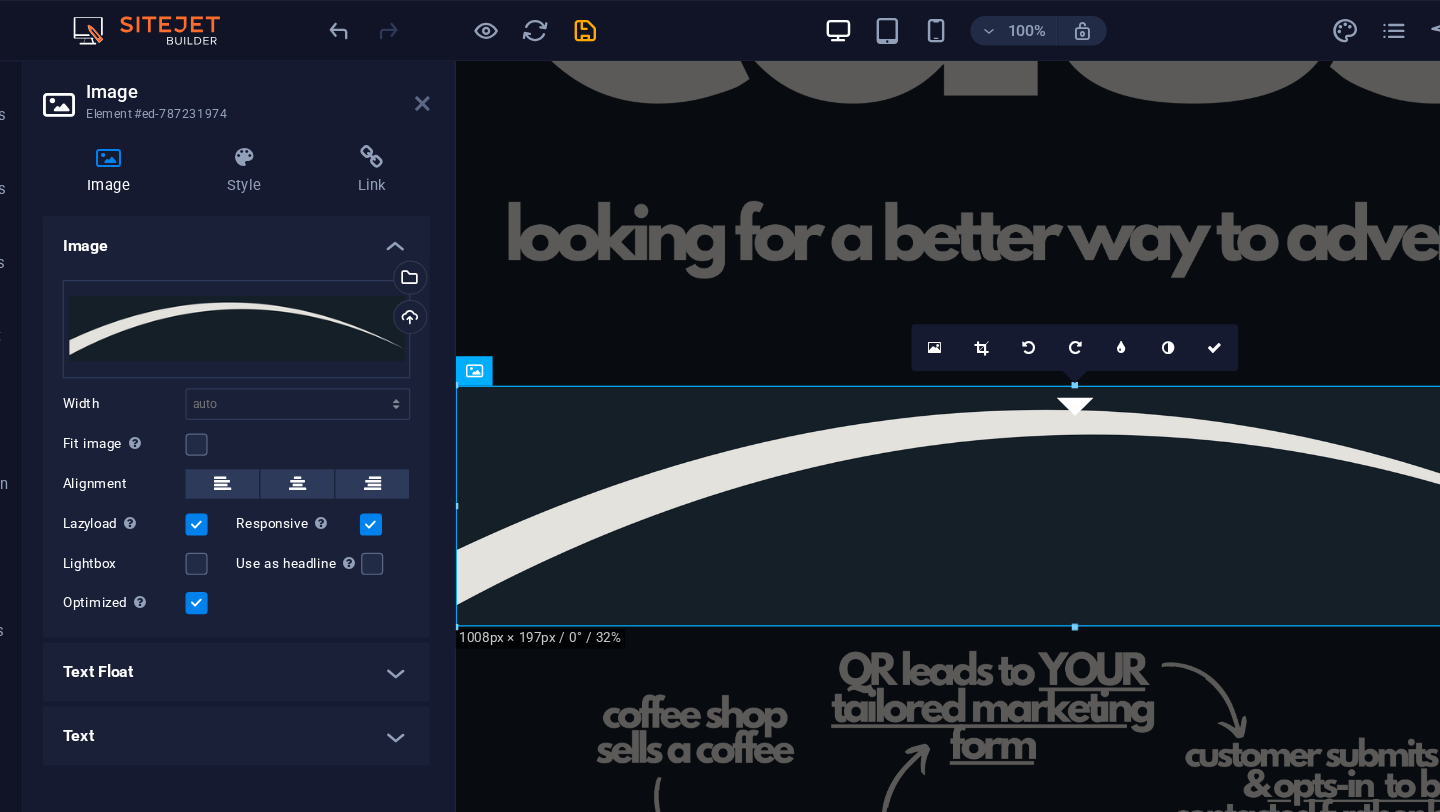 click at bounding box center (405, 84) 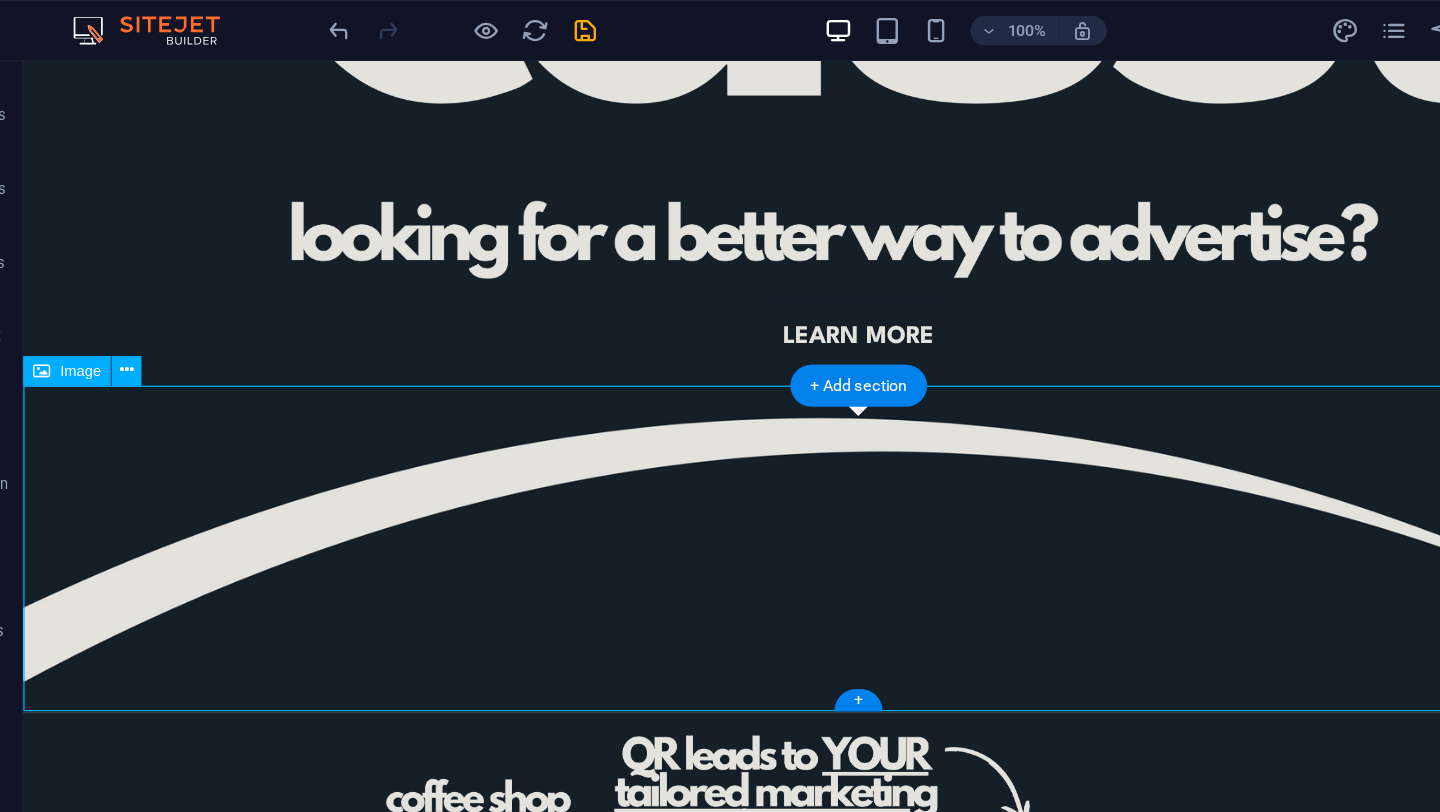 click at bounding box center (703, 458) 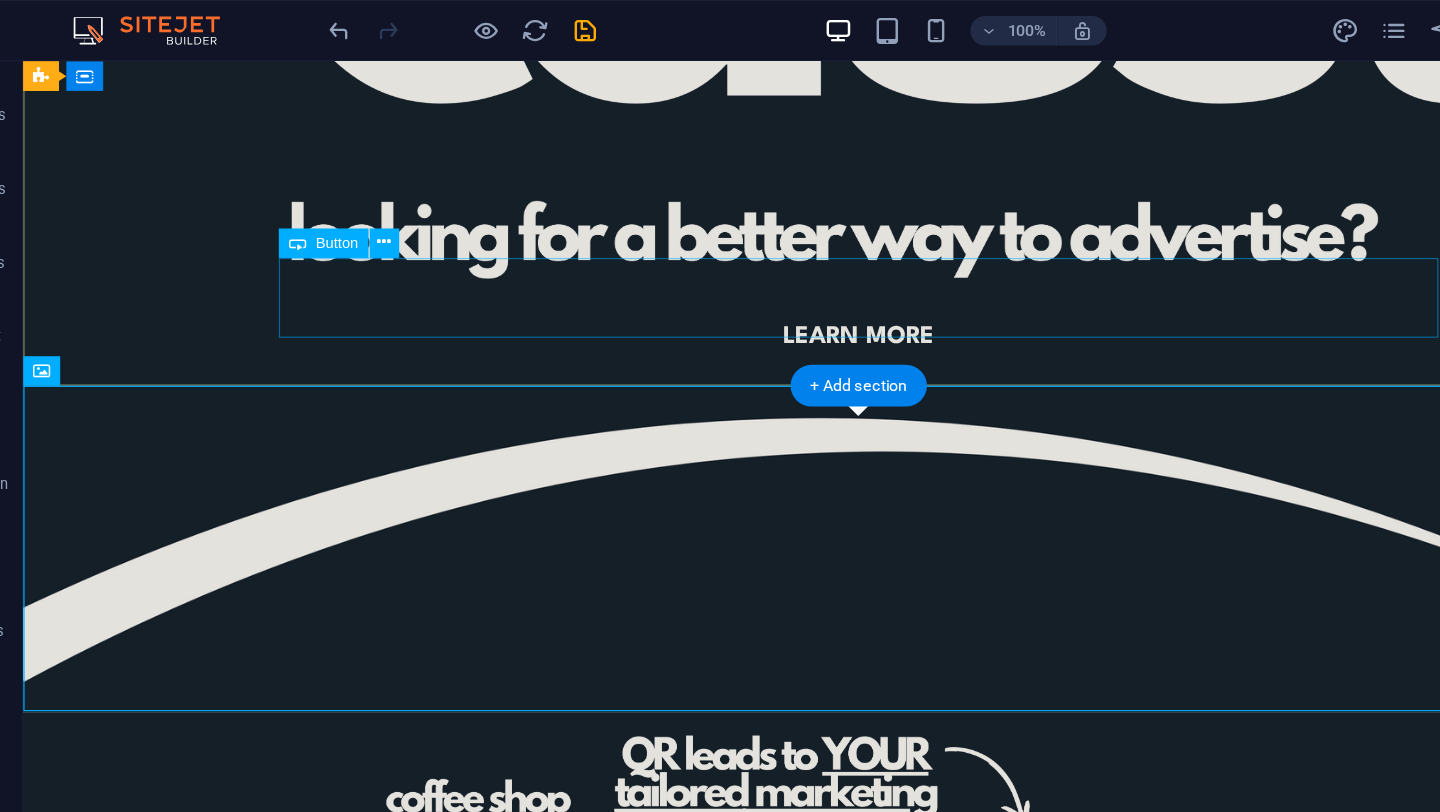 click on "Learn more" at bounding box center (703, 285) 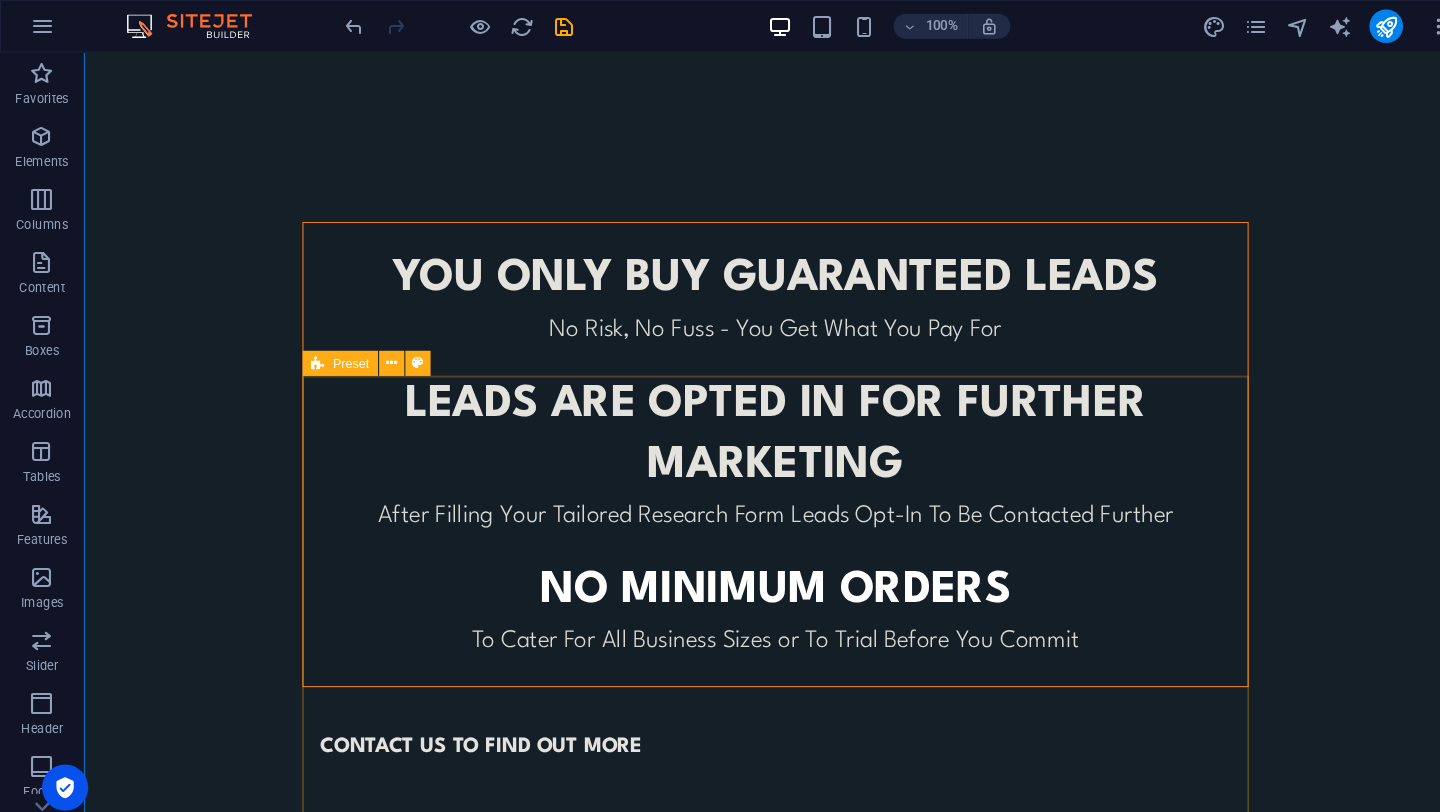 scroll, scrollTop: 1464, scrollLeft: 0, axis: vertical 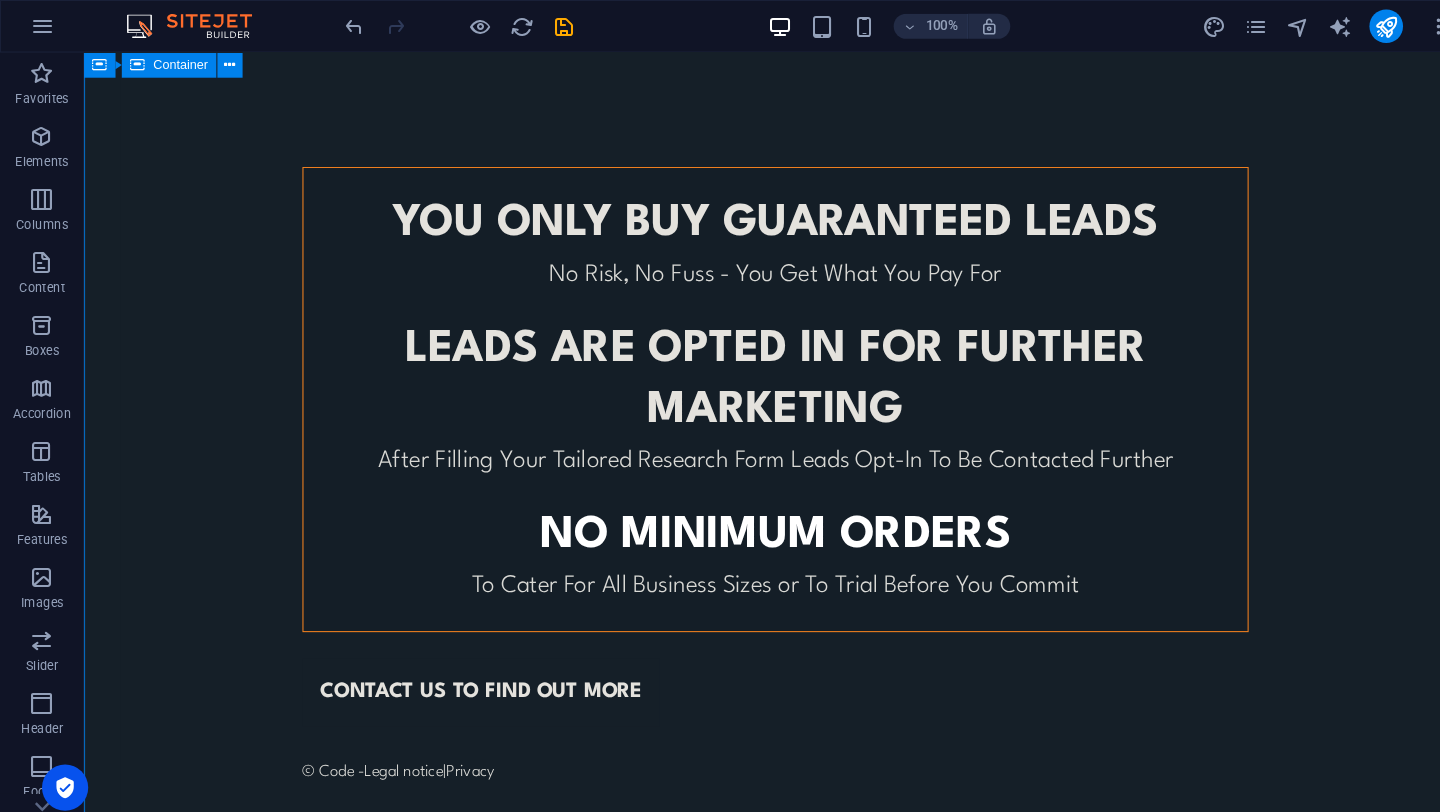 click on "OUR PACKAGES YOU ONLY BUY GUARANTEED LEADS No Risk, No Fuss - You Get What You Pay For leads ARE opted in for further marketing After Filling Your Tailored Research Form Leads Opt-In To Be Contacted Further No minimum orders To Cater For All Business Sizes or To Trial Before You Commit CONTACT US TO FIND OUT MORE © Code -  Legal notice  |  Privacy" at bounding box center (764, 330) 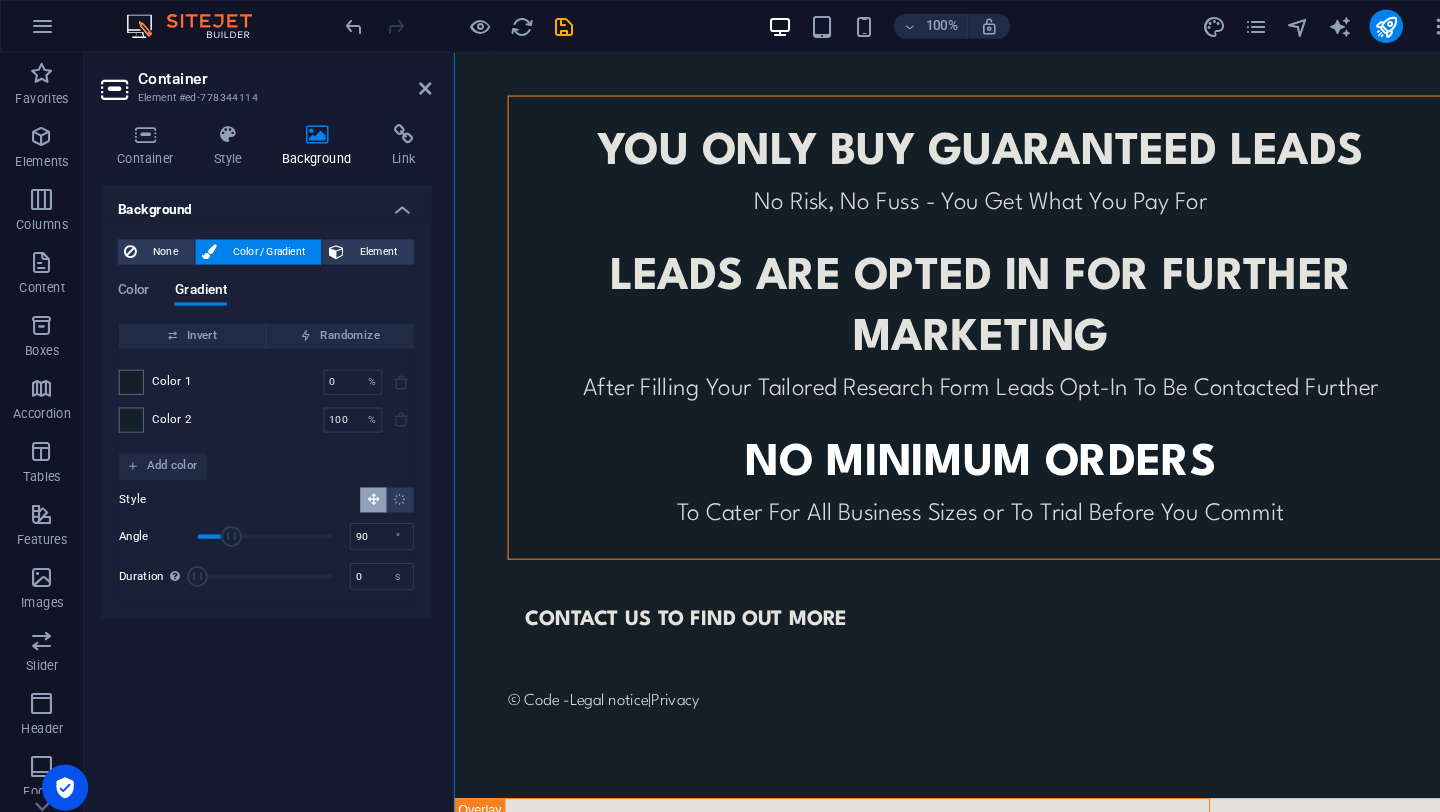 scroll, scrollTop: 1396, scrollLeft: 0, axis: vertical 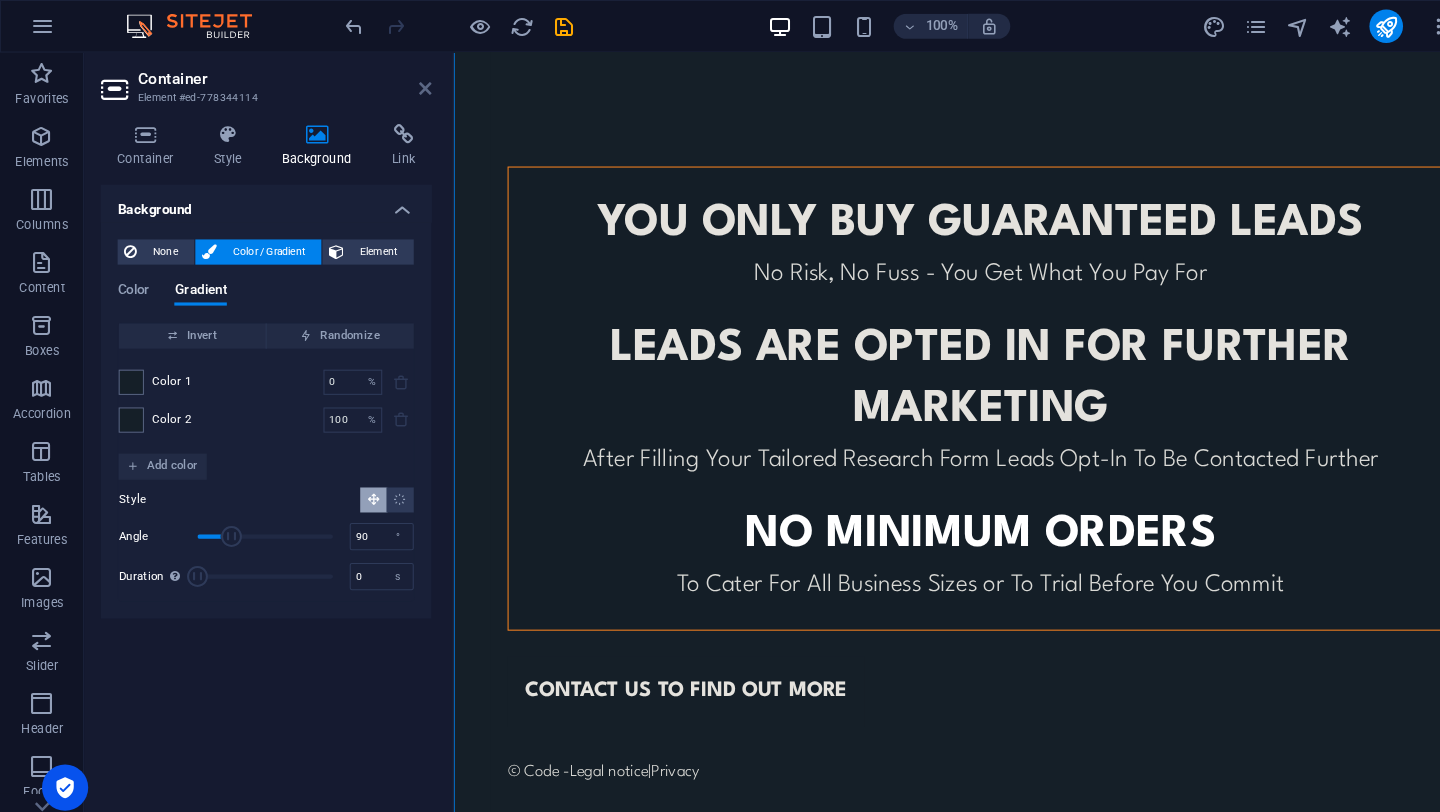 click at bounding box center (405, 84) 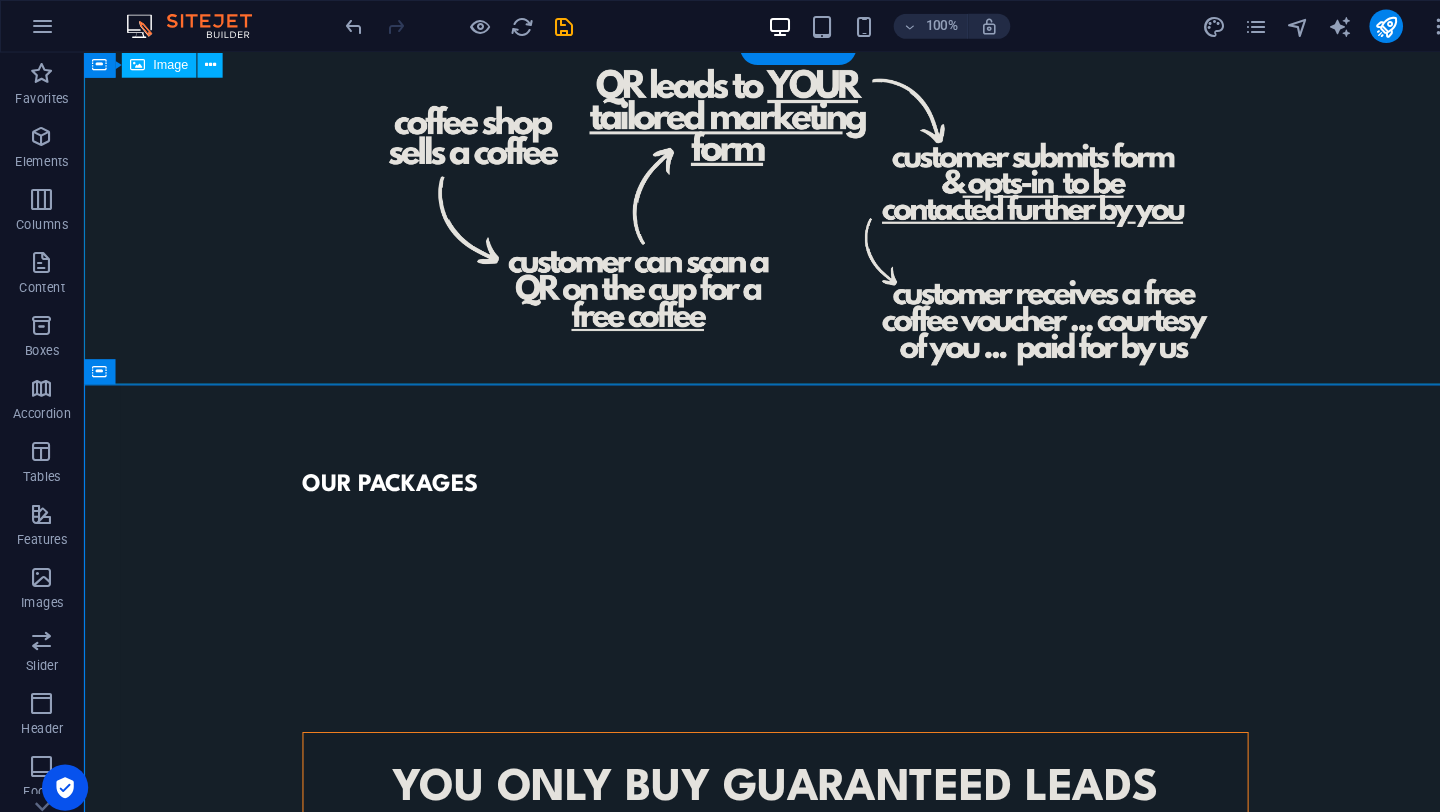 scroll, scrollTop: 927, scrollLeft: 0, axis: vertical 